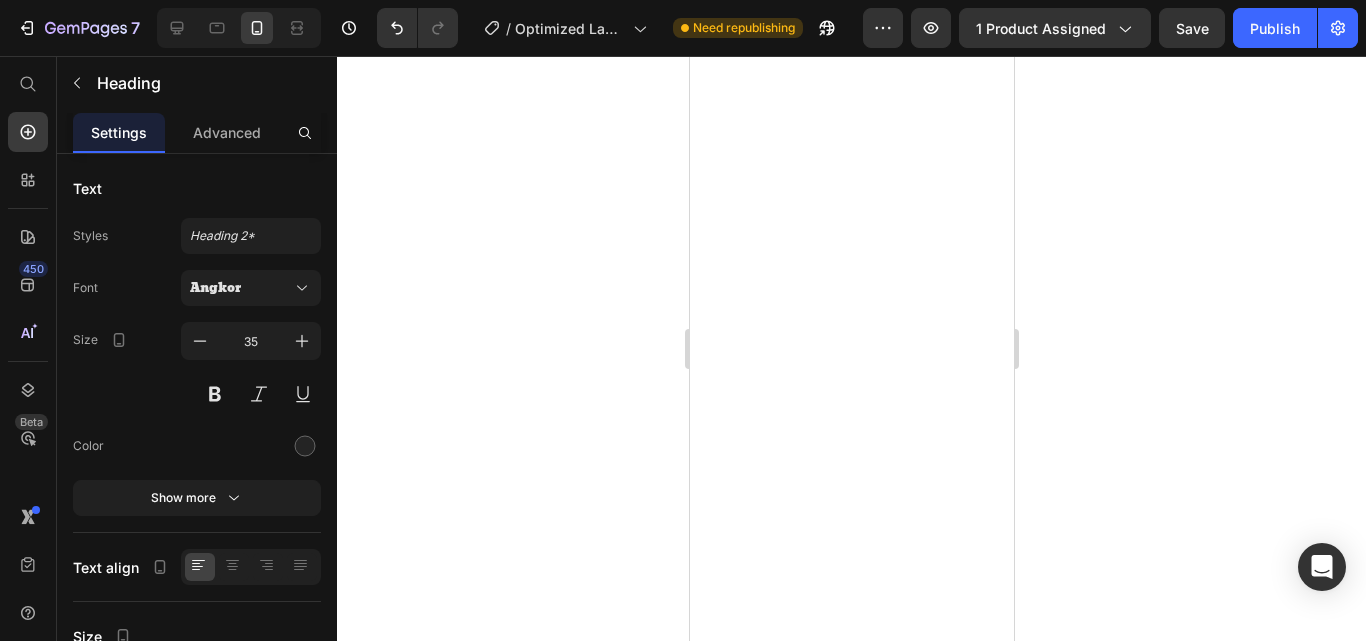 scroll, scrollTop: 0, scrollLeft: 0, axis: both 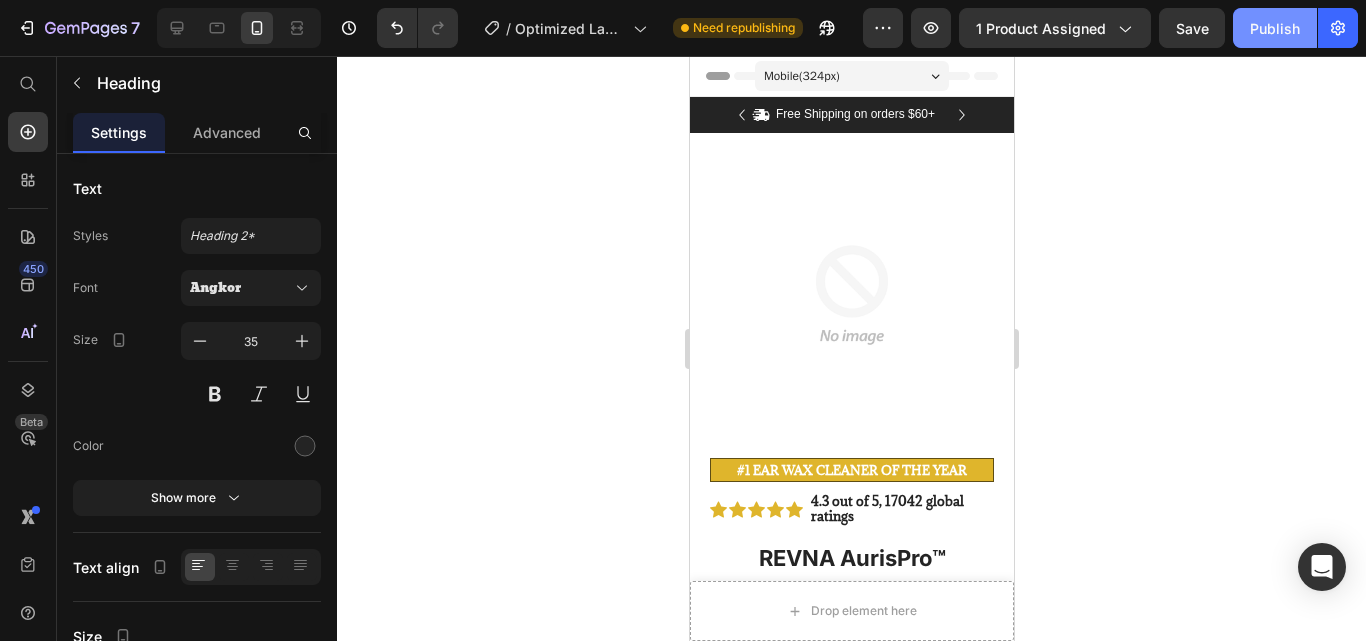 click on "Publish" at bounding box center [1275, 28] 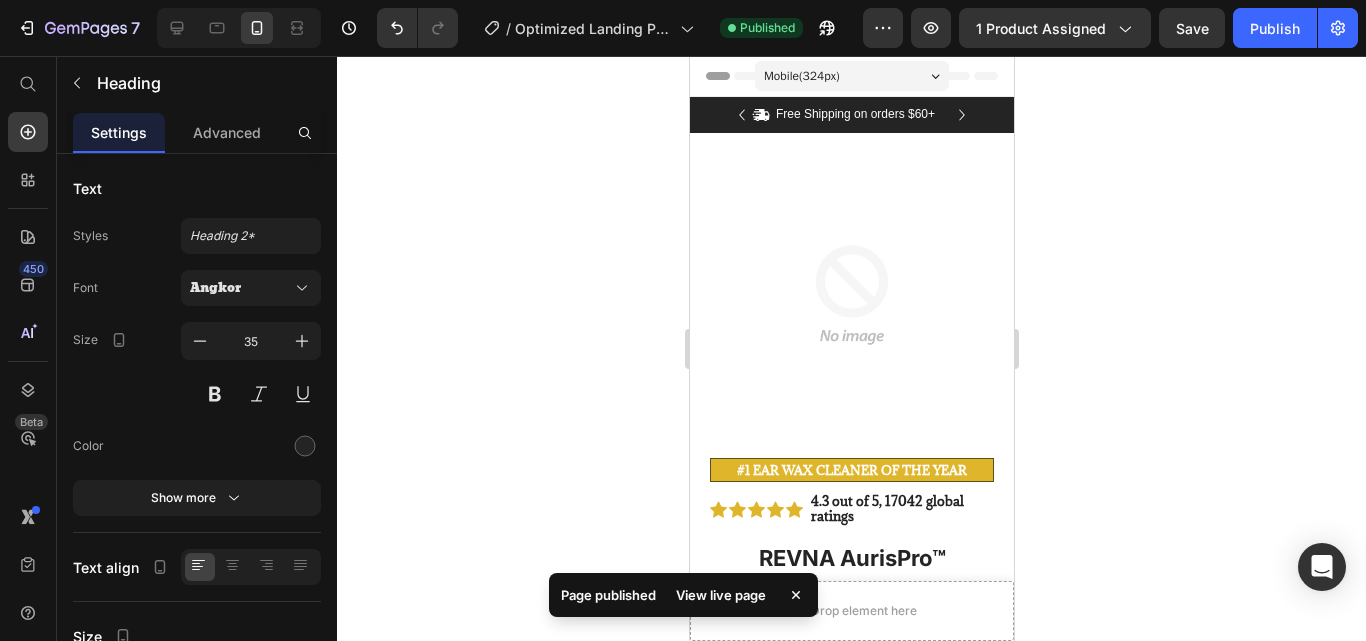 click 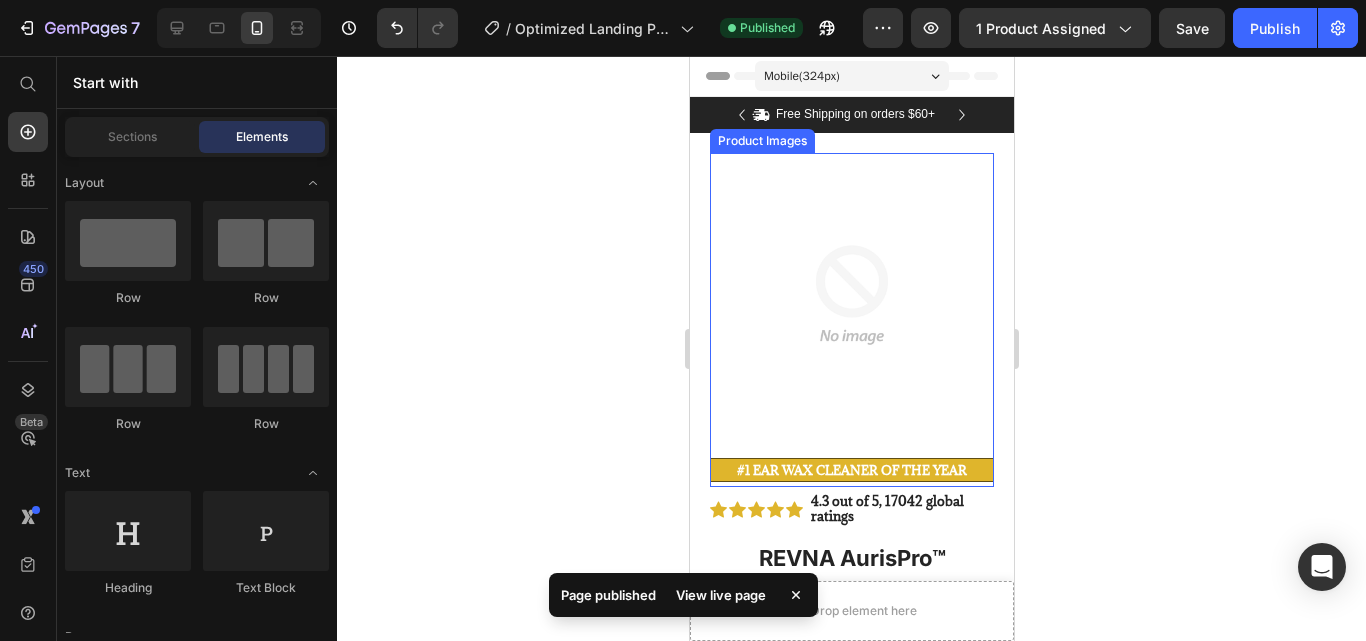 click at bounding box center [851, 295] 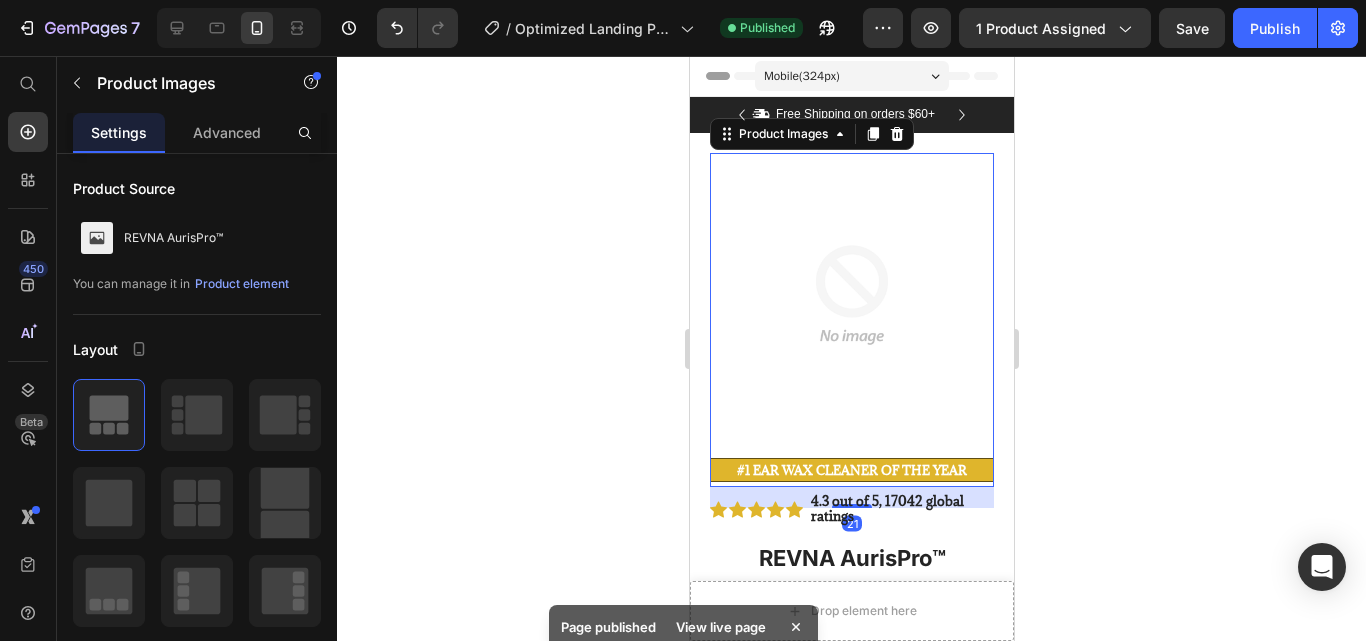 click 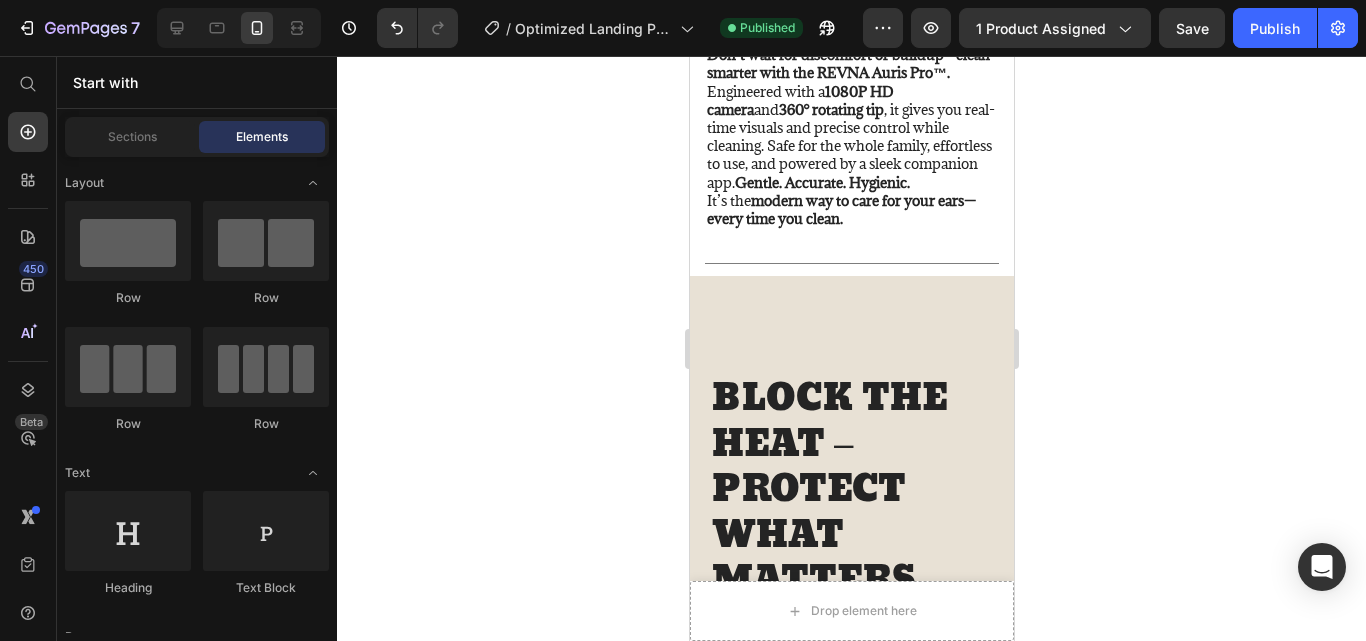 scroll, scrollTop: 2723, scrollLeft: 0, axis: vertical 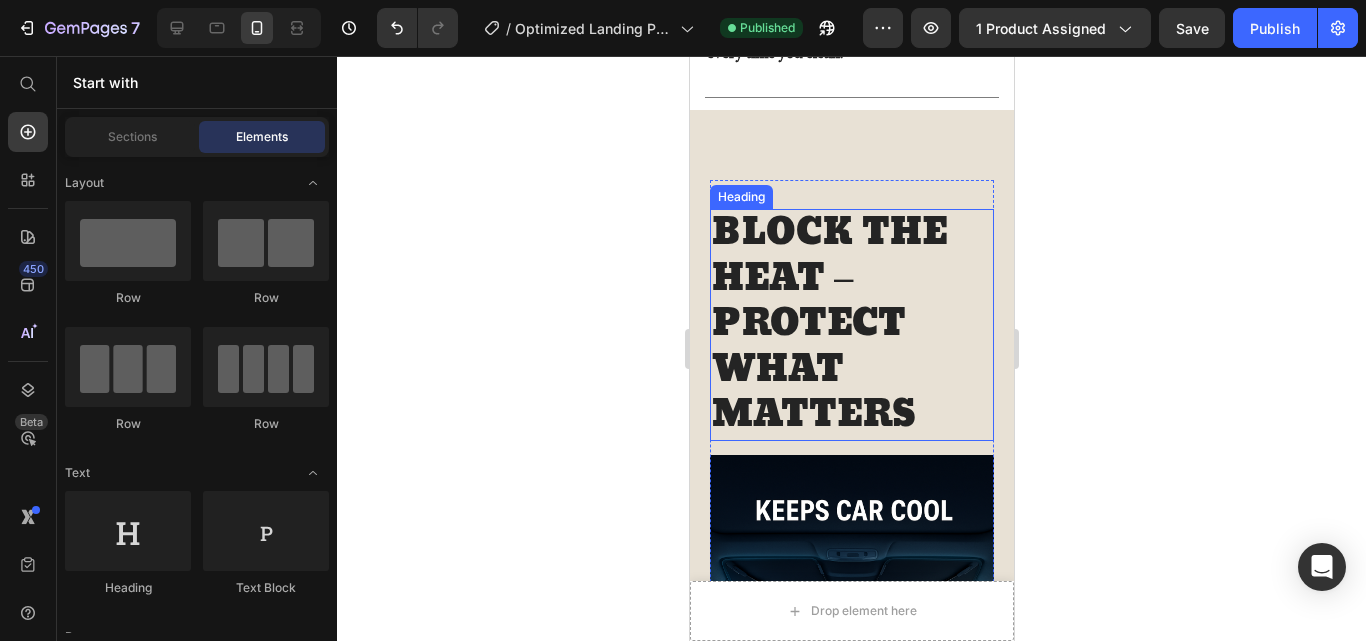 click on "BLOCK THE HEAT – PROTECT WHAT MATTERS" at bounding box center [851, 325] 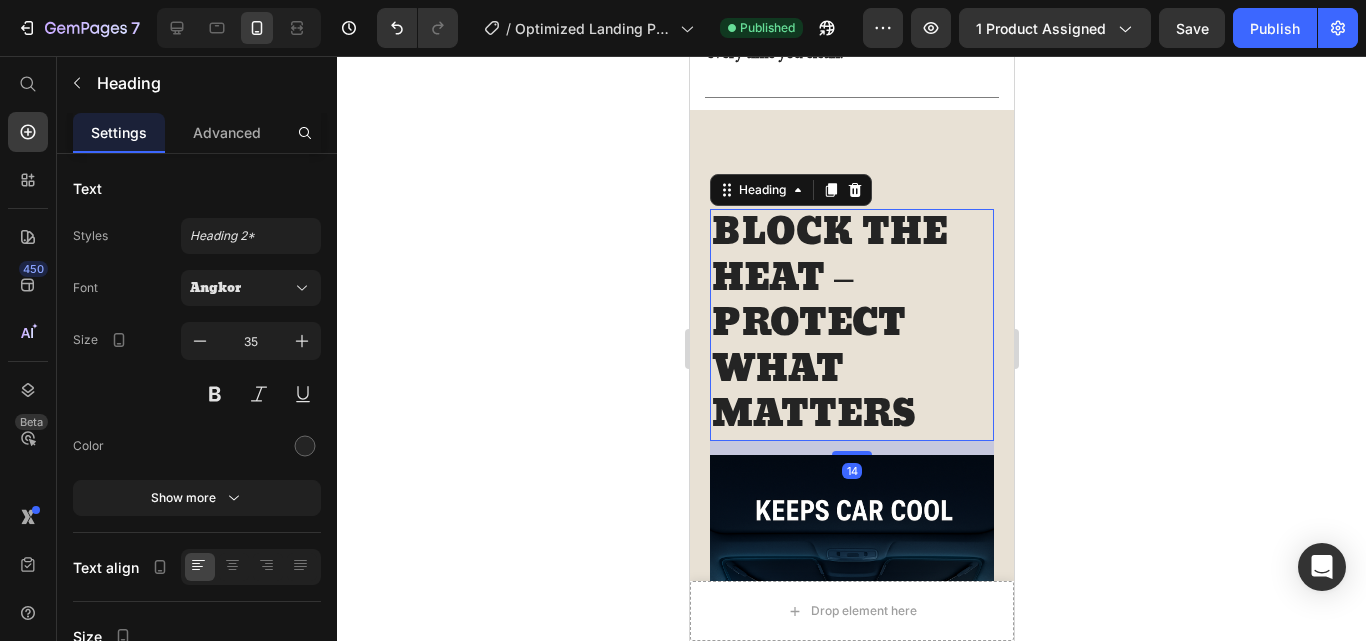 click on "BLOCK THE HEAT – PROTECT WHAT MATTERS" at bounding box center (851, 325) 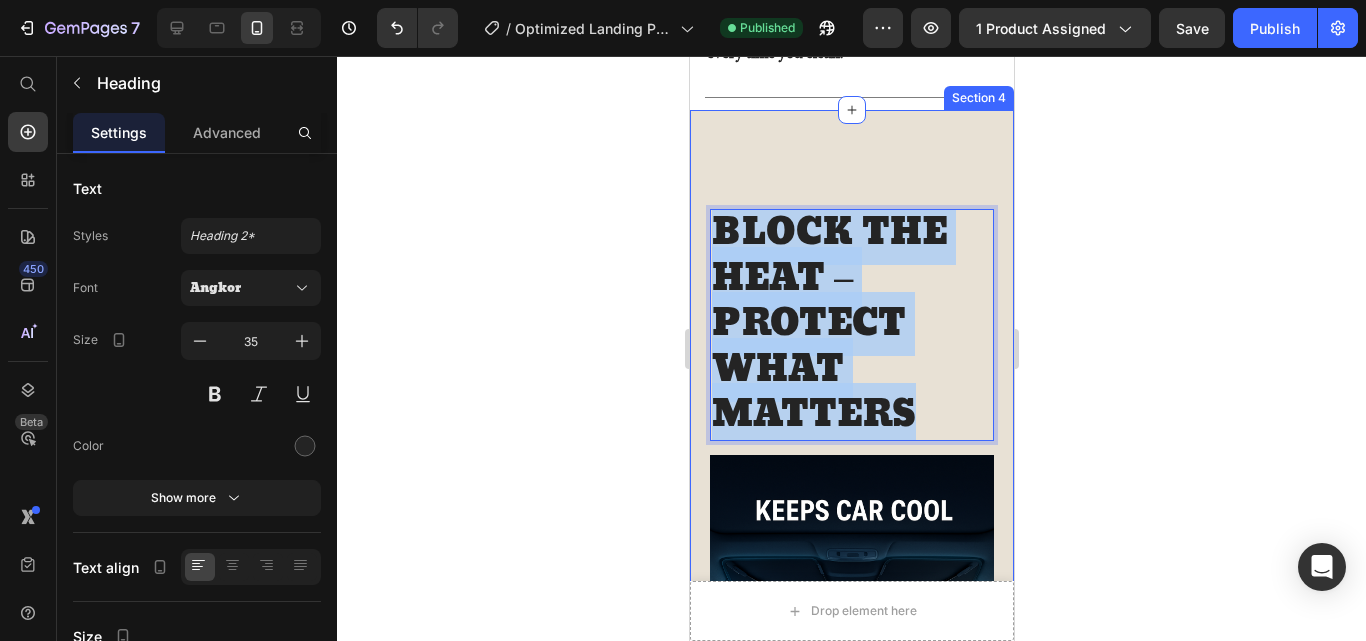 drag, startPoint x: 926, startPoint y: 435, endPoint x: 703, endPoint y: 264, distance: 281.01602 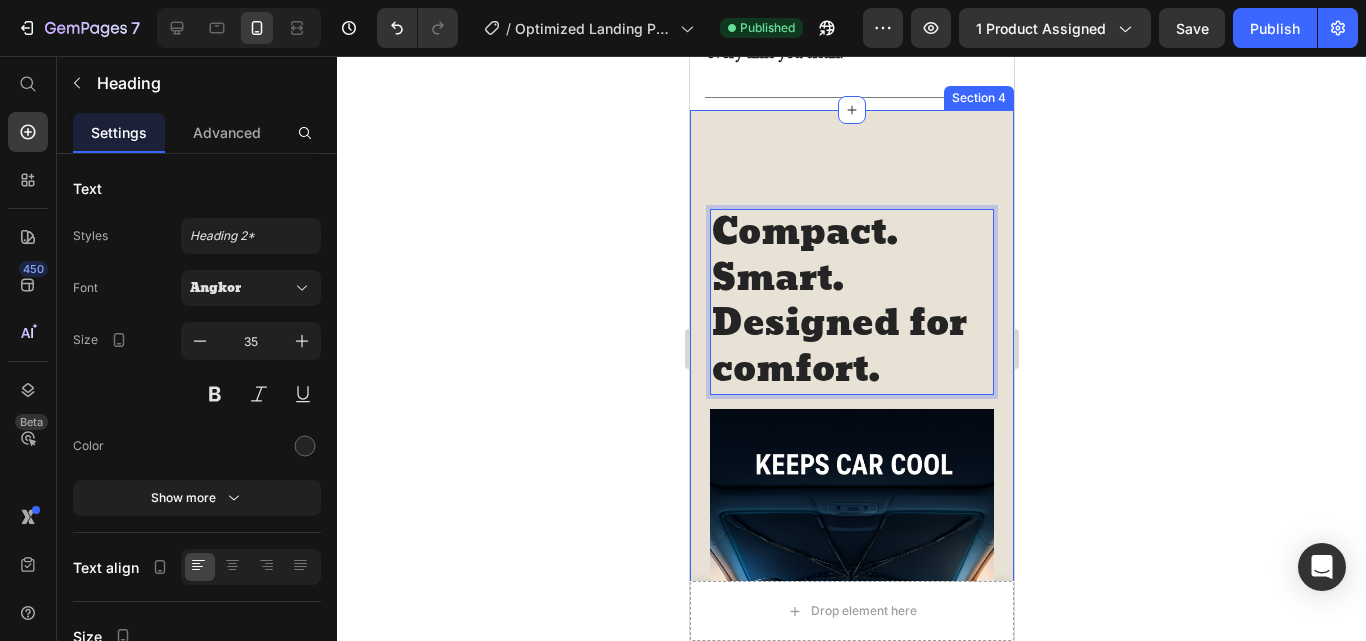 scroll, scrollTop: 7, scrollLeft: 0, axis: vertical 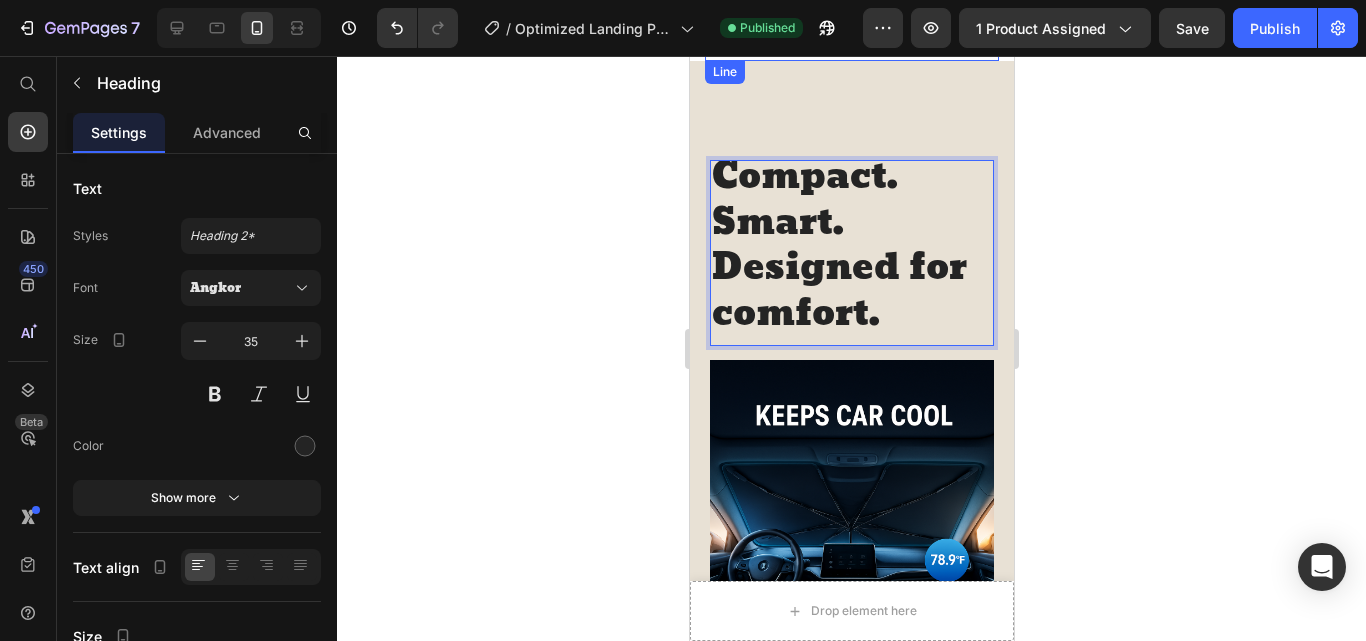 click on "Title Line" at bounding box center [851, 48] 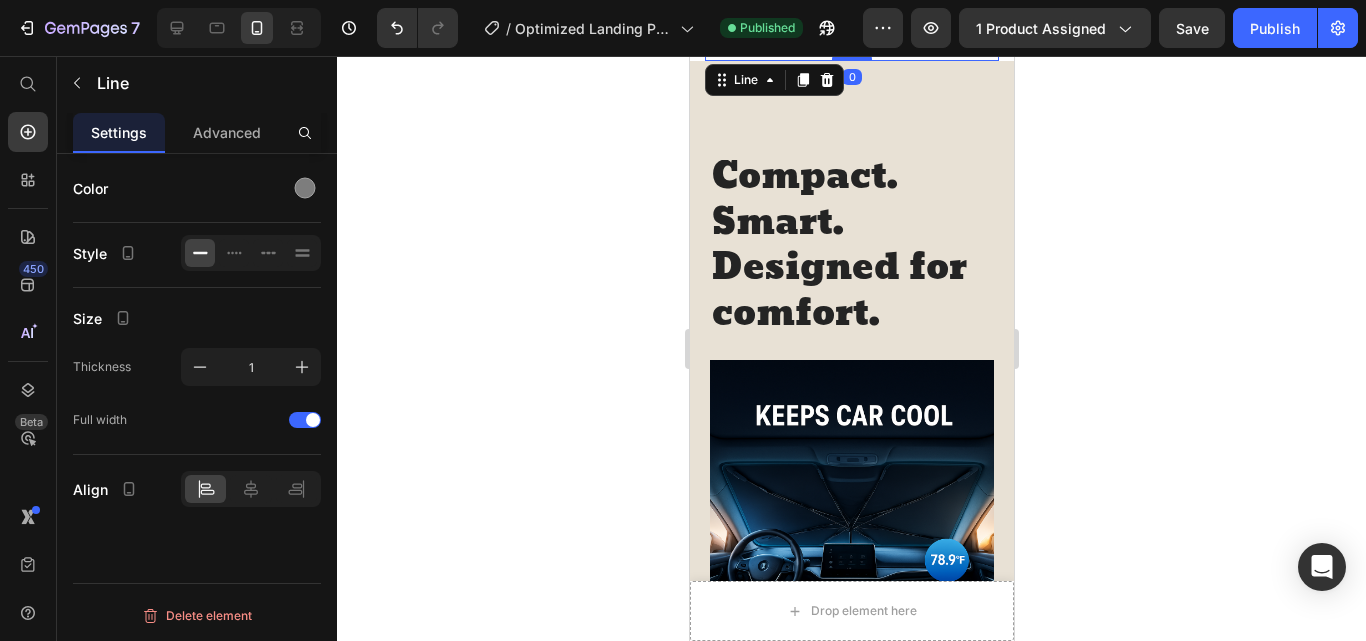 scroll, scrollTop: 2690, scrollLeft: 0, axis: vertical 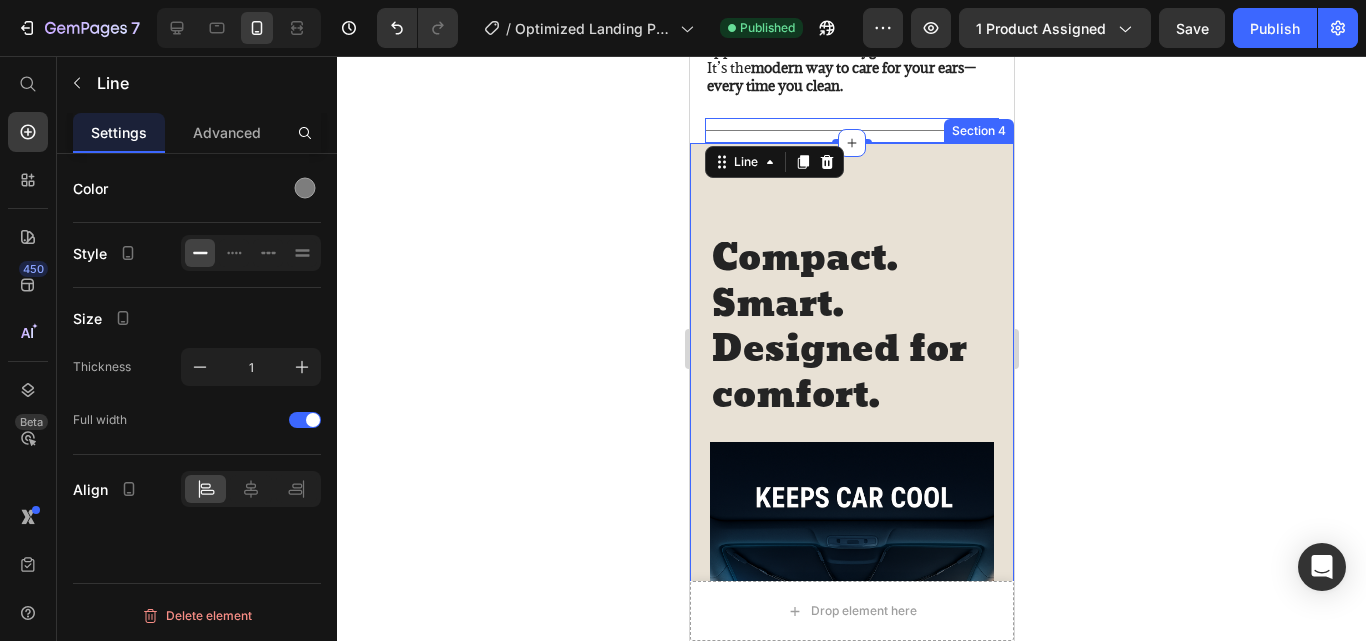 click on "Compact. Smart. Designed for comfort. Heading Image The  REVNA Foldable UV Shield  is designed to block intense UV rays and prevent your car from overheating—even on the hottest days. Its advanced reflective layers reduce cabin temperatures, protect your dashboard, and keep your vehicle cooler, longer. No more burning seats or cracked interiors—just simple, reliable protection every time you park. Text Block buy it now Button
Icon Chat Us Anytime Text Block [EMAIL] Text Block Row Row Row Row Section 4" at bounding box center [851, 690] 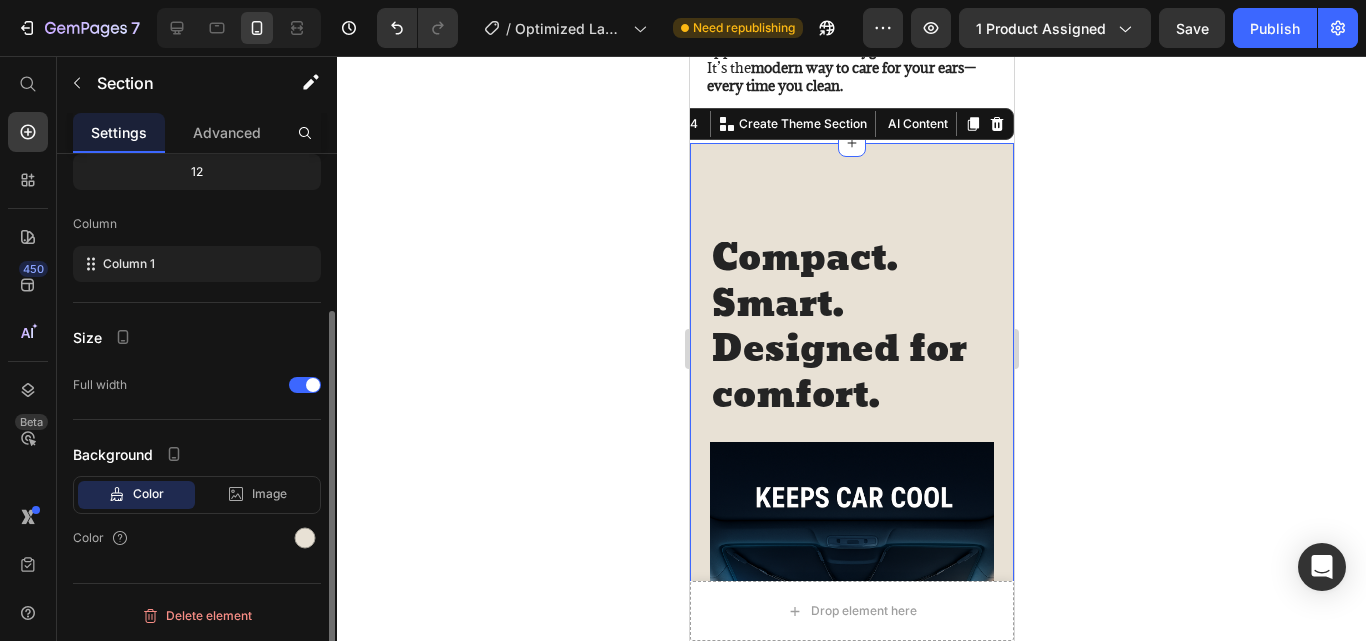 scroll, scrollTop: 0, scrollLeft: 0, axis: both 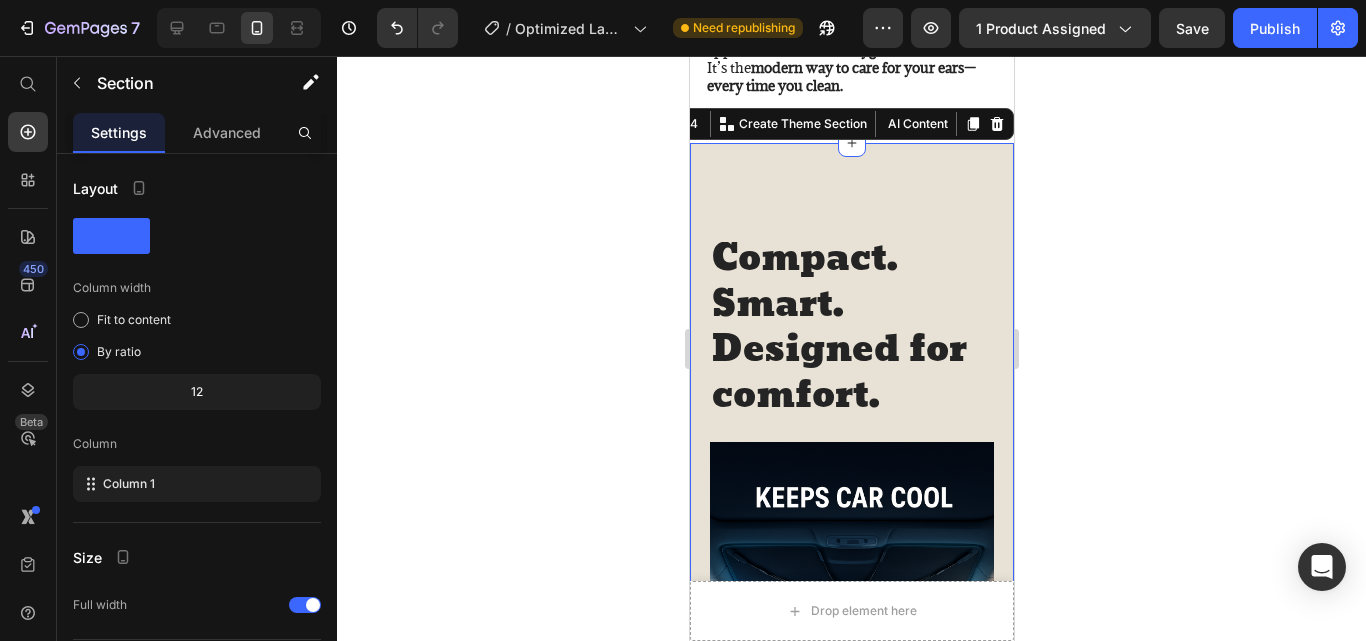 click 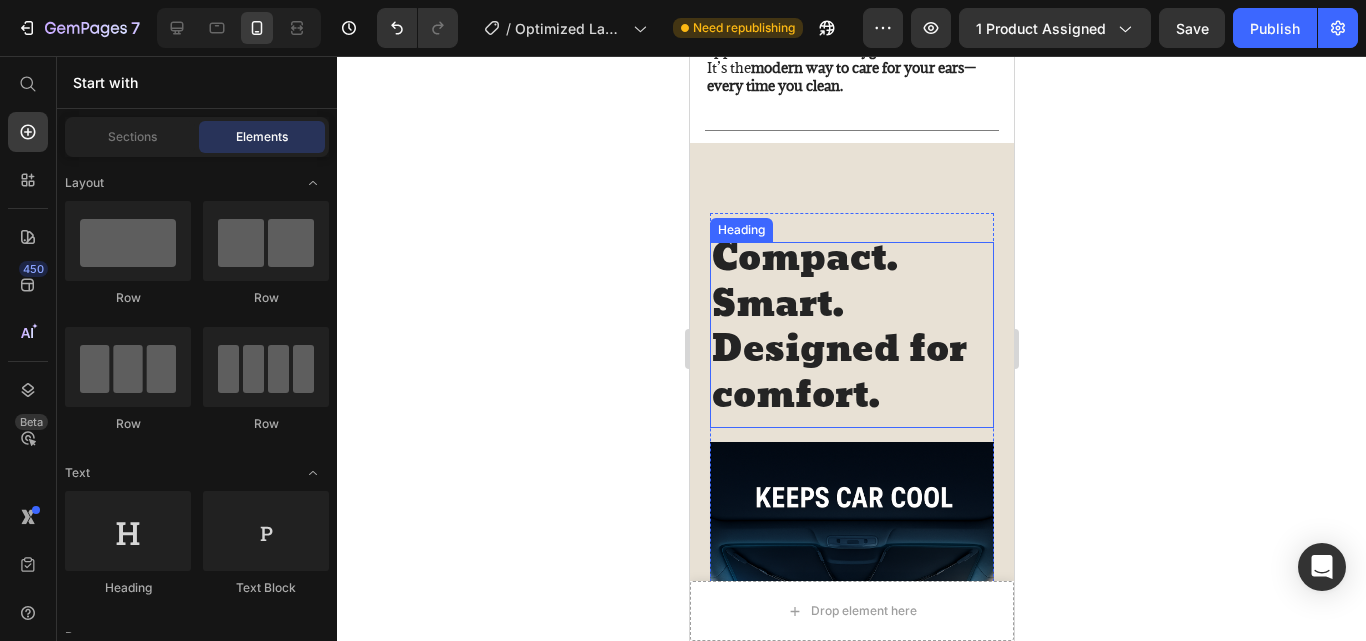 click at bounding box center [851, 655] 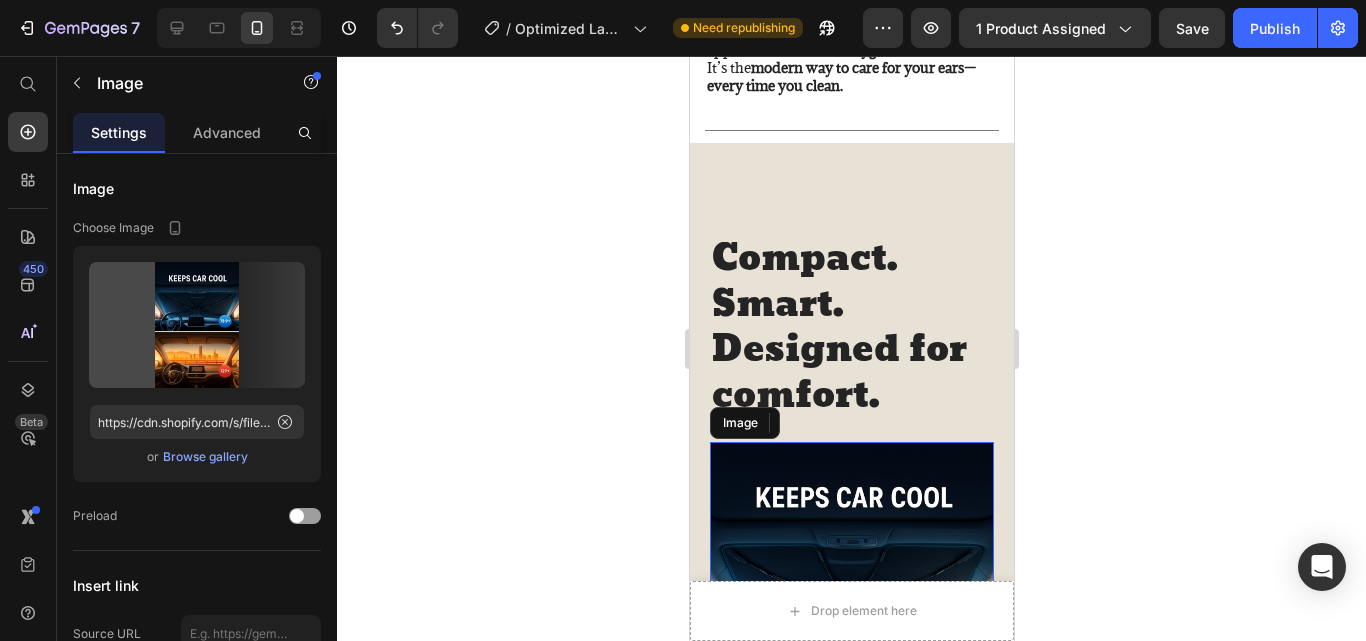 scroll, scrollTop: 2966, scrollLeft: 0, axis: vertical 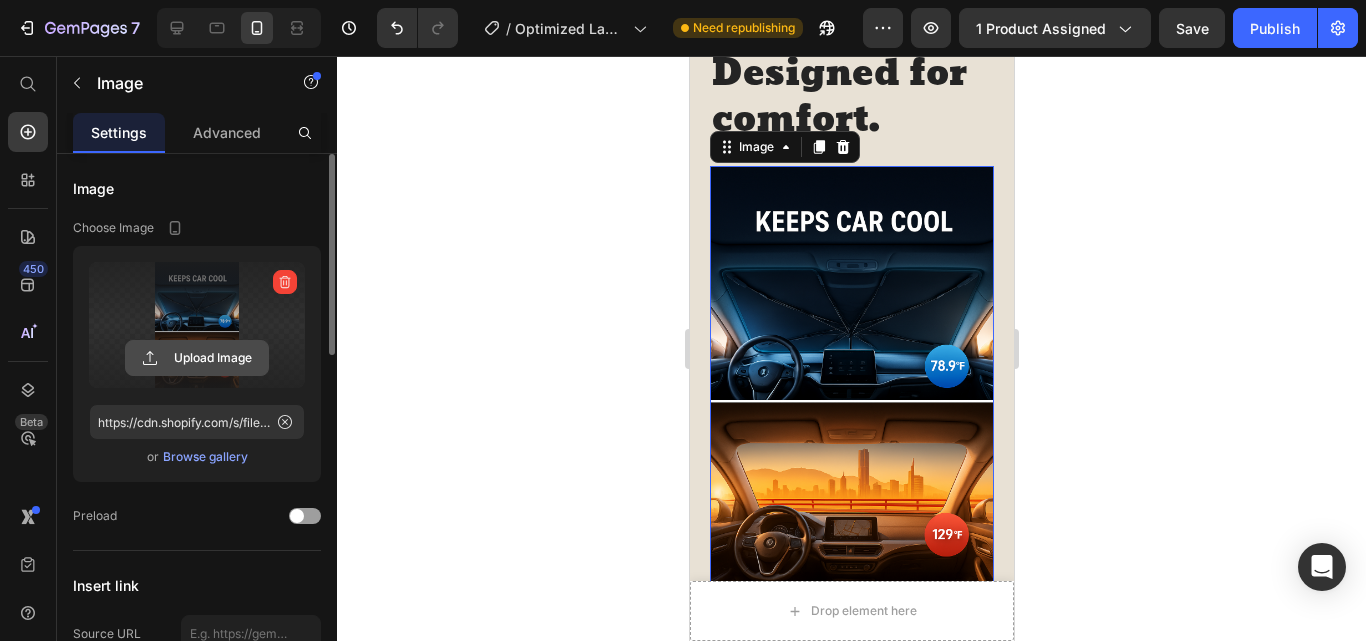 click 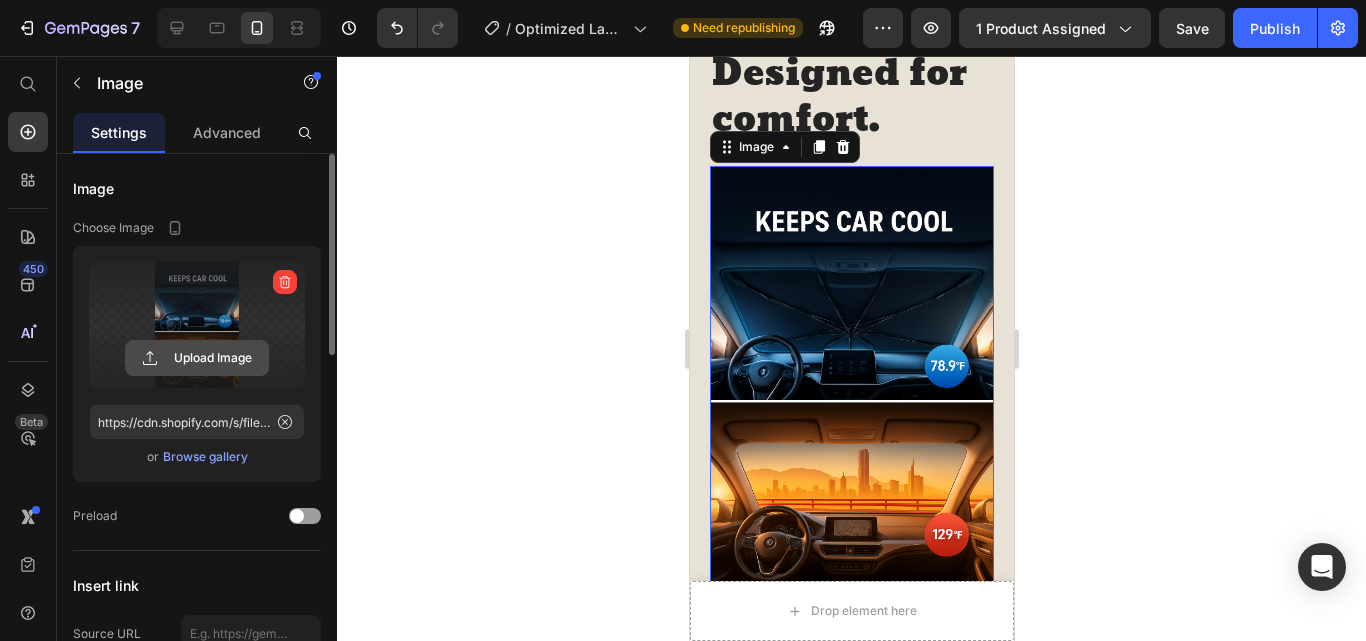 click 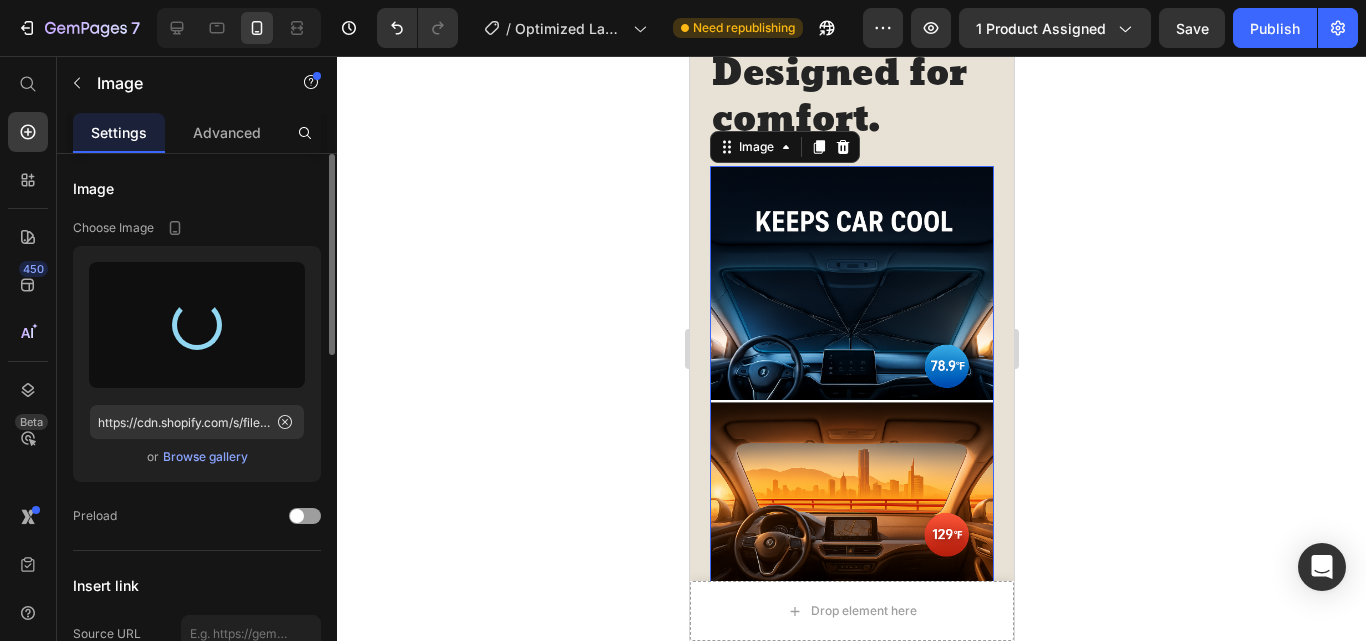 click 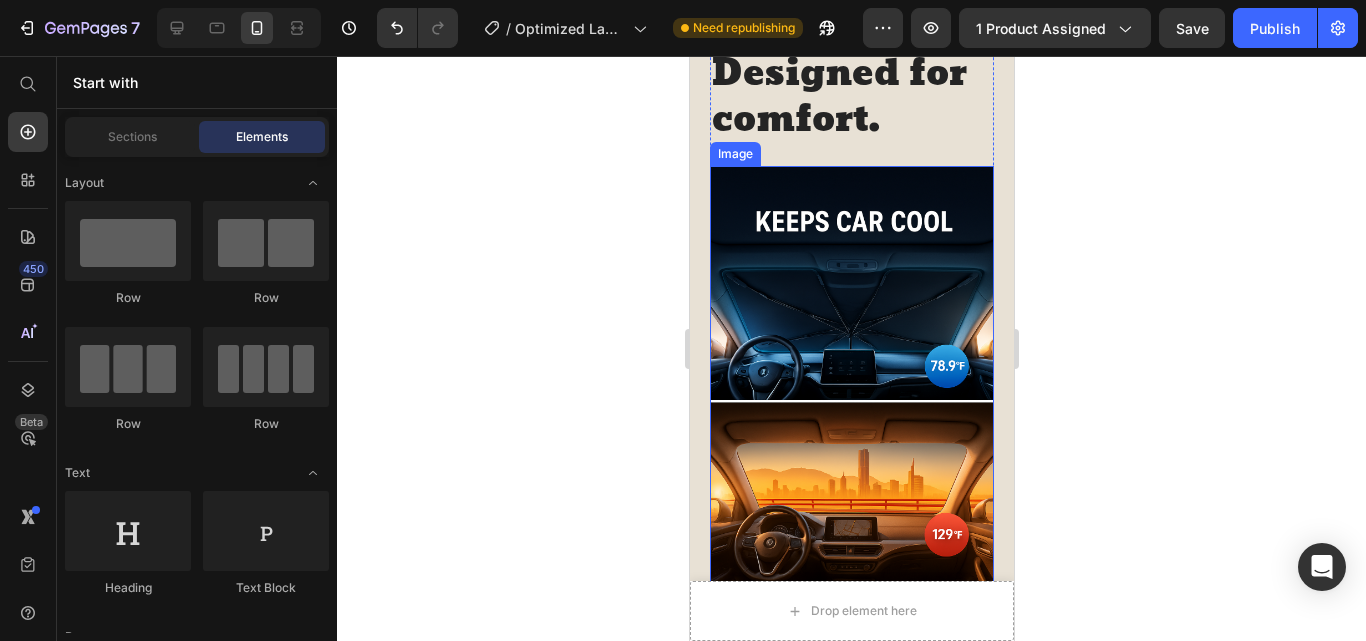 click at bounding box center [851, 379] 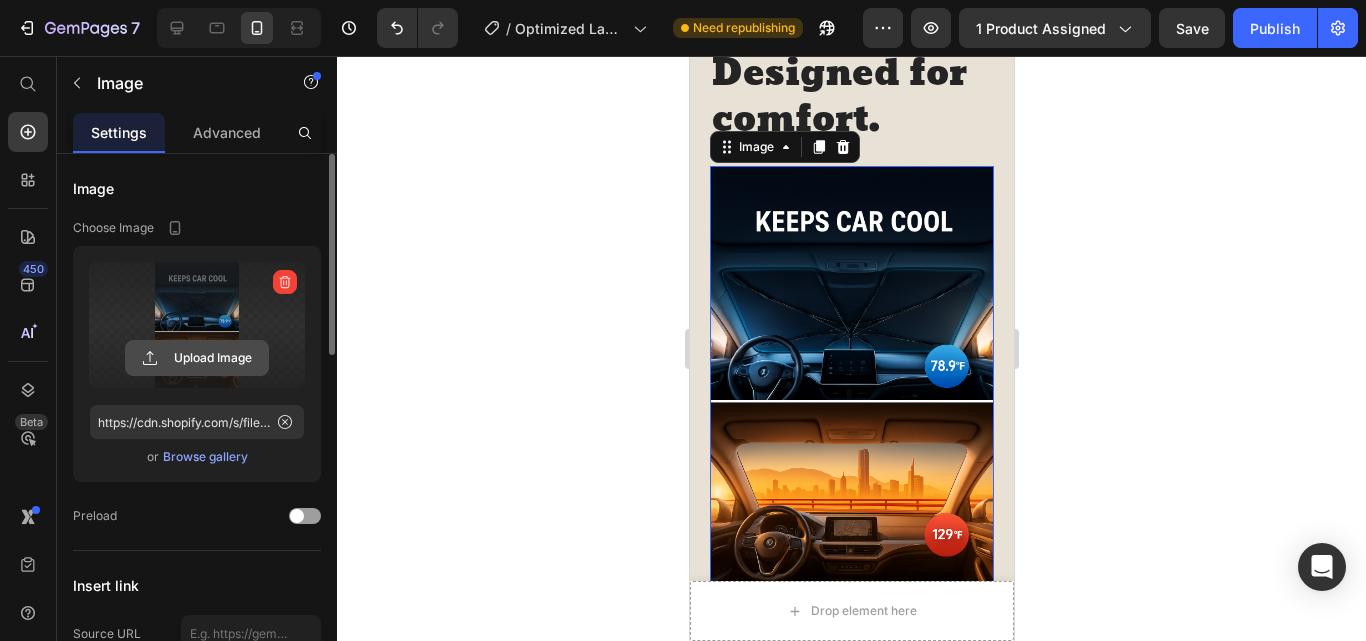 click 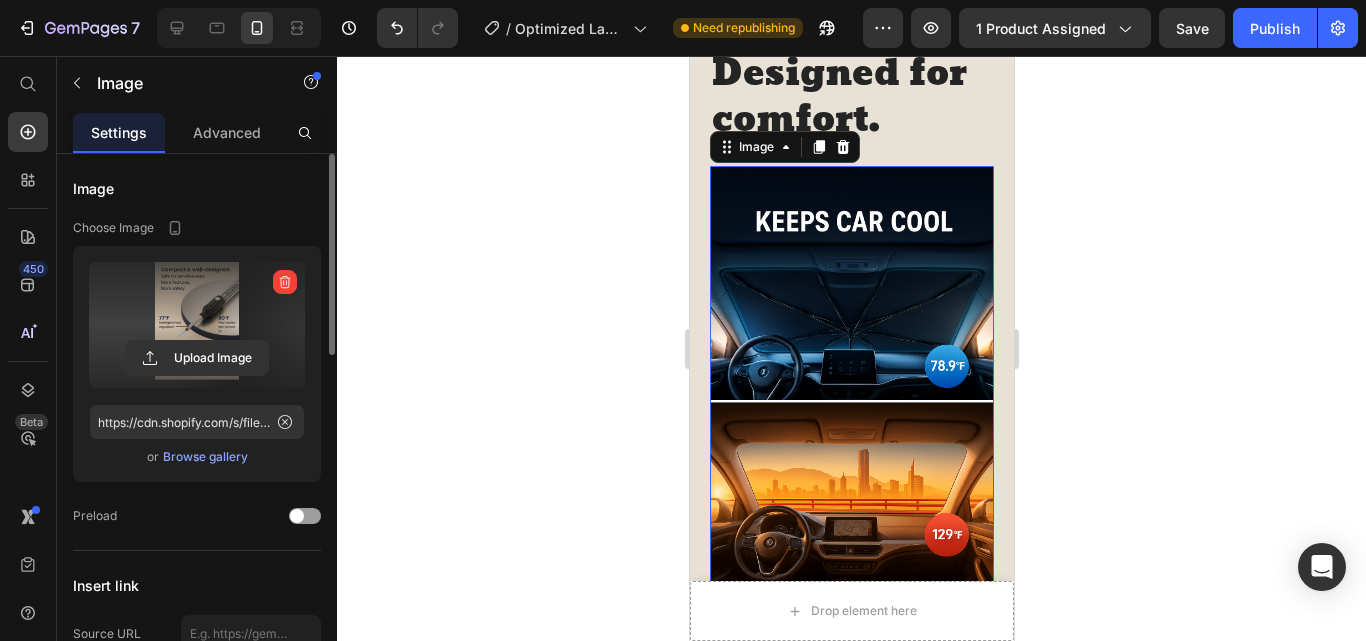 type on "https://cdn.shopify.com/s/files/1/0967/8648/1416/files/gempages_570048094473814855-41a37ce3-4bd1-4c79-8cb3-52be3a26acdd.png" 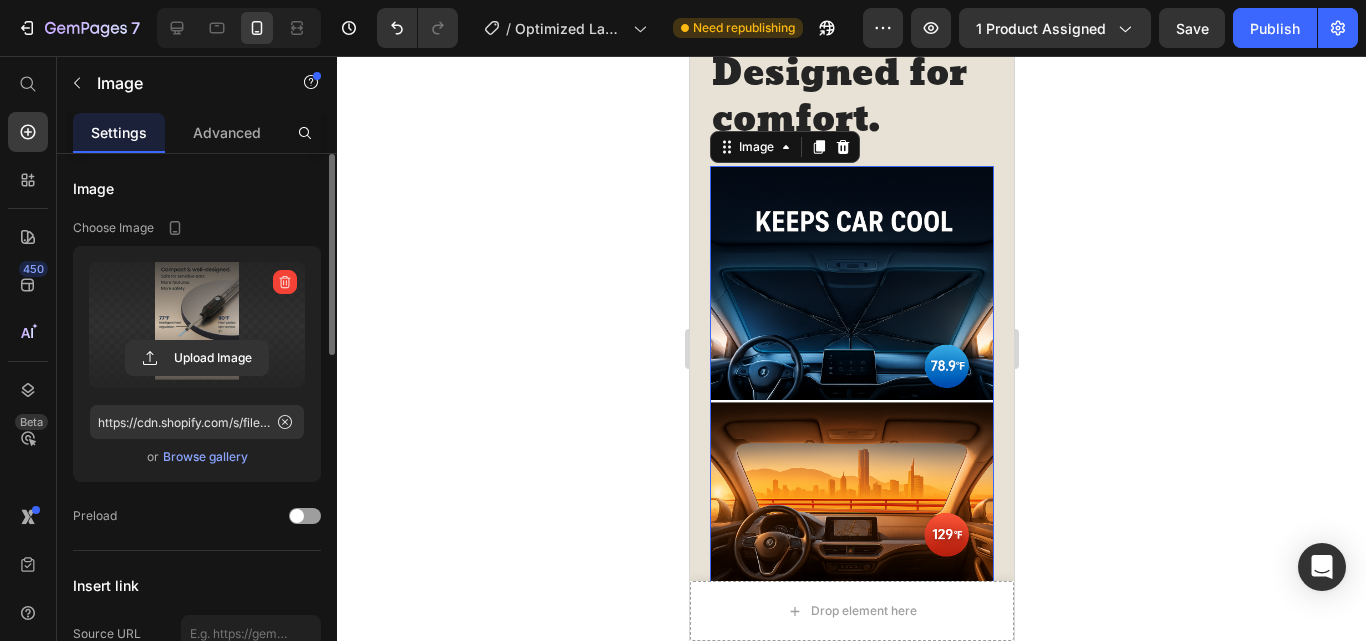 scroll, scrollTop: 3156, scrollLeft: 0, axis: vertical 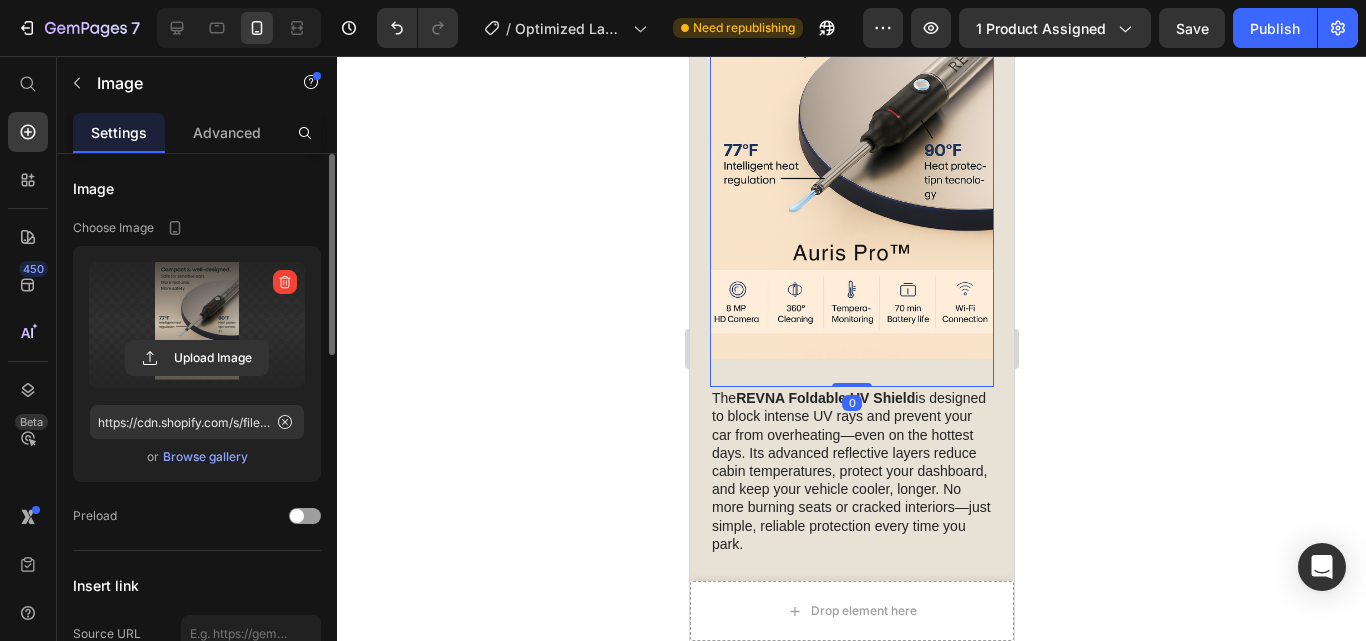 drag, startPoint x: 840, startPoint y: 401, endPoint x: 840, endPoint y: 375, distance: 26 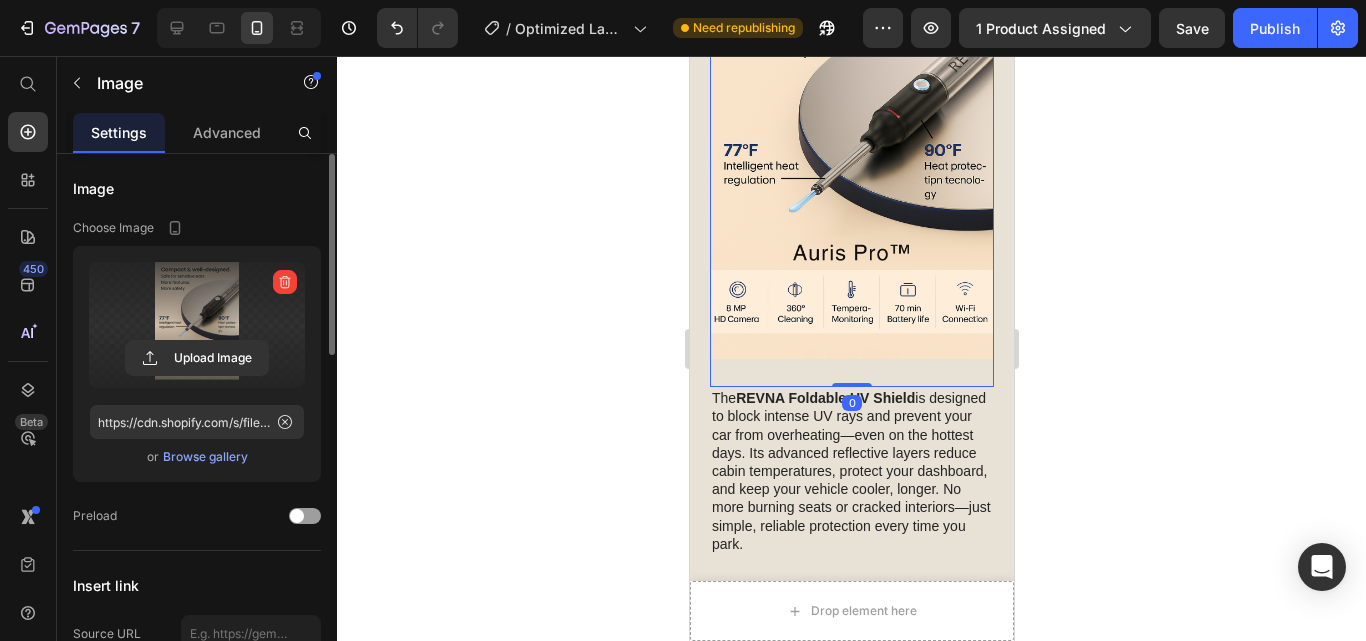 click 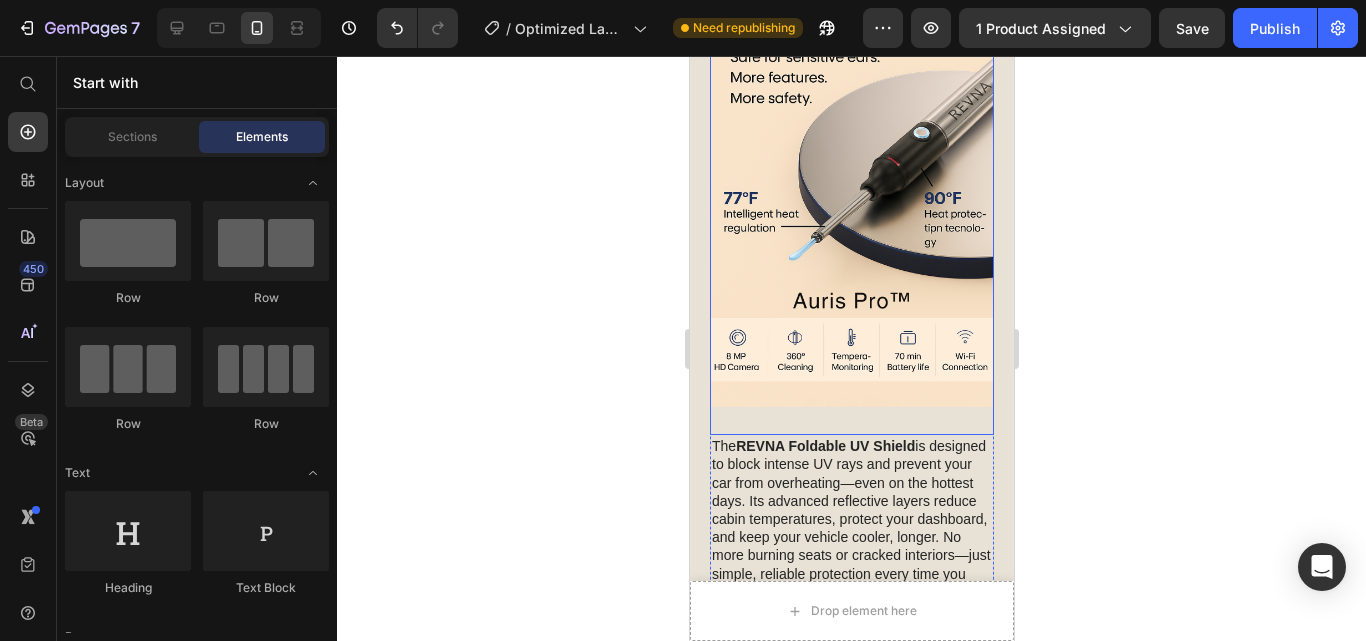 scroll, scrollTop: 3258, scrollLeft: 0, axis: vertical 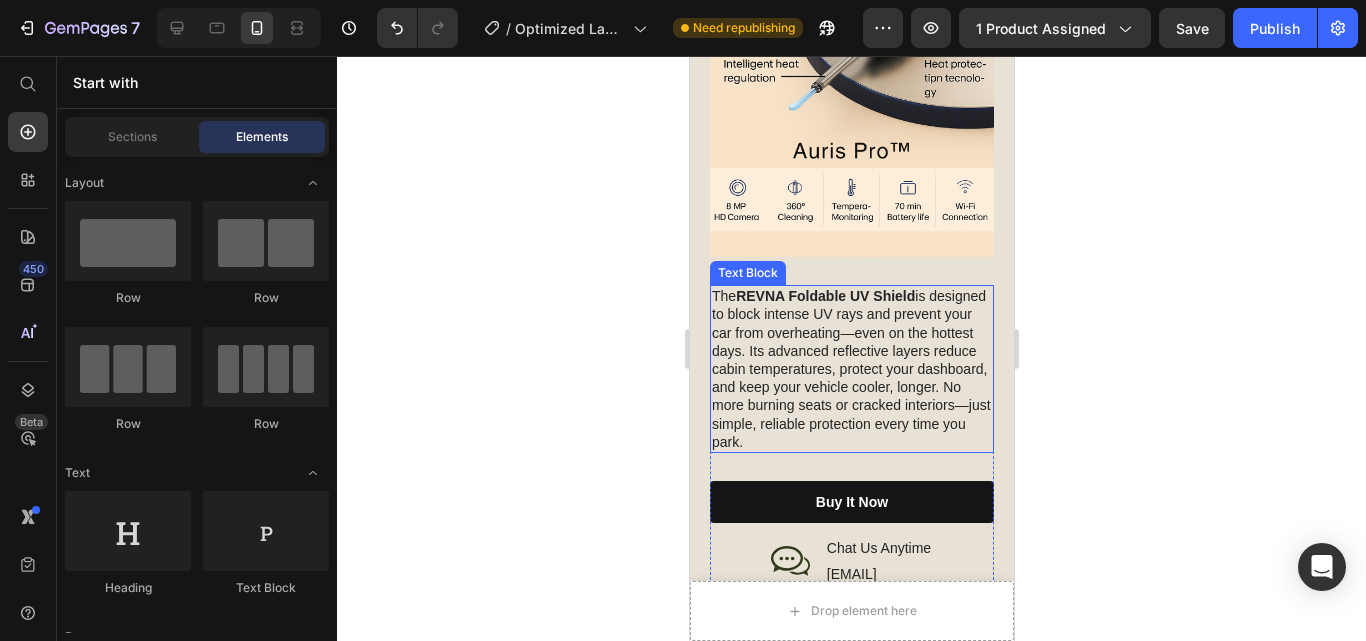 click on "The  REVNA Foldable UV Shield  is designed to block intense UV rays and prevent your car from overheating—even on the hottest days. Its advanced reflective layers reduce cabin temperatures, protect your dashboard, and keep your vehicle cooler, longer. No more burning seats or cracked interiors—just simple, reliable protection every time you park." at bounding box center [851, 369] 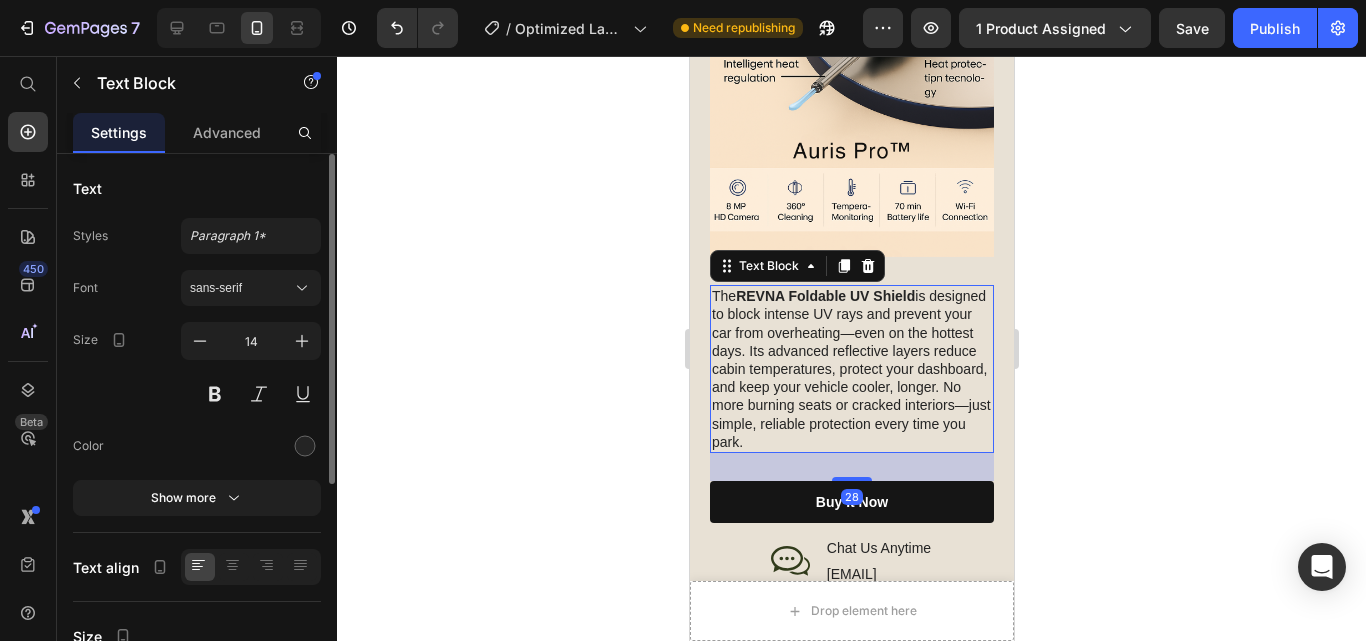 click on "The  REVNA Foldable UV Shield  is designed to block intense UV rays and prevent your car from overheating—even on the hottest days. Its advanced reflective layers reduce cabin temperatures, protect your dashboard, and keep your vehicle cooler, longer. No more burning seats or cracked interiors—just simple, reliable protection every time you park." at bounding box center [851, 369] 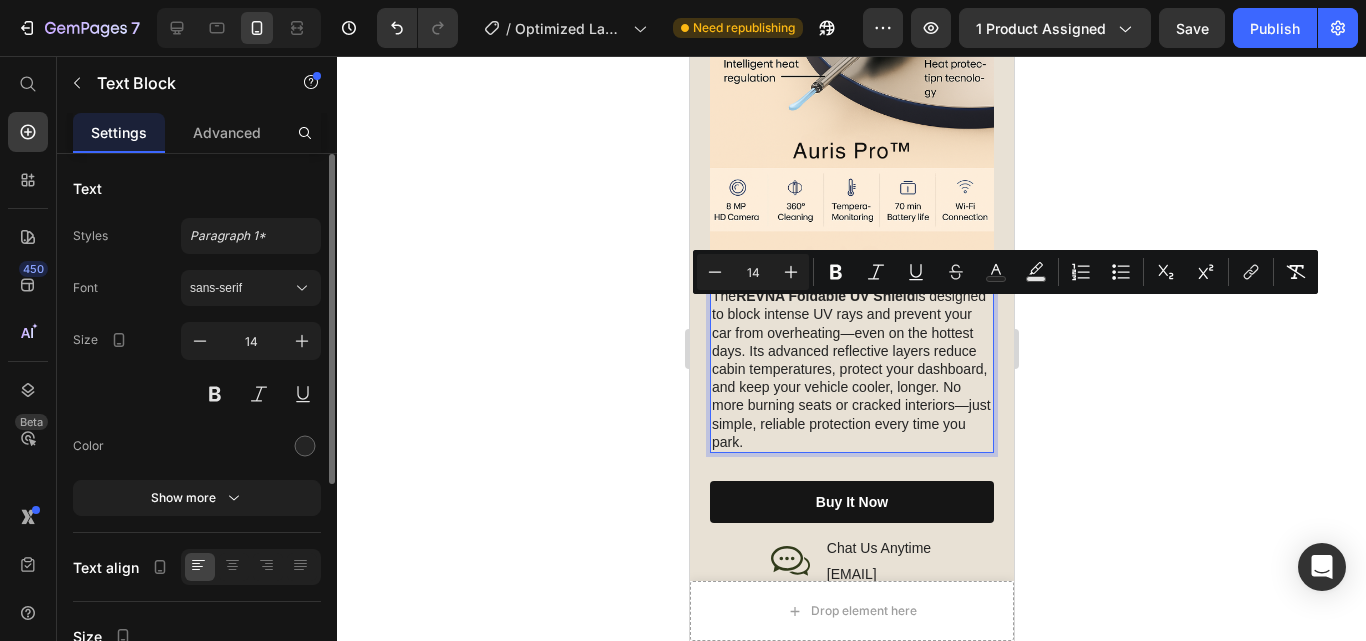 drag, startPoint x: 776, startPoint y: 472, endPoint x: 708, endPoint y: 316, distance: 170.17638 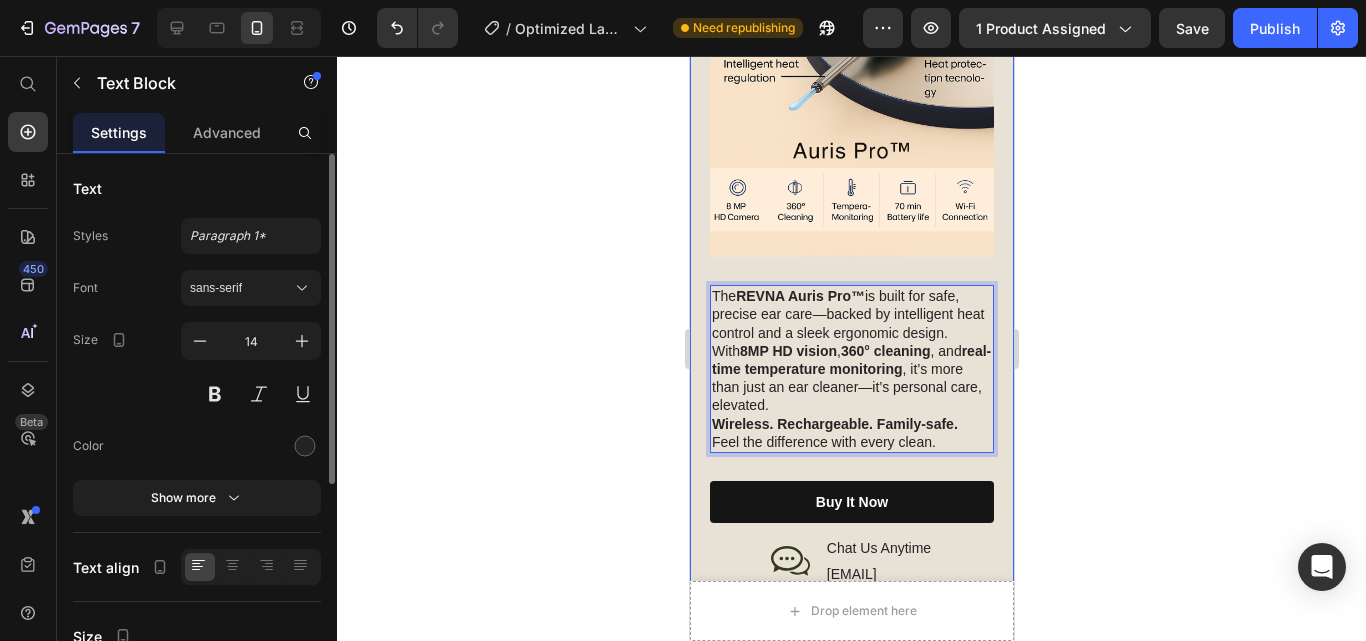 click on "Compact. Smart. Designed for comfort. Heading Image The  REVNA Auris Pro™  is built for safe, precise ear care—backed by intelligent heat control and a sleek ergonomic design. With  8MP HD vision ,  360° cleaning , and  real-time temperature monitoring , it’s more than just an ear cleaner—it’s personal care, elevated. Wireless. Rechargeable. Family-safe. Feel the difference with every clean. Text Block   28 buy it now Button
Icon Chat Us Anytime Text Block [EMAIL] Text Block Row Row Row Row Section 4" at bounding box center [851, 107] 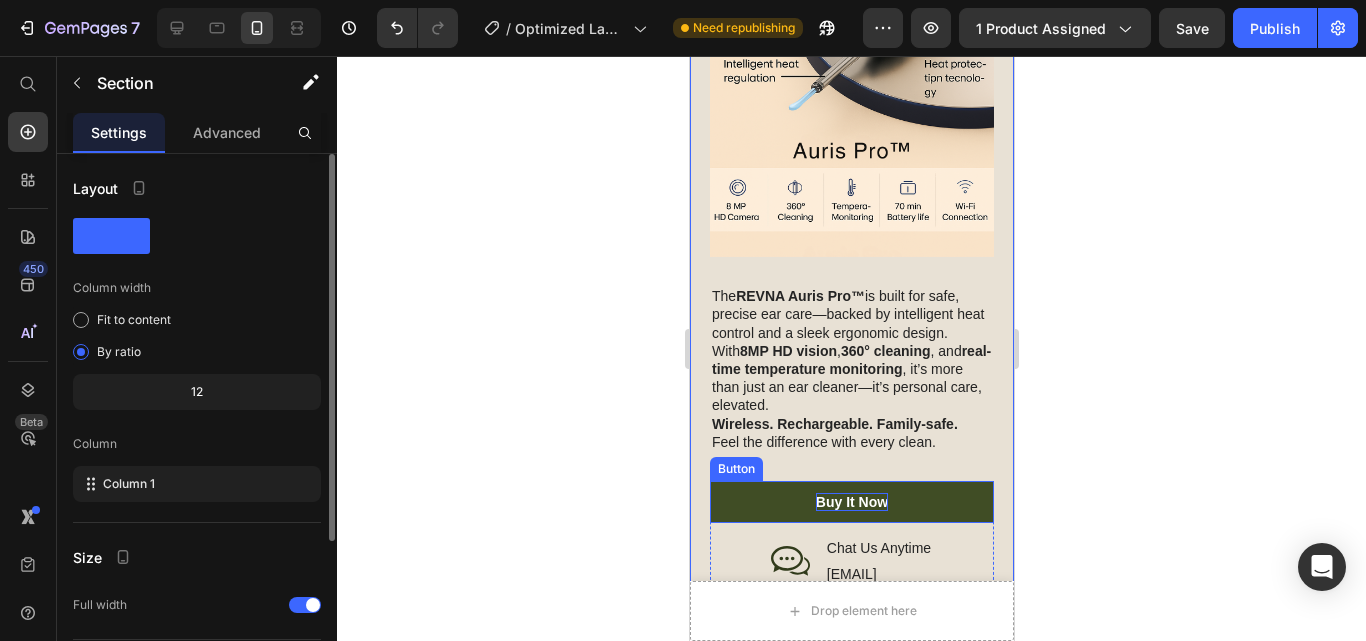 scroll, scrollTop: 3326, scrollLeft: 0, axis: vertical 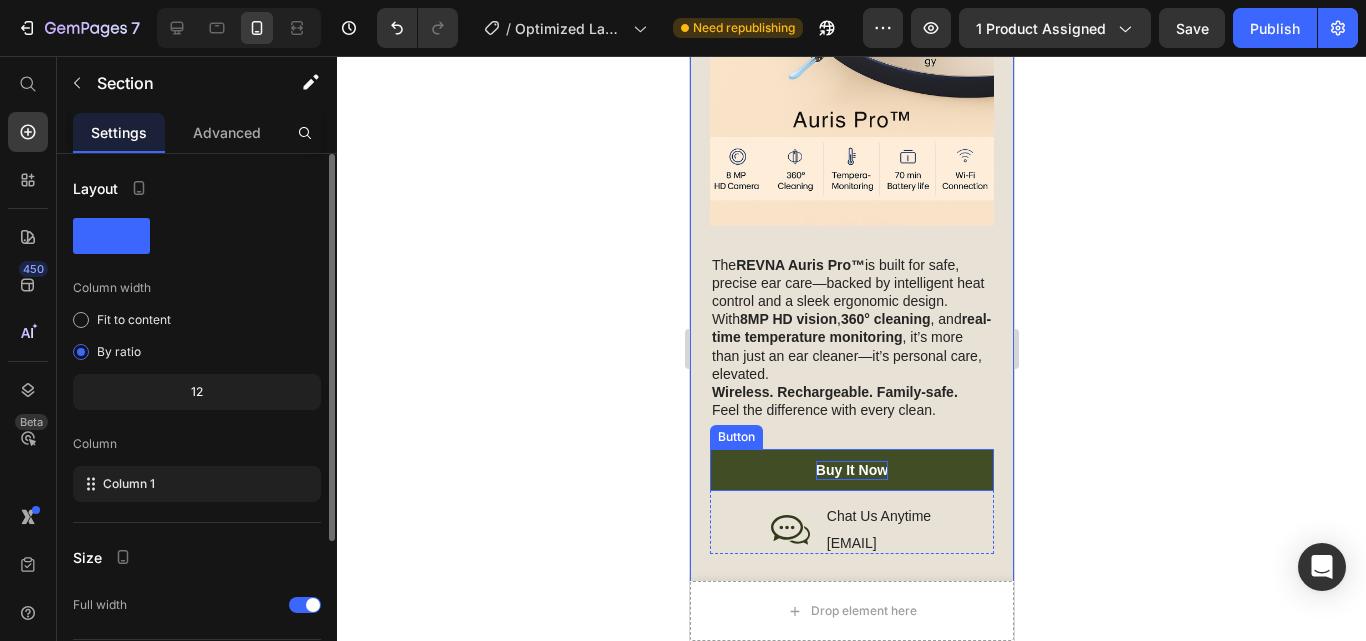 click on "buy it now" at bounding box center (851, 470) 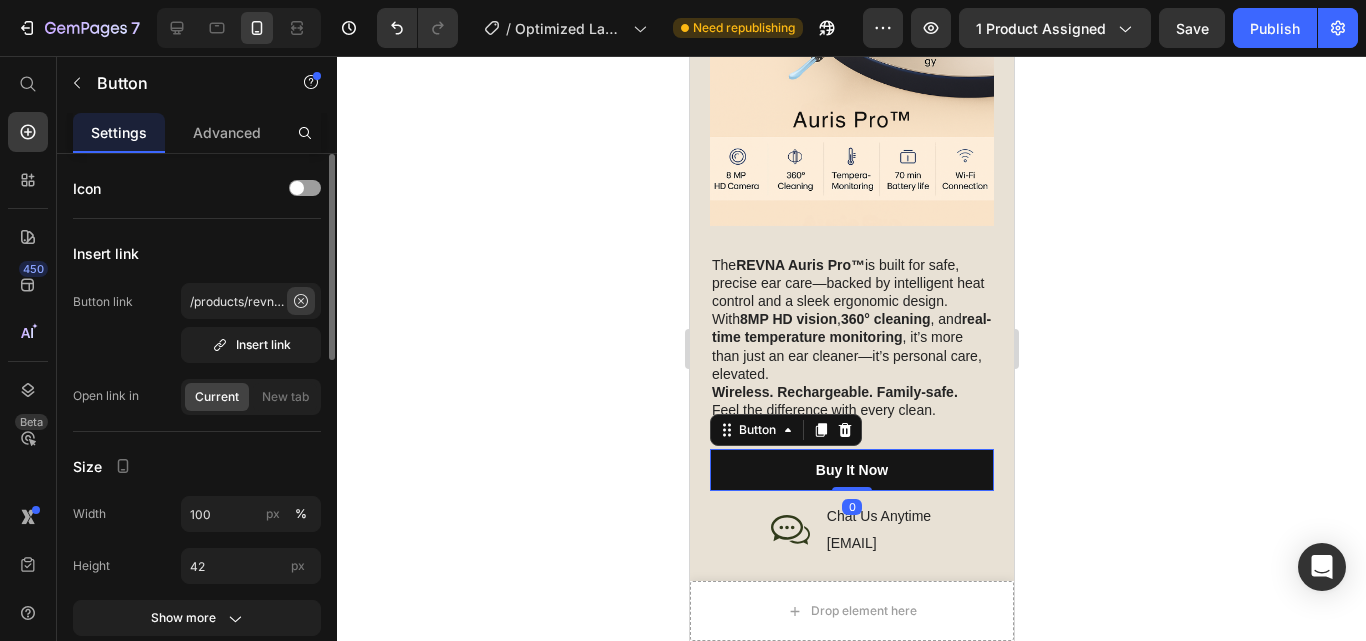 click 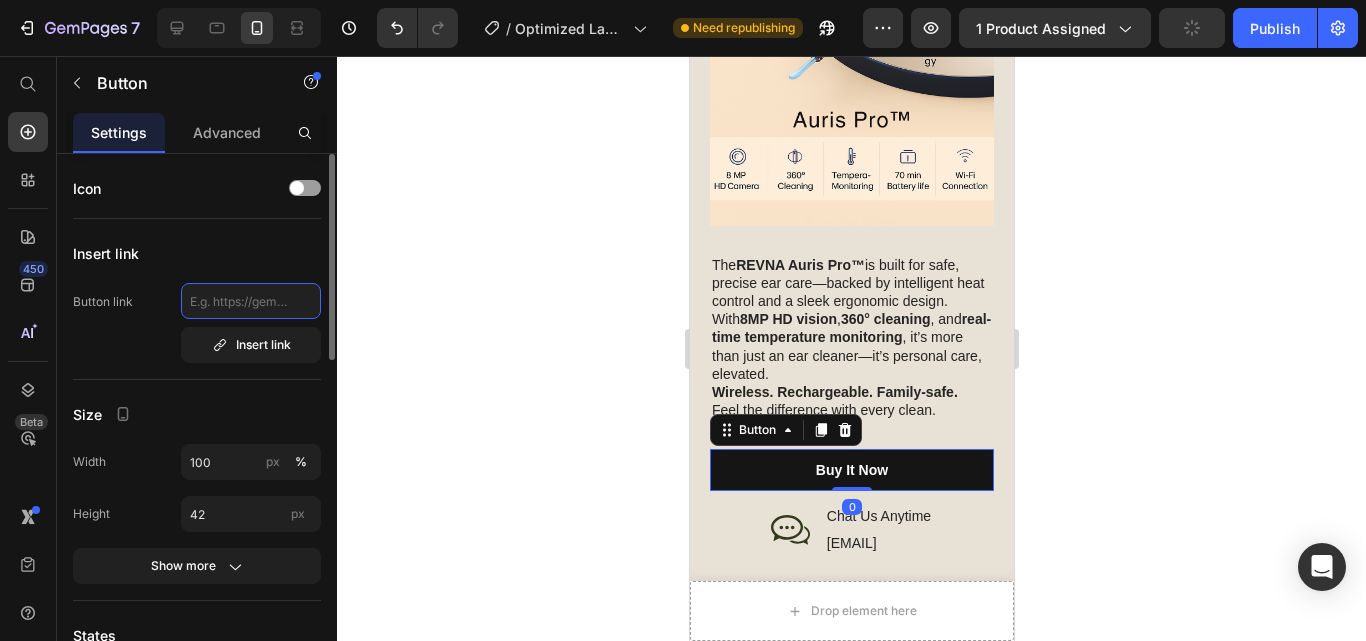 scroll, scrollTop: 0, scrollLeft: 0, axis: both 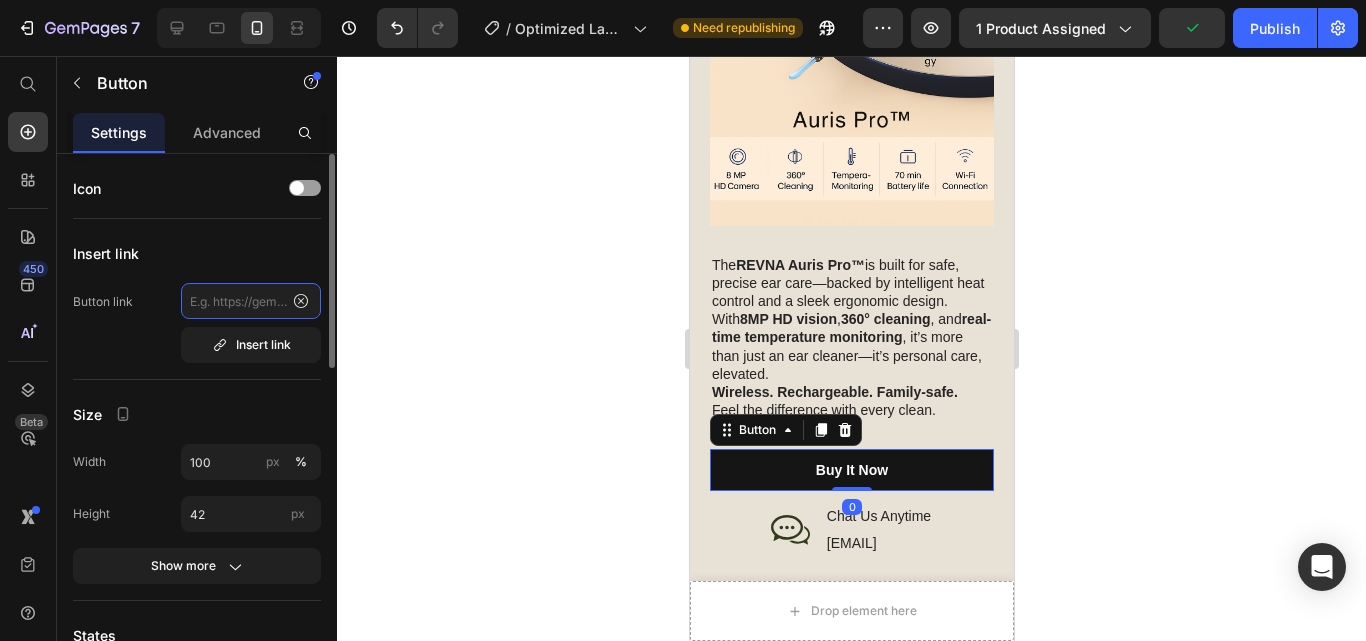 type on "/products/revna-2025-foldable-anti-uv-windshield-sunshade" 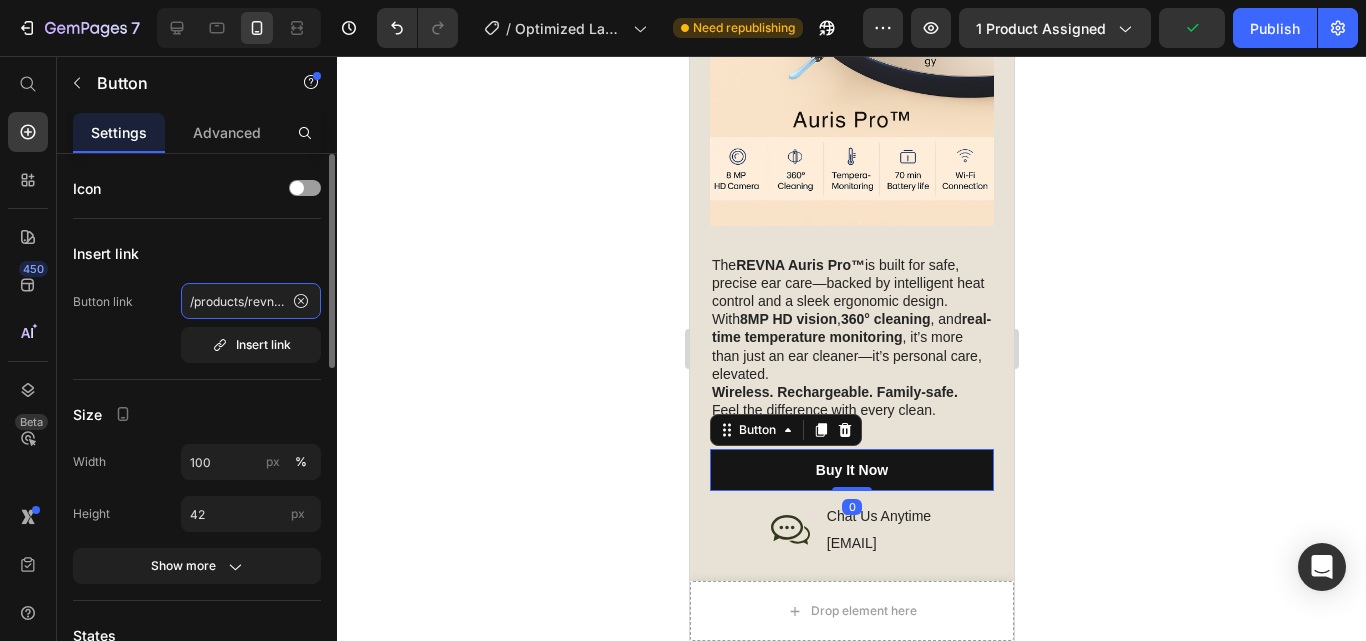click on "/products/revna-2025-foldable-anti-uv-windshield-sunshade" 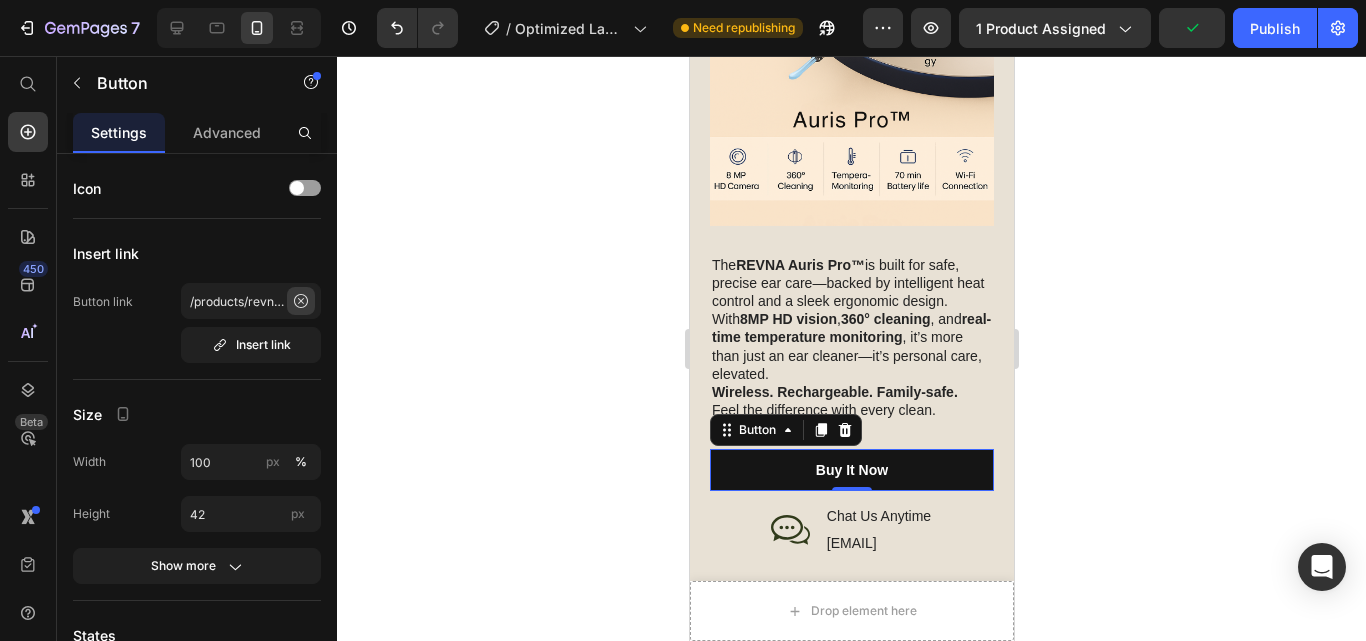 click 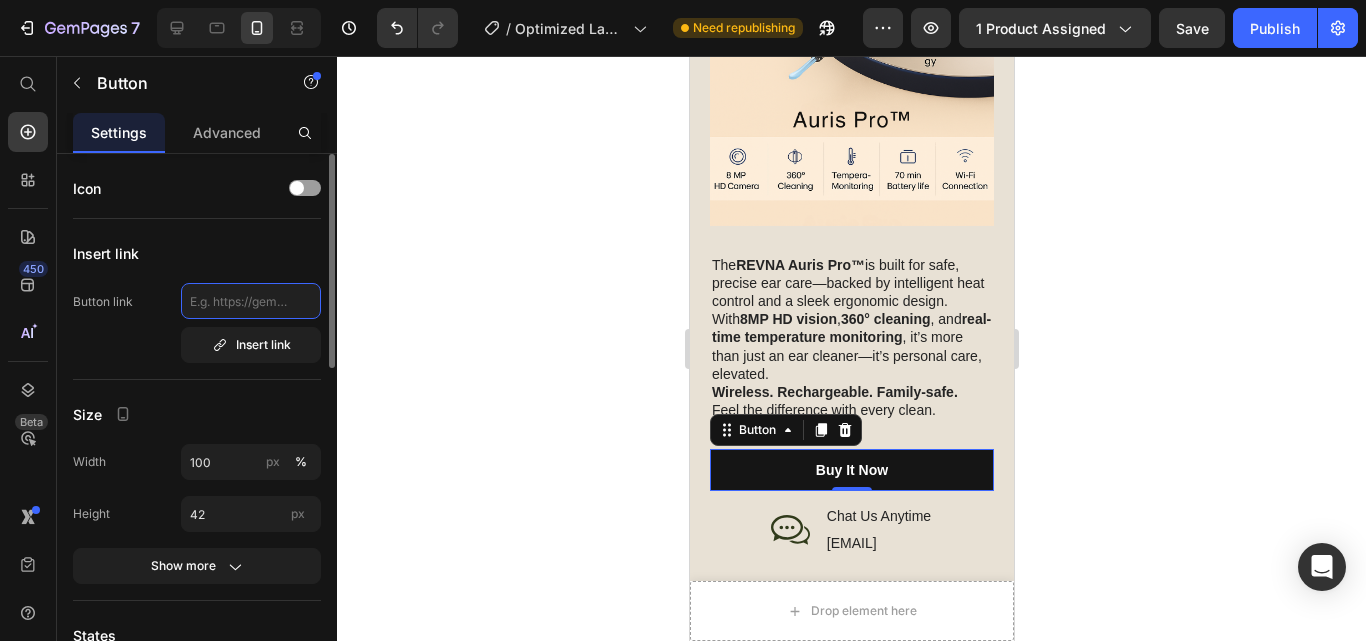 click 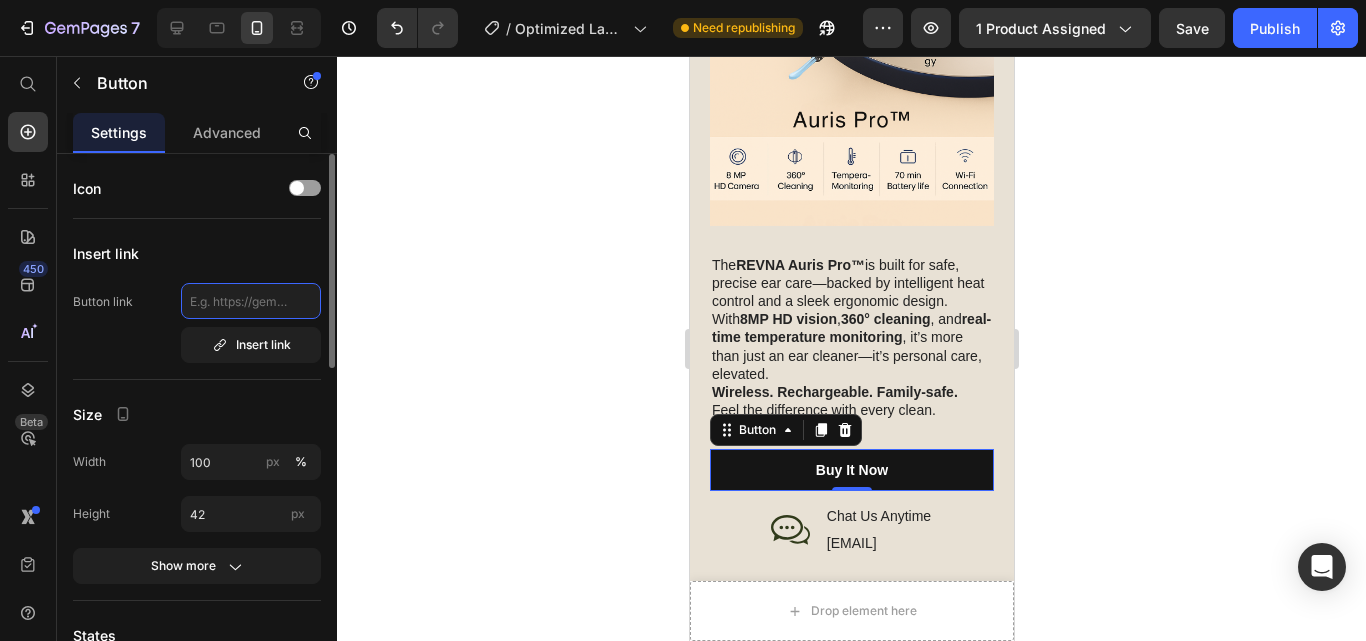 click 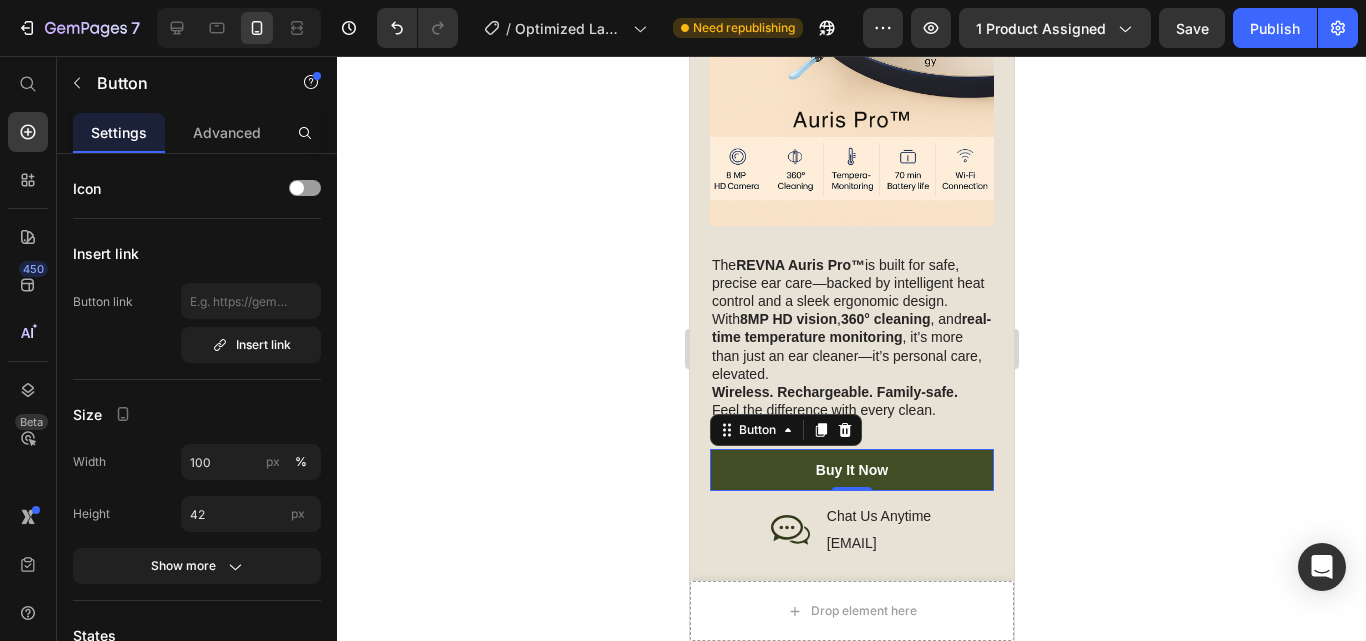 click on "buy it now" at bounding box center (851, 470) 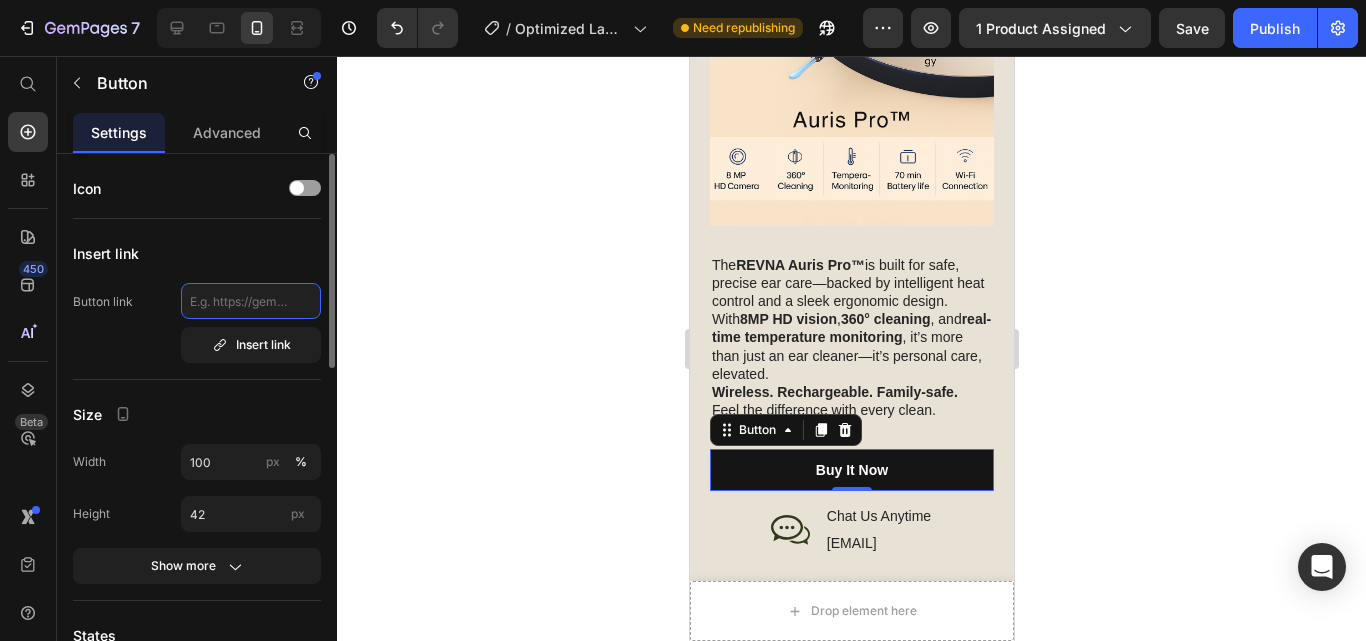 click 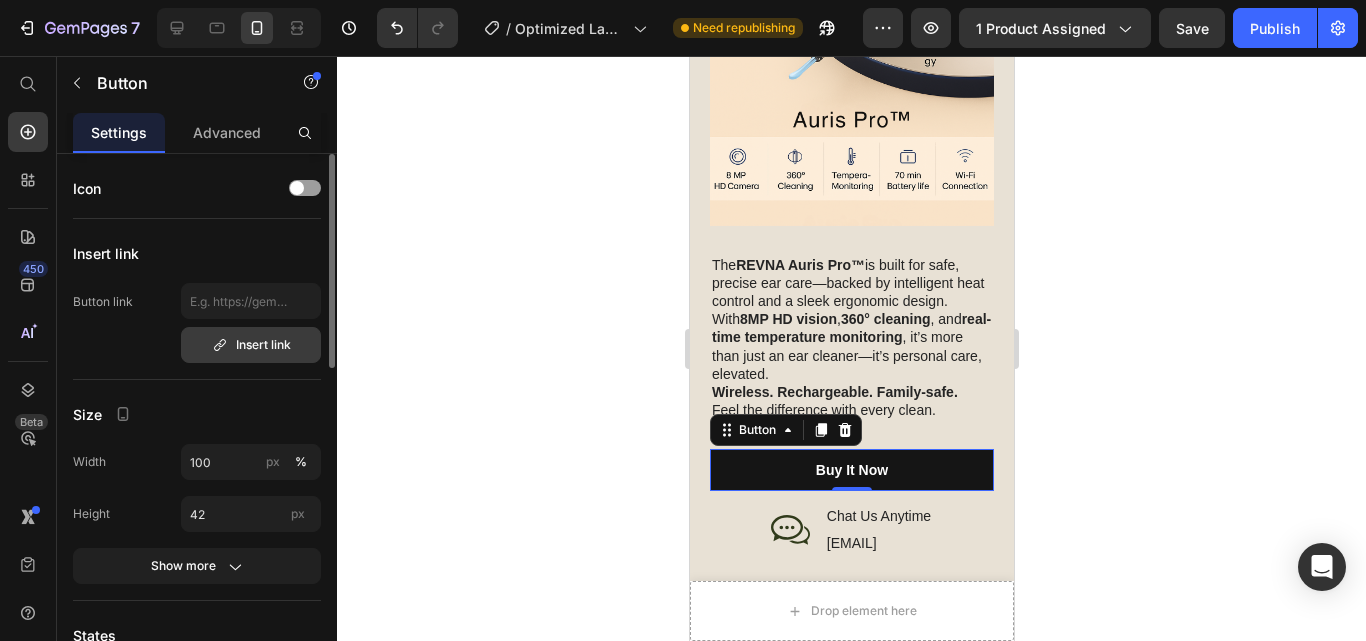 click on "Insert link" at bounding box center (251, 345) 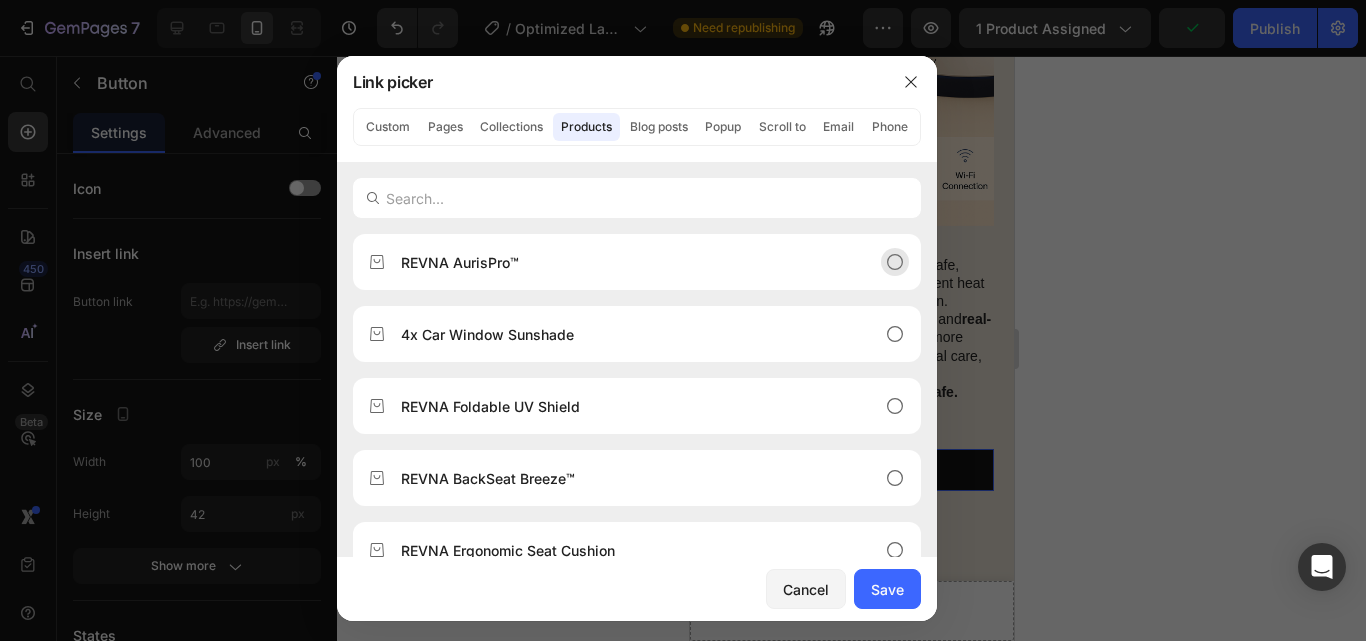 click on "REVNA AurisPro™" at bounding box center (460, 262) 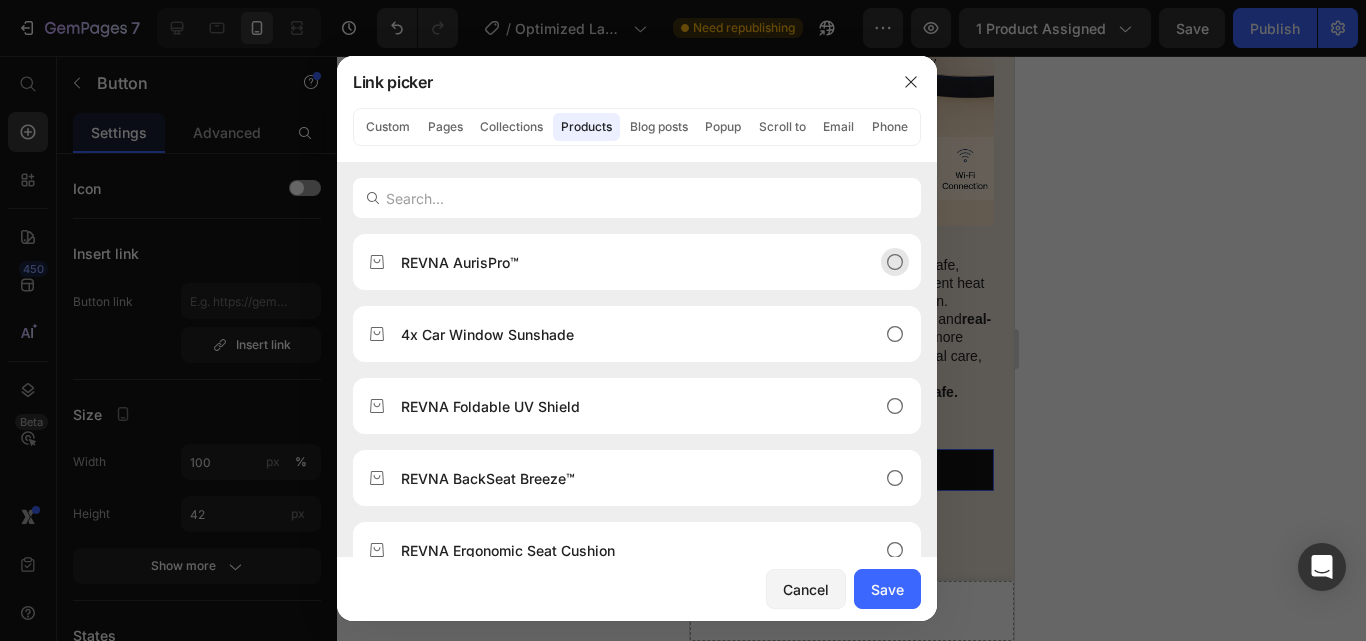 click 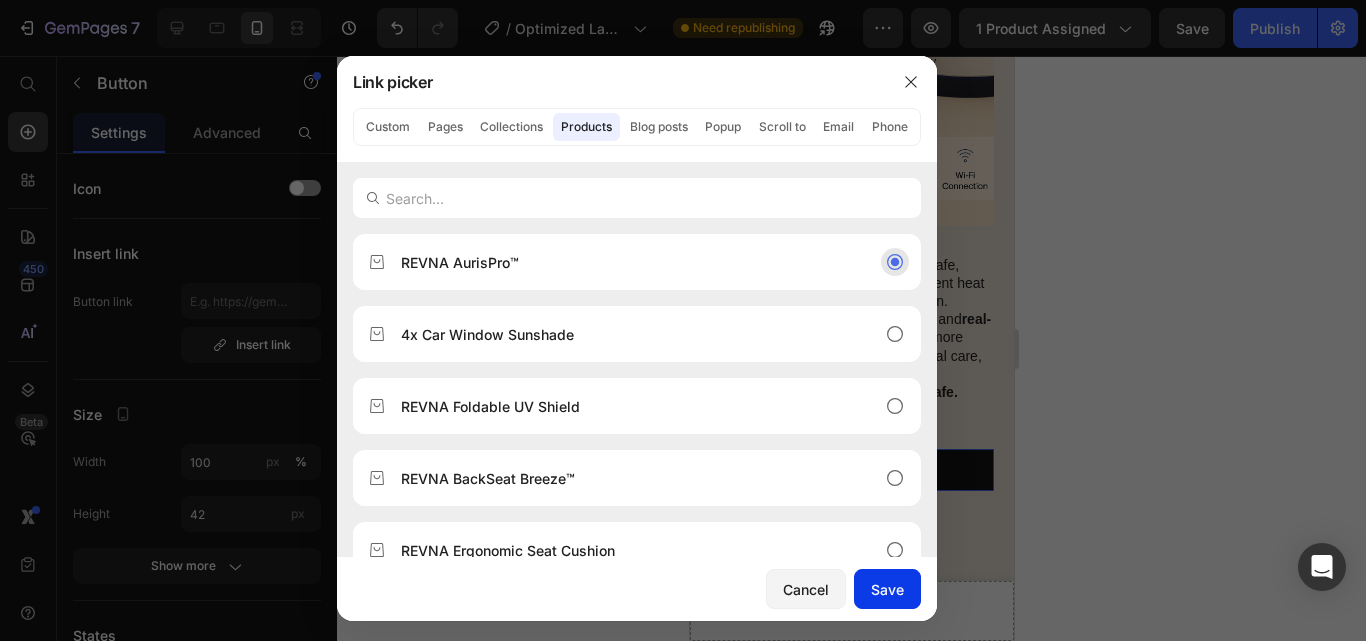 click on "Save" at bounding box center (887, 589) 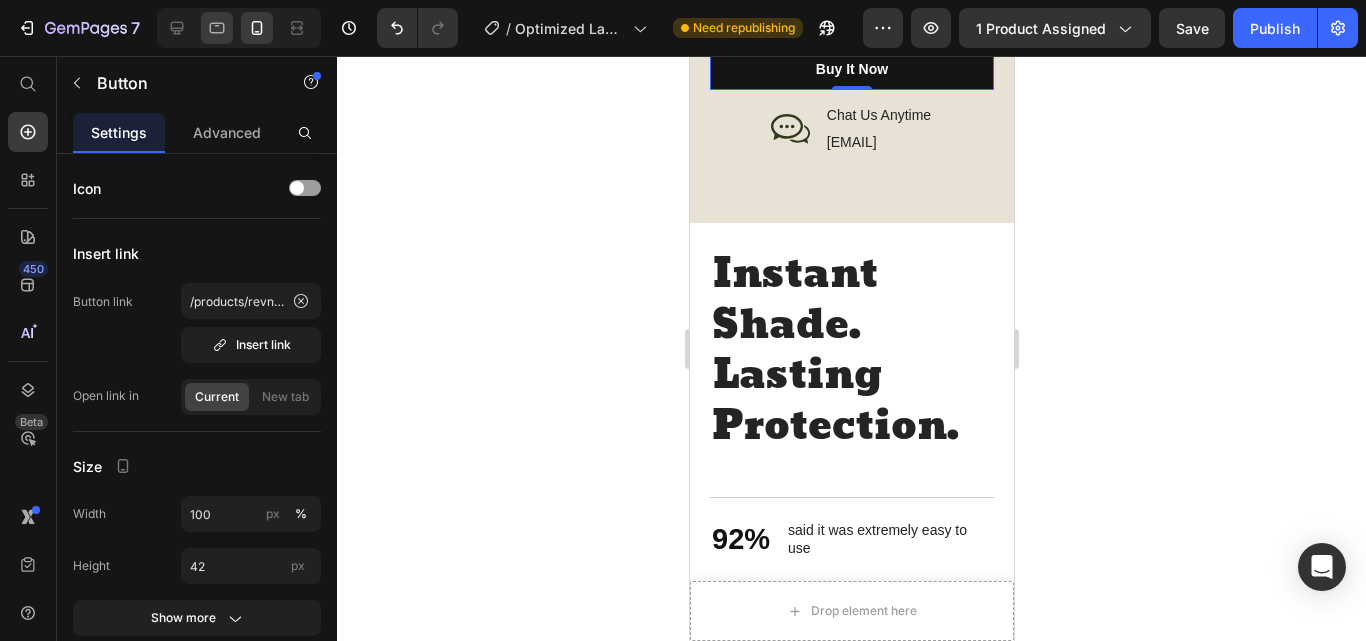 scroll, scrollTop: 3872, scrollLeft: 0, axis: vertical 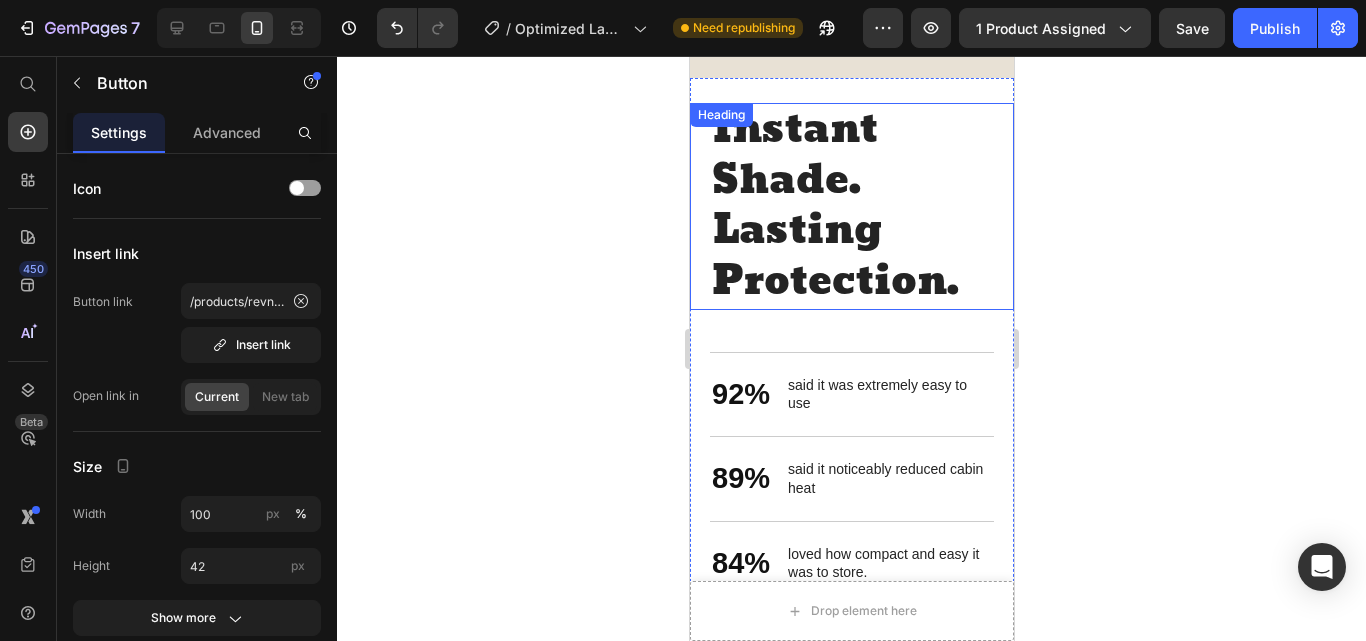 click on "Instant Shade. Lasting Protection." at bounding box center (851, 206) 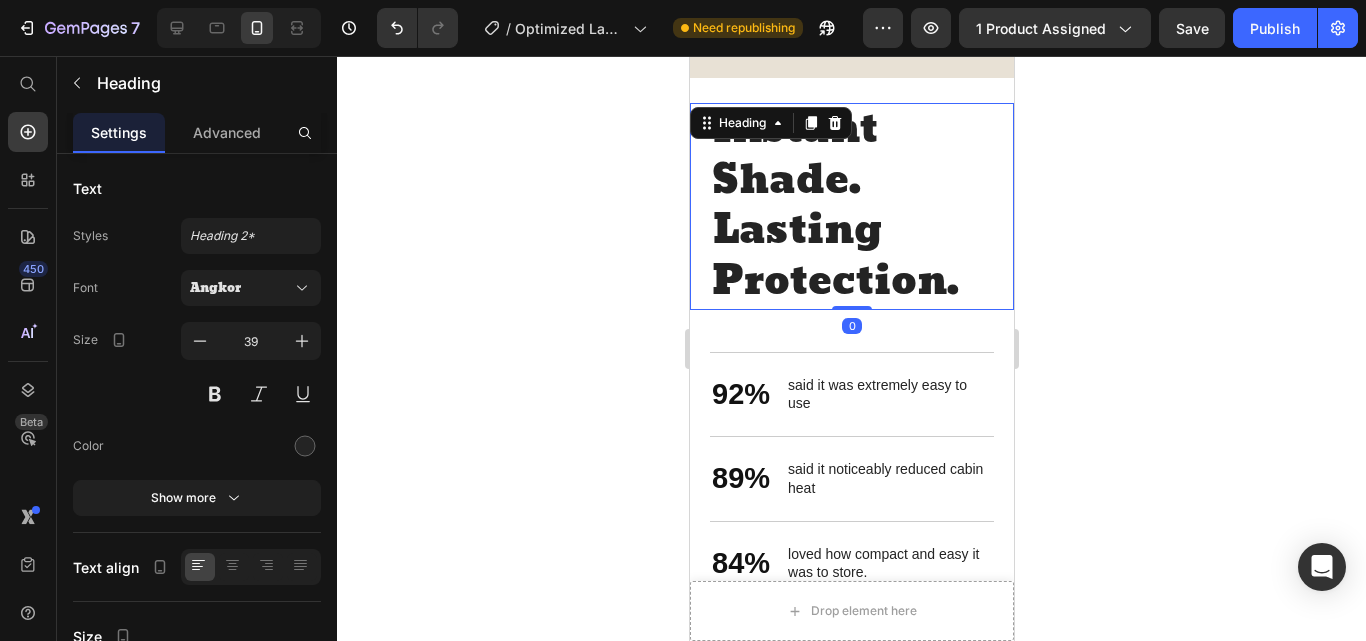 click on "Instant Shade. Lasting Protection." at bounding box center (851, 206) 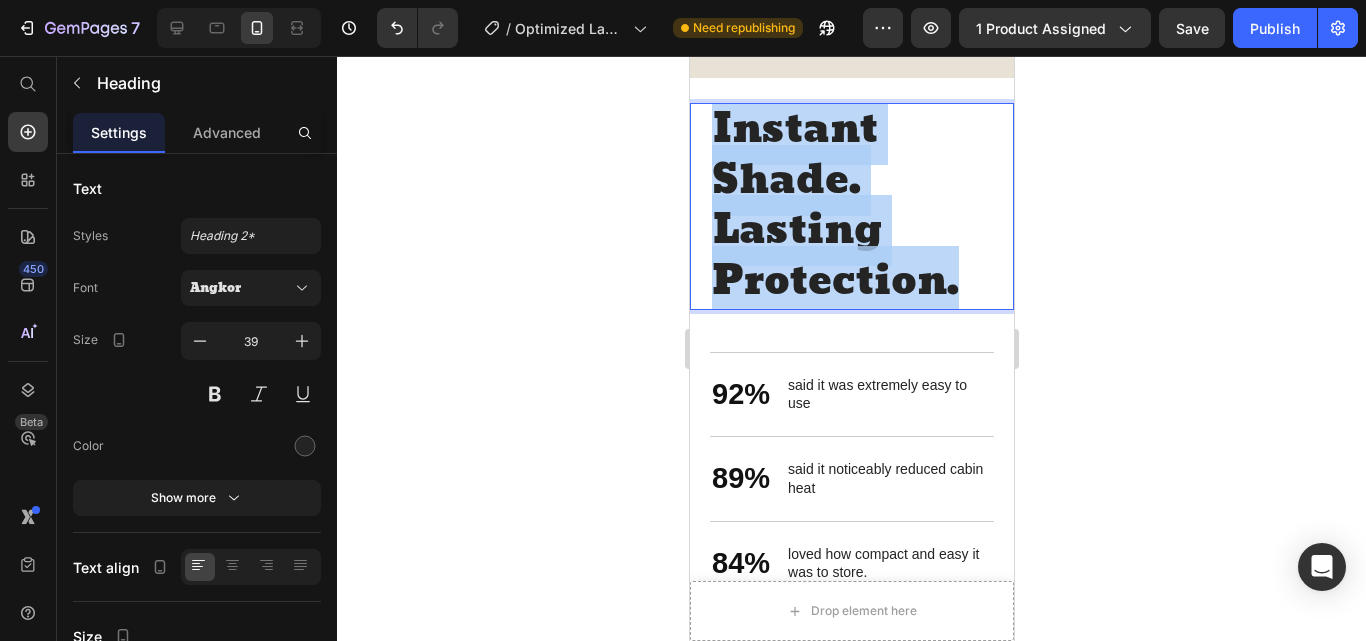 drag, startPoint x: 971, startPoint y: 283, endPoint x: 719, endPoint y: 140, distance: 289.74643 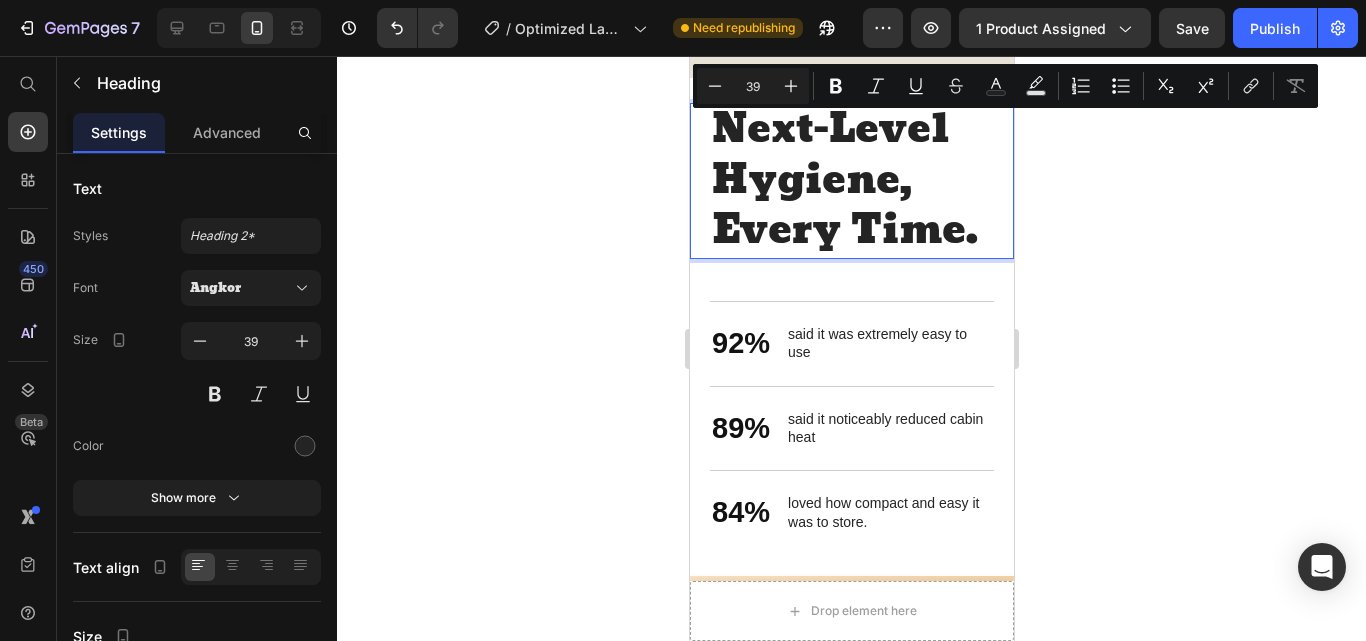 scroll, scrollTop: 7, scrollLeft: 0, axis: vertical 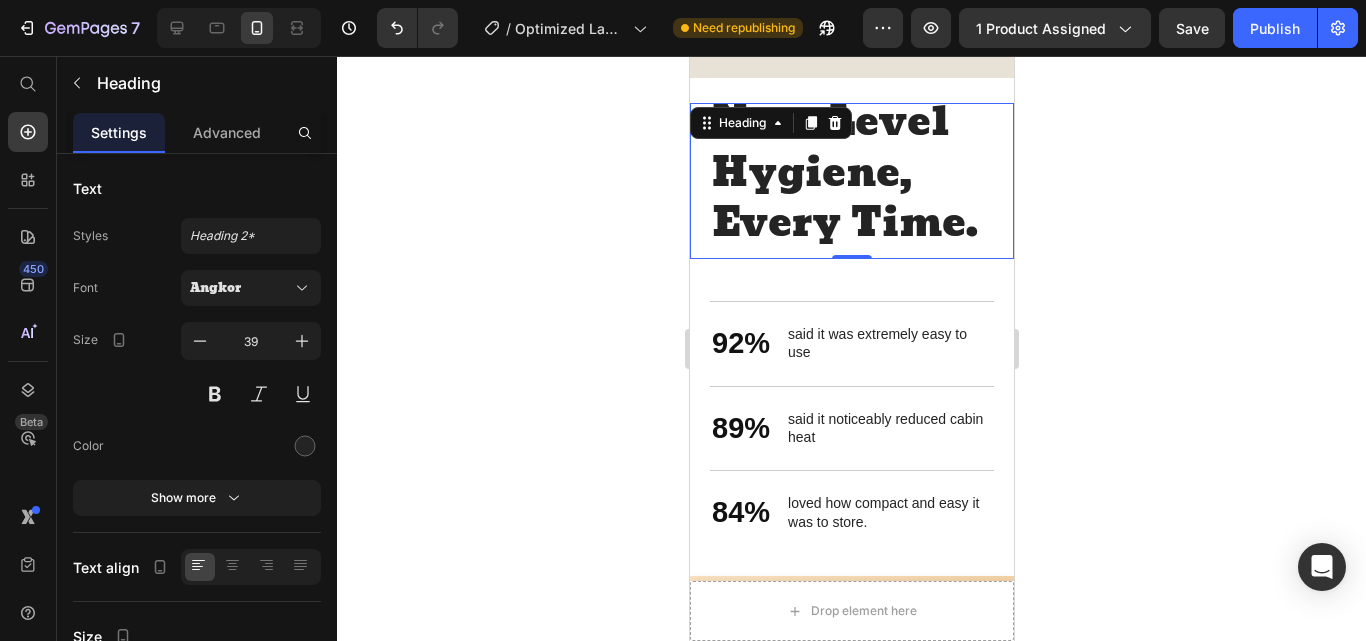 click 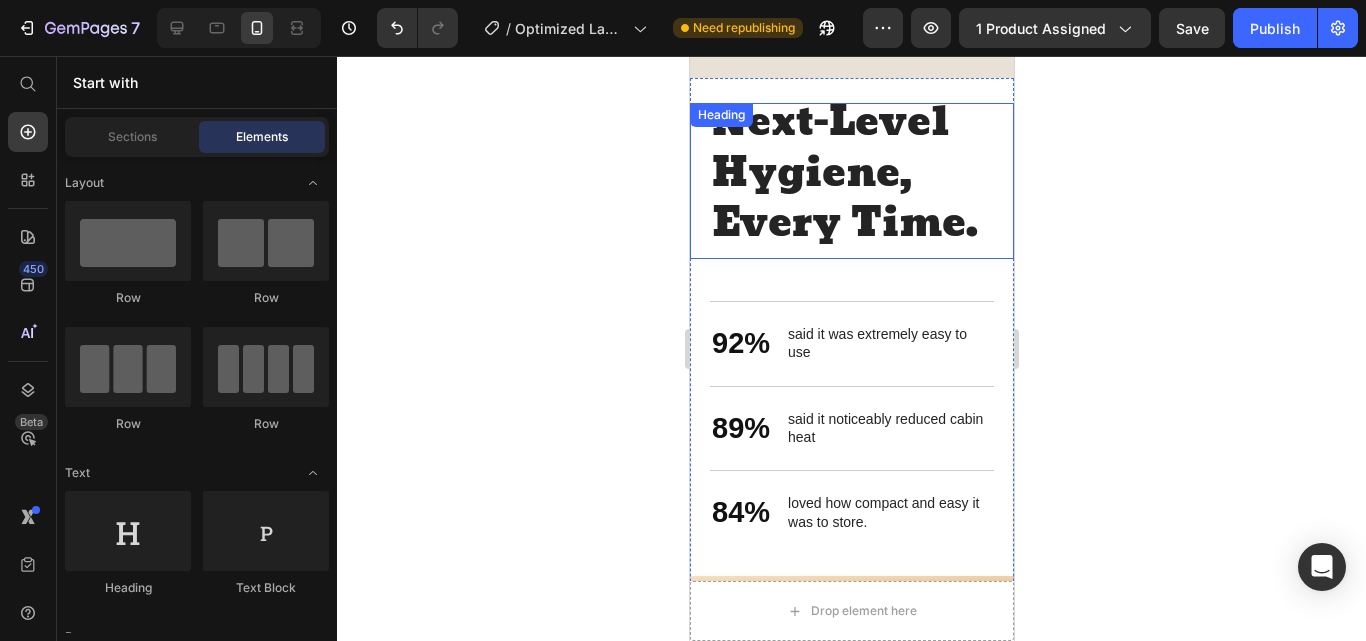 click on "Next-Level Hygiene, Every Time." at bounding box center [851, 174] 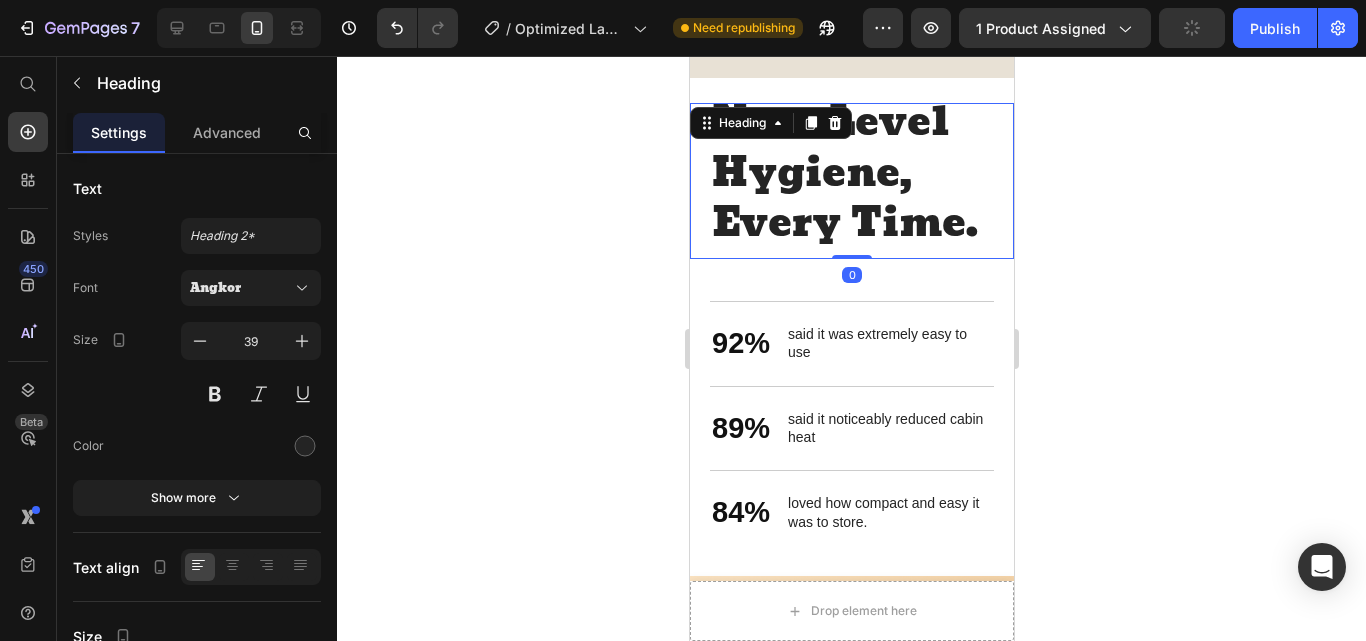 click on "Next-Level Hygiene, Every Time." at bounding box center [851, 174] 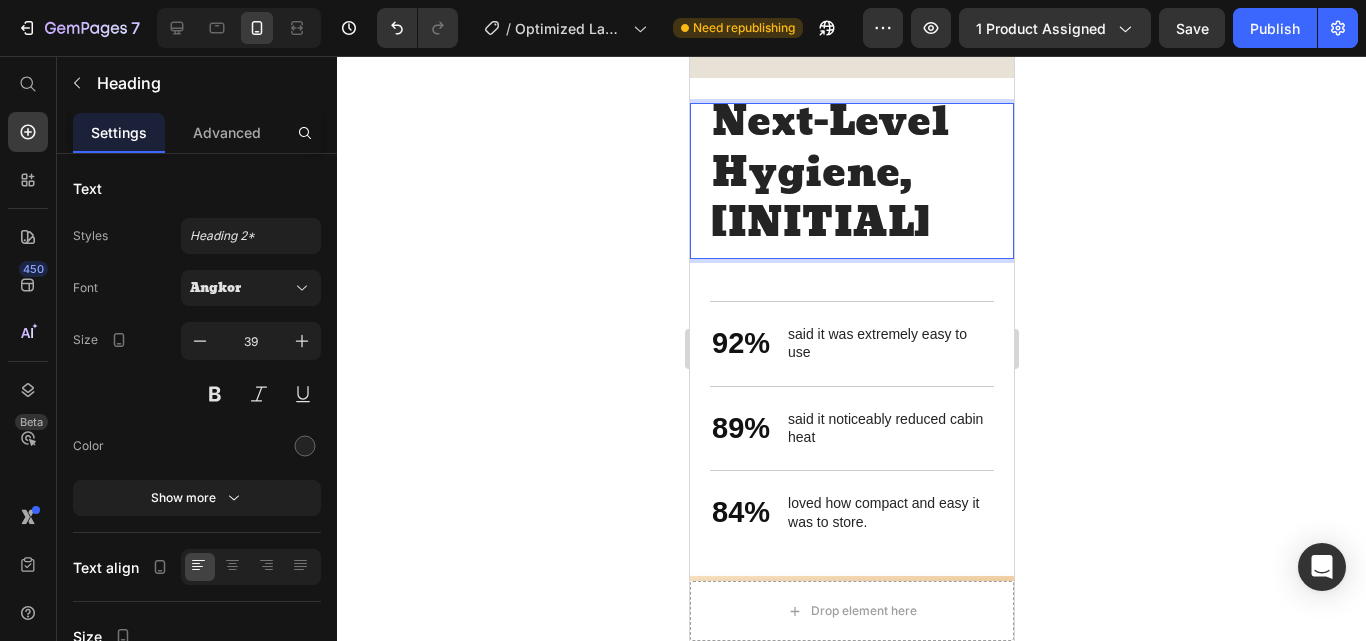 scroll, scrollTop: 8, scrollLeft: 0, axis: vertical 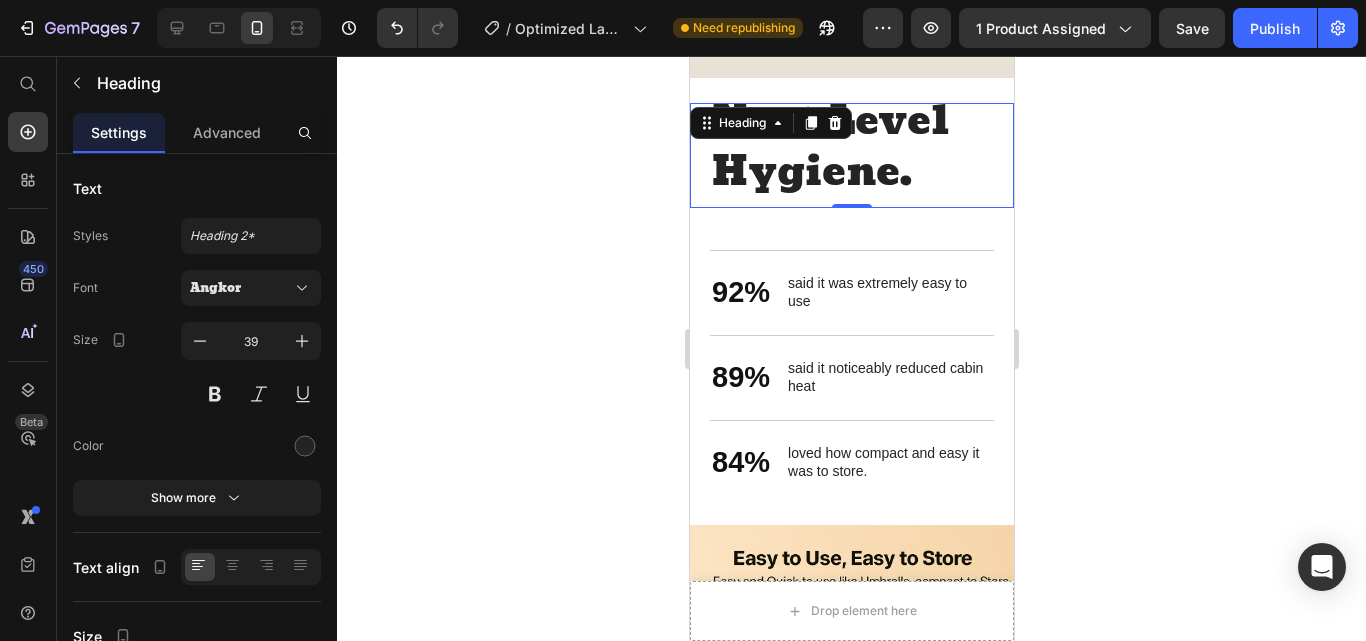 click 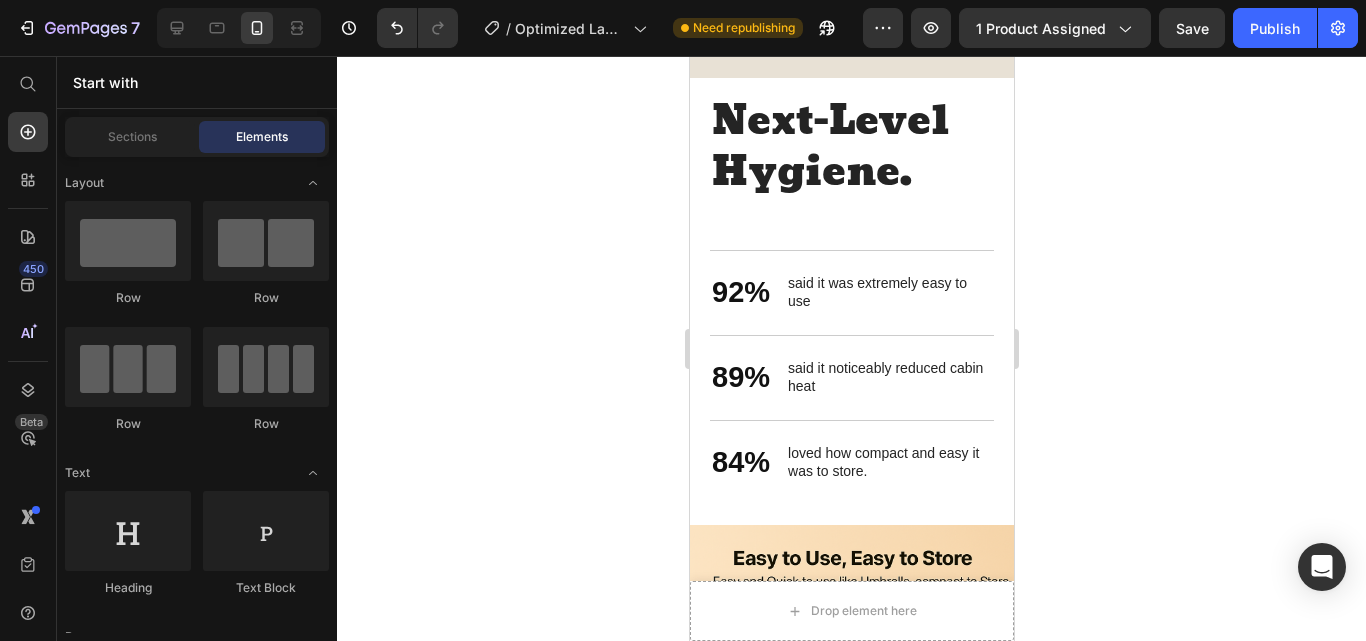 click on "said it was extremely easy to use" at bounding box center (889, 292) 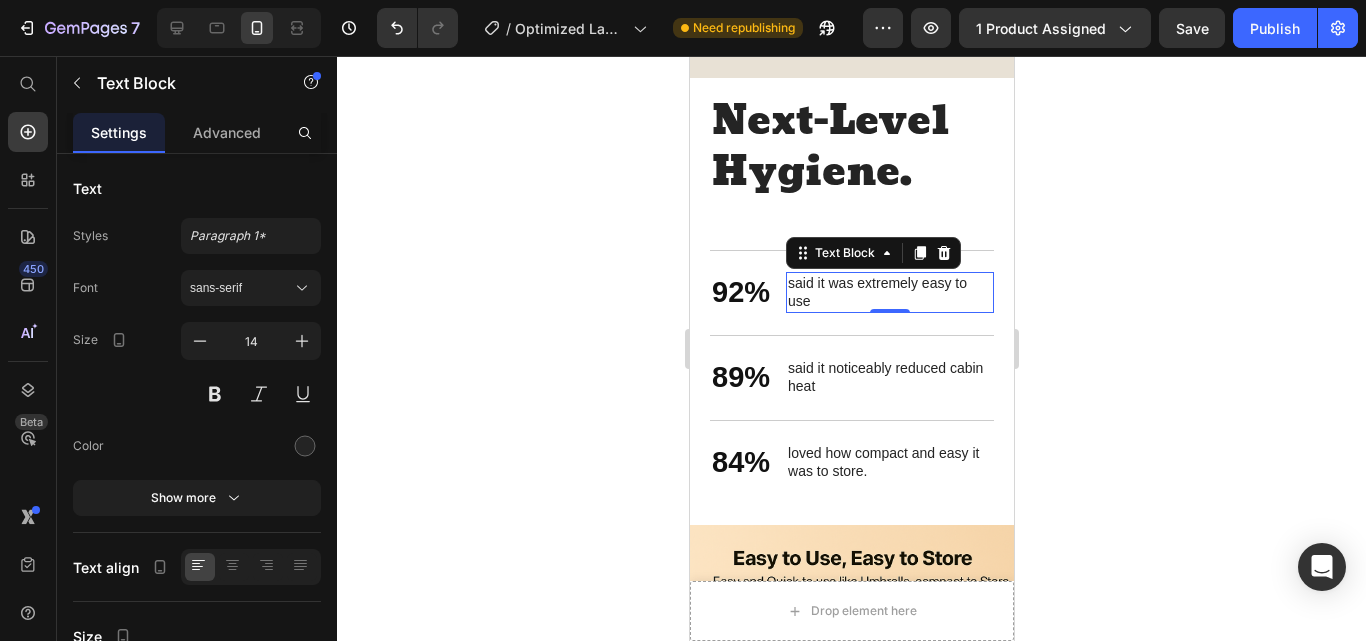 click on "said it was extremely easy to use" at bounding box center (889, 292) 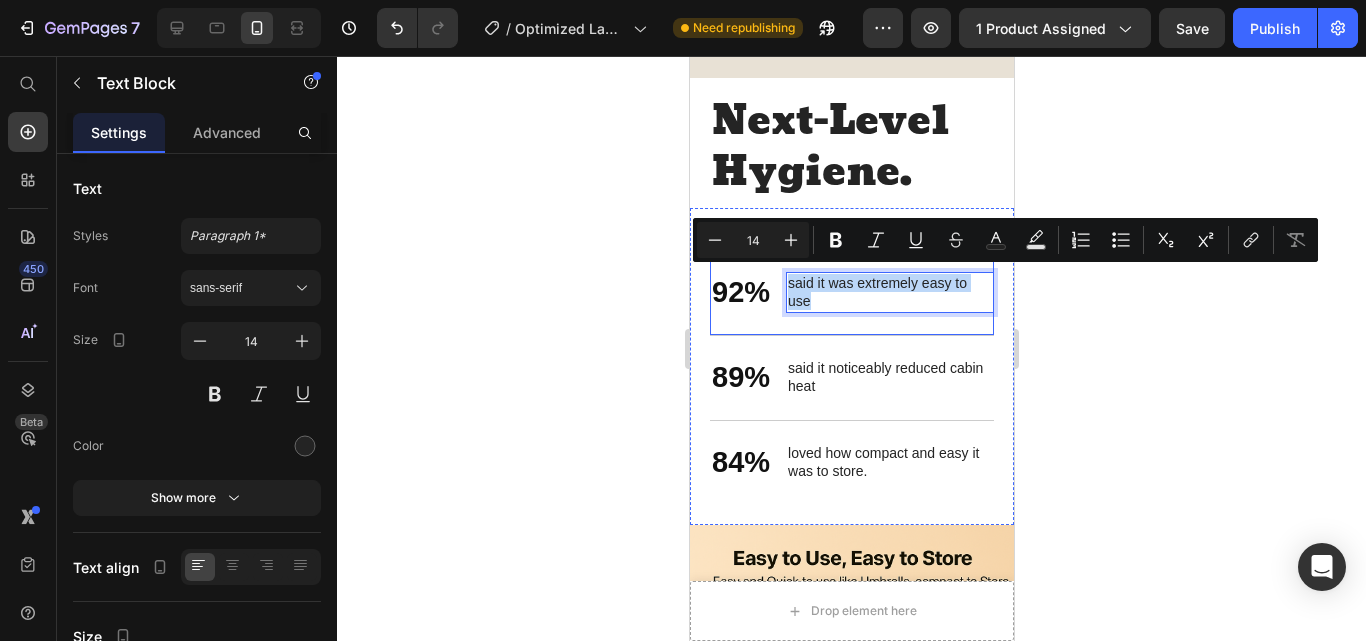 drag, startPoint x: 817, startPoint y: 298, endPoint x: 781, endPoint y: 275, distance: 42.72002 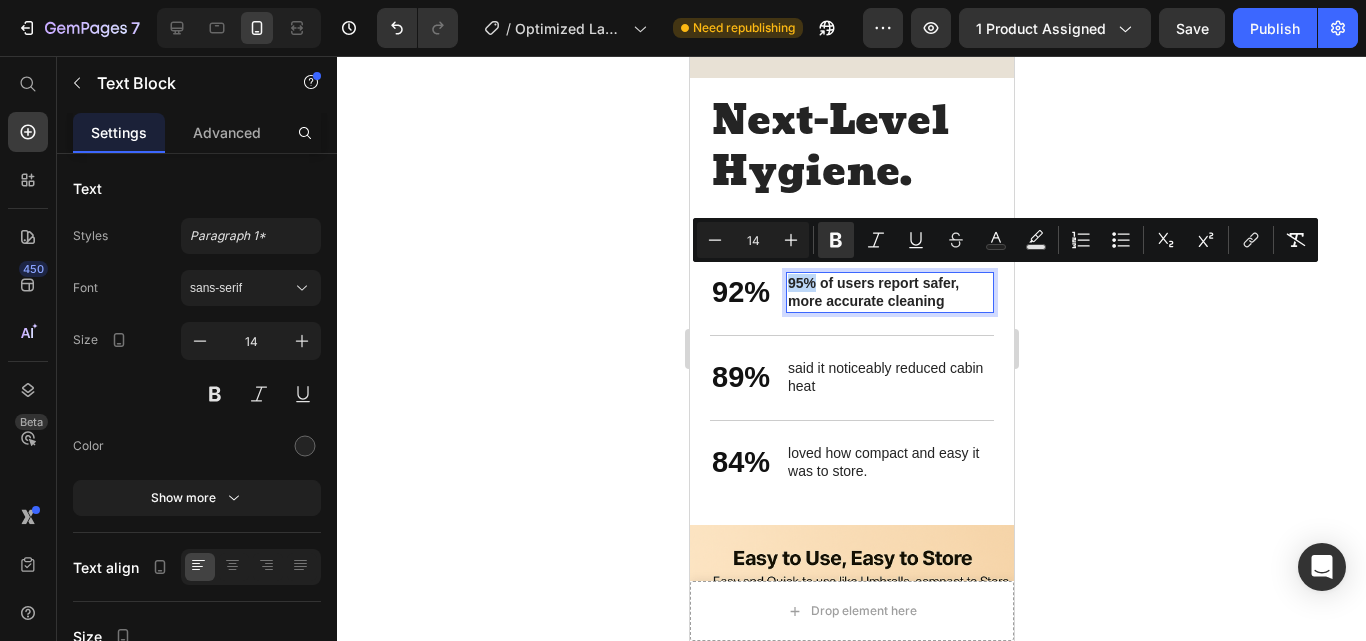 drag, startPoint x: 813, startPoint y: 280, endPoint x: 788, endPoint y: 280, distance: 25 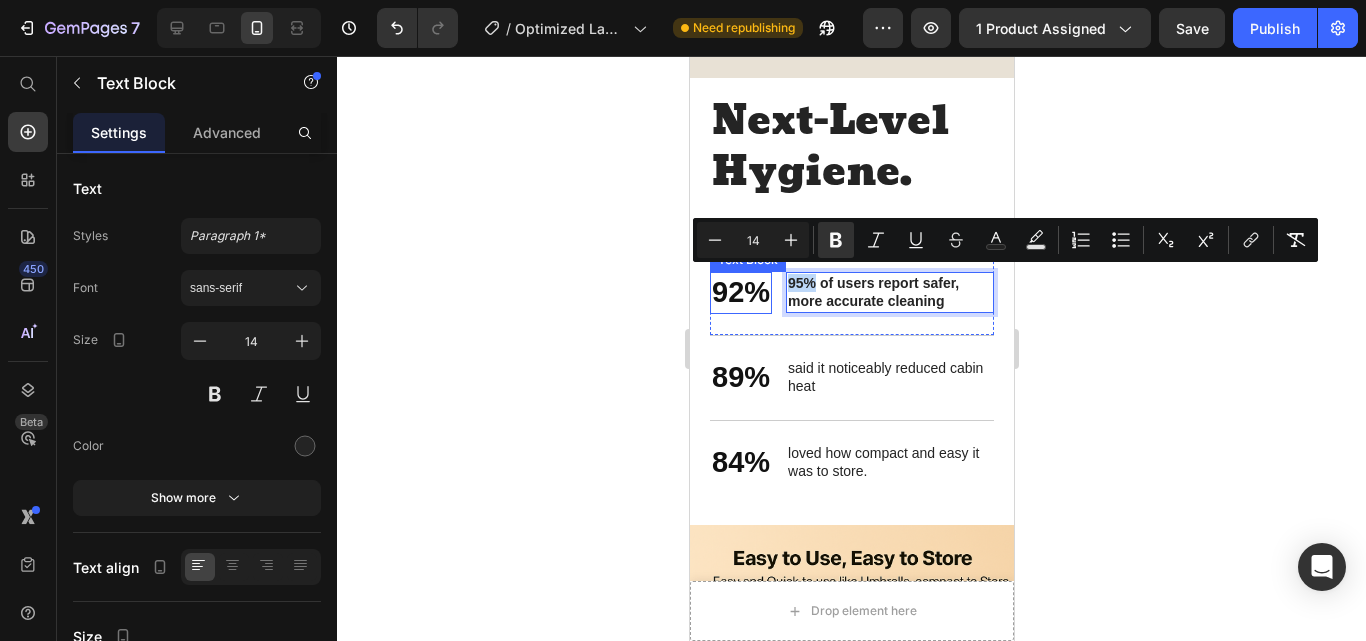 click on "92%" at bounding box center [740, 293] 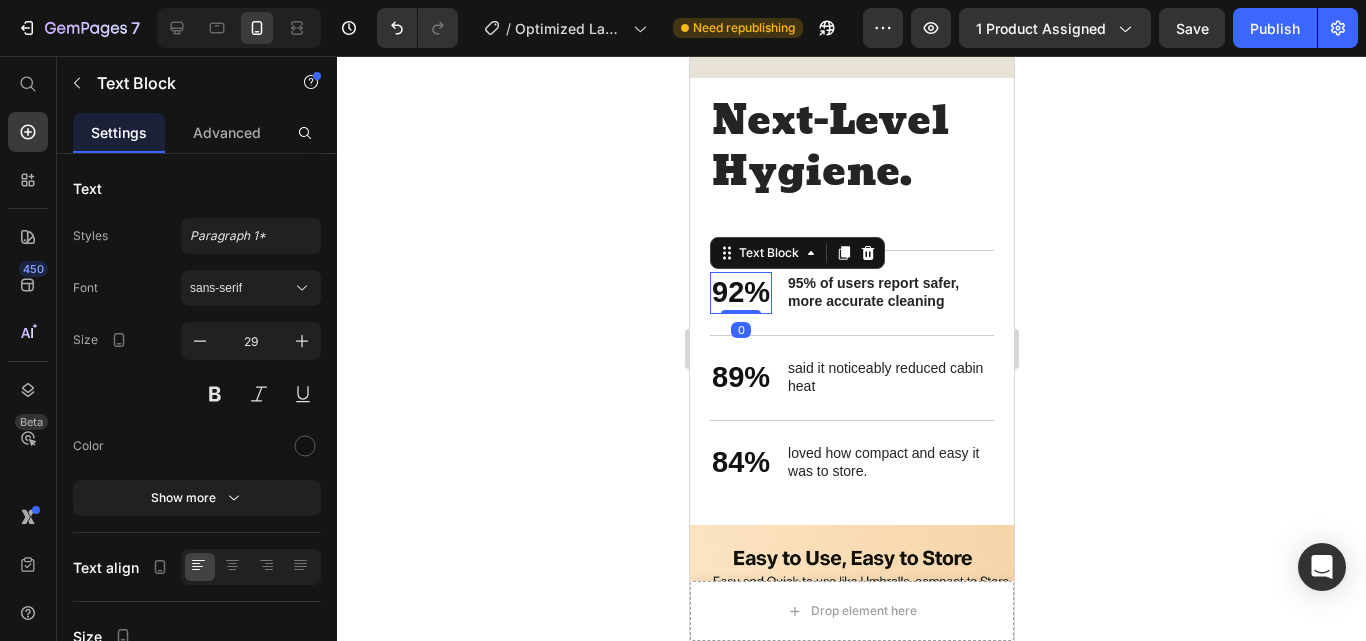 click on "92%" at bounding box center [740, 293] 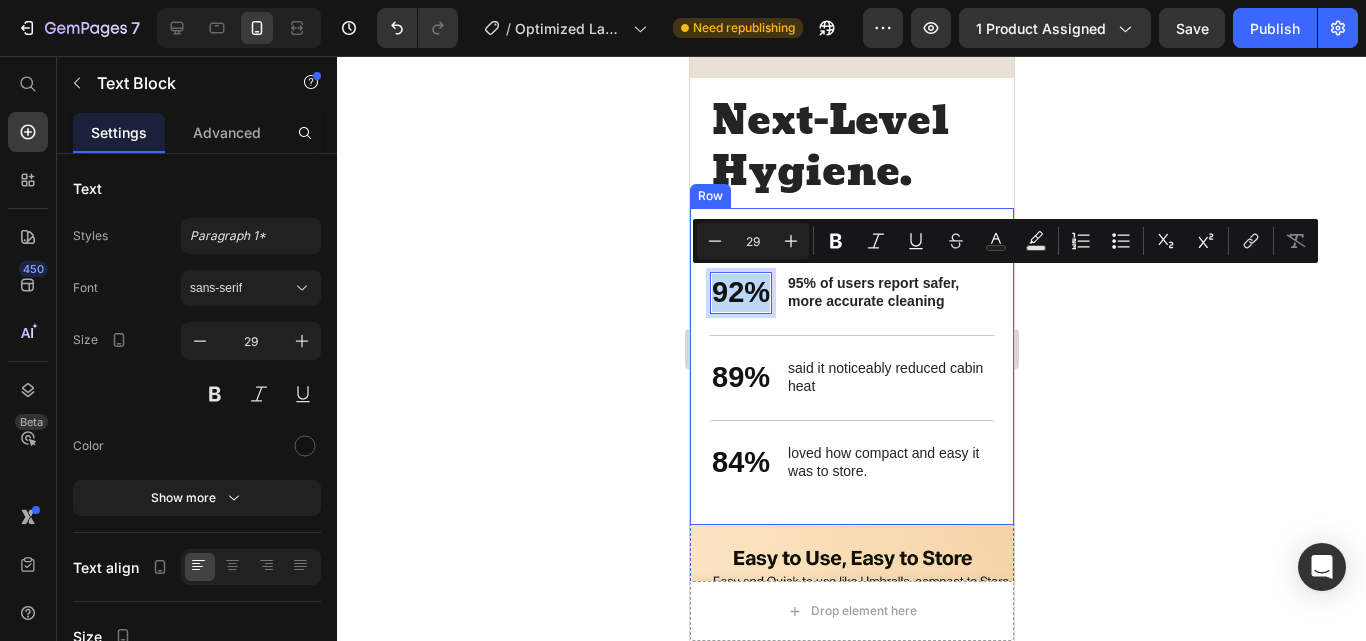 drag, startPoint x: 764, startPoint y: 289, endPoint x: 702, endPoint y: 291, distance: 62.03225 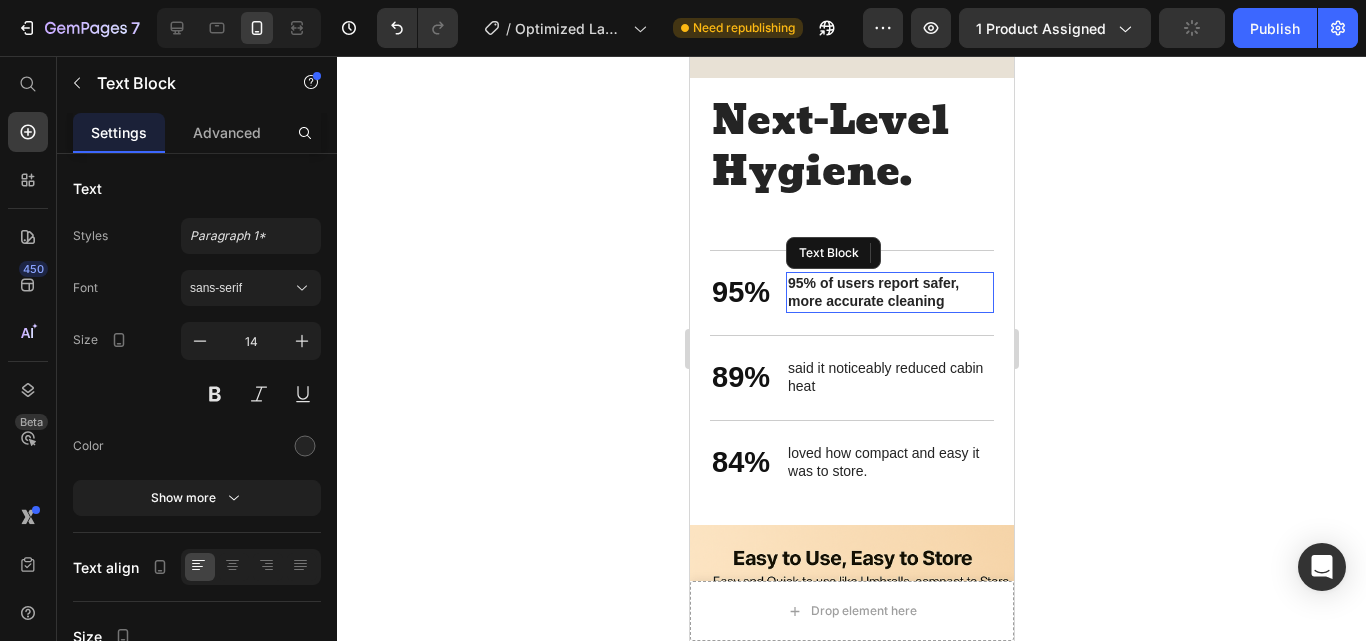 click on "95% of users report safer, more accurate cleaning" at bounding box center (872, 292) 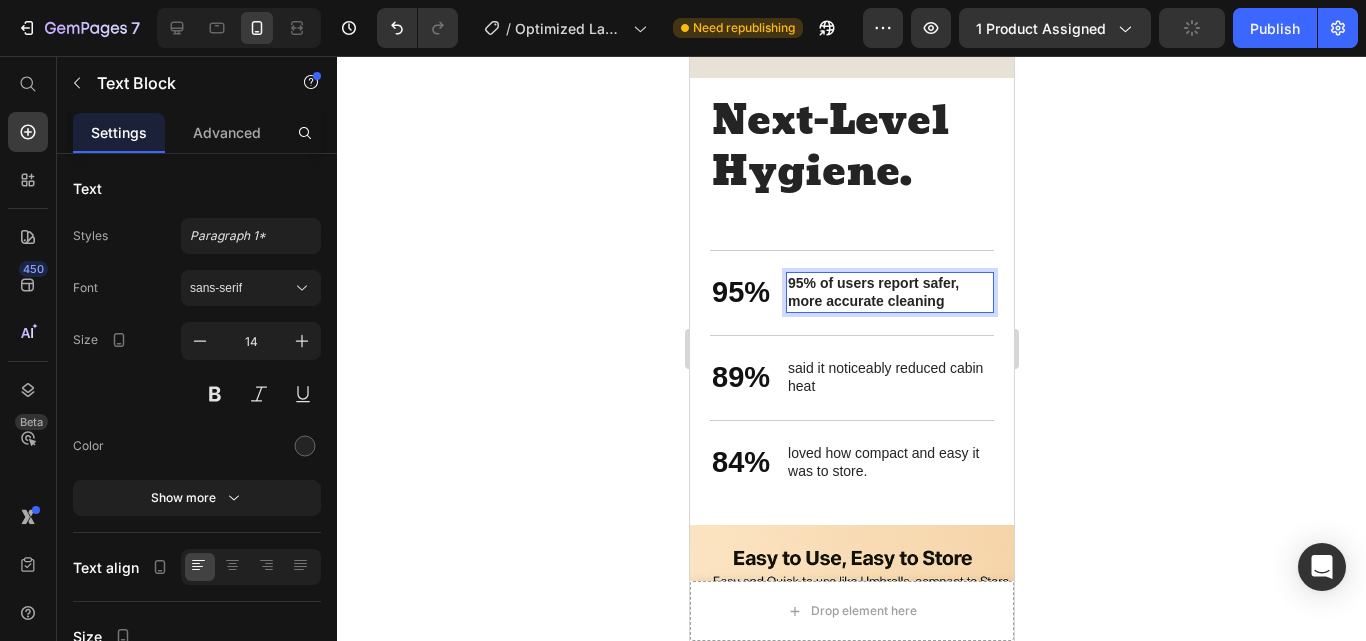 click on "95% of users report safer, more accurate cleaning" at bounding box center (872, 292) 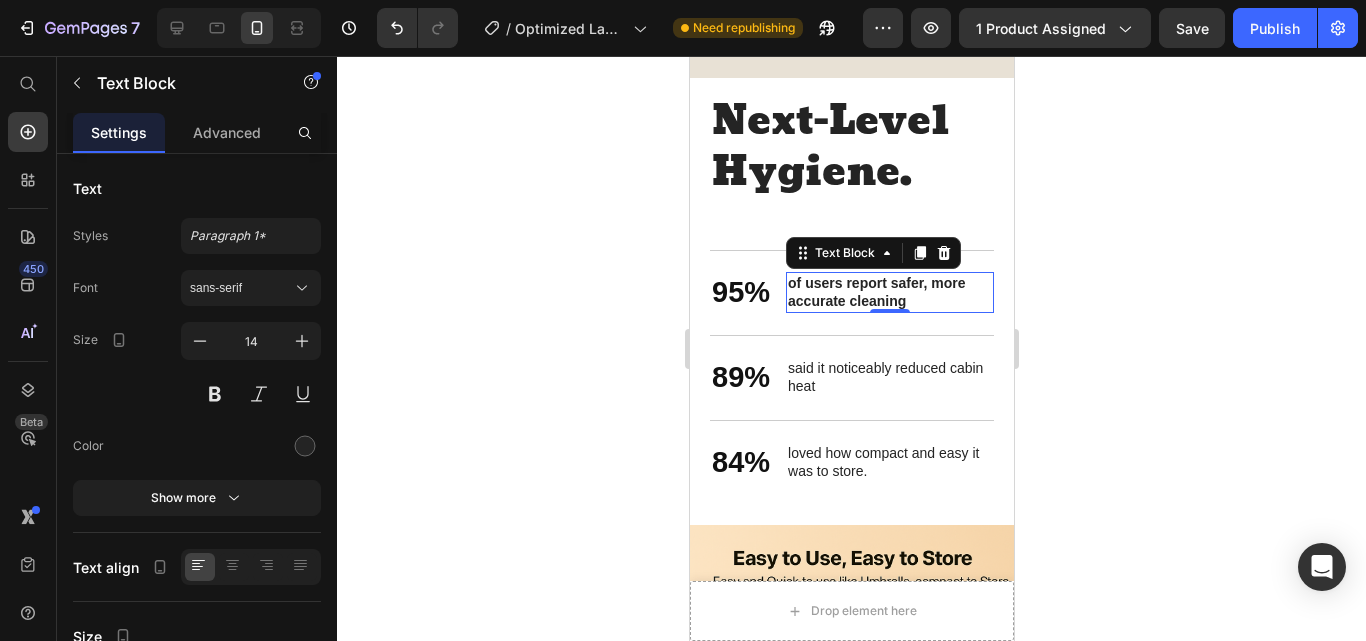 click on "said it noticeably reduced cabin heat" at bounding box center (889, 377) 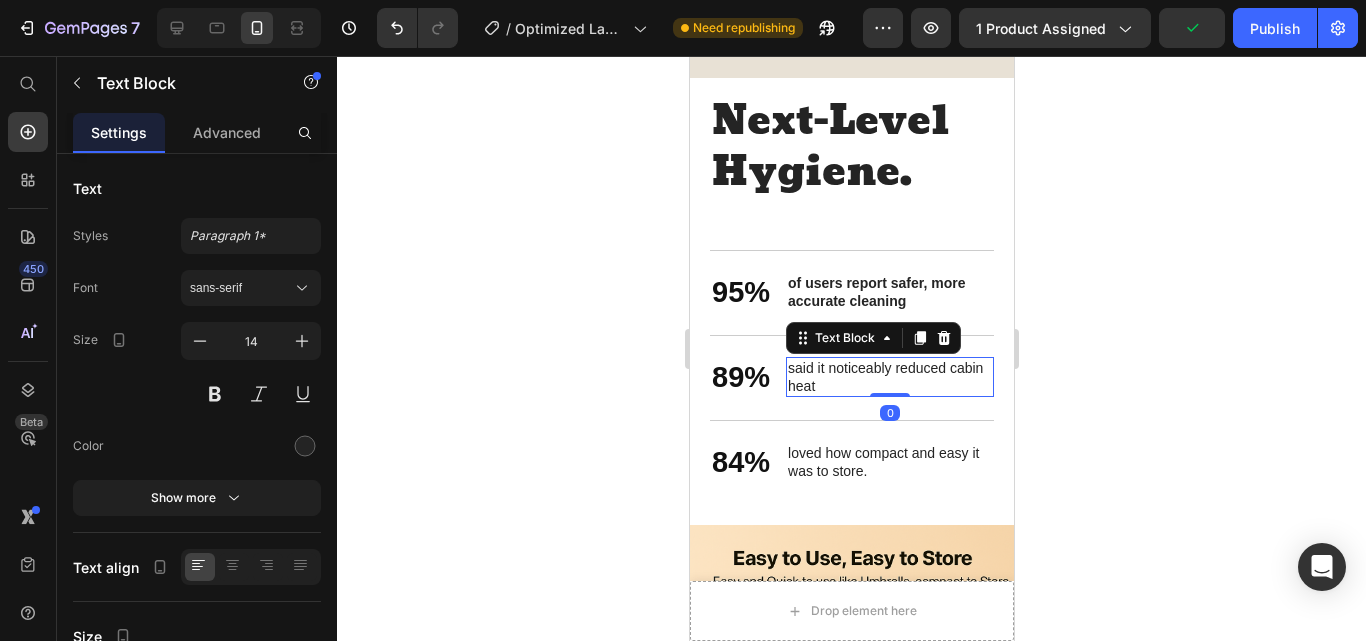 click on "said it noticeably reduced cabin heat" at bounding box center (889, 377) 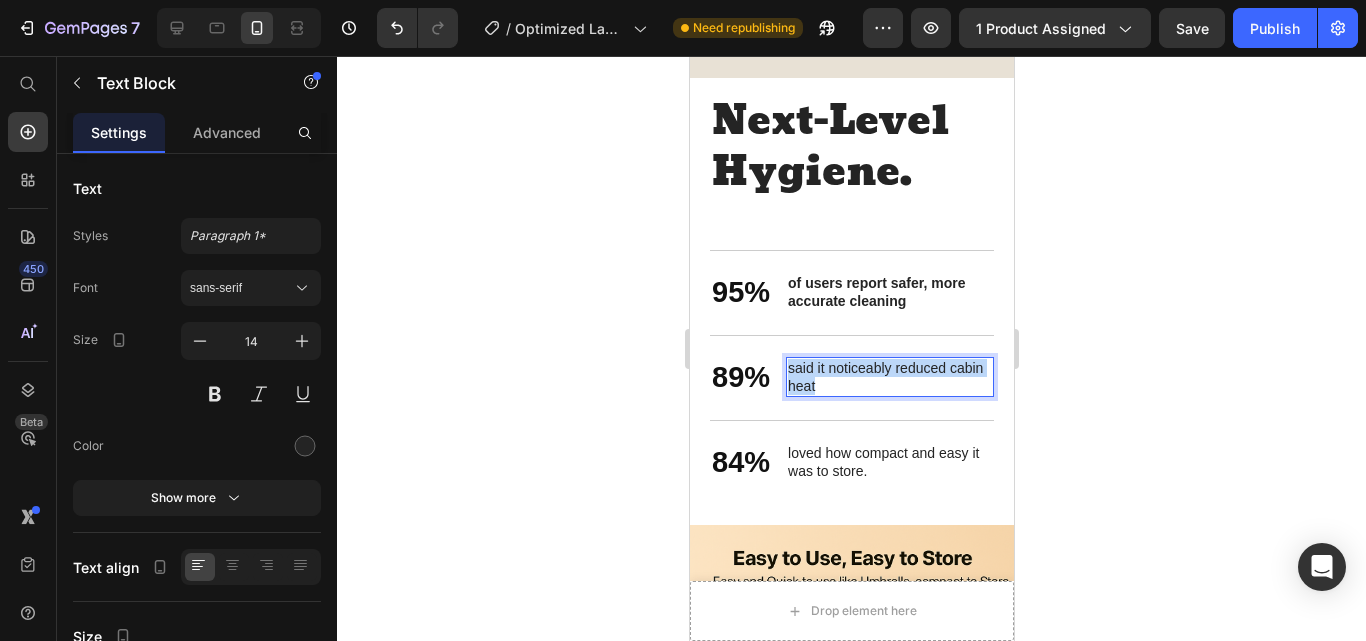 drag, startPoint x: 854, startPoint y: 382, endPoint x: 786, endPoint y: 360, distance: 71.470276 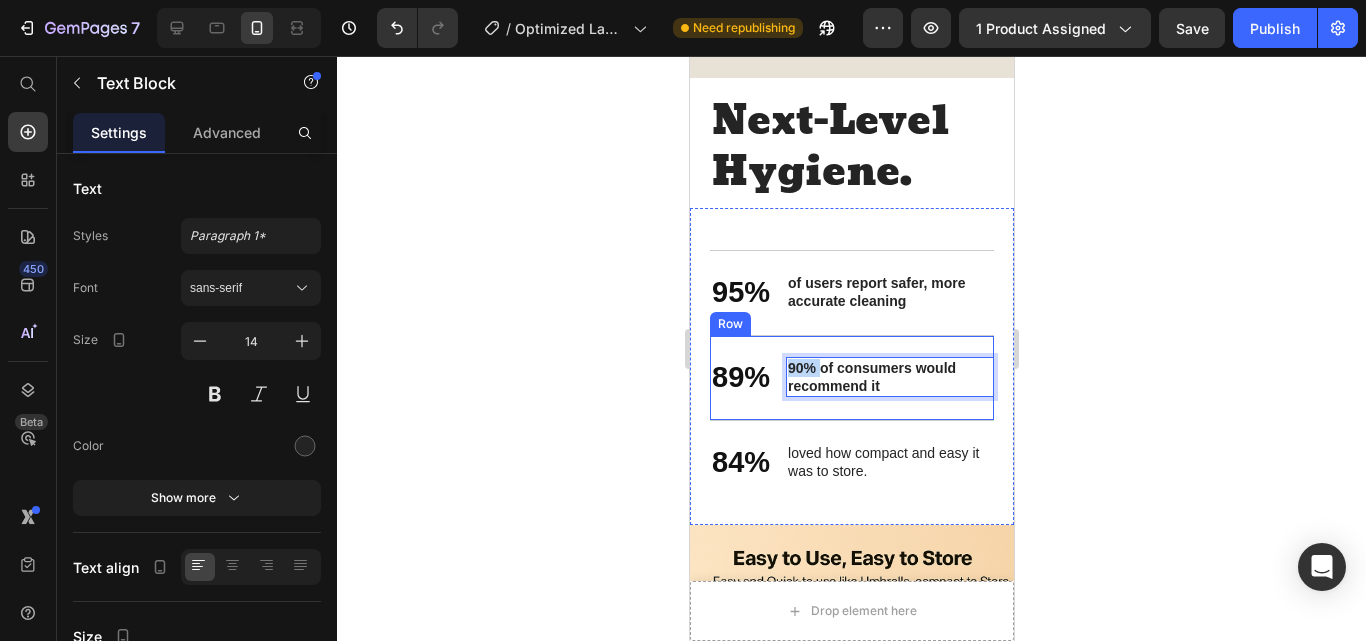 drag, startPoint x: 819, startPoint y: 363, endPoint x: 782, endPoint y: 366, distance: 37.12142 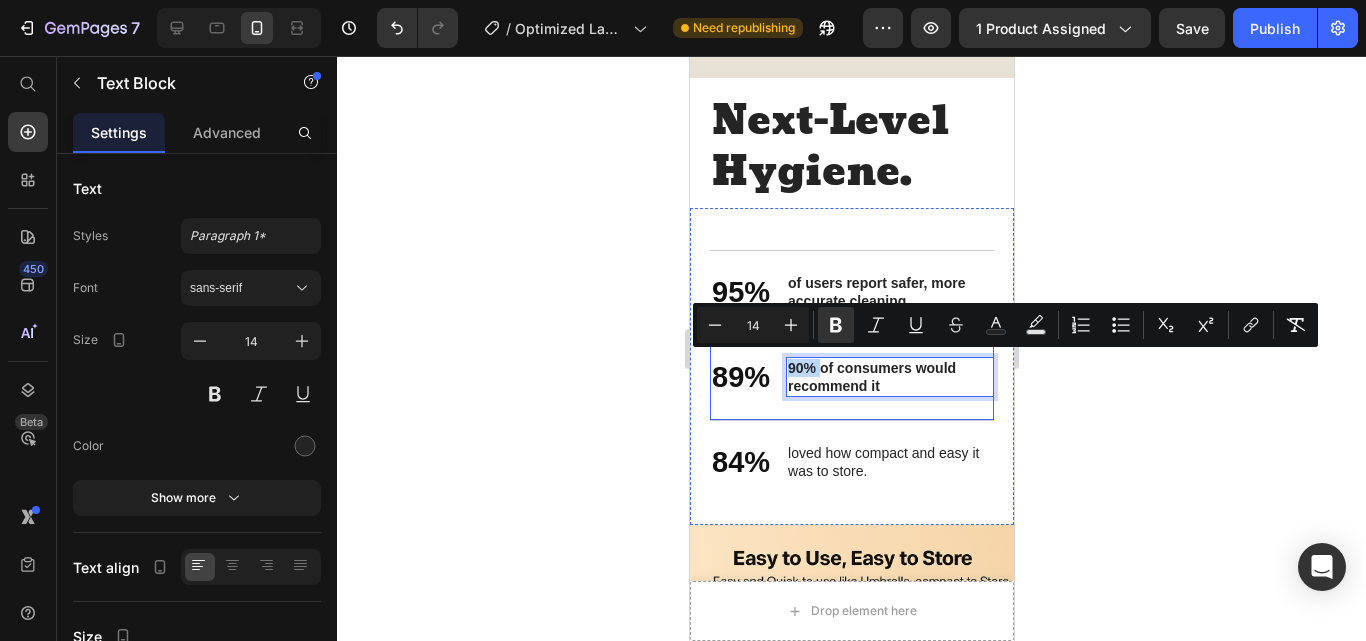copy on "90%" 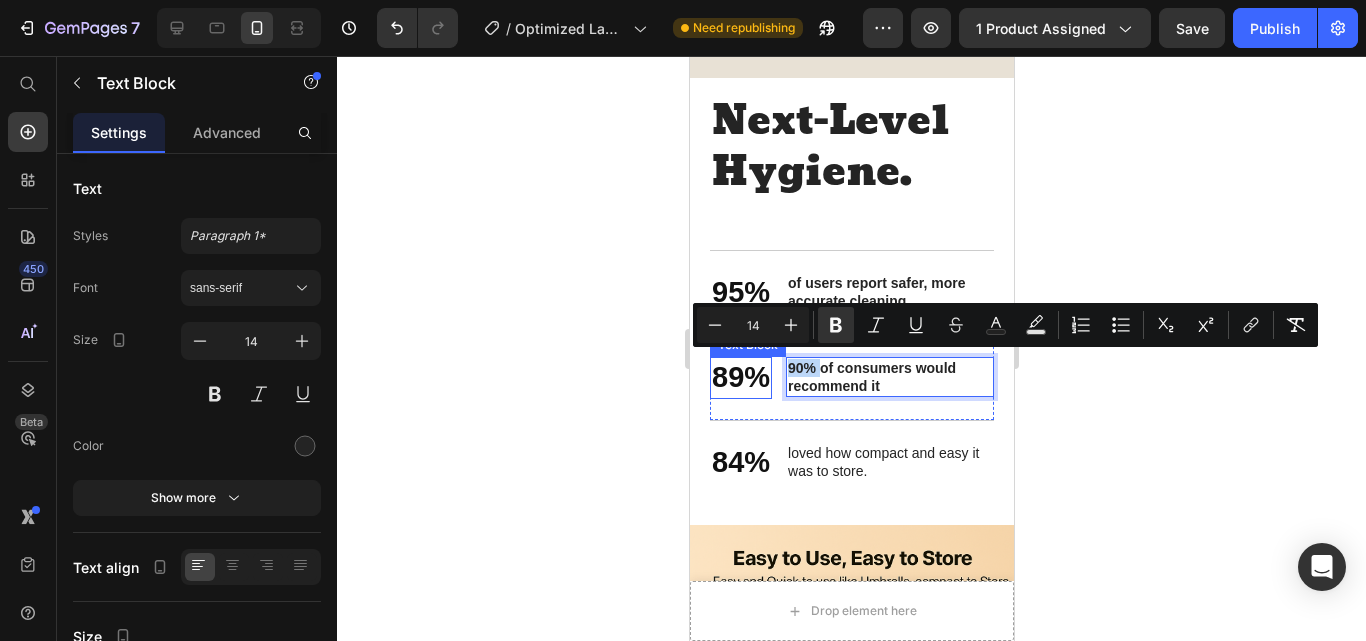 click on "89%" at bounding box center (740, 378) 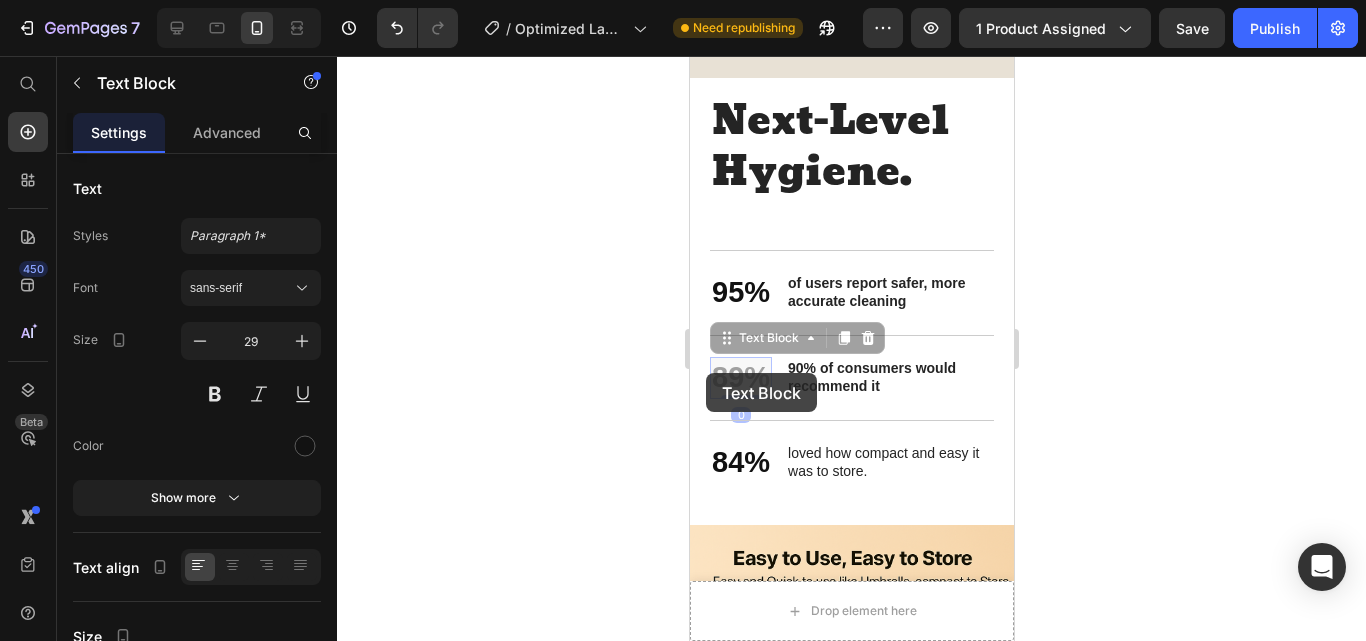 drag, startPoint x: 767, startPoint y: 372, endPoint x: 714, endPoint y: 373, distance: 53.009434 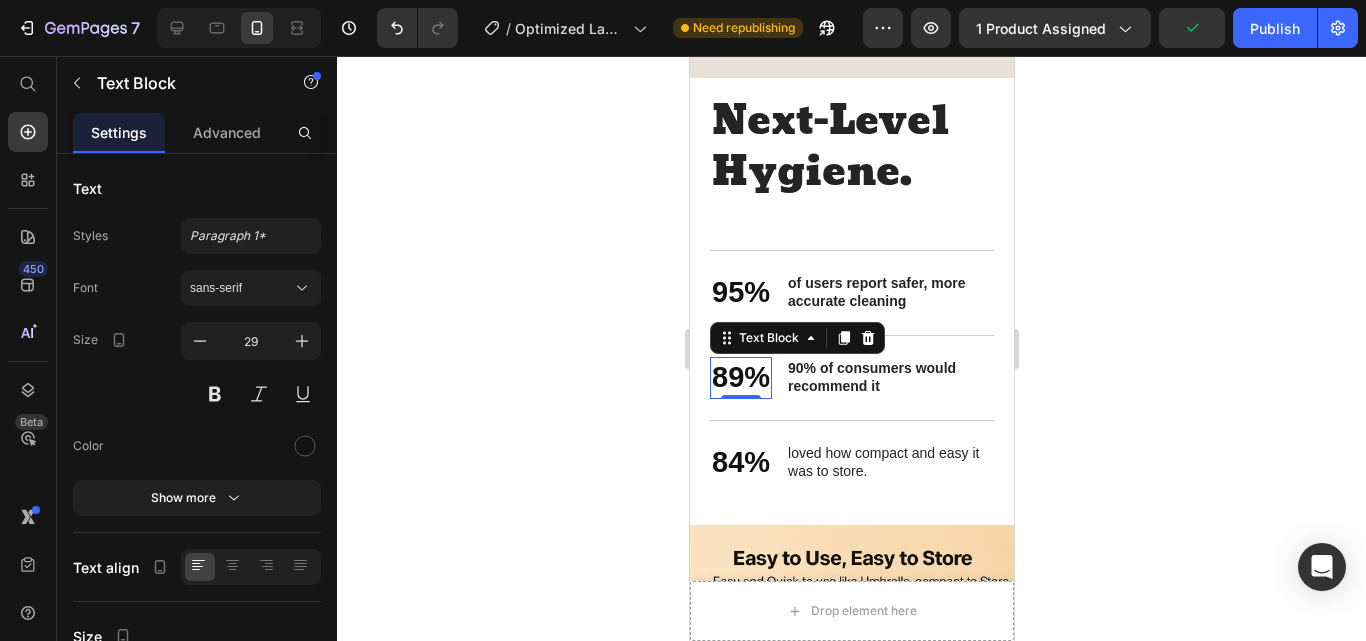 click on "89%" at bounding box center (740, 378) 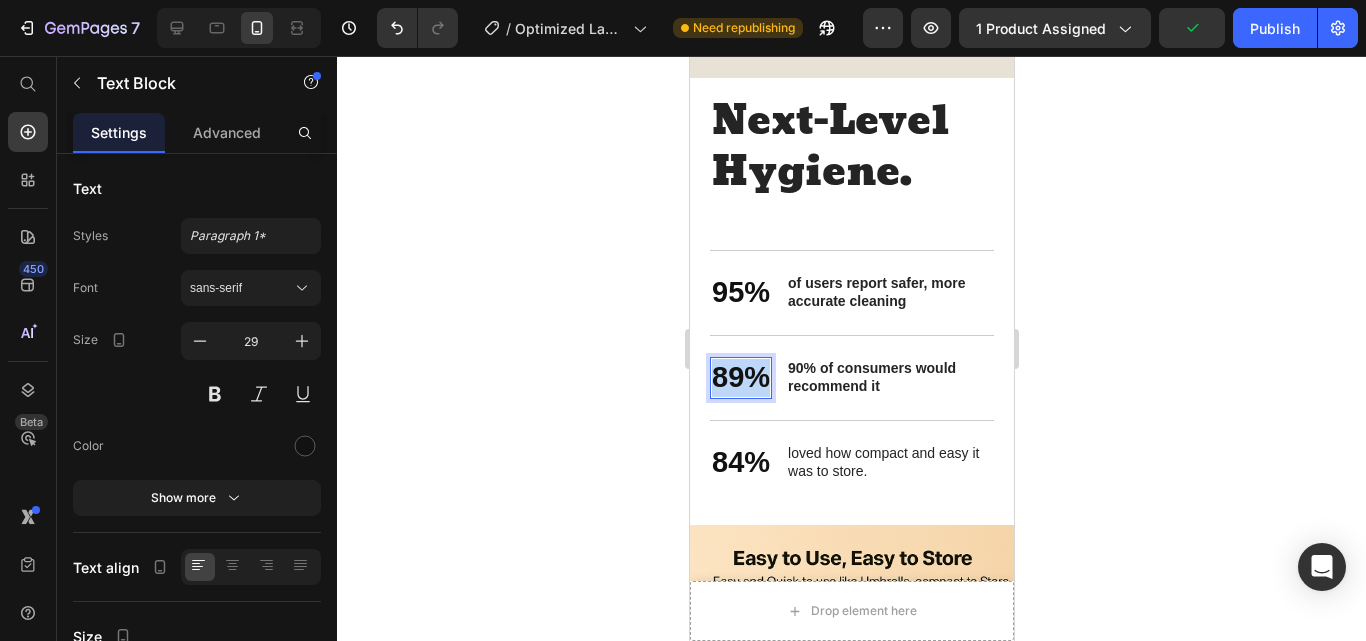 drag, startPoint x: 767, startPoint y: 370, endPoint x: 715, endPoint y: 370, distance: 52 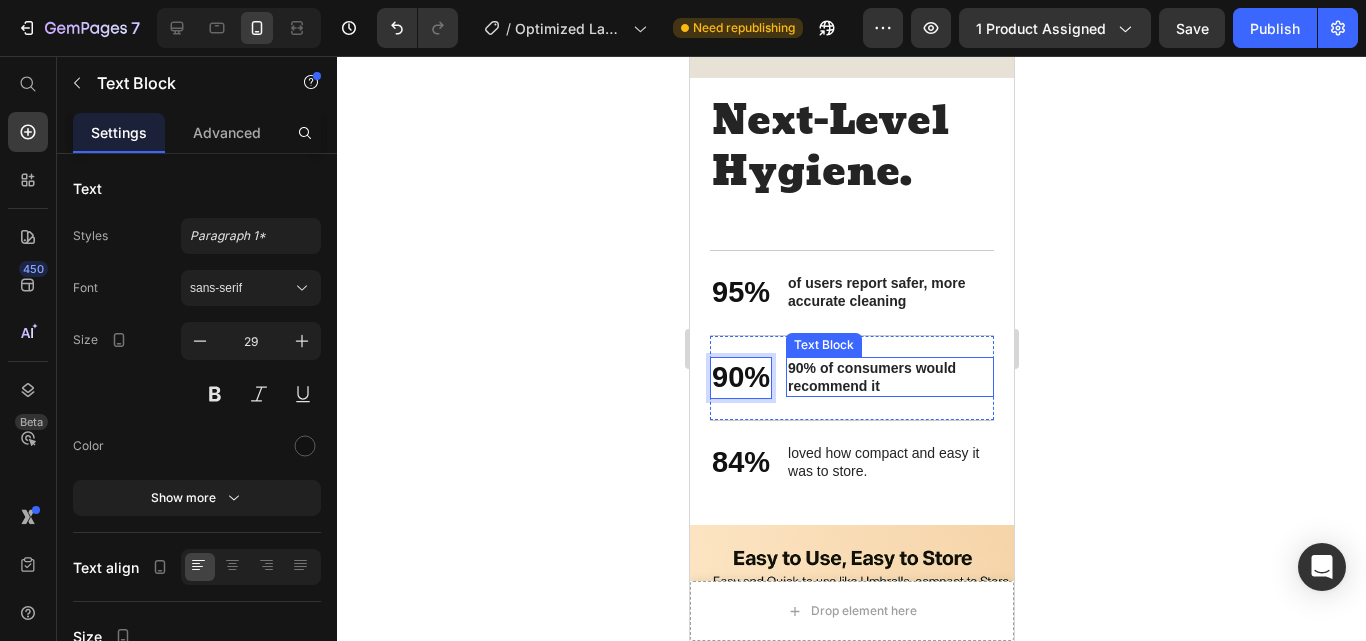 click on "90% of consumers would recommend it" at bounding box center [871, 377] 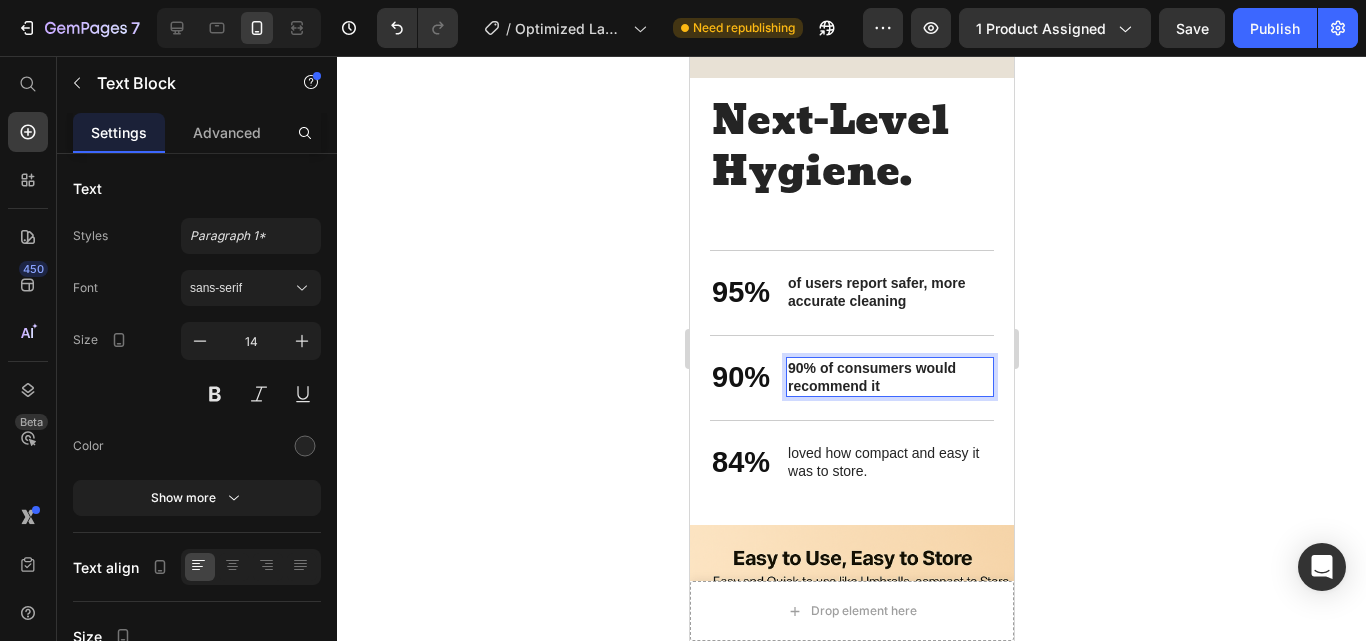 click on "90% of consumers would recommend it" at bounding box center [871, 377] 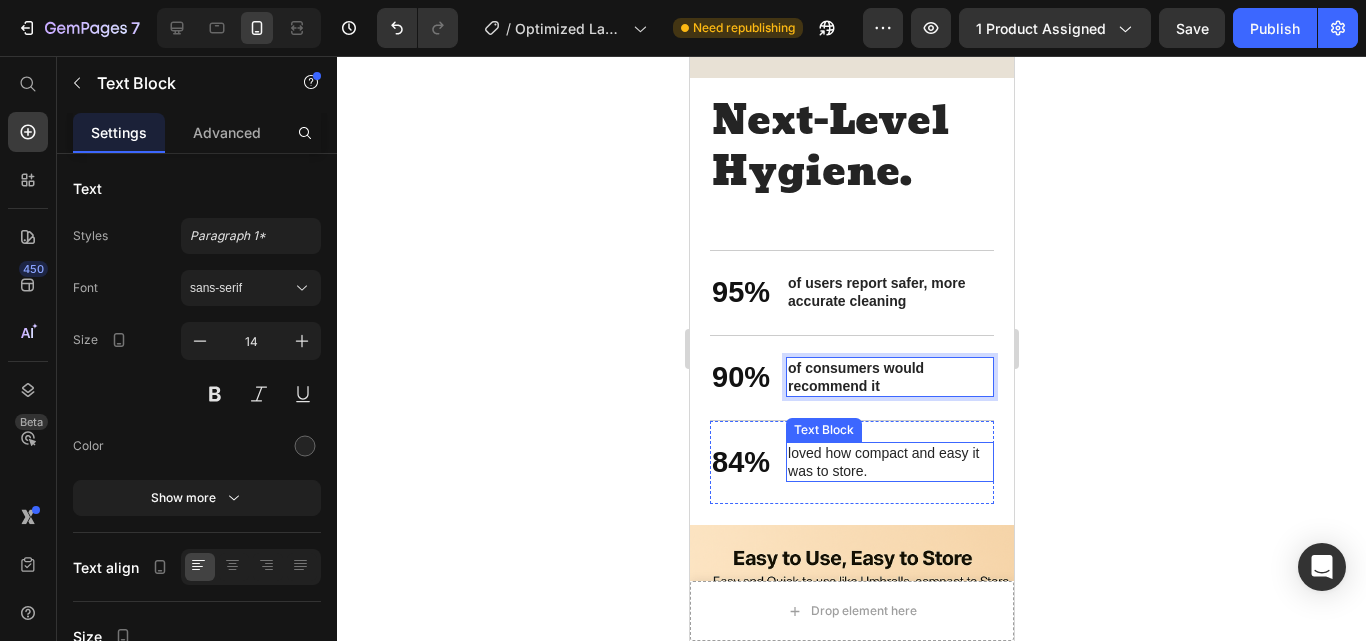 click on "loved how compact and easy it was to store." at bounding box center [889, 462] 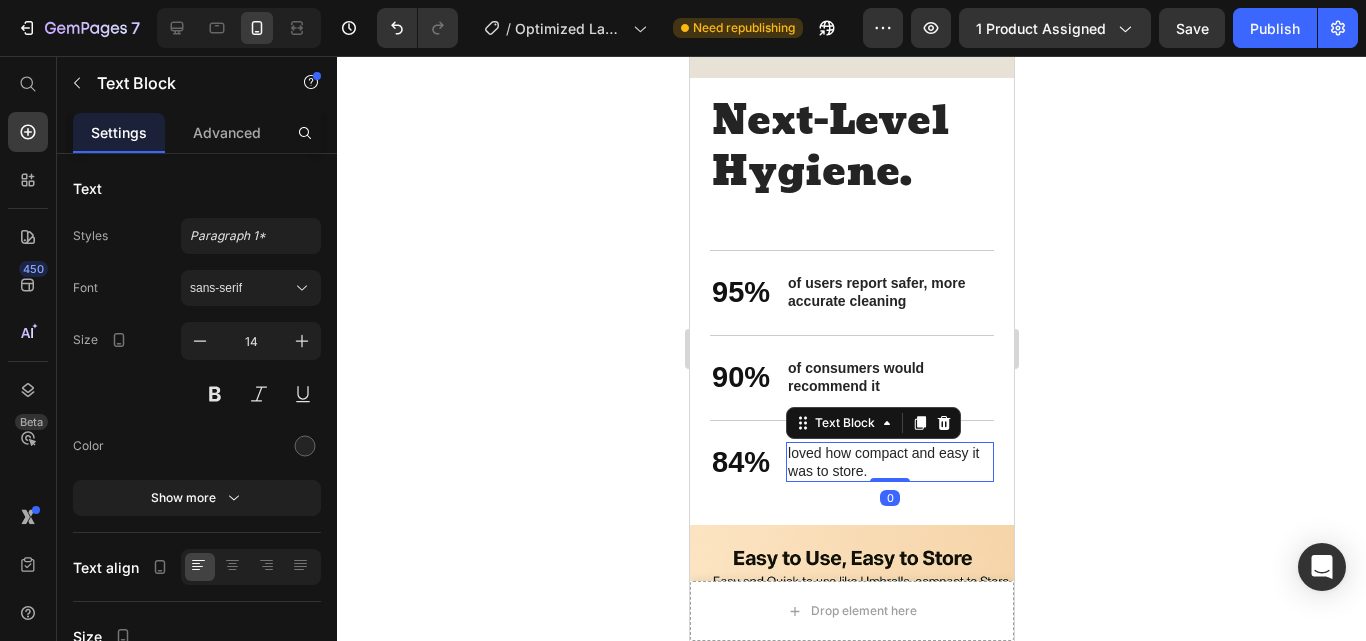 click on "loved how compact and easy it was to store." at bounding box center (889, 462) 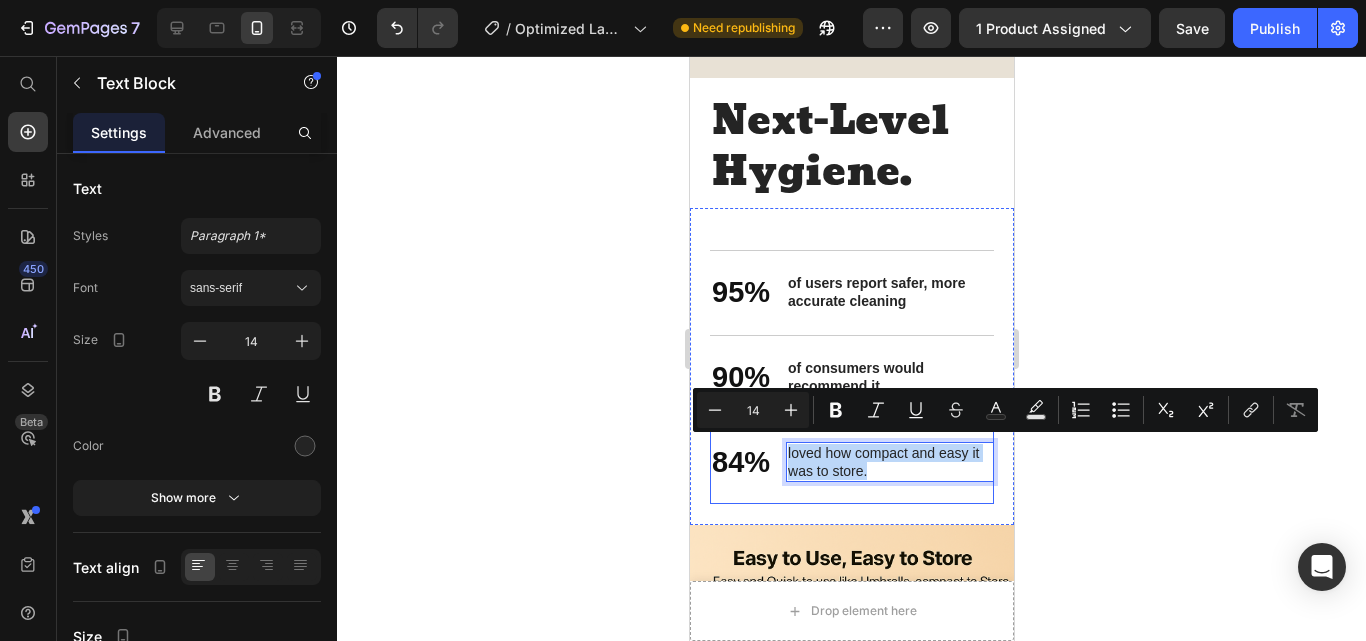 drag, startPoint x: 885, startPoint y: 466, endPoint x: 779, endPoint y: 444, distance: 108.25895 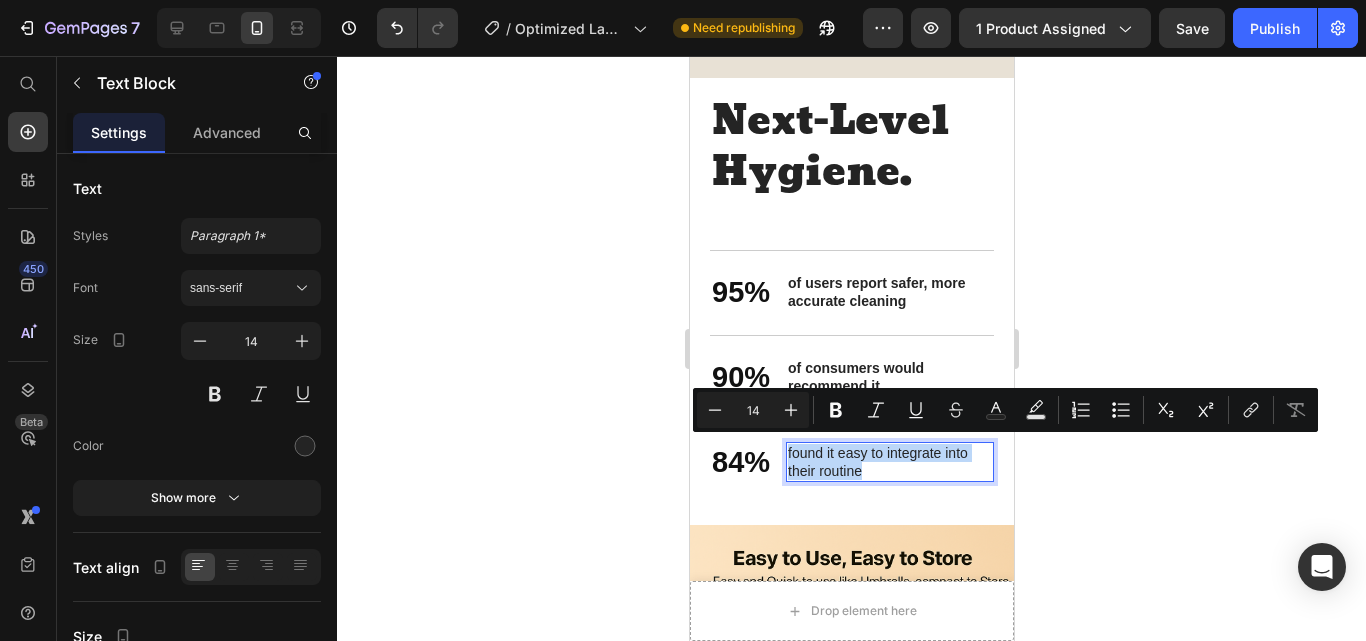 drag, startPoint x: 866, startPoint y: 463, endPoint x: 785, endPoint y: 446, distance: 82.764725 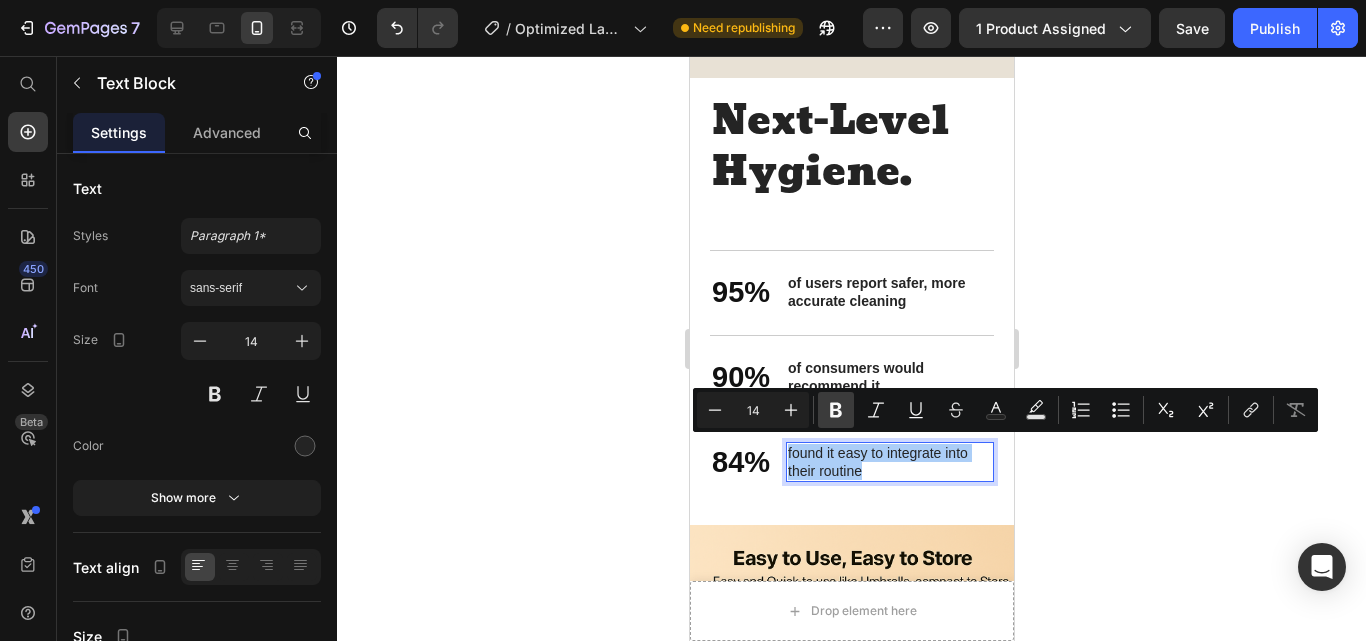 click 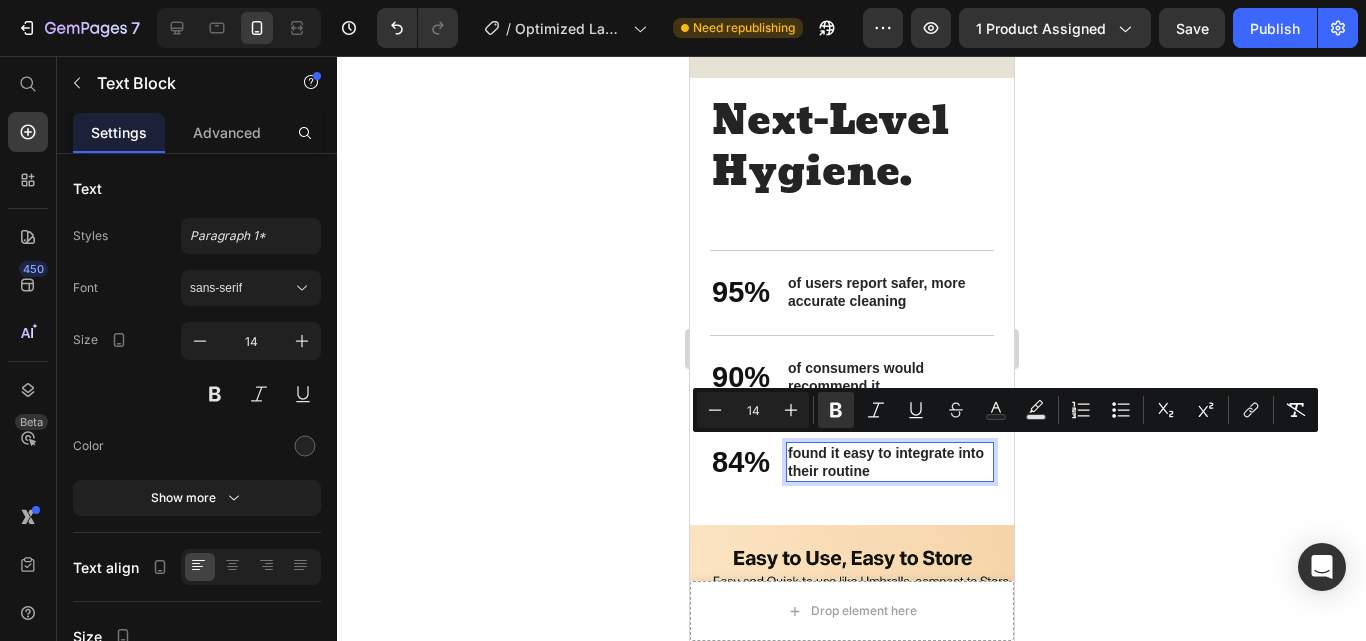 click on "found it easy to integrate into their routine" at bounding box center [889, 462] 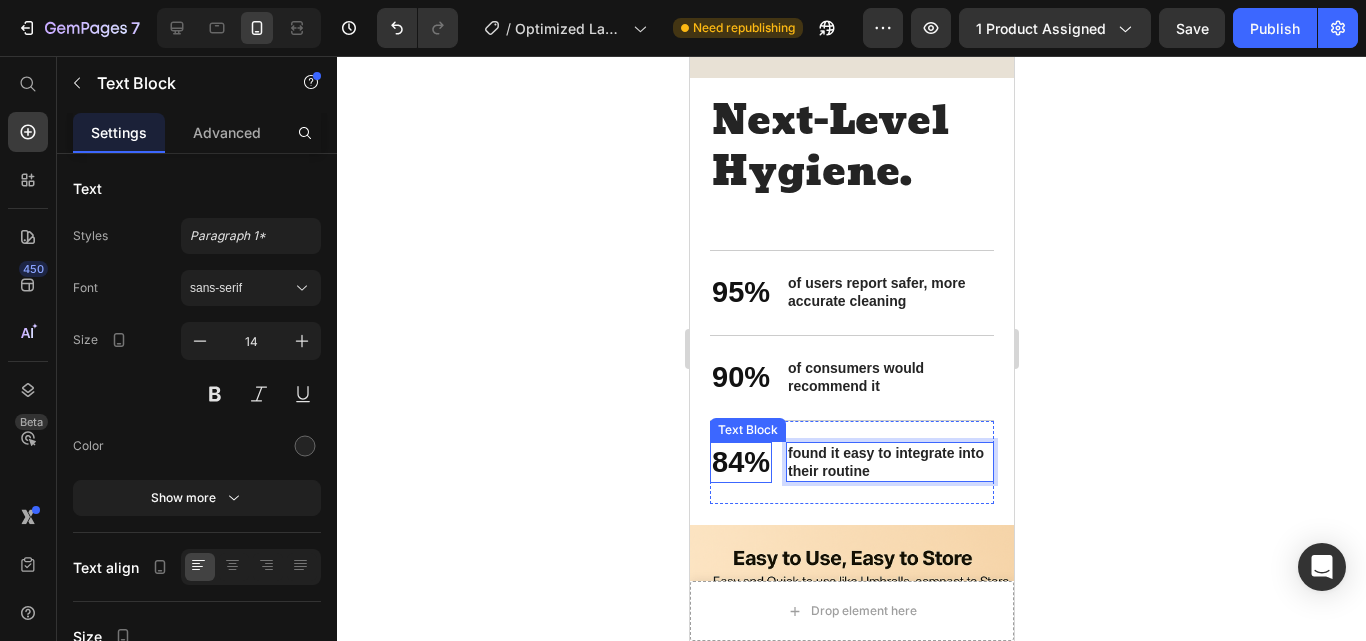 click on "84%" at bounding box center (740, 463) 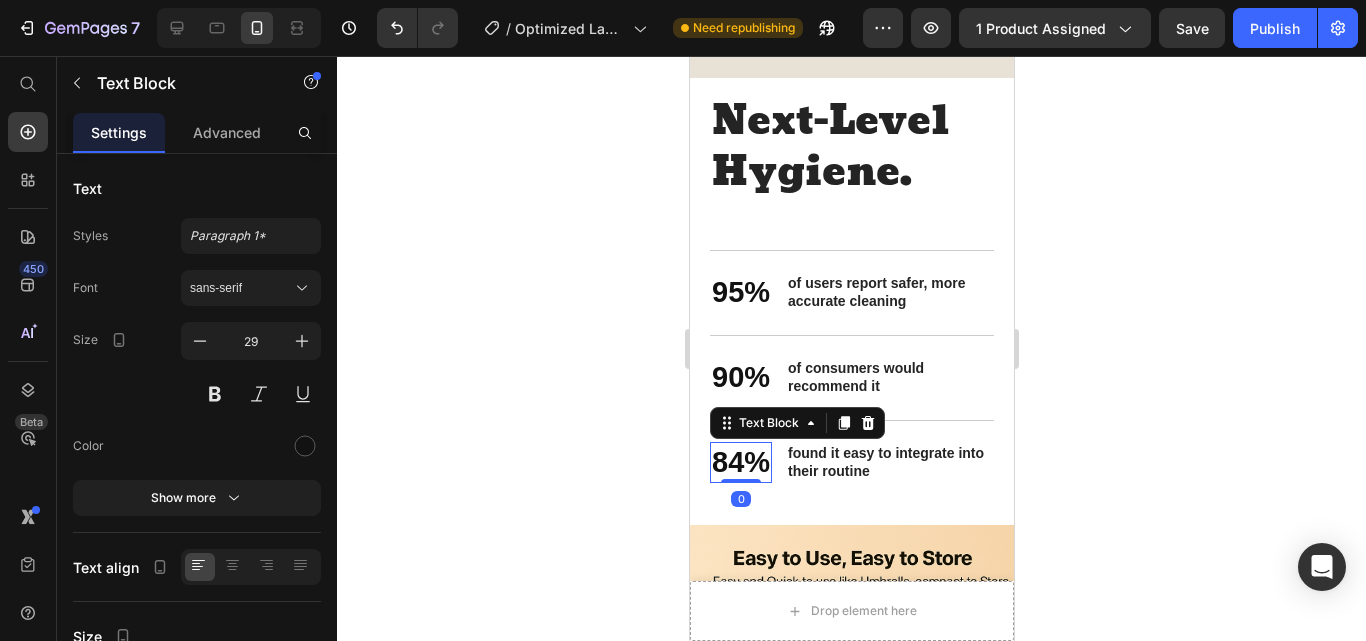 click on "84%" at bounding box center (740, 463) 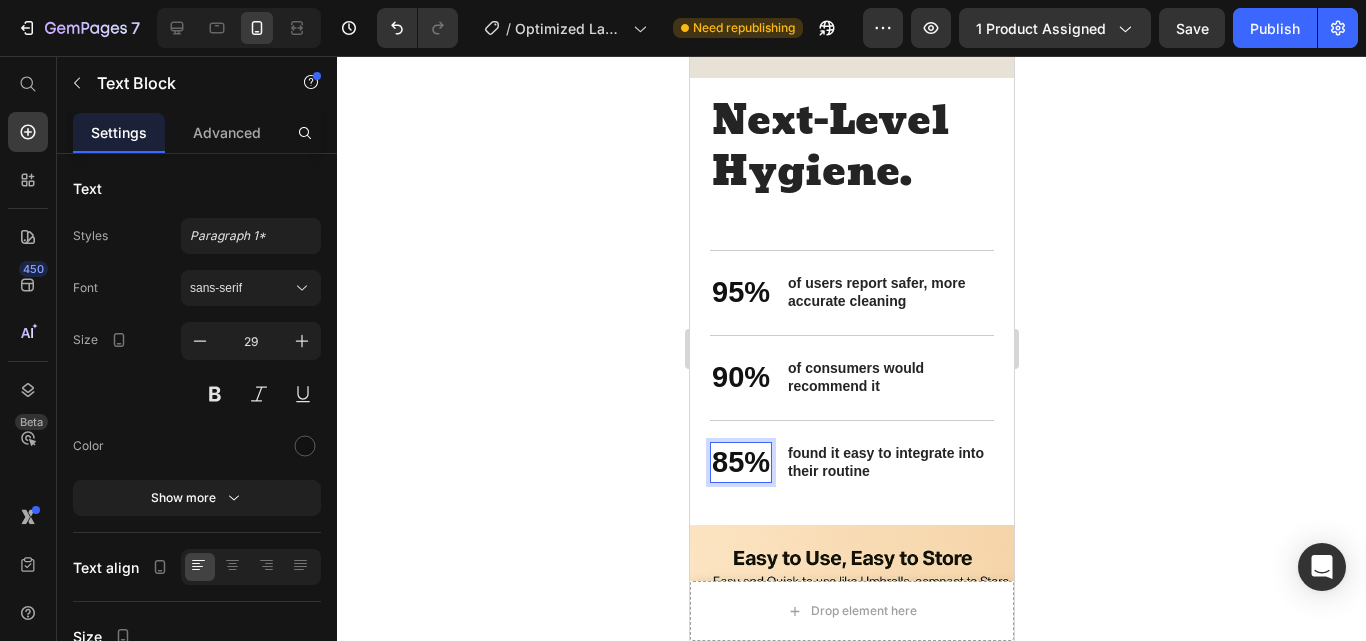 click on "Quick & Easy Heading 95% Text Block of users report safer, more accurate cleaning Text Block Row 90% Text Block of consumers would recommend it Text Block Row 85% Text Block   0 found it easy to integrate into their routine Text Block Row Row" at bounding box center (851, 366) 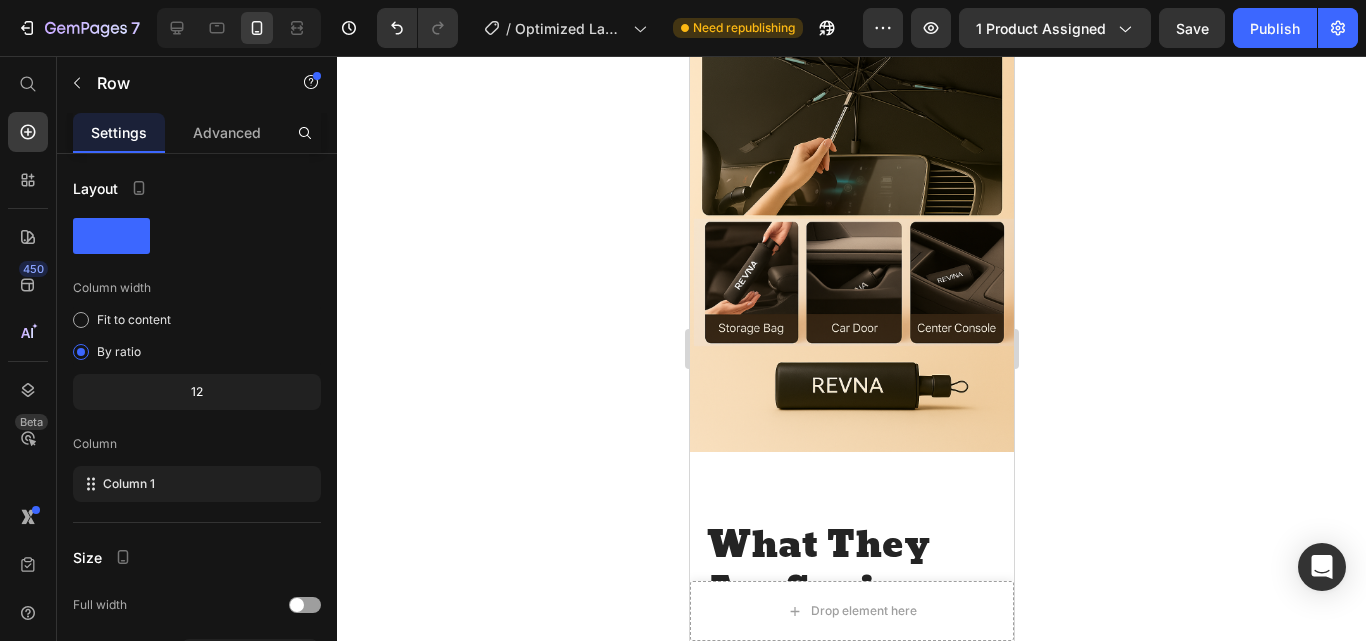 scroll, scrollTop: 4348, scrollLeft: 0, axis: vertical 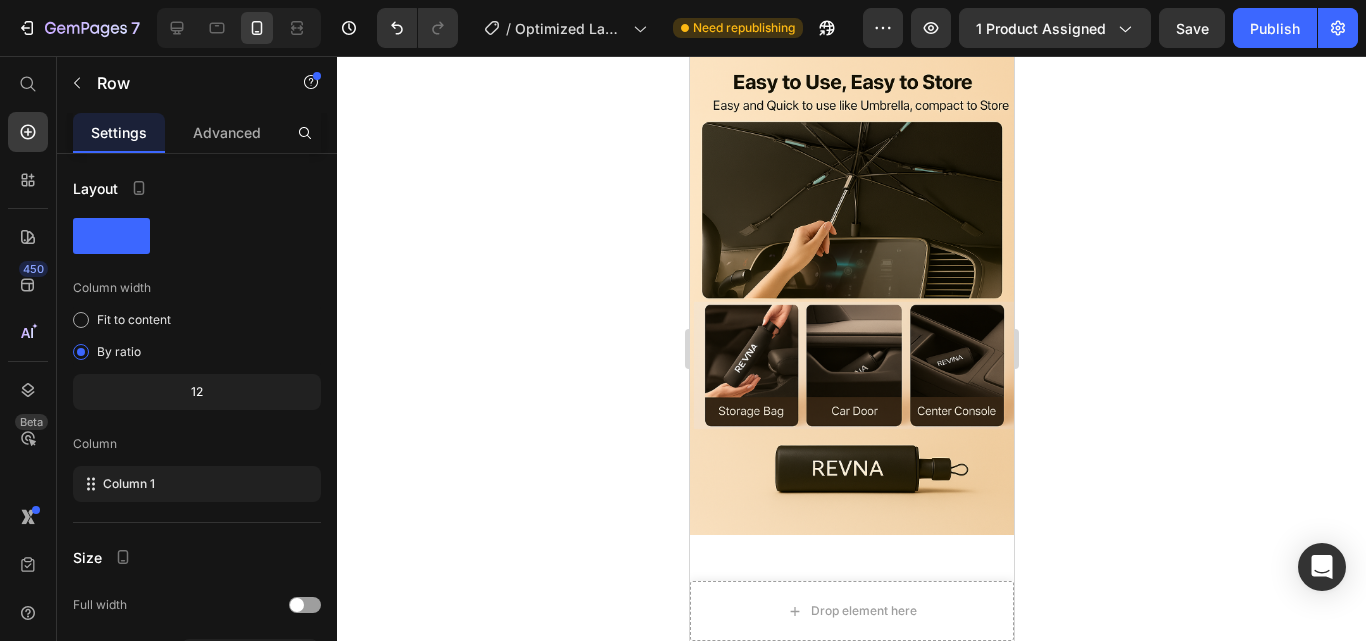click 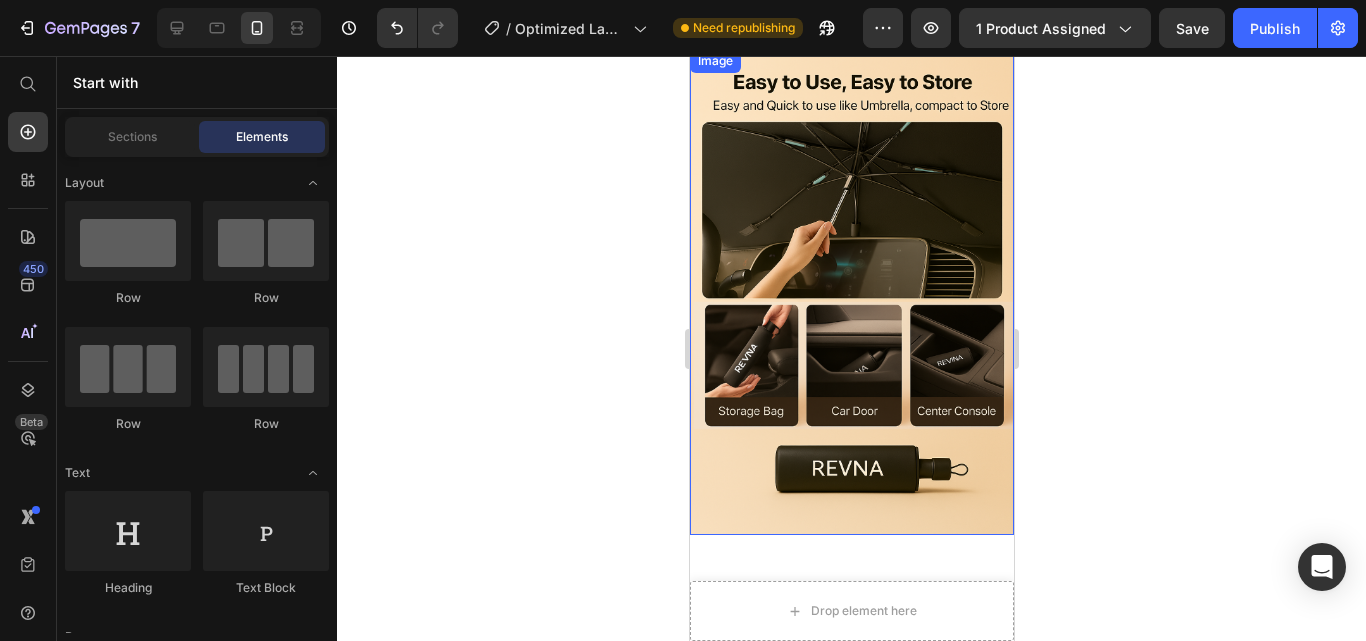 click at bounding box center [851, 292] 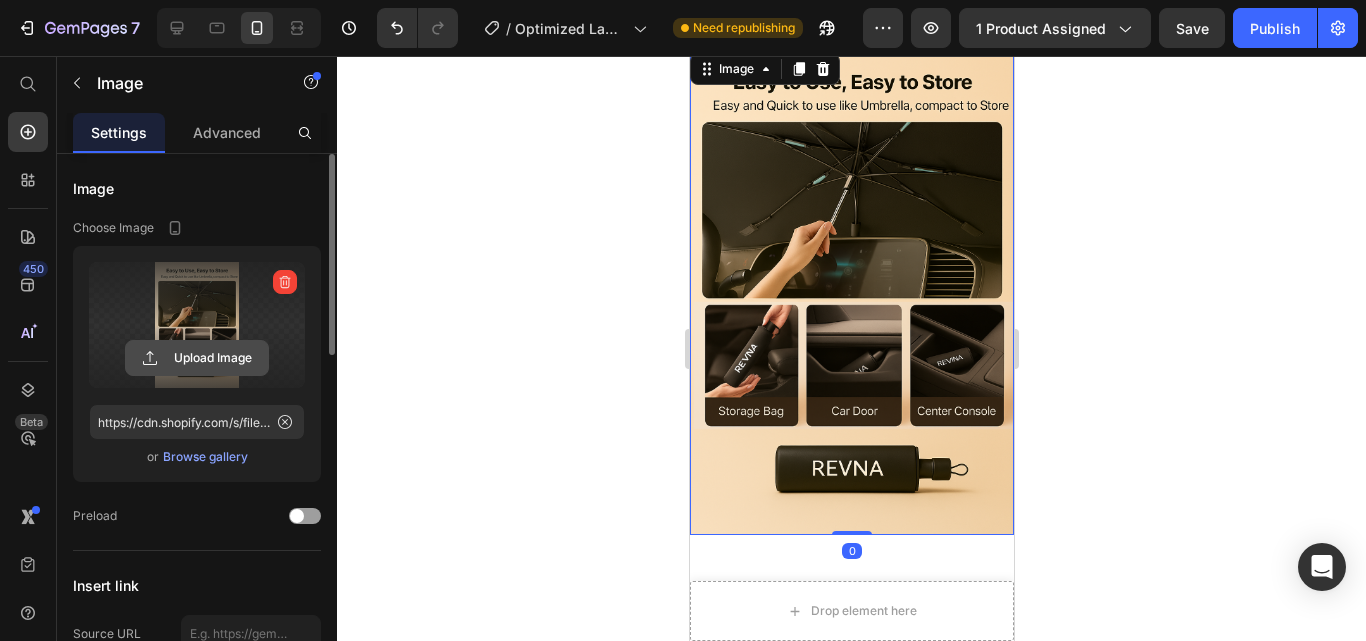 click 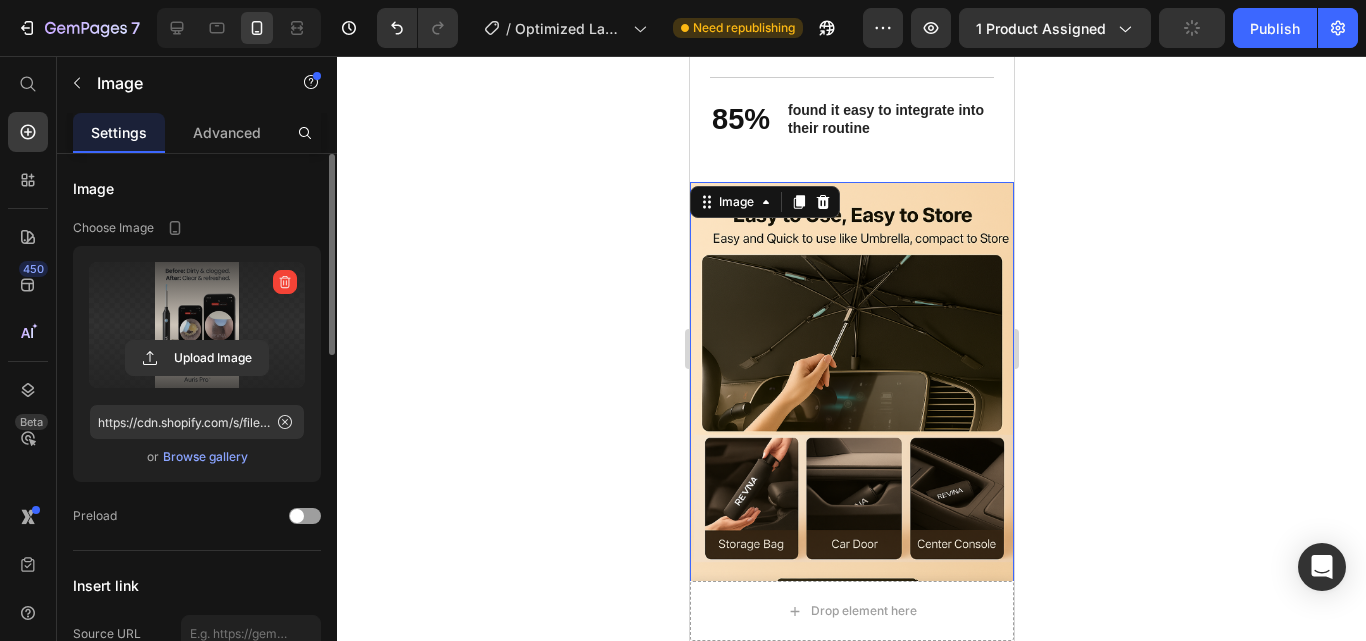 scroll, scrollTop: 4355, scrollLeft: 0, axis: vertical 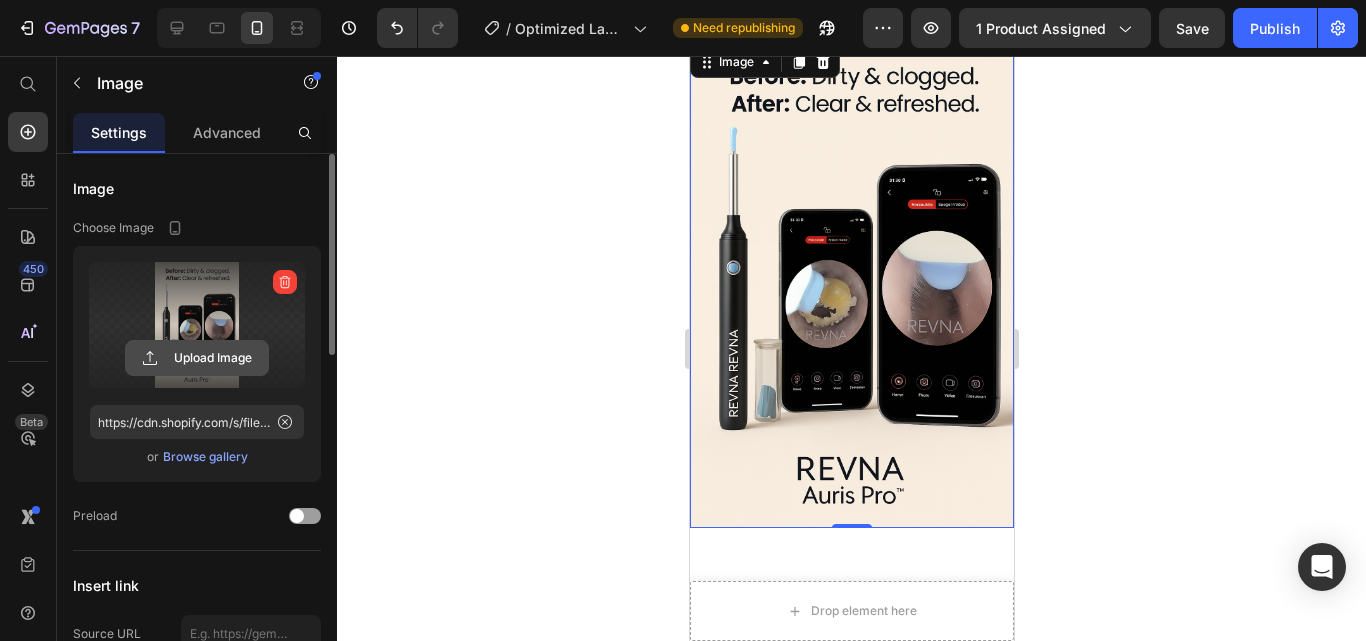 click 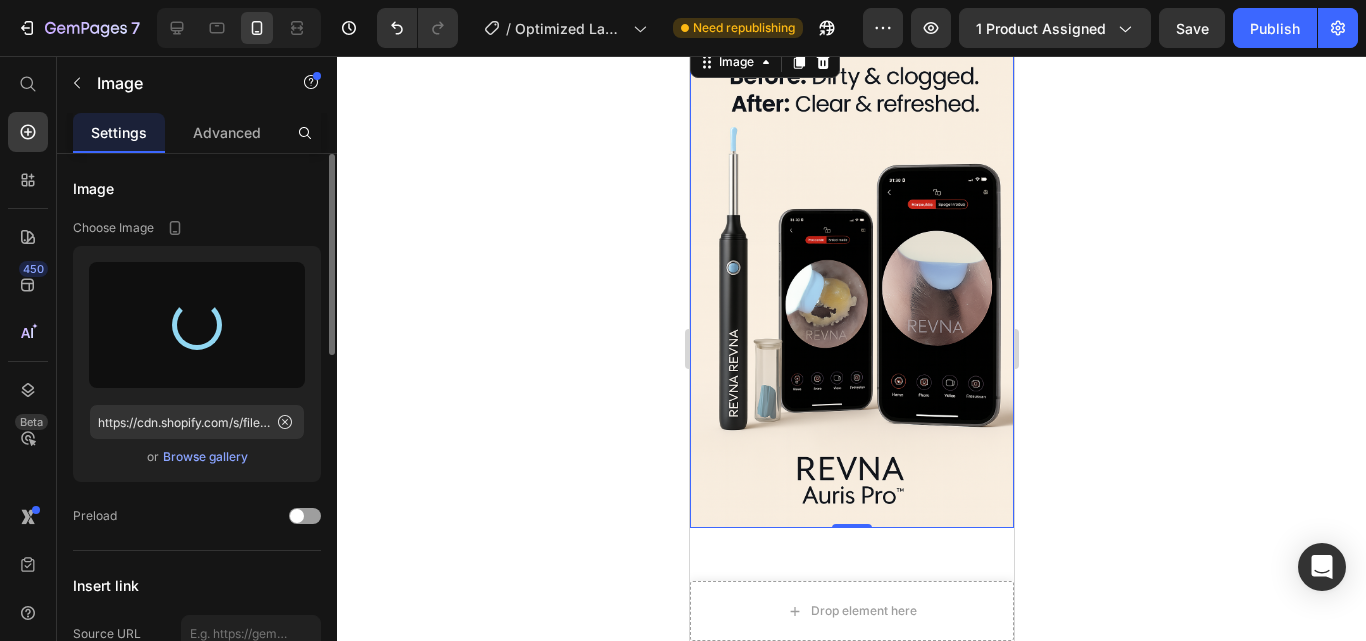 type on "https://cdn.shopify.com/s/files/1/0967/8648/1416/files/gempages_570048094473814855-be17dd59-5089-4949-bb97-decc4f8ab855.png" 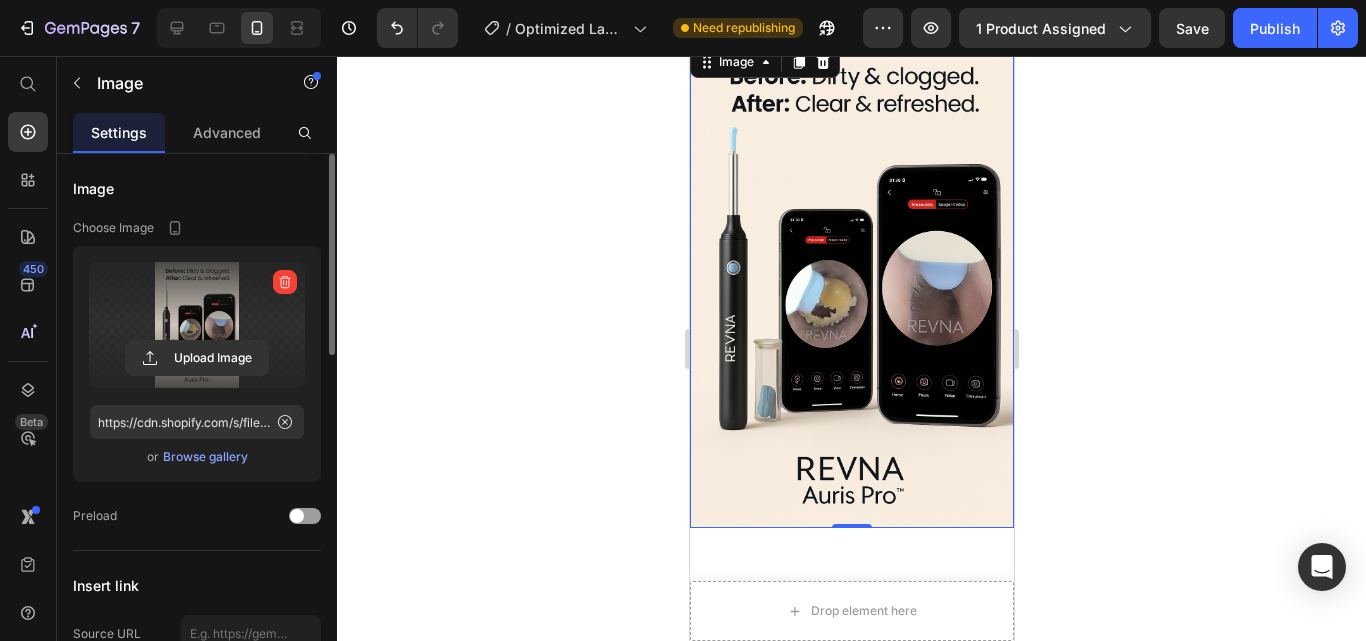 click 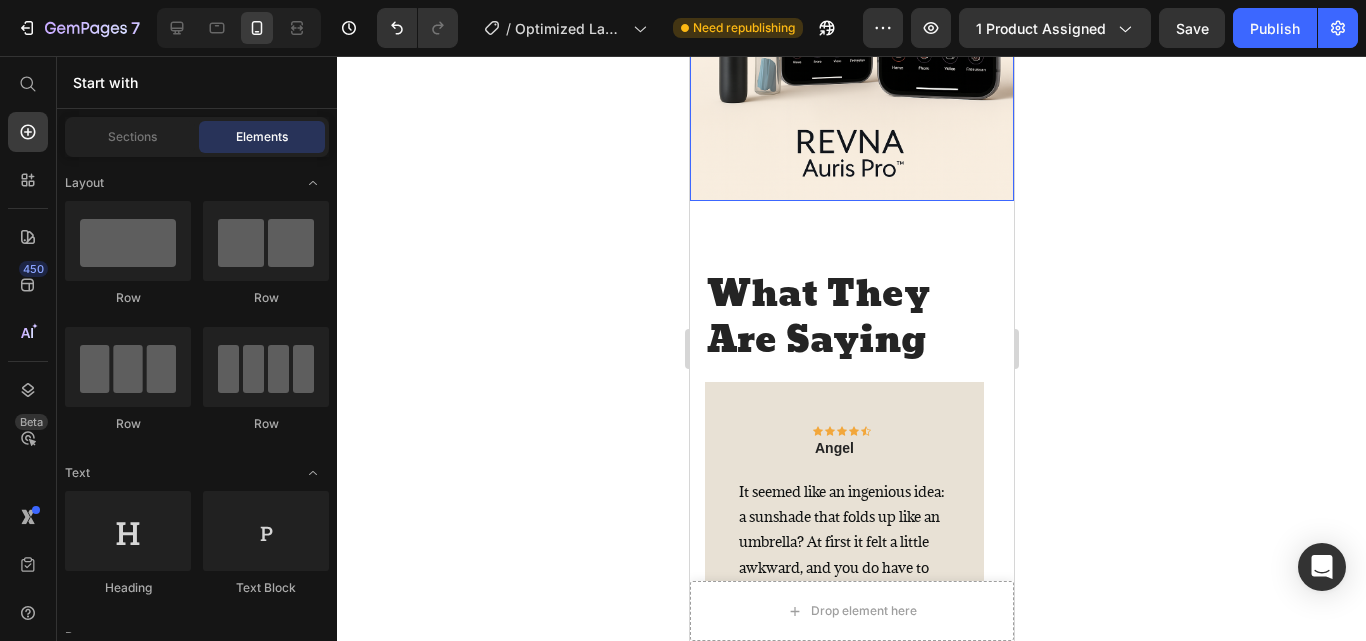 scroll, scrollTop: 4865, scrollLeft: 0, axis: vertical 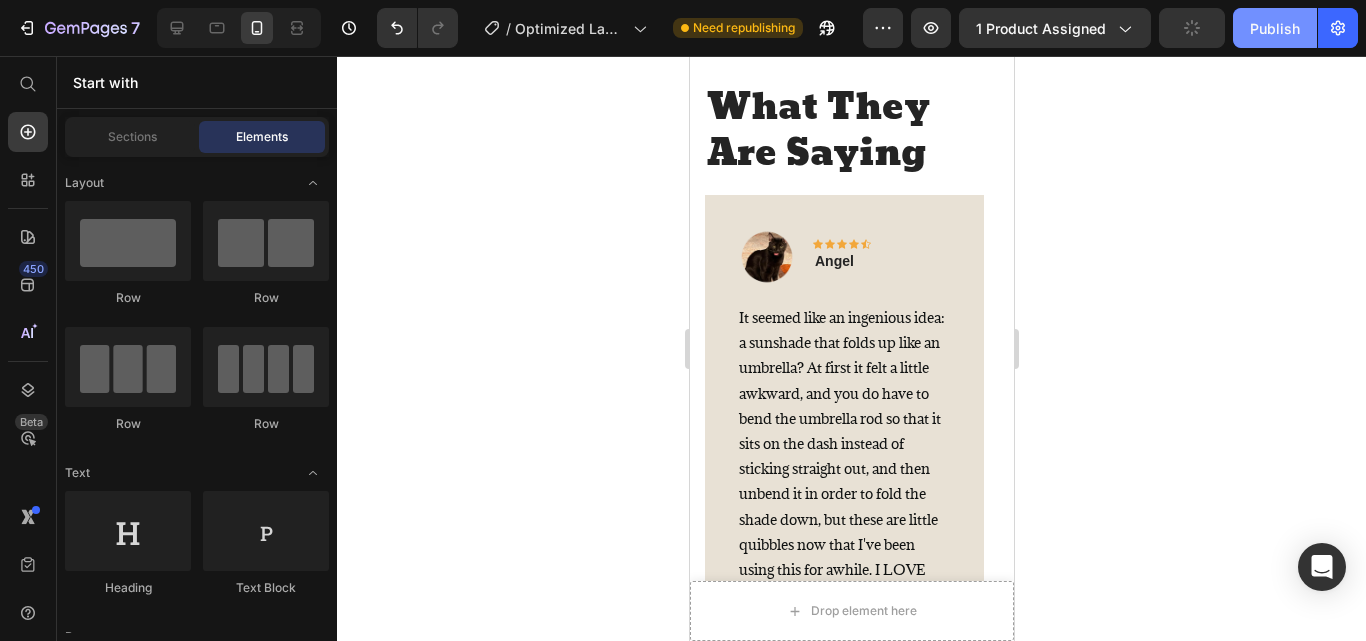 click on "Publish" at bounding box center [1275, 28] 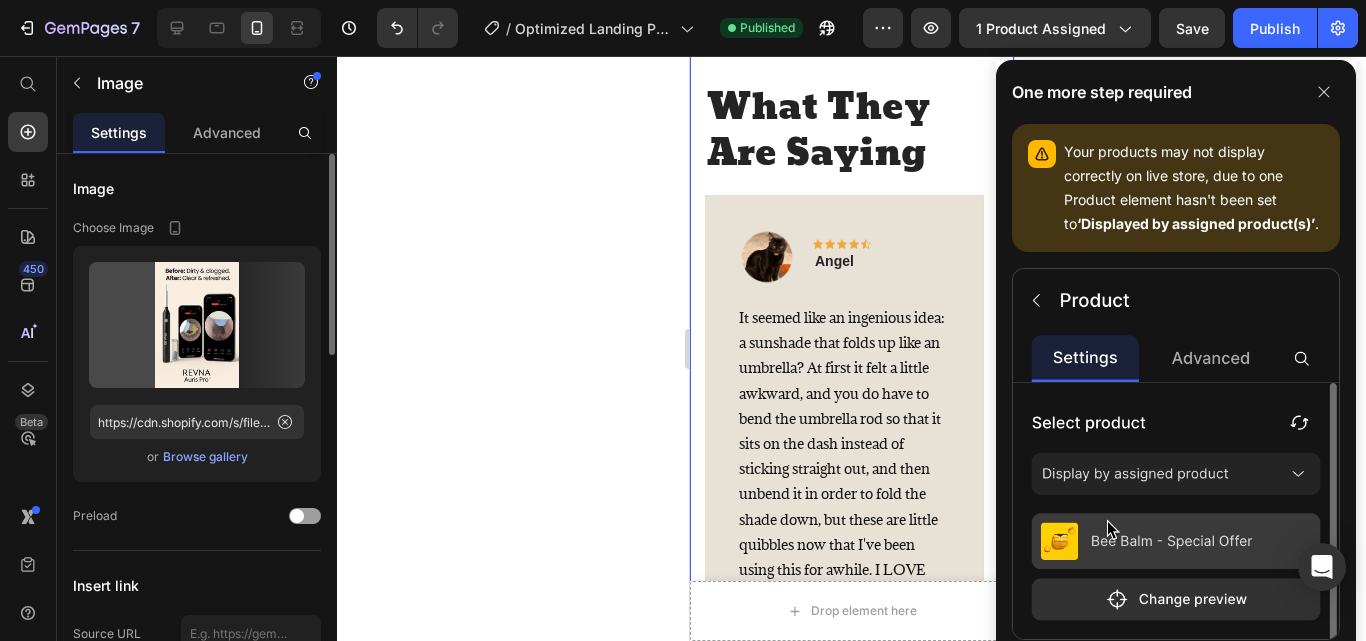 click at bounding box center [851, -229] 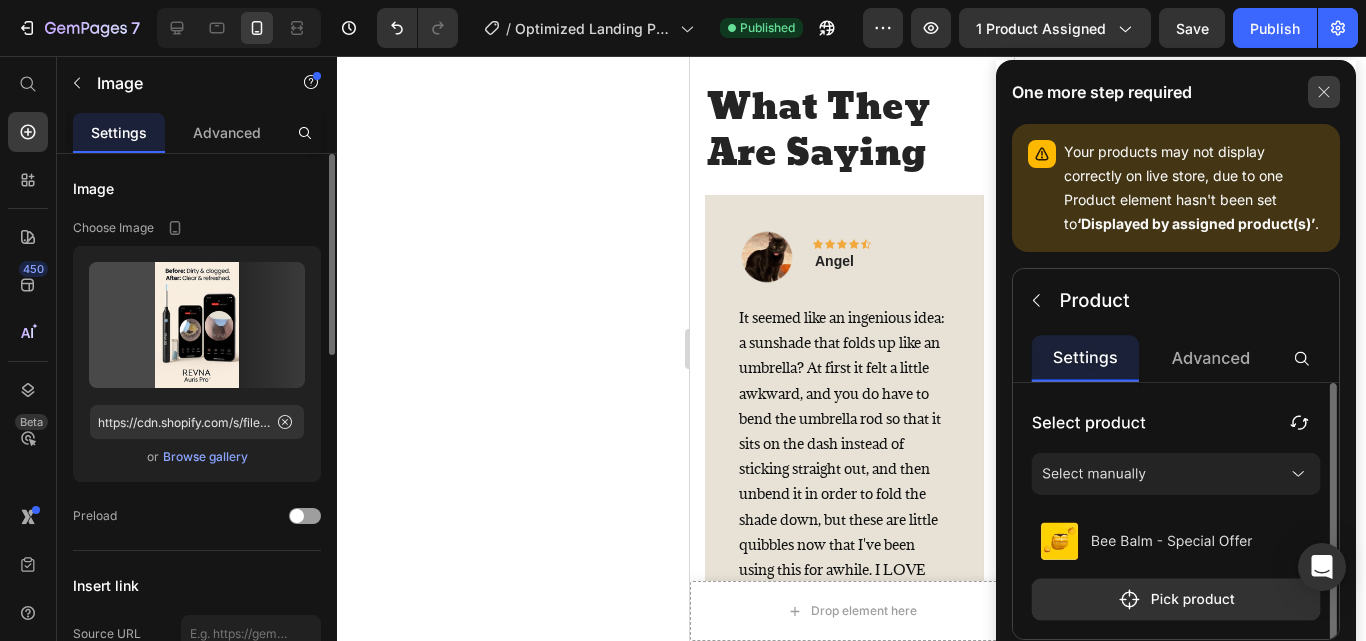 scroll, scrollTop: 4052, scrollLeft: 0, axis: vertical 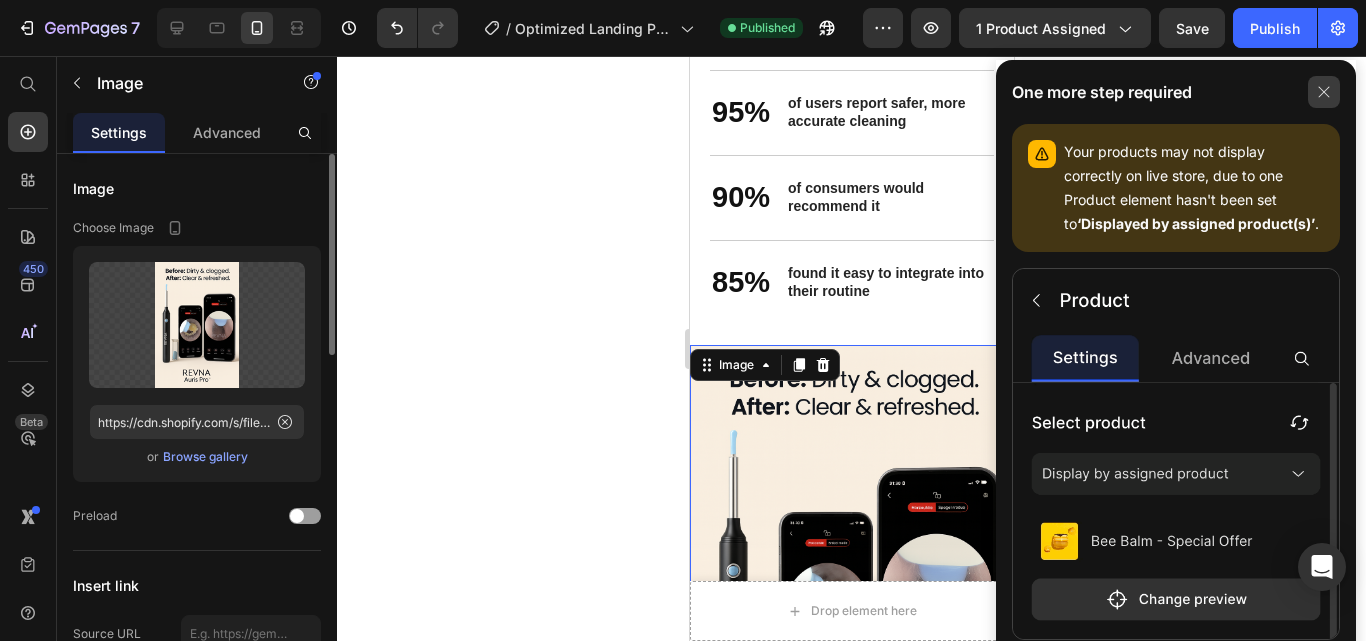 click 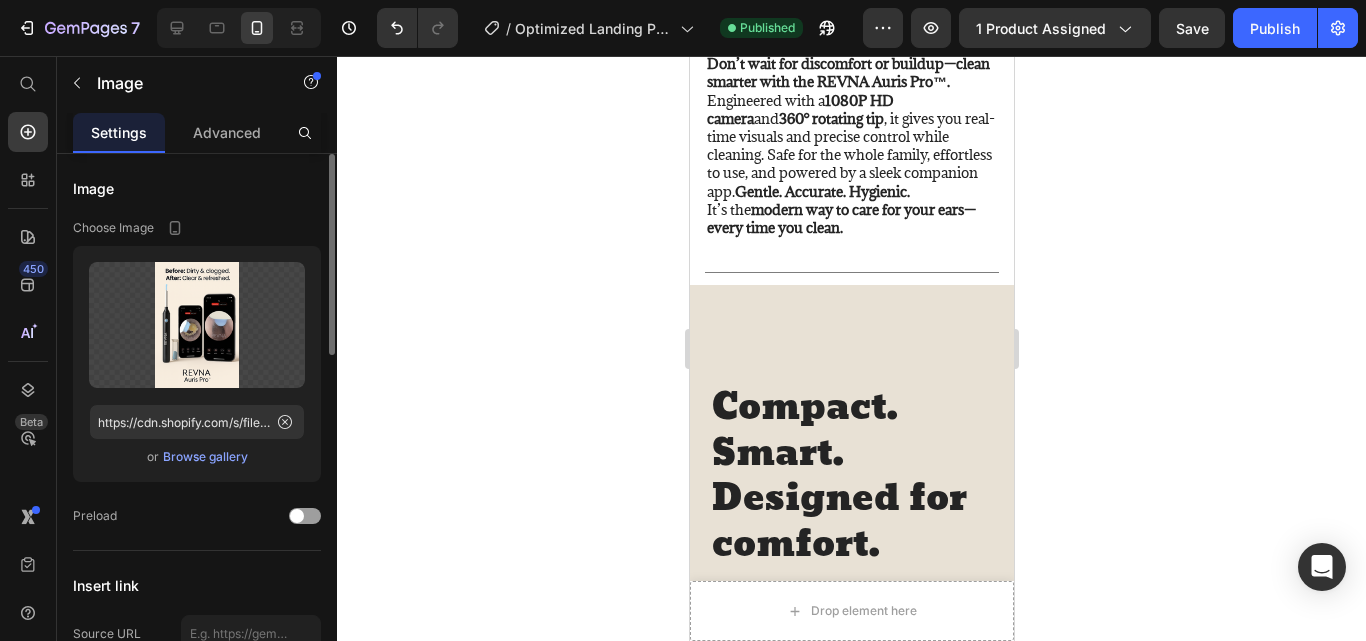 scroll, scrollTop: 2537, scrollLeft: 0, axis: vertical 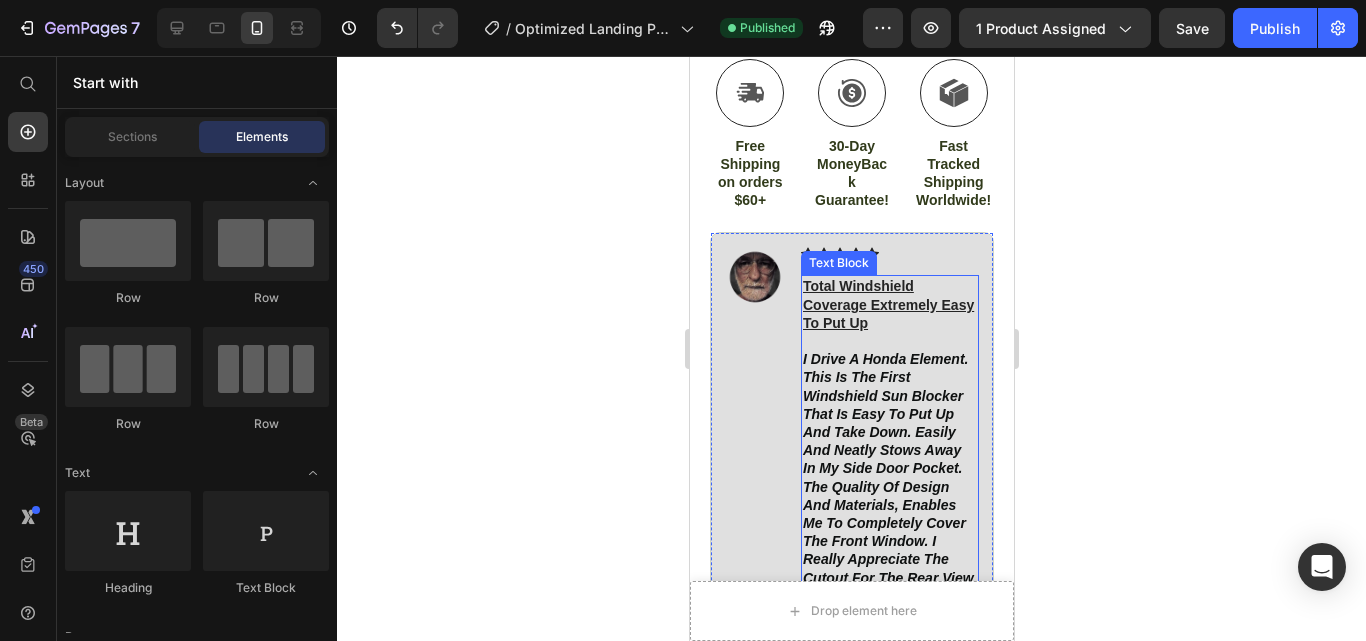 click on "Total windshield coverage extremely easy to put up" at bounding box center (887, 304) 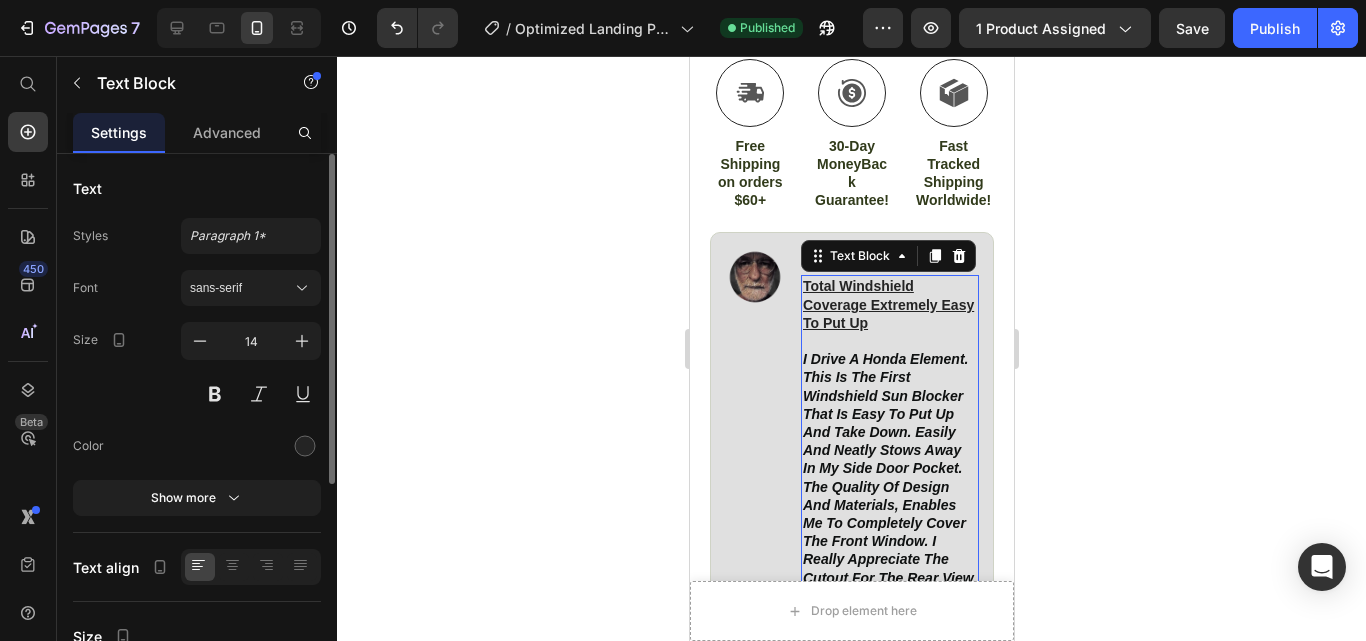 click on "Total windshield coverage extremely easy to put up" at bounding box center [889, 304] 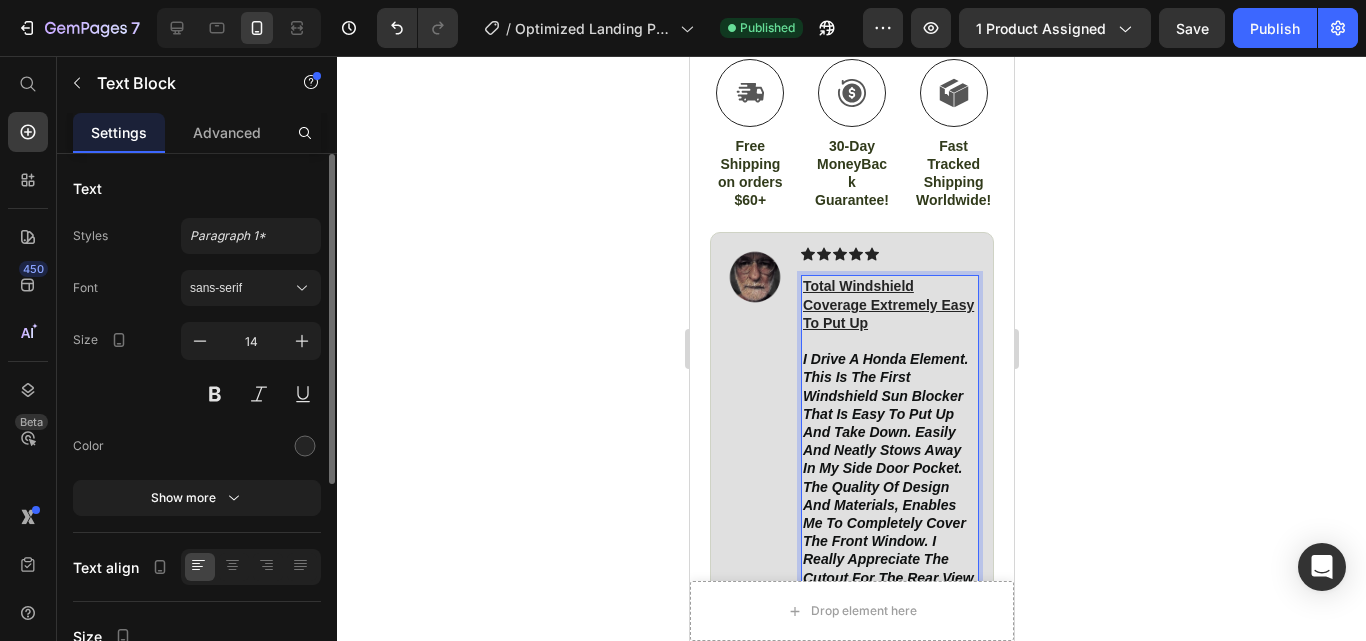 click on "Total windshield coverage extremely easy to put up" at bounding box center [889, 304] 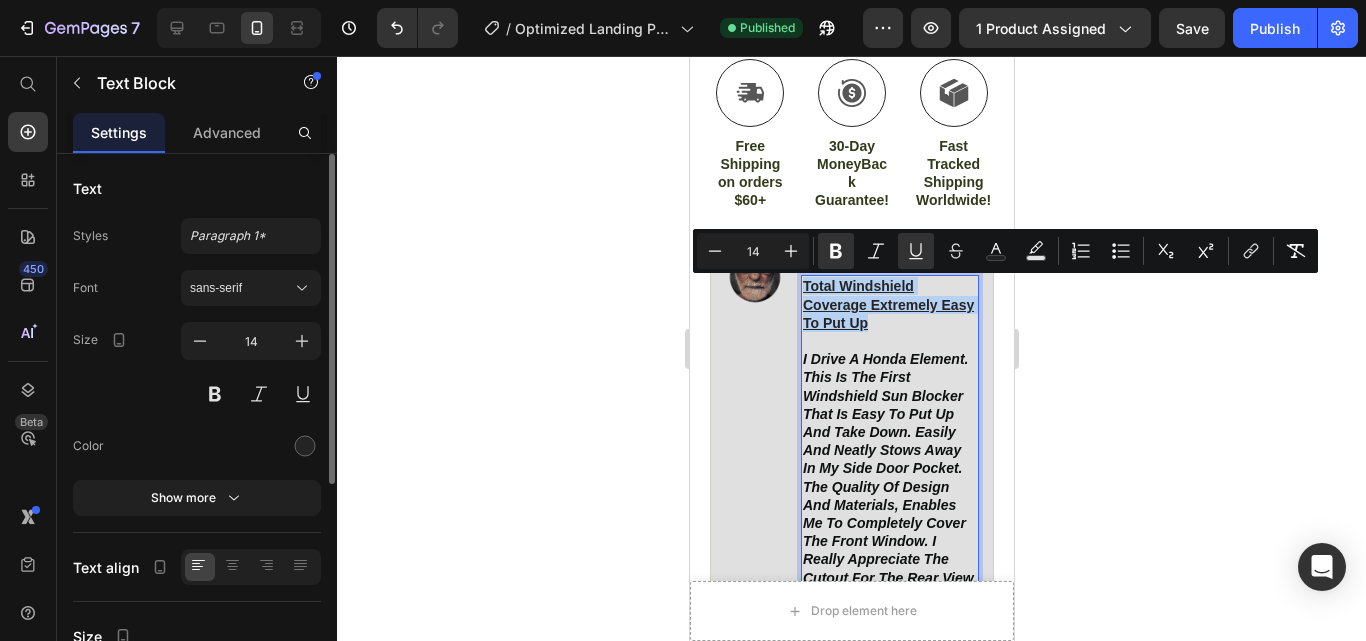 drag, startPoint x: 920, startPoint y: 329, endPoint x: 801, endPoint y: 282, distance: 127.9453 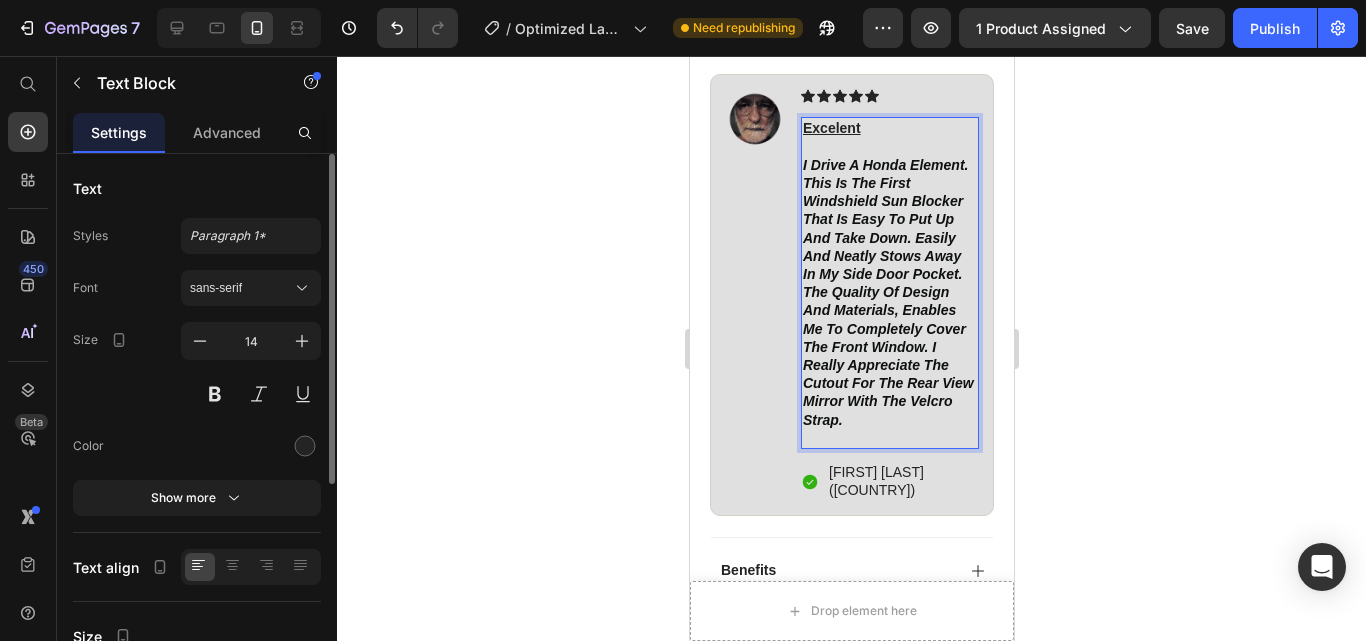 scroll, scrollTop: 1289, scrollLeft: 0, axis: vertical 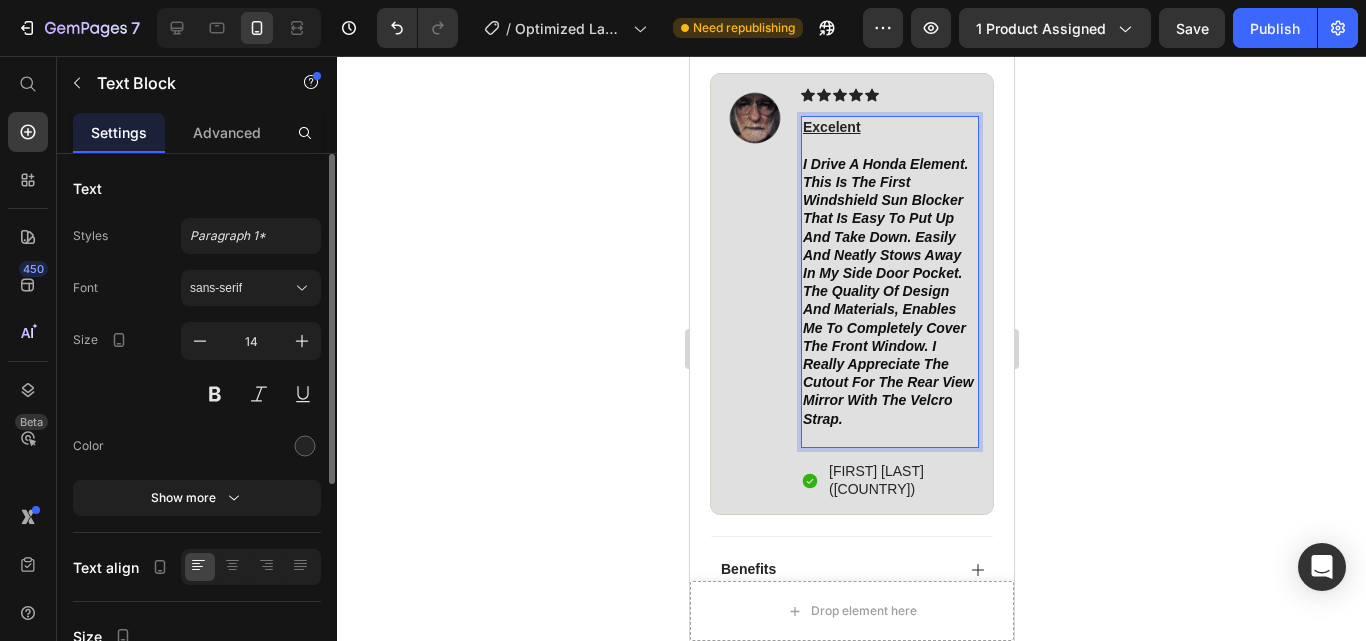 click on "I drive a Honda Element. This is the first windshield sun blocker that is easy to put up and take down. Easily and neatly stows away in my side door pocket. The quality of design and materials, enables me to completely cover the front window. I really appreciate the cutout for the rear view mirror with the Velcro strap." at bounding box center (889, 291) 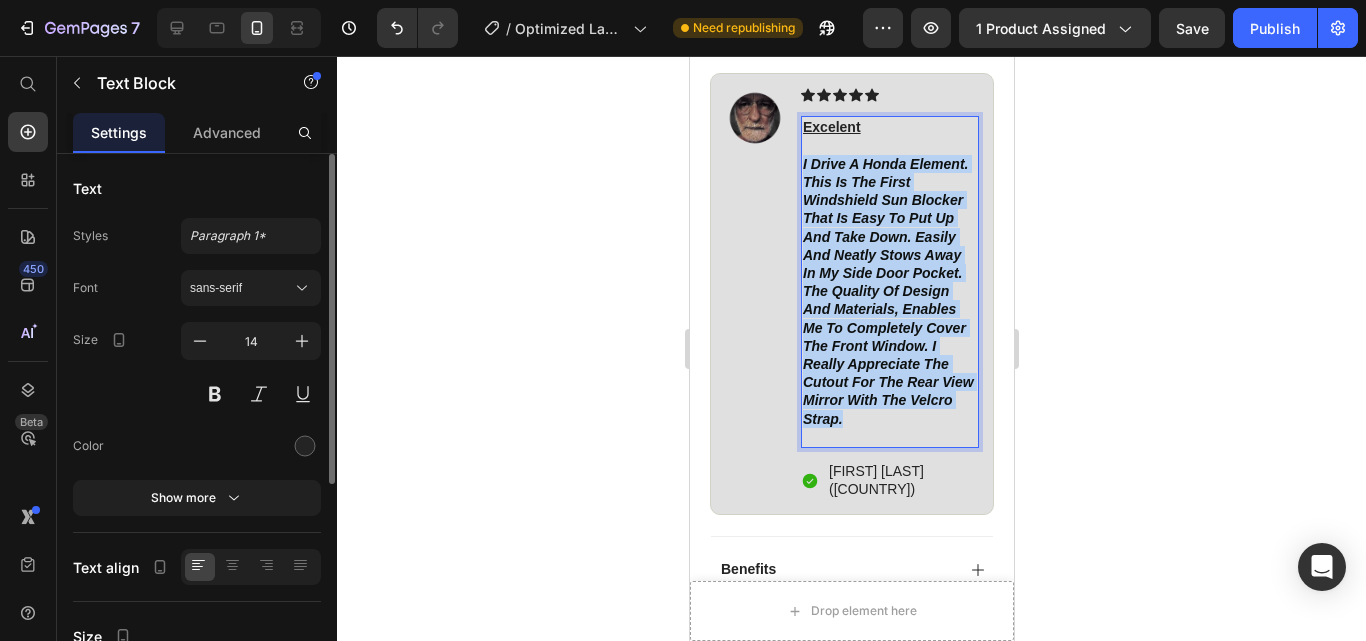 drag, startPoint x: 858, startPoint y: 456, endPoint x: 801, endPoint y: 167, distance: 294.56747 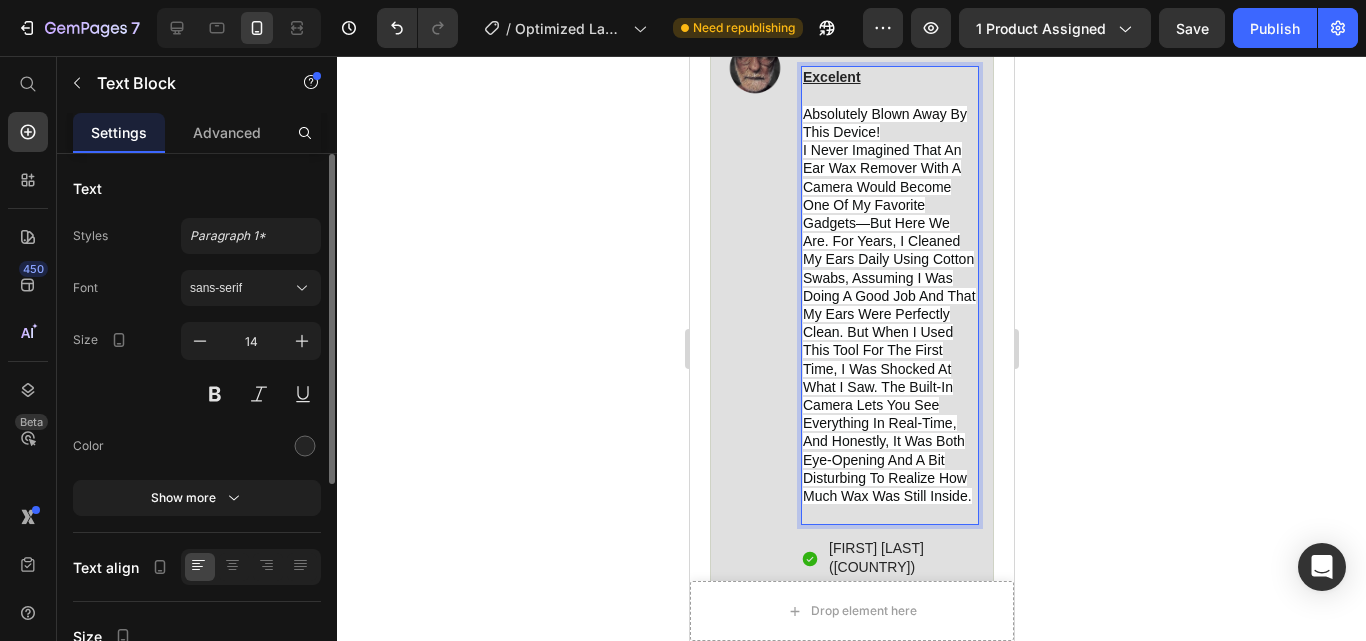 scroll, scrollTop: 1342, scrollLeft: 0, axis: vertical 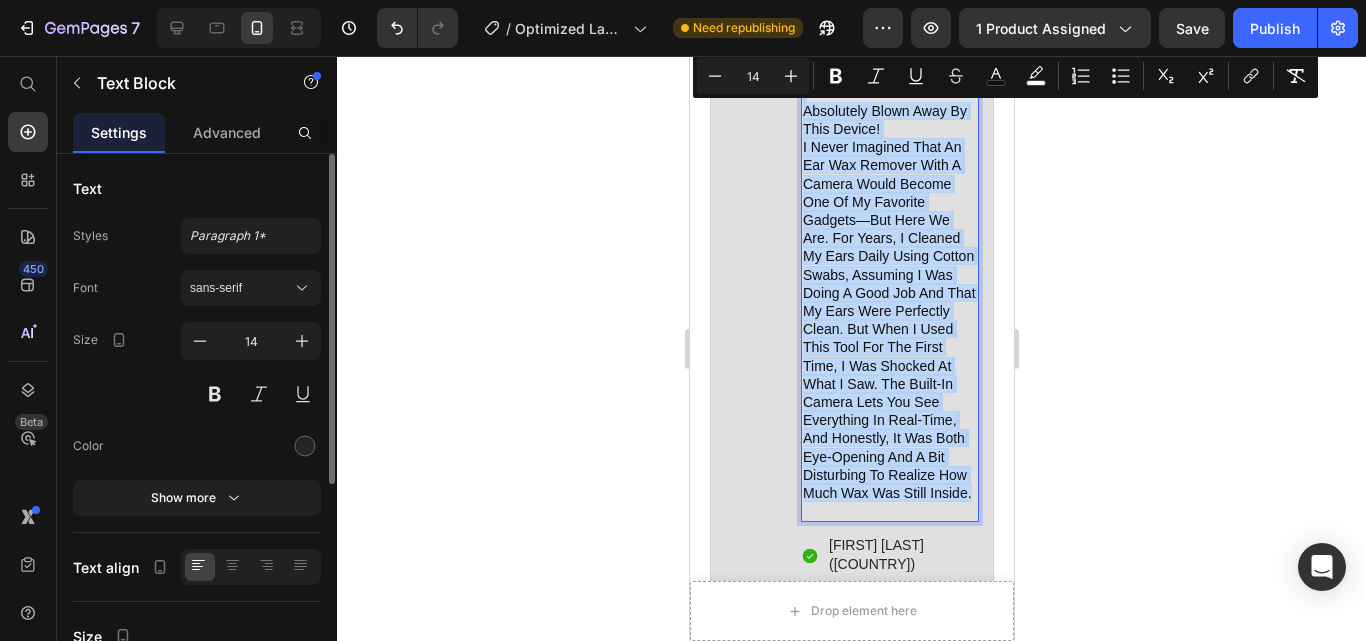 drag, startPoint x: 900, startPoint y: 513, endPoint x: 799, endPoint y: 102, distance: 423.22806 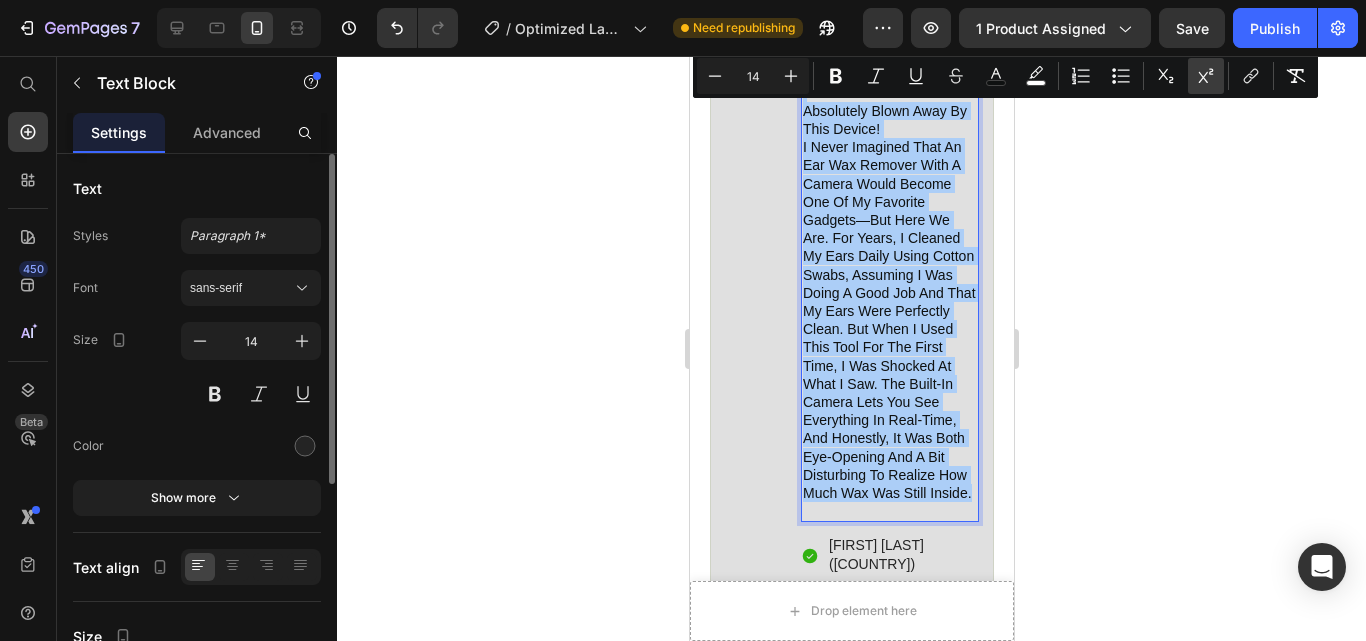 click 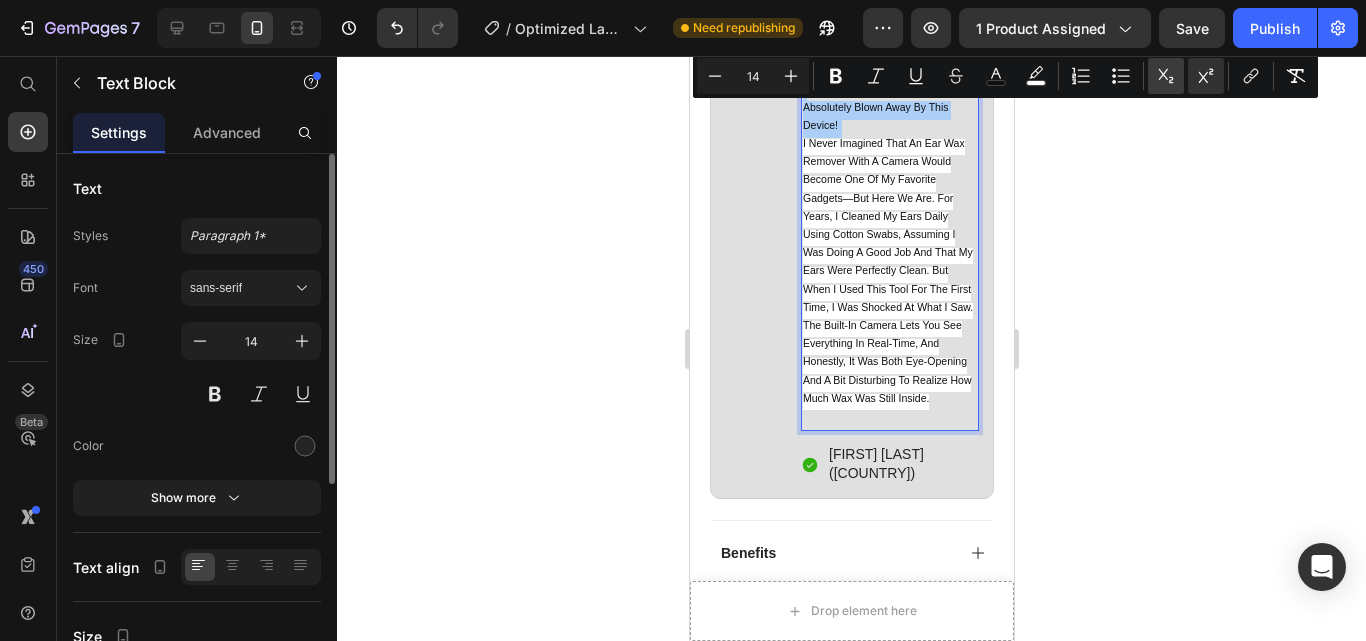 click 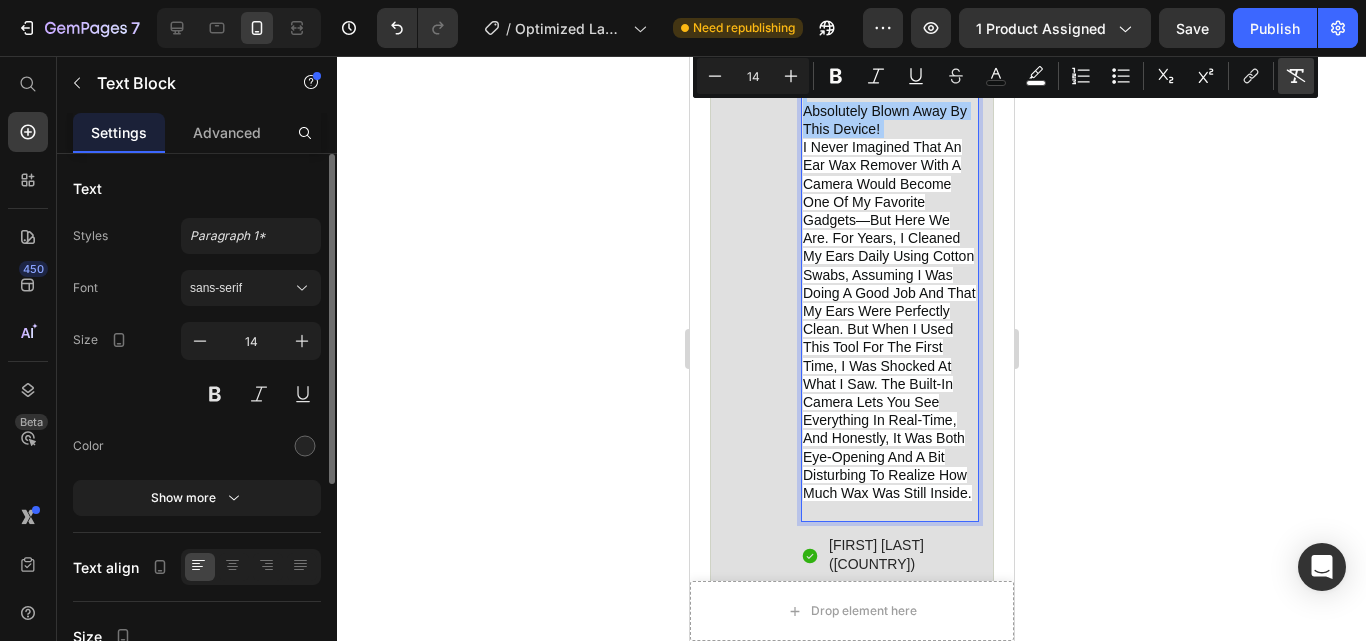 click 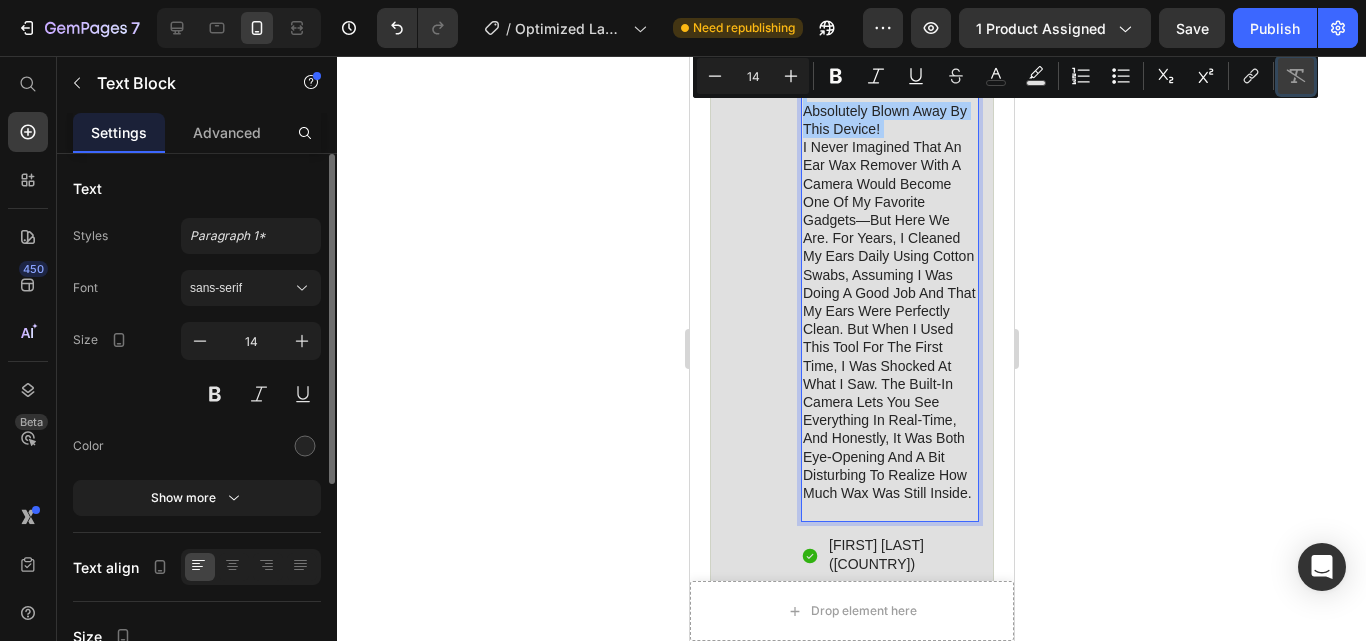 click 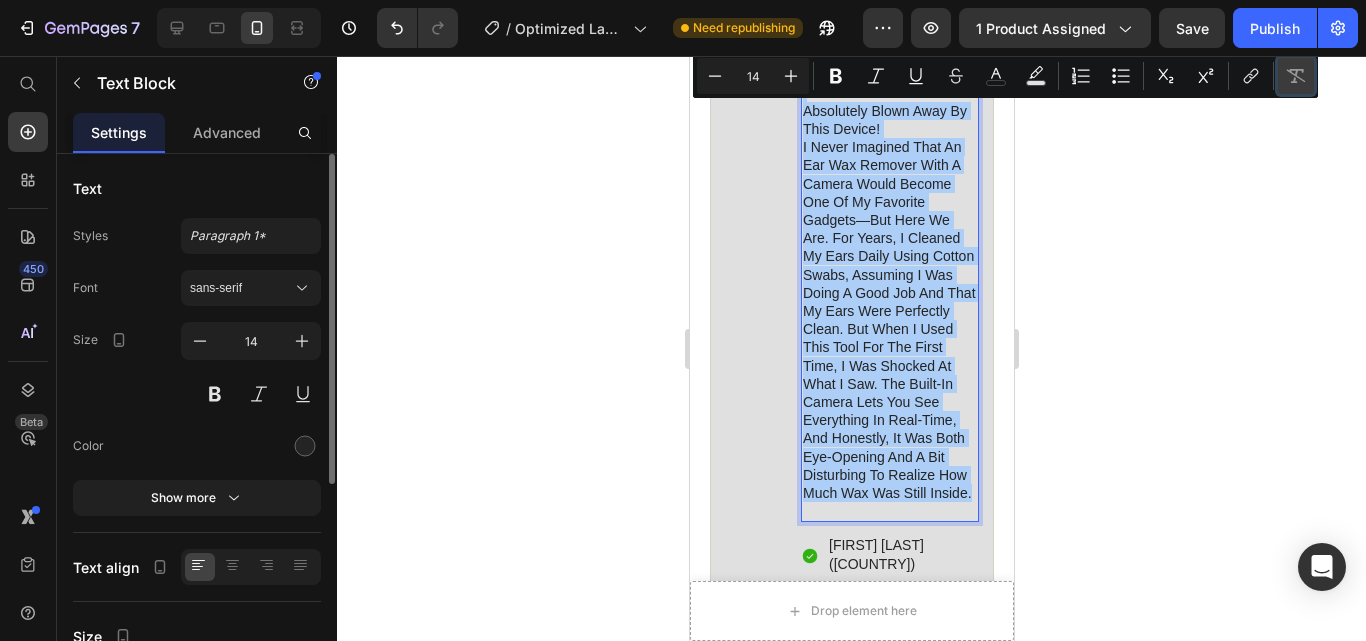 click 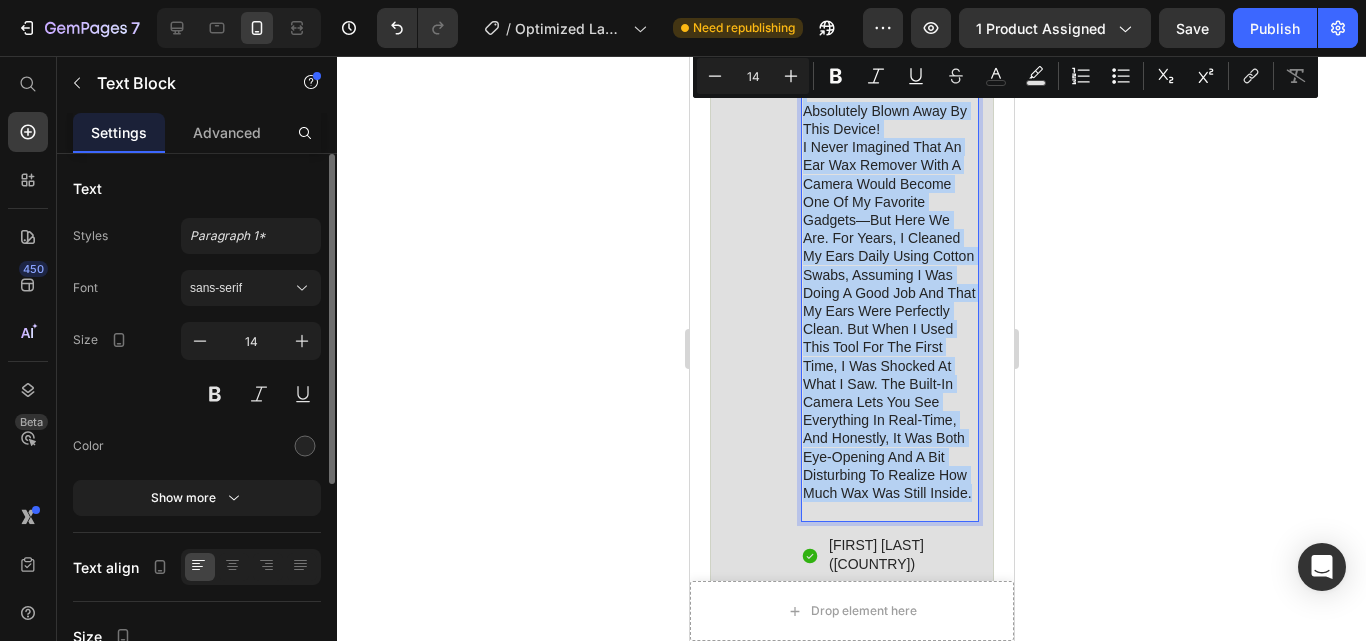 click on "Absolutely blown away by this device! I never imagined that an ear wax remover with a camera would become one of my favorite gadgets—but here we are. For years, I cleaned my ears daily using cotton swabs, assuming I was doing a good job and that my ears were perfectly clean. But when I used this tool for the first time, I was shocked at what I saw. The built-in camera lets you see everything in real-time, and honestly, it was both eye-opening and a bit disturbing to realize how much wax was still inside." at bounding box center (889, 302) 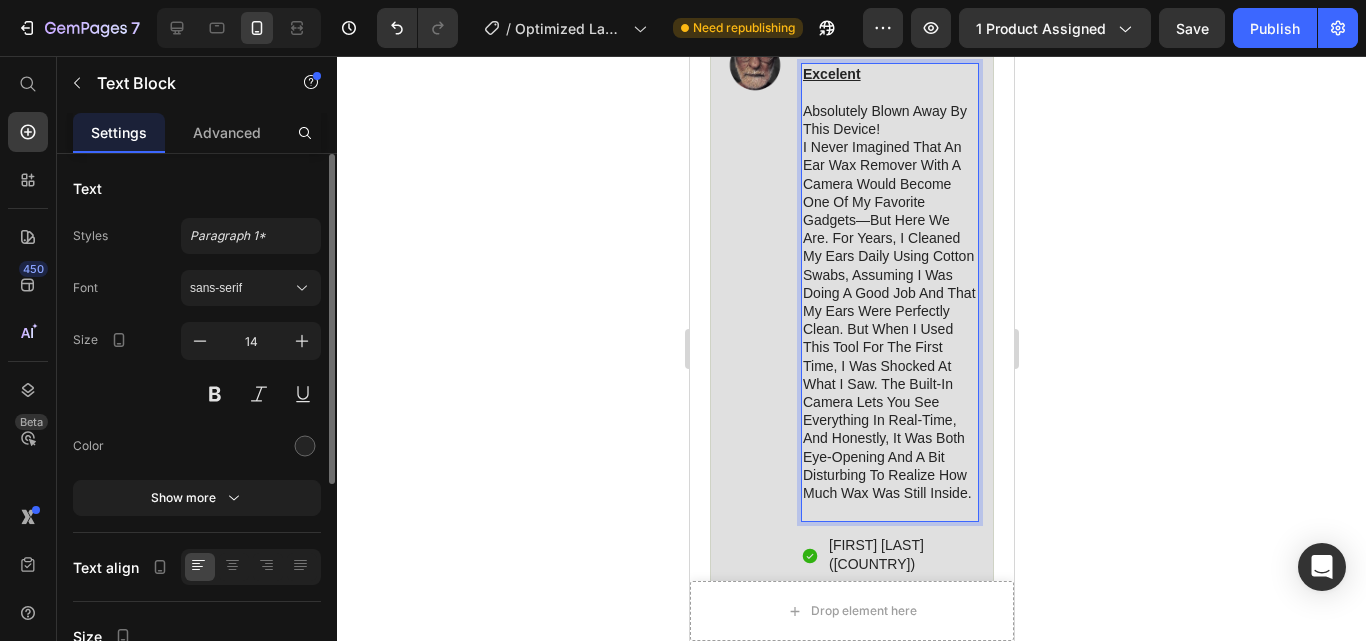 scroll, scrollTop: 1275, scrollLeft: 0, axis: vertical 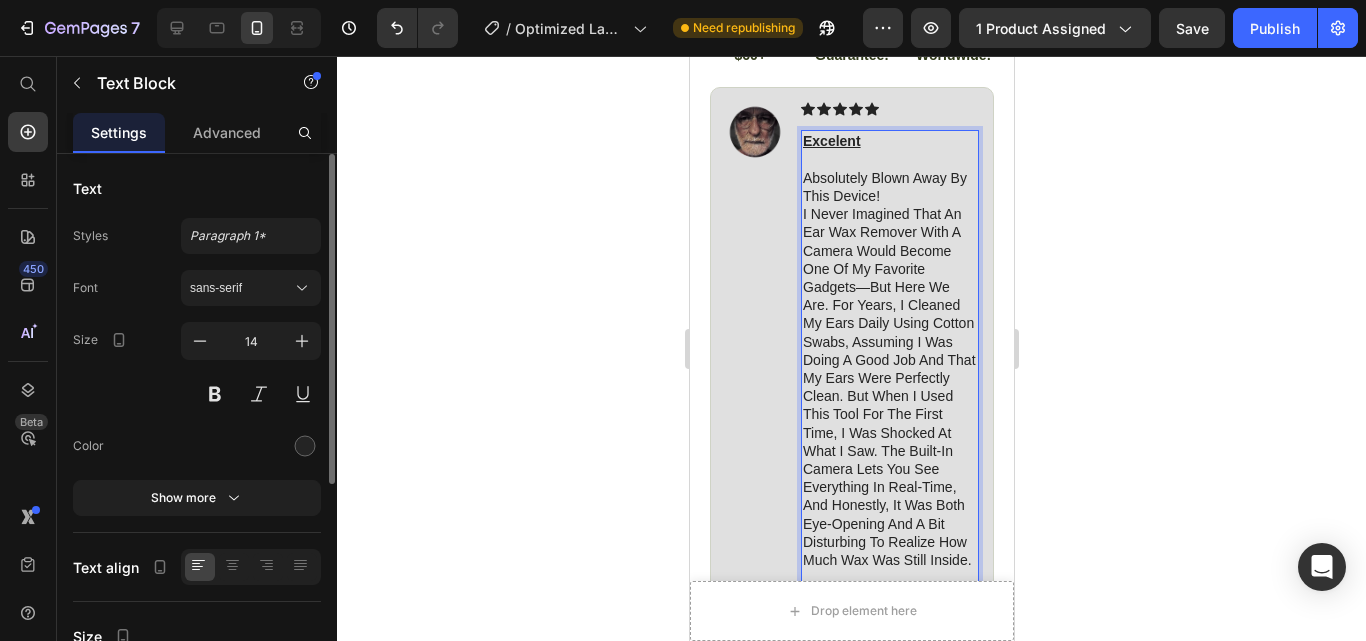 click on "Absolutely blown away by this device! I never imagined that an ear wax remover with a camera would become one of my favorite gadgets—but here we are. For years, I cleaned my ears daily using cotton swabs, assuming I was doing a good job and that my ears were perfectly clean. But when I used this tool for the first time, I was shocked at what I saw. The built-in camera lets you see everything in real-time, and honestly, it was both eye-opening and a bit disturbing to realize how much wax was still inside." at bounding box center [889, 369] 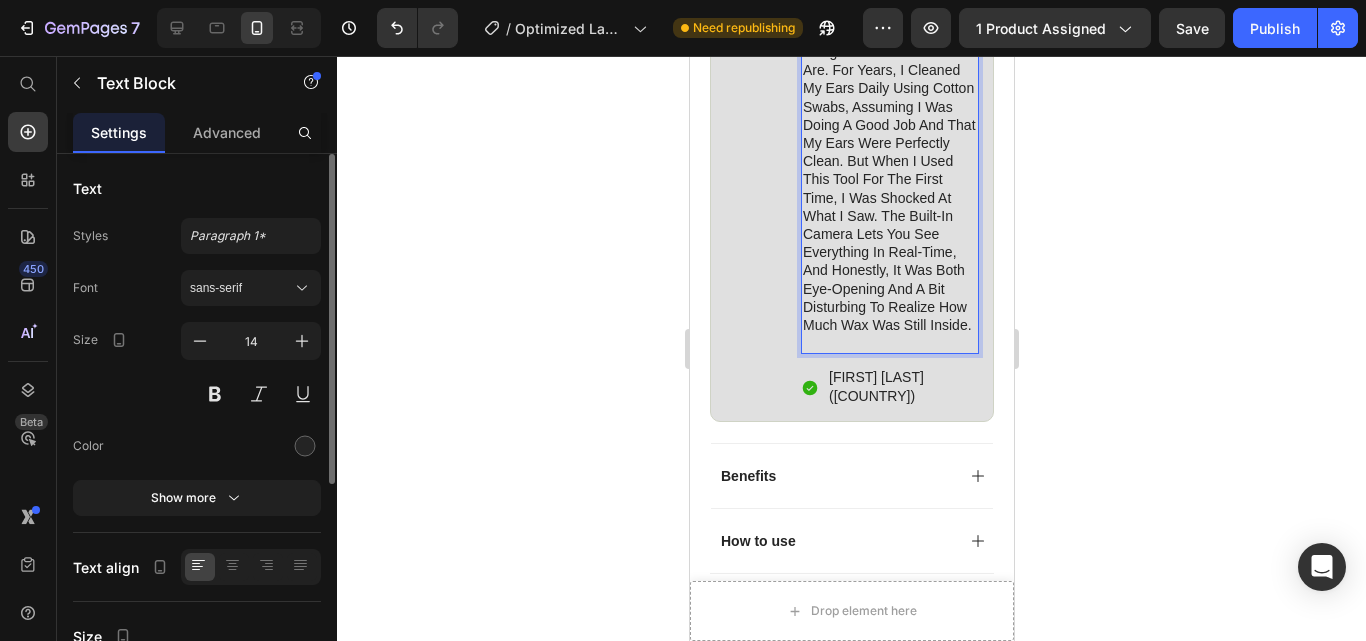 click on "Absolutely Blown away by this device! I never imagined that an ear wax remover with a camera would become one of my favorite gadgets—but here we are. For years, I cleaned my ears daily using cotton swabs, assuming I was doing a good job and that my ears were perfectly clean. But when I used this tool for the first time, I was shocked at what I saw. The built-in camera lets you see everything in real-time, and honestly, it was both eye-opening and a bit disturbing to realize how much wax was still inside." at bounding box center (889, 134) 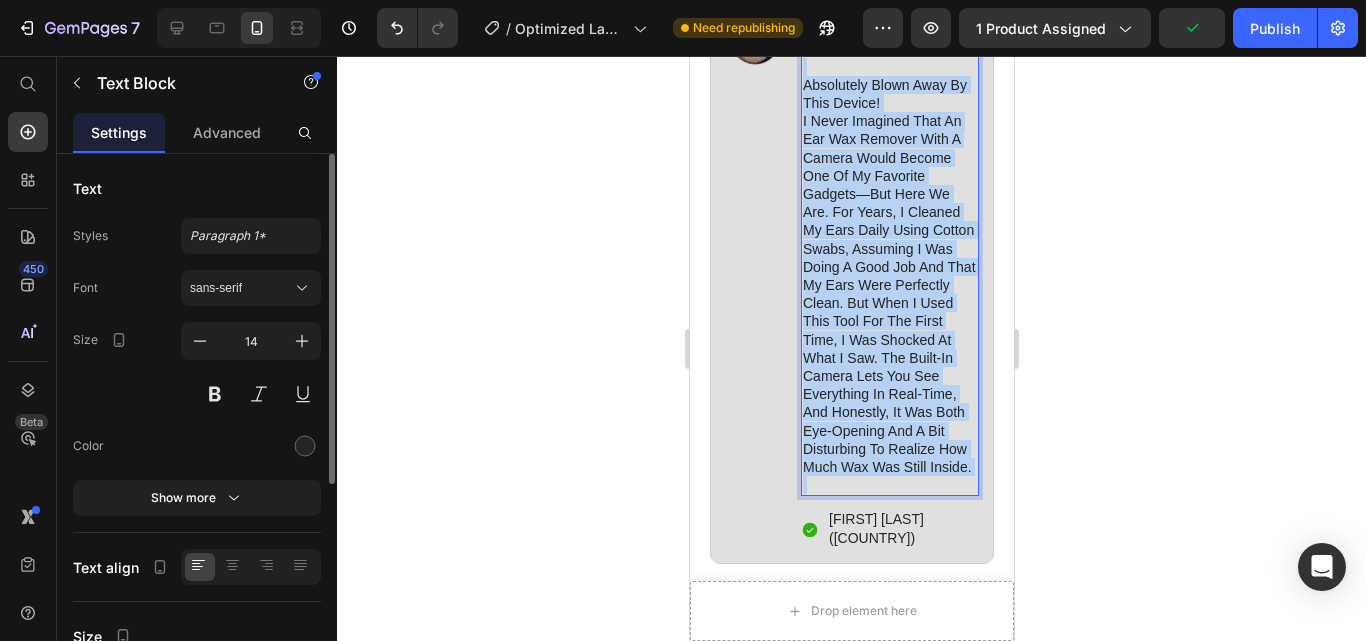 scroll, scrollTop: 1357, scrollLeft: 0, axis: vertical 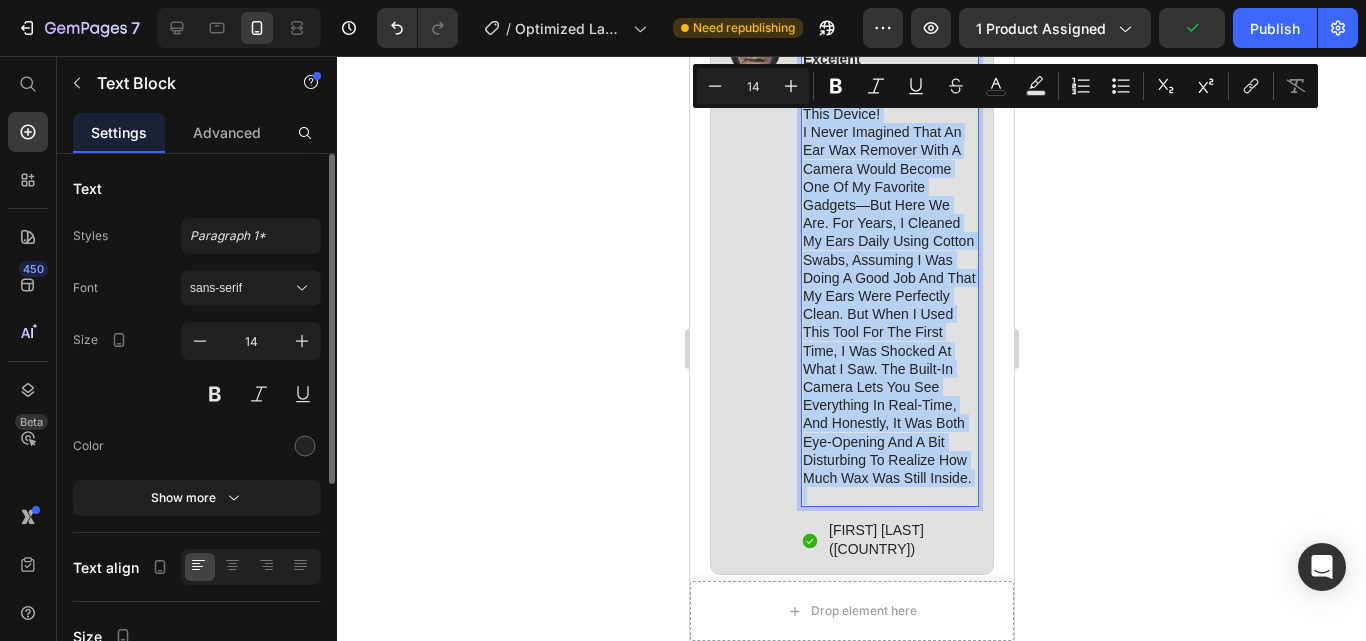 drag, startPoint x: 910, startPoint y: 343, endPoint x: 799, endPoint y: 101, distance: 266.24237 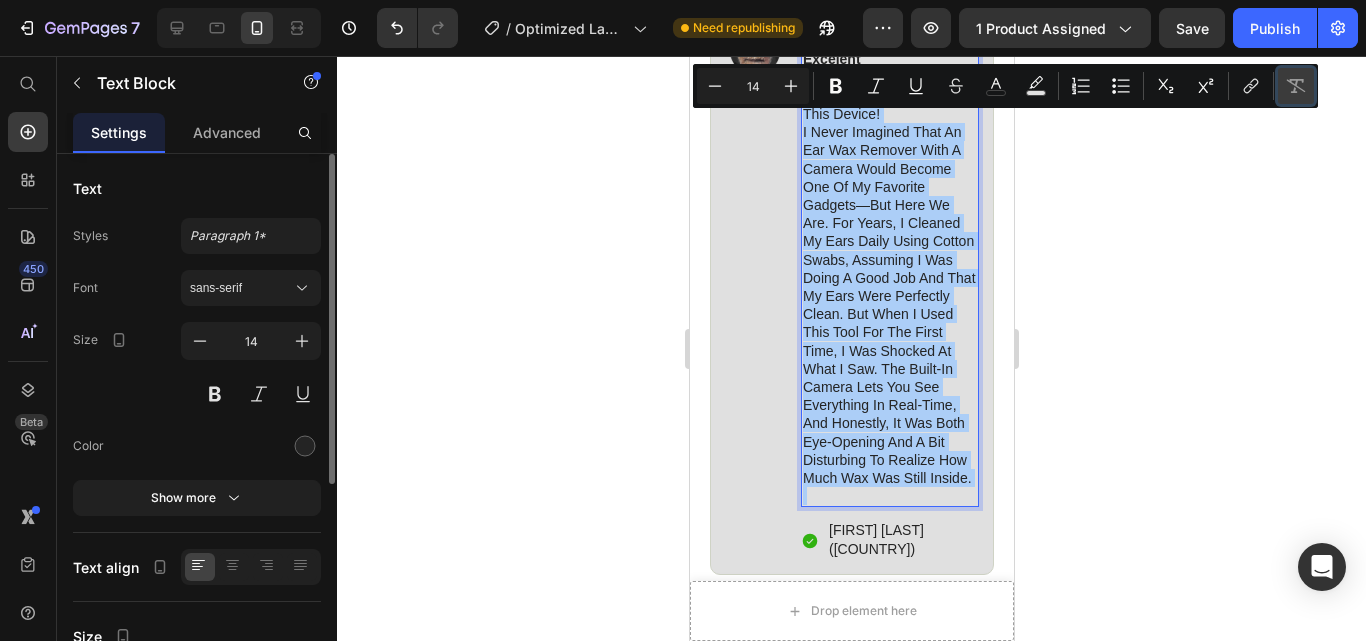 click 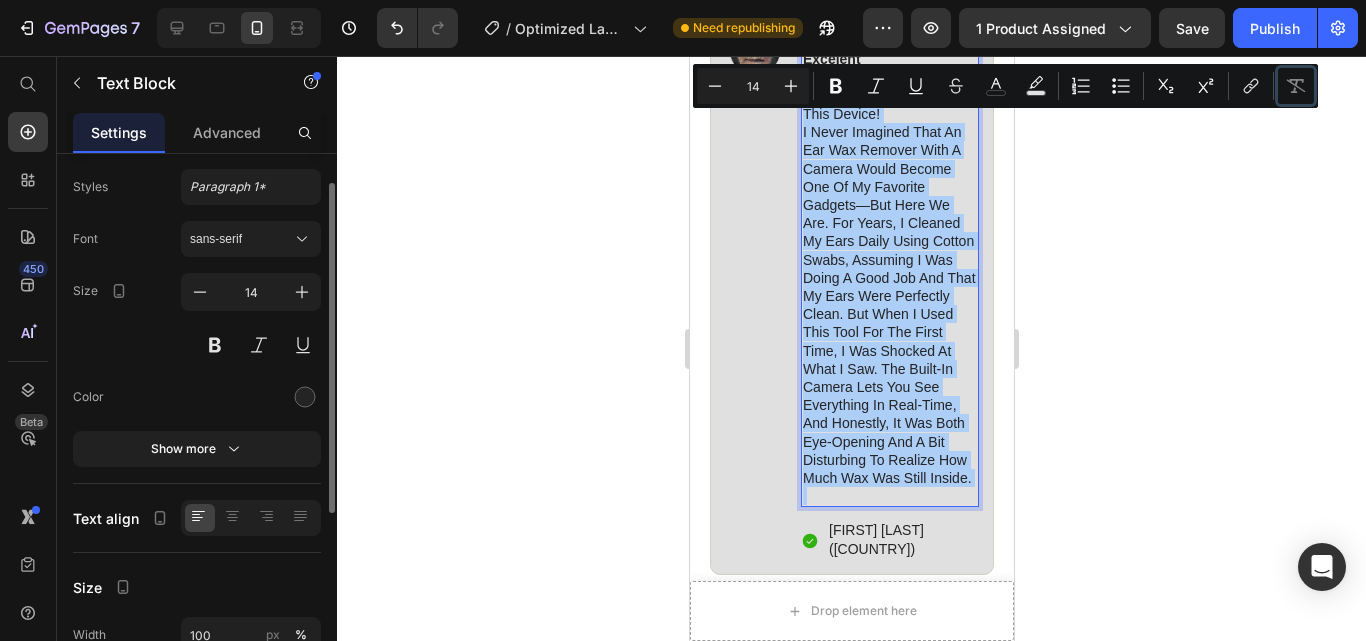scroll, scrollTop: 48, scrollLeft: 0, axis: vertical 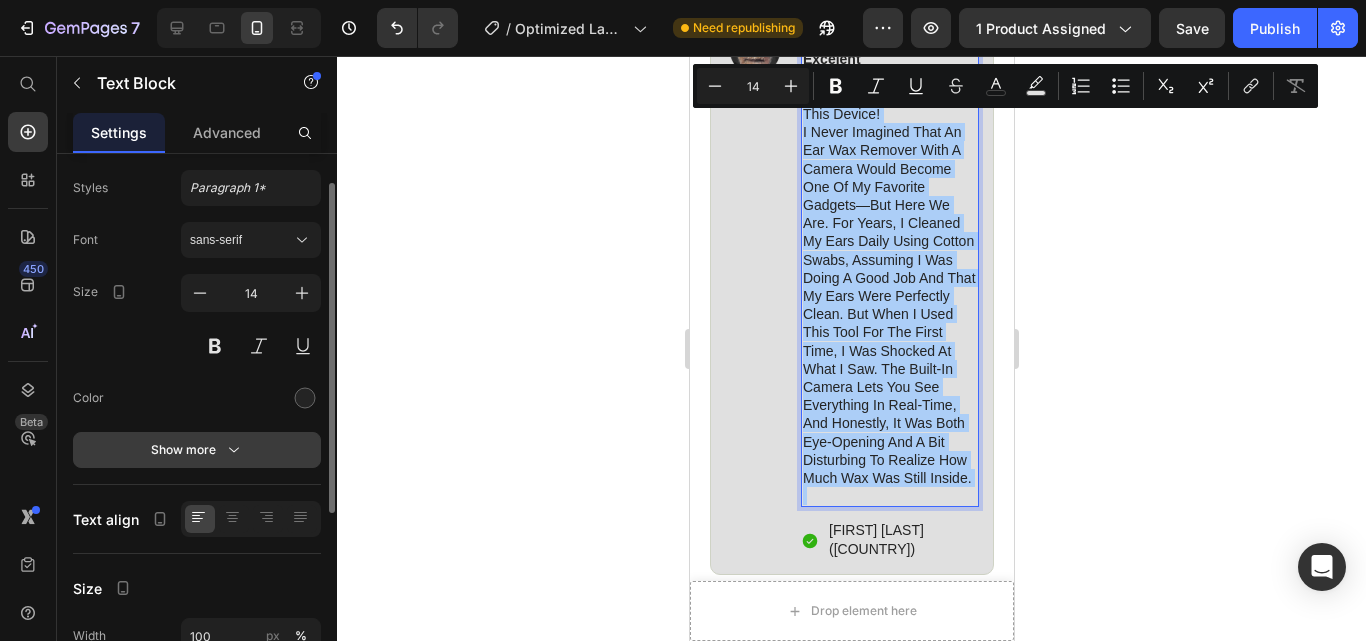 click on "Show more" at bounding box center [197, 450] 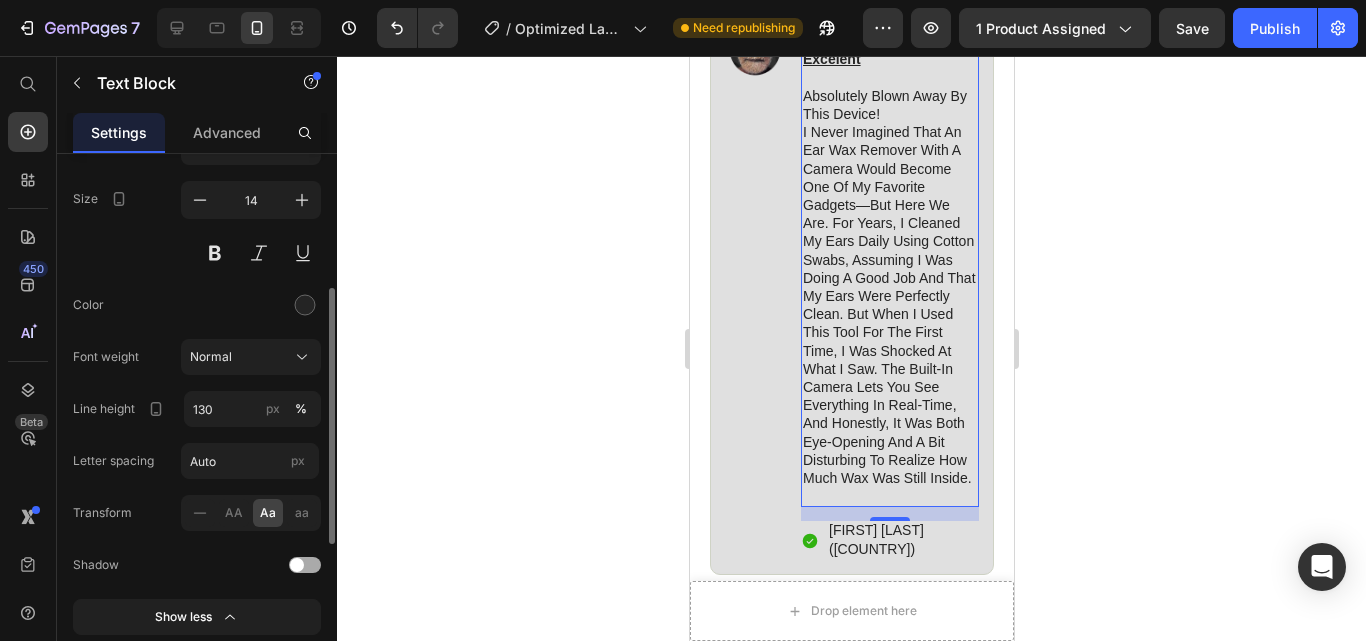 scroll, scrollTop: 207, scrollLeft: 0, axis: vertical 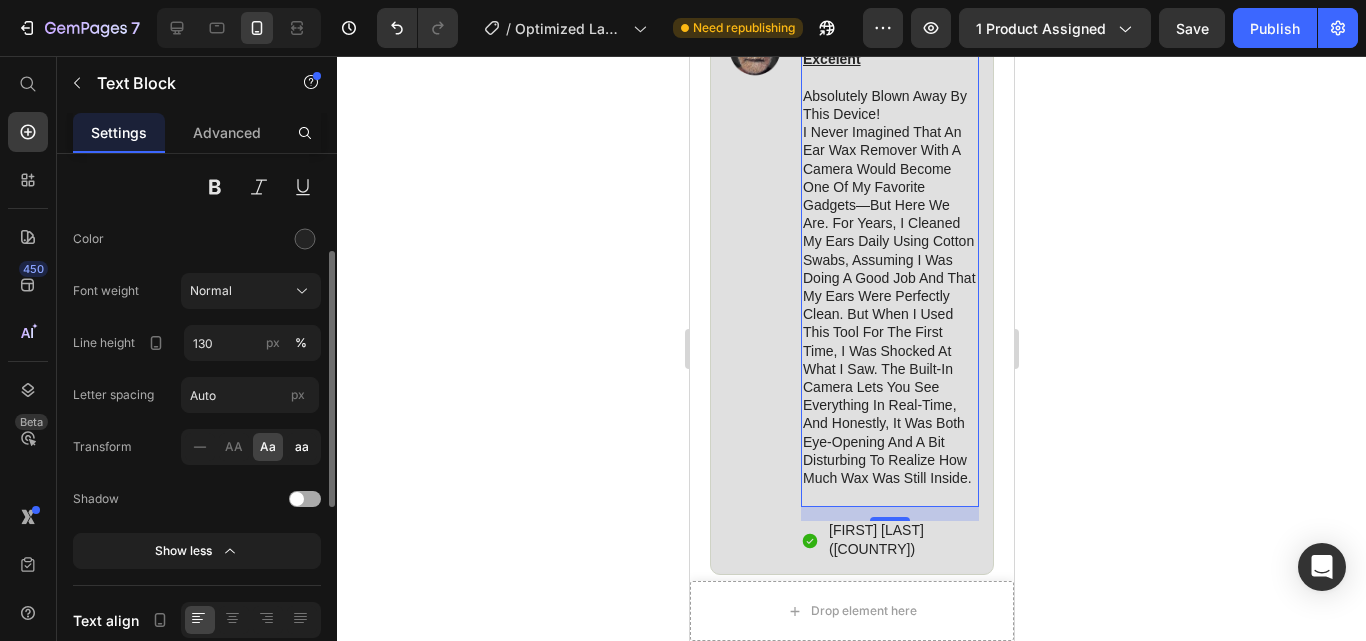 click on "aa" 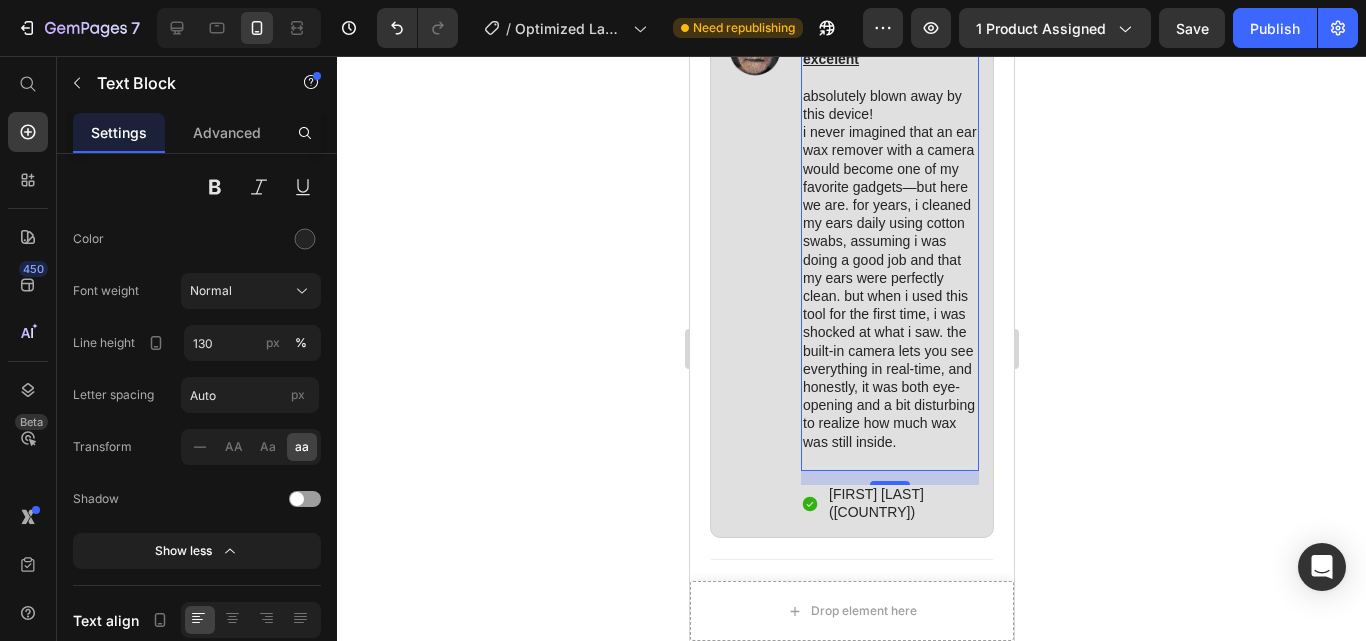 click on "Absolutely Blown away by this device! I never imagined that an ear wax remover with a camera would become one of my favorite gadgets—but here we are. For years, I cleaned my ears daily using cotton swabs, assuming I was doing a good job and that my ears were perfectly clean. But when I used this tool for the first time, I was shocked at what I saw. The built-in camera lets you see everything in real-time, and honestly, it was both eye-opening and a bit disturbing to realize how much wax was still inside." at bounding box center [889, 269] 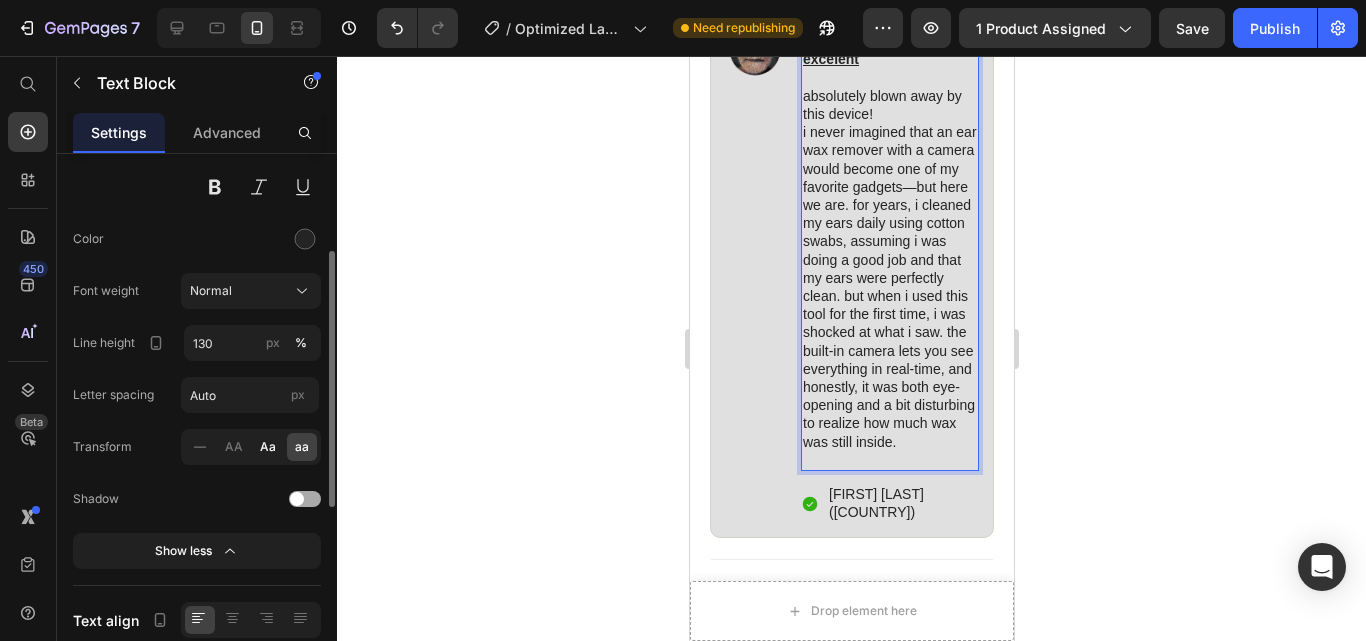 click on "Aa" 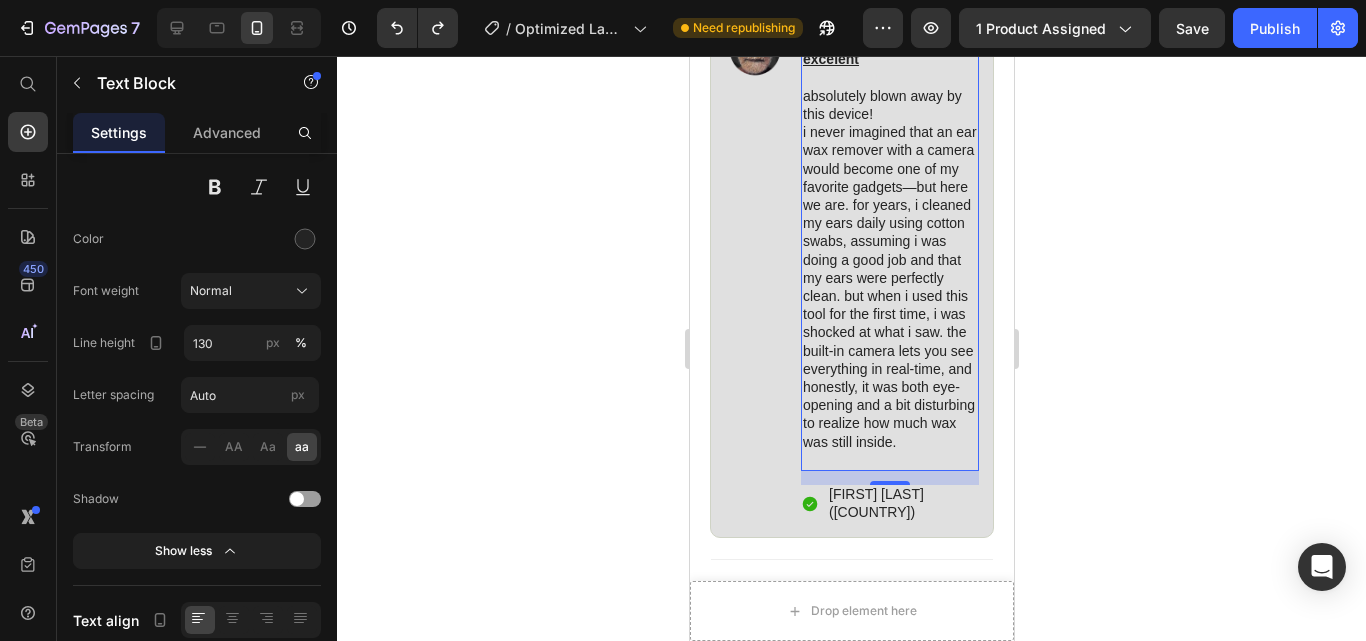 click on "absolutely Blown away by this device! I never imagined that an ear wax remover with a camera would become one of my favorite gadgets—but here we are. For years, I cleaned my ears daily using cotton swabs, assuming I was doing a good job and that my ears were perfectly clean. But when I used this tool for the first time, I was shocked at what I saw. The built-in camera lets you see everything in real-time, and honestly, it was both eye-opening and a bit disturbing to realize how much wax was still inside." at bounding box center [889, 269] 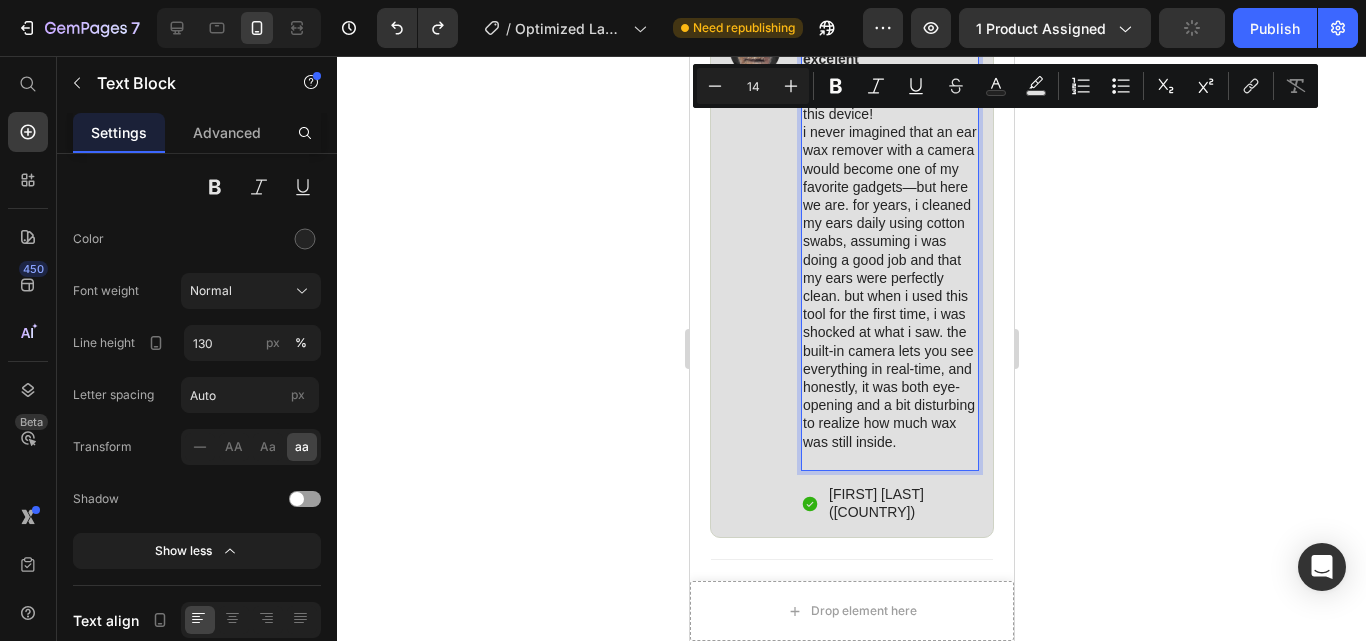 drag, startPoint x: 863, startPoint y: 99, endPoint x: 803, endPoint y: 99, distance: 60 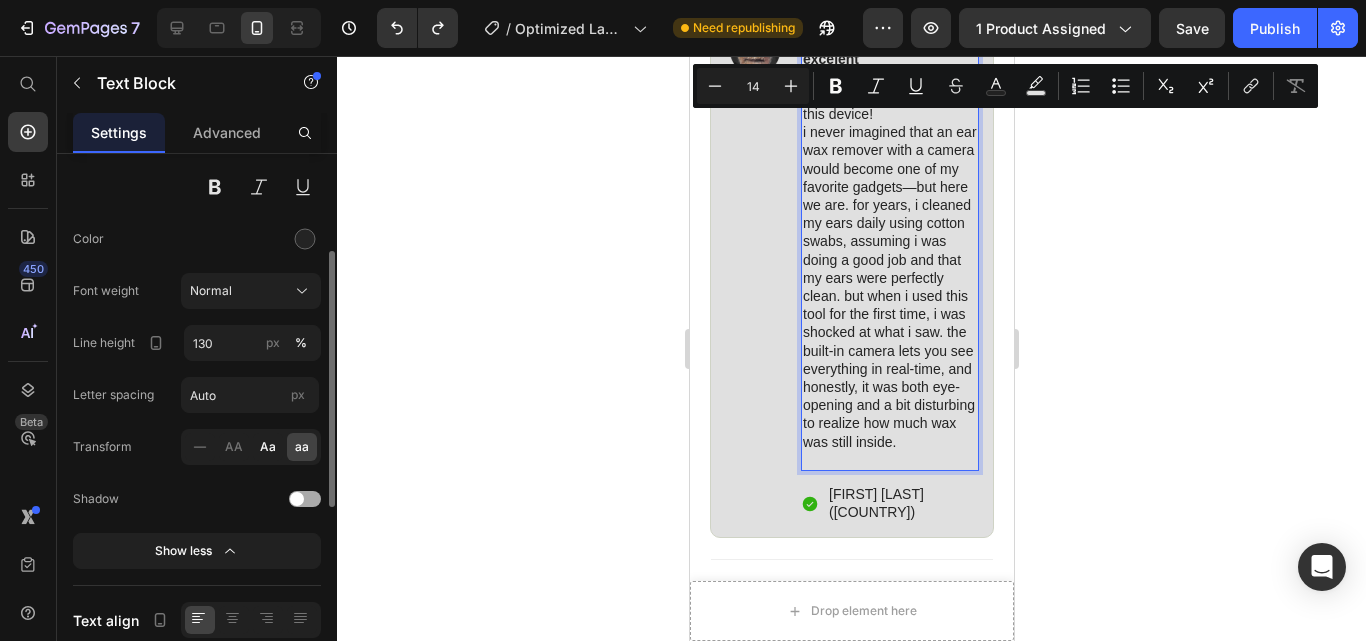 click on "Aa" 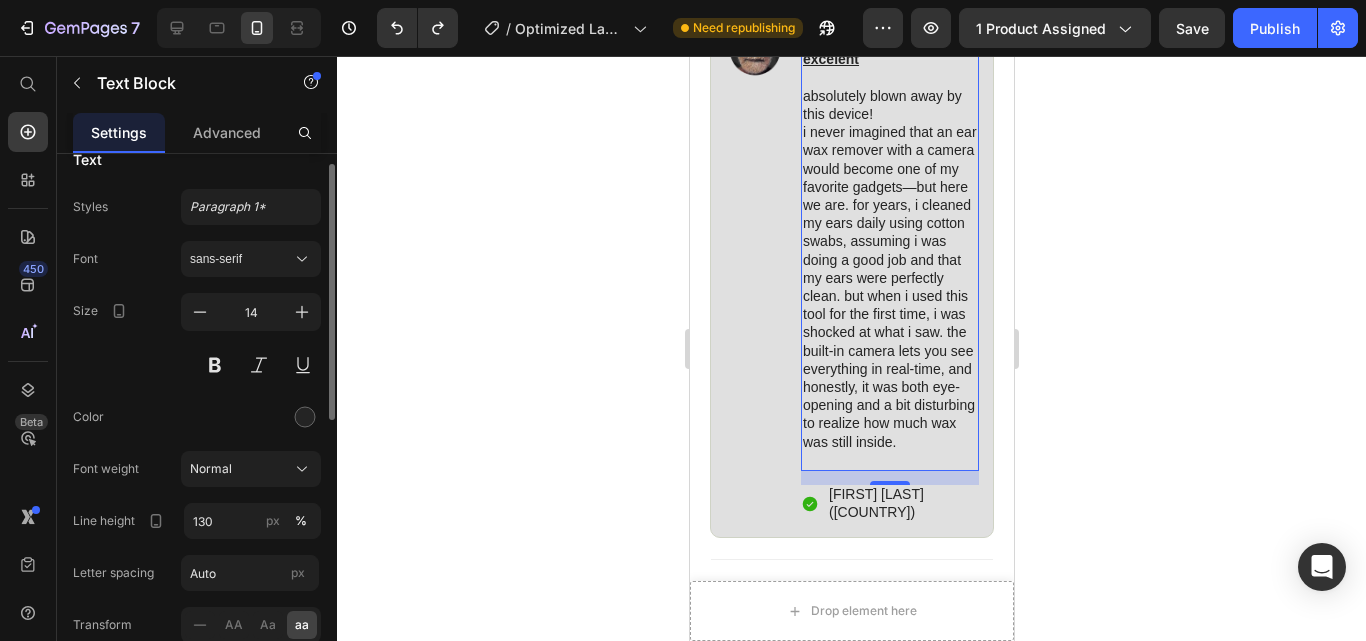 scroll, scrollTop: 26, scrollLeft: 0, axis: vertical 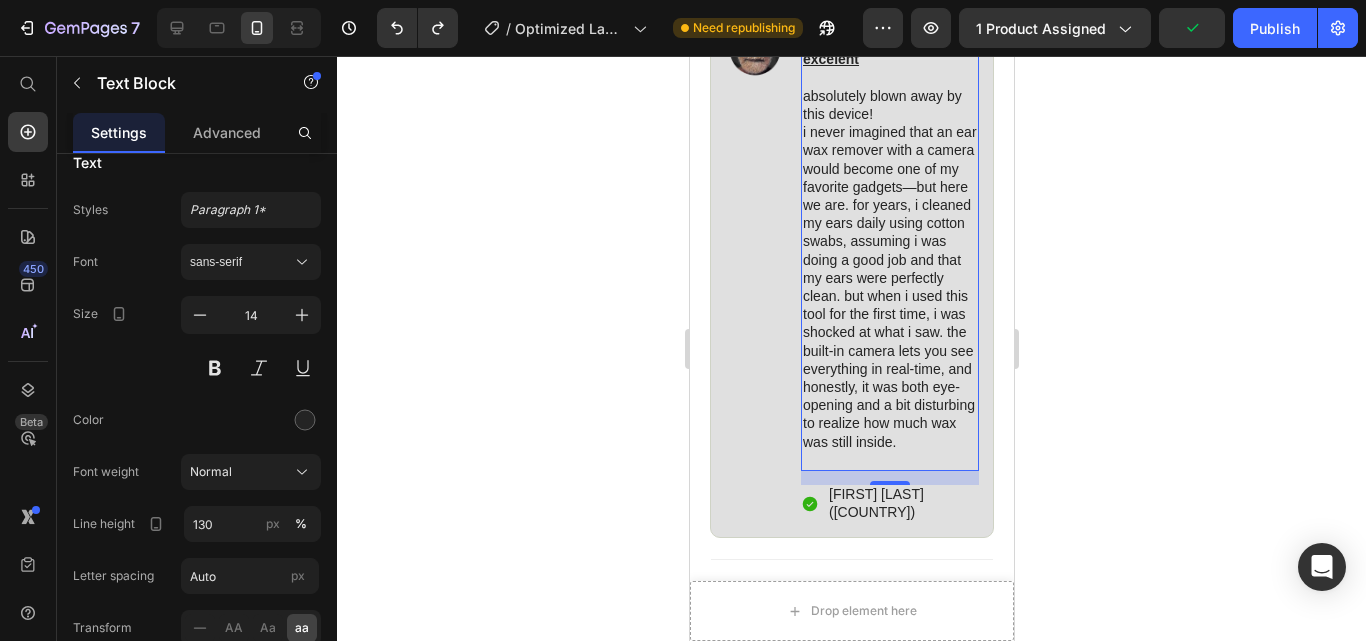 click on "absolutely Blown away by this device! I never imagined that an ear wax remover with a camera would become one of my favorite gadgets—but here we are. For years, I cleaned my ears daily using cotton swabs, assuming I was doing a good job and that my ears were perfectly clean. But when I used this tool for the first time, I was shocked at what I saw. The built-in camera lets you see everything in real-time, and honestly, it was both eye-opening and a bit disturbing to realize how much wax was still inside." at bounding box center [889, 269] 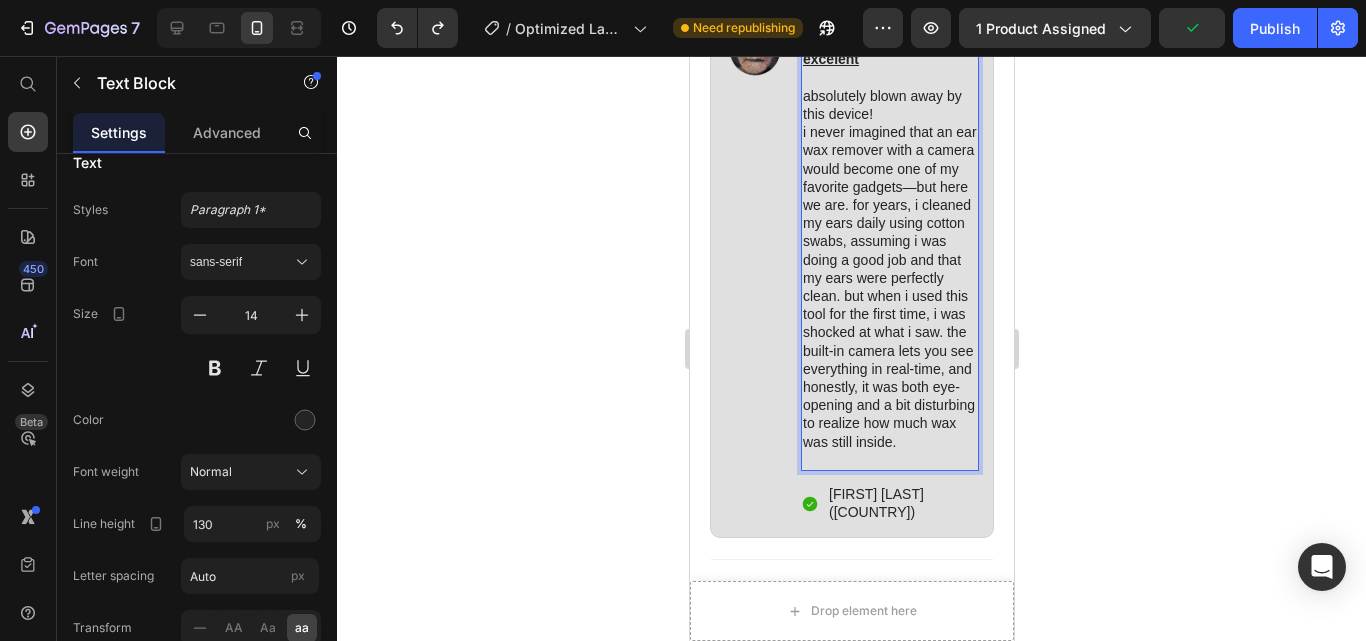 scroll, scrollTop: 1277, scrollLeft: 0, axis: vertical 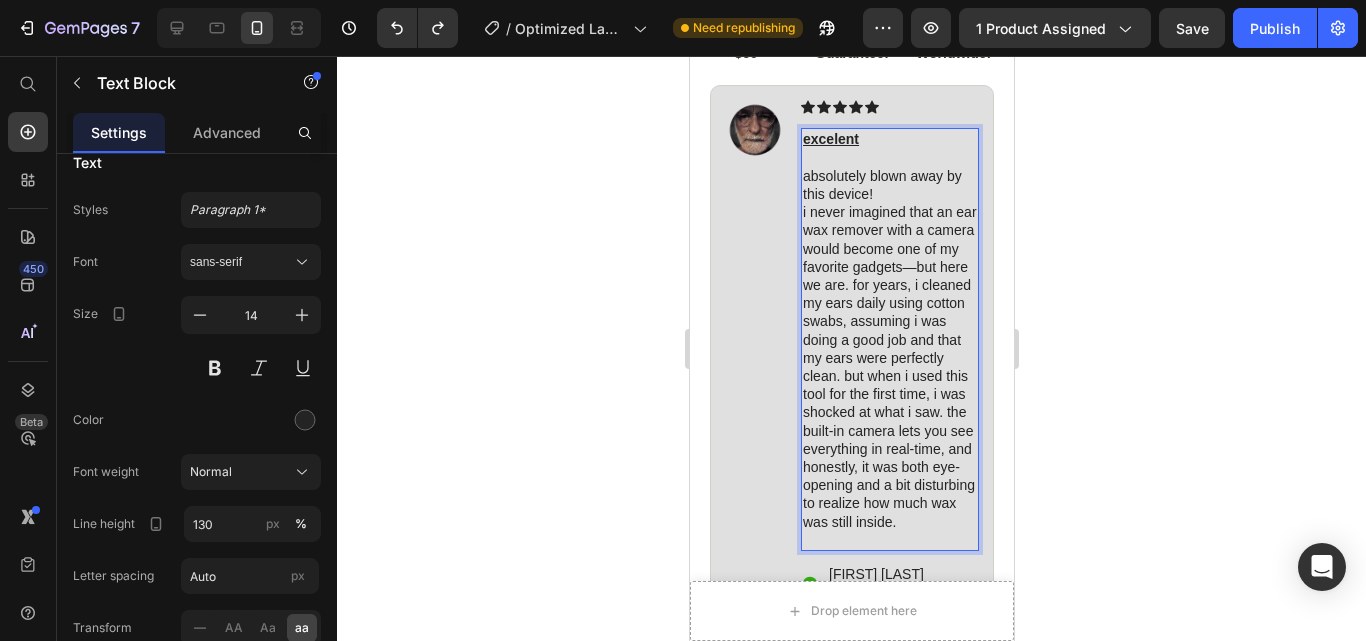 click on "absolutely Blown away by this device! I never imagined that an ear wax remover with a camera would become one of my favorite gadgets—but here we are. For years, I cleaned my ears daily using cotton swabs, assuming I was doing a good job and that my ears were perfectly clean. But when I used this tool for the first time, I was shocked at what I saw. The built-in camera lets you see everything in real-time, and honestly, it was both eye-opening and a bit disturbing to realize how much wax was still inside." at bounding box center [889, 349] 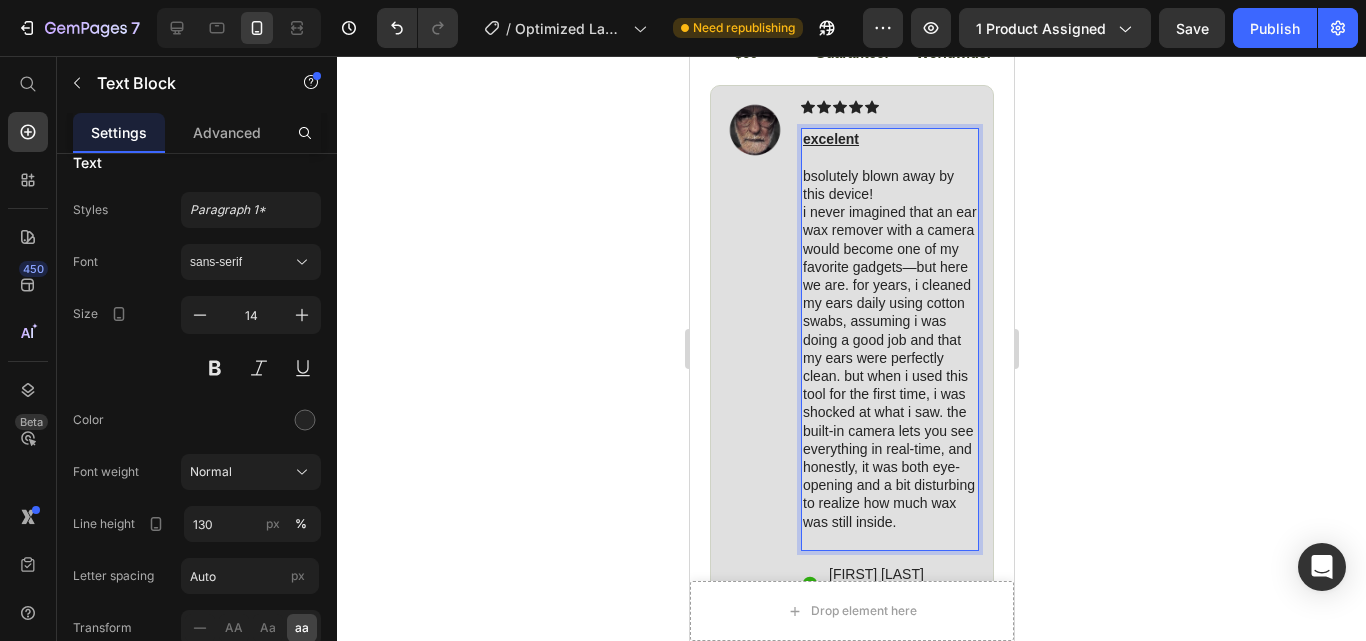click on "bsolutely Blown away by this device! I never imagined that an ear wax remover with a camera would become one of my favorite gadgets—but here we are. For years, I cleaned my ears daily using cotton swabs, assuming I was doing a good job and that my ears were perfectly clean. But when I used this tool for the first time, I was shocked at what I saw. The built-in camera lets you see everything in real-time, and honestly, it was both eye-opening and a bit disturbing to realize how much wax was still inside." at bounding box center [889, 349] 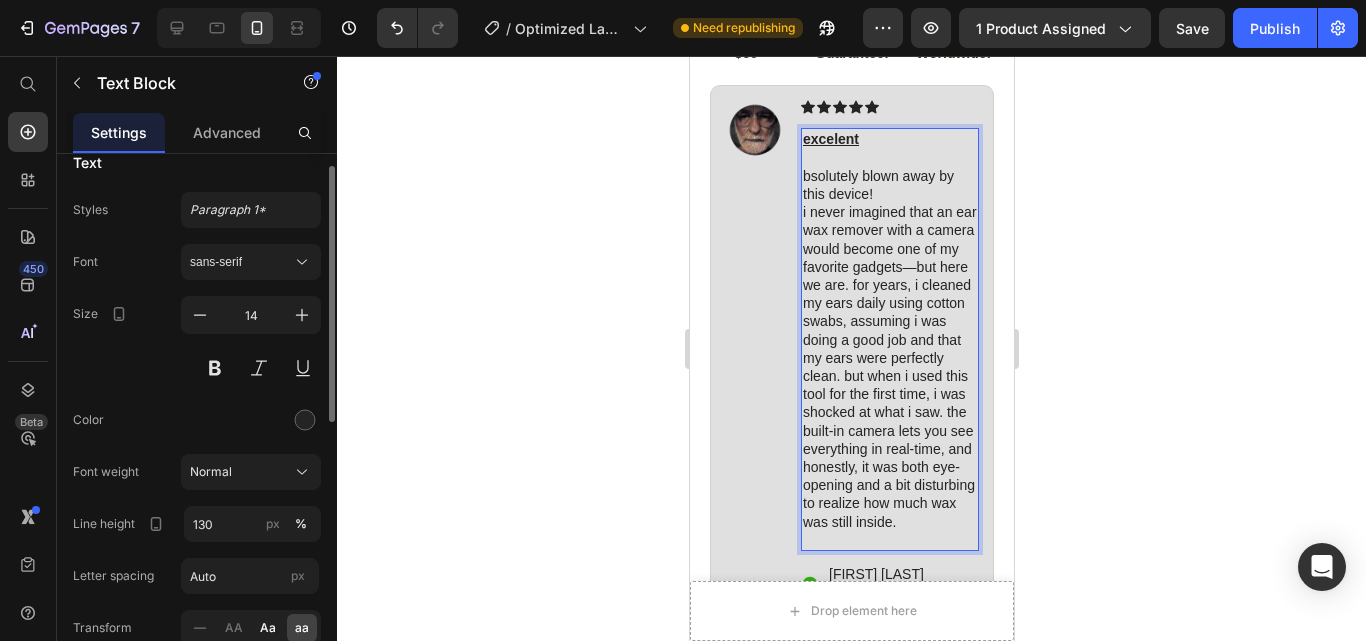 click on "Aa" 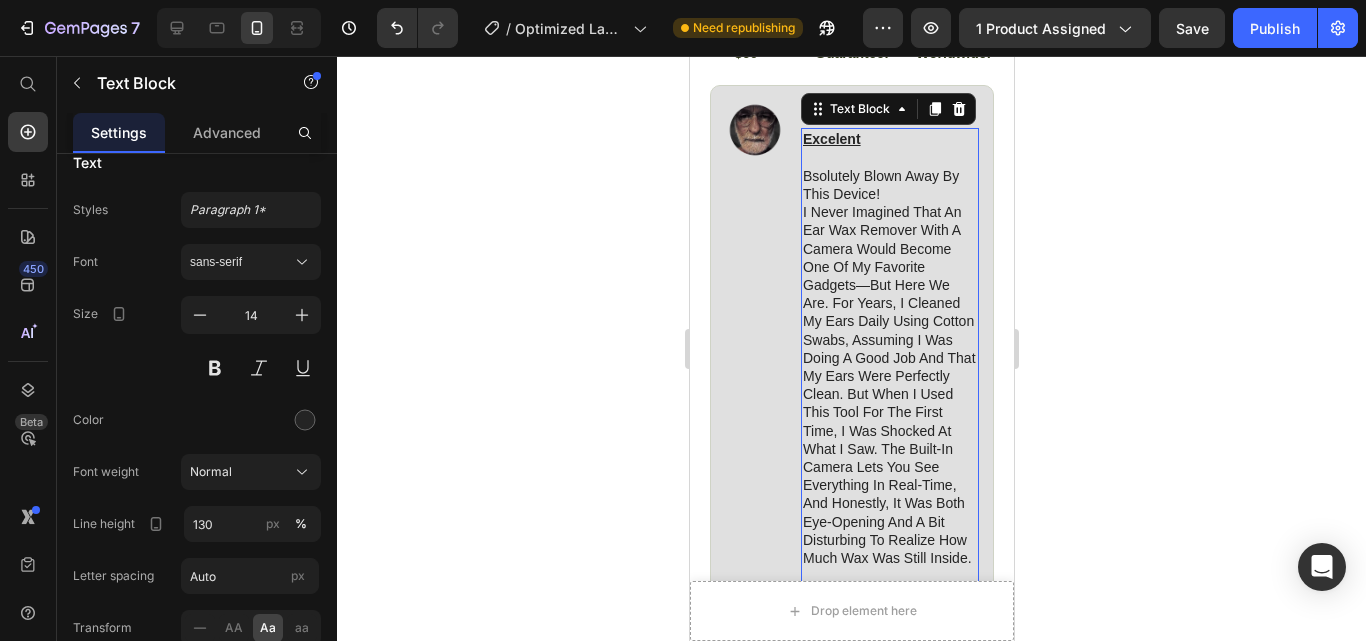 click on "bsolutely Blown away by this device! I never imagined that an ear wax remover with a camera would become one of my favorite gadgets—but here we are. For years, I cleaned my ears daily using cotton swabs, assuming I was doing a good job and that my ears were perfectly clean. But when I used this tool for the first time, I was shocked at what I saw. The built-in camera lets you see everything in real-time, and honestly, it was both eye-opening and a bit disturbing to realize how much wax was still inside." at bounding box center (889, 367) 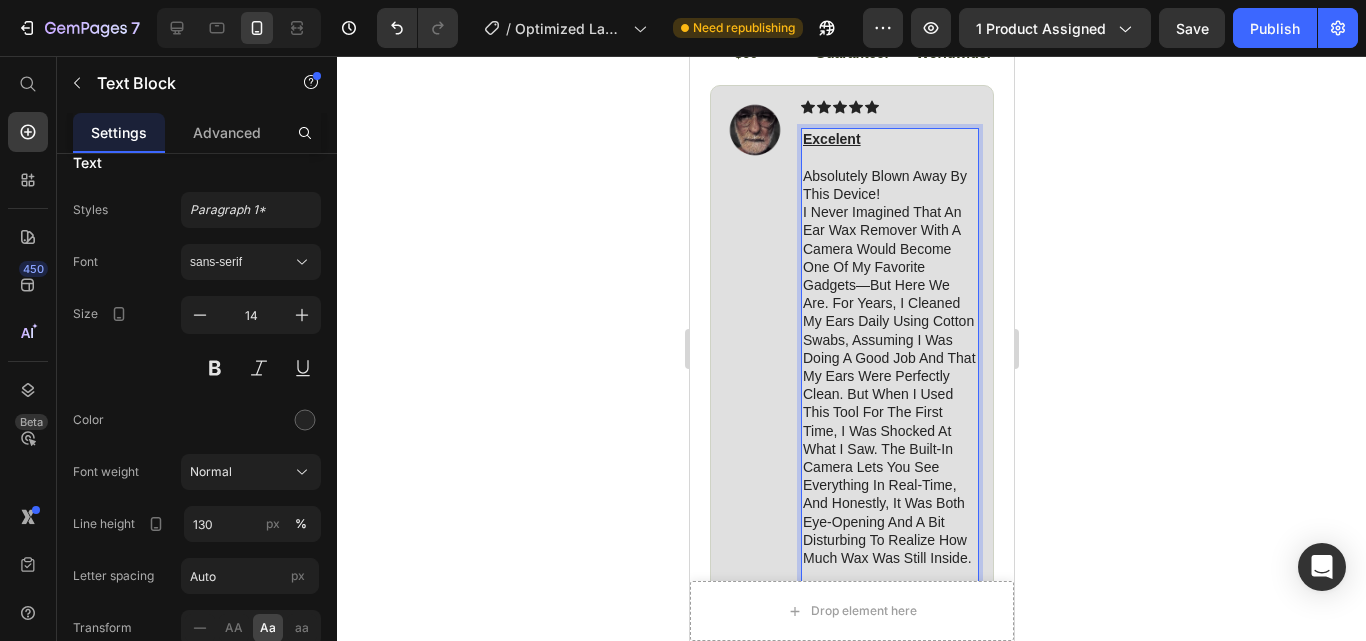 click on "Absolutely Blown away by this device! I never imagined that an ear wax remover with a camera would become one of my favorite gadgets—but here we are. For years, I cleaned my ears daily using cotton swabs, assuming I was doing a good job and that my ears were perfectly clean. But when I used this tool for the first time, I was shocked at what I saw. The built-in camera lets you see everything in real-time, and honestly, it was both eye-opening and a bit disturbing to realize how much wax was still inside." at bounding box center [889, 367] 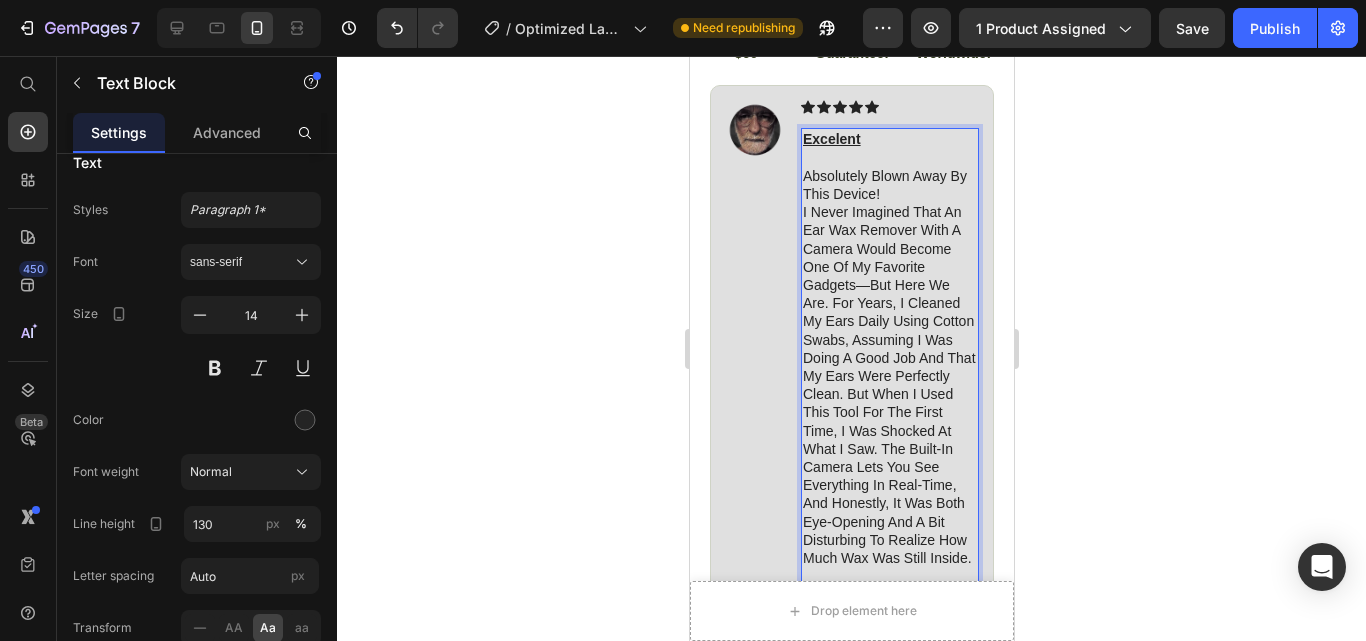 click on "Absolutely Blown away by this device! I never imagined that an ear wax remover with a camera would become one of my favorite gadgets—but here we are. For years, I cleaned my ears daily using cotton swabs, assuming I was doing a good job and that my ears were perfectly clean. But when I used this tool for the first time, I was shocked at what I saw. The built-in camera lets you see everything in real-time, and honestly, it was both eye-opening and a bit disturbing to realize how much wax was still inside." at bounding box center [889, 367] 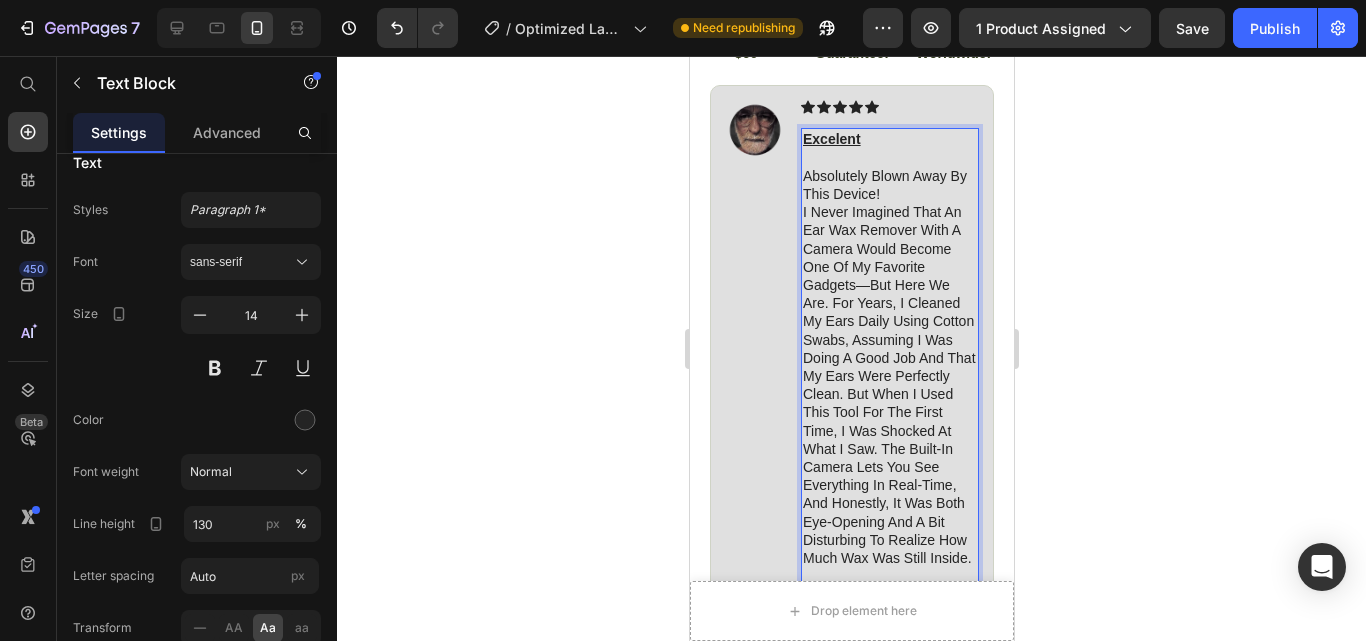 click on "Absolutely Blown away by this device! I never imagined that an ear wax remover with a camera would become one of my favorite gadgets—but here we are. For years, I cleaned my ears daily using cotton swabs, assuming I was doing a good job and that my ears were perfectly clean. But when I used this tool for the first time, I was shocked at what I saw. The built-in camera lets you see everything in real-time, and honestly, it was both eye-opening and a bit disturbing to realize how much wax was still inside." at bounding box center (889, 367) 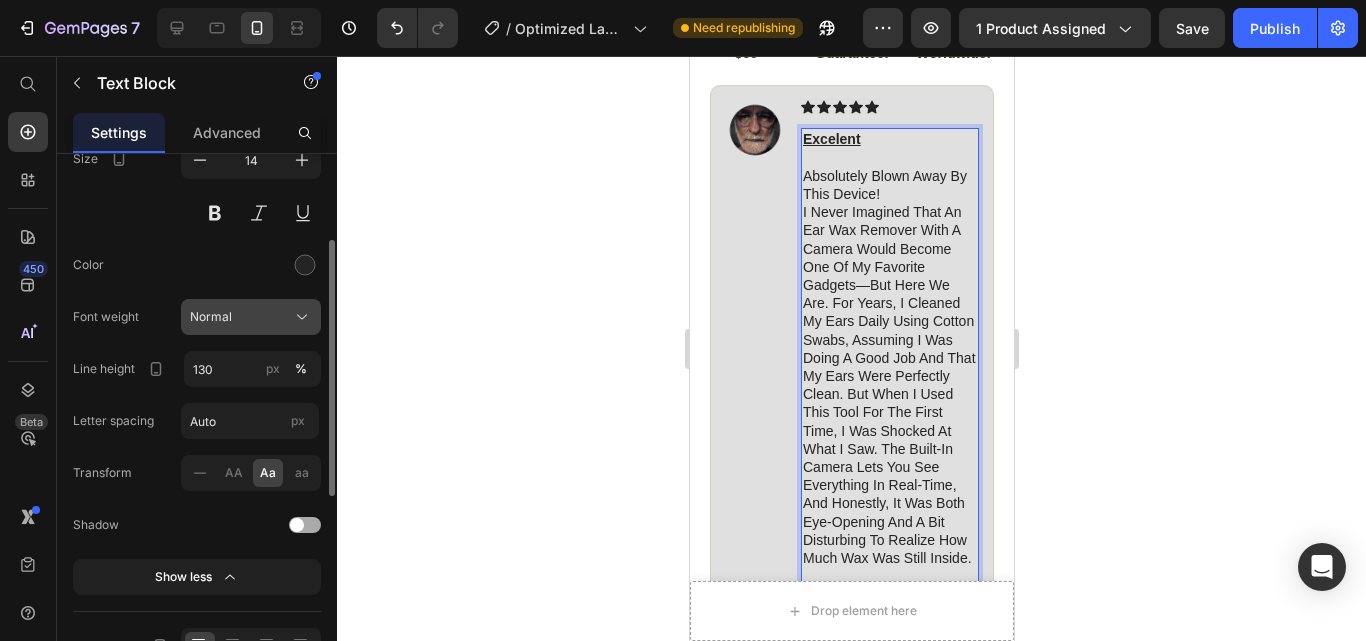 scroll, scrollTop: 182, scrollLeft: 0, axis: vertical 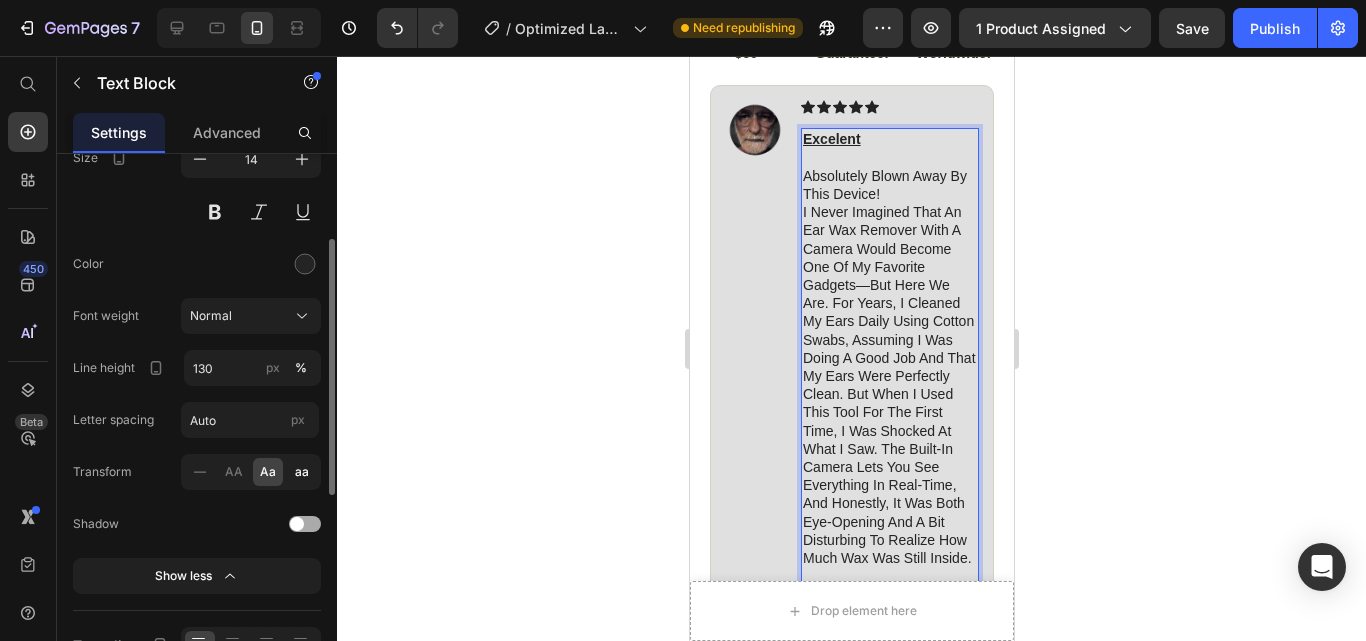 click on "aa" 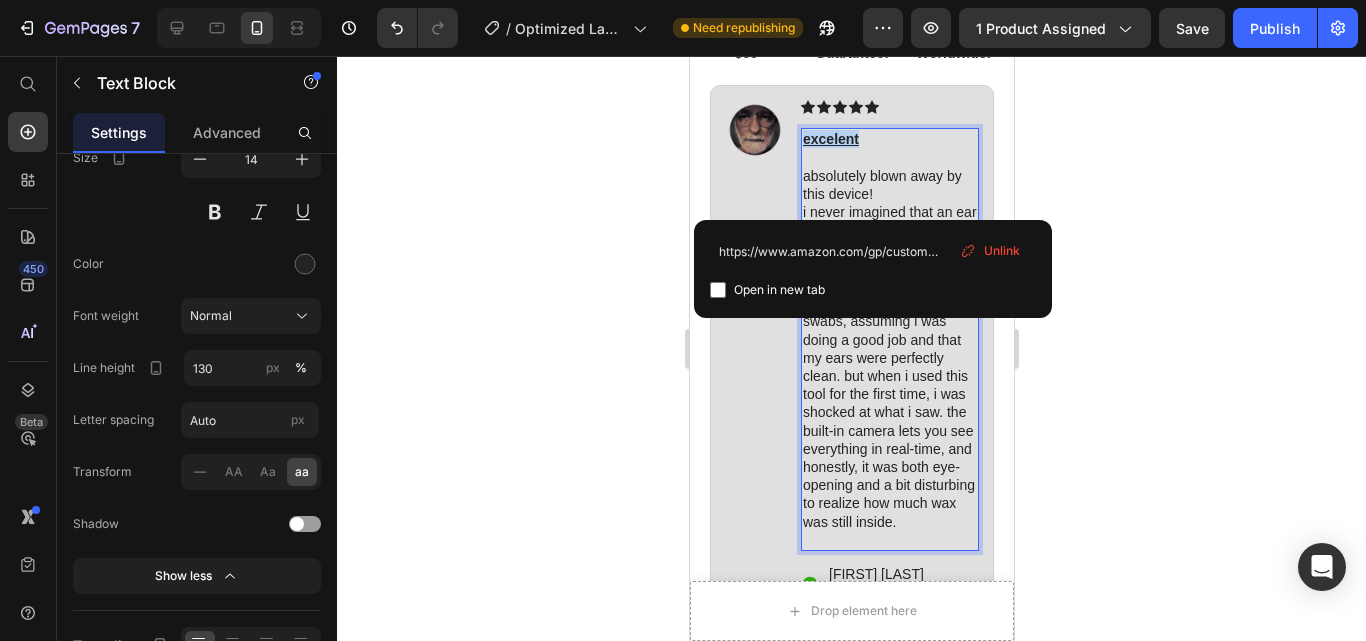 drag, startPoint x: 856, startPoint y: 144, endPoint x: 804, endPoint y: 144, distance: 52 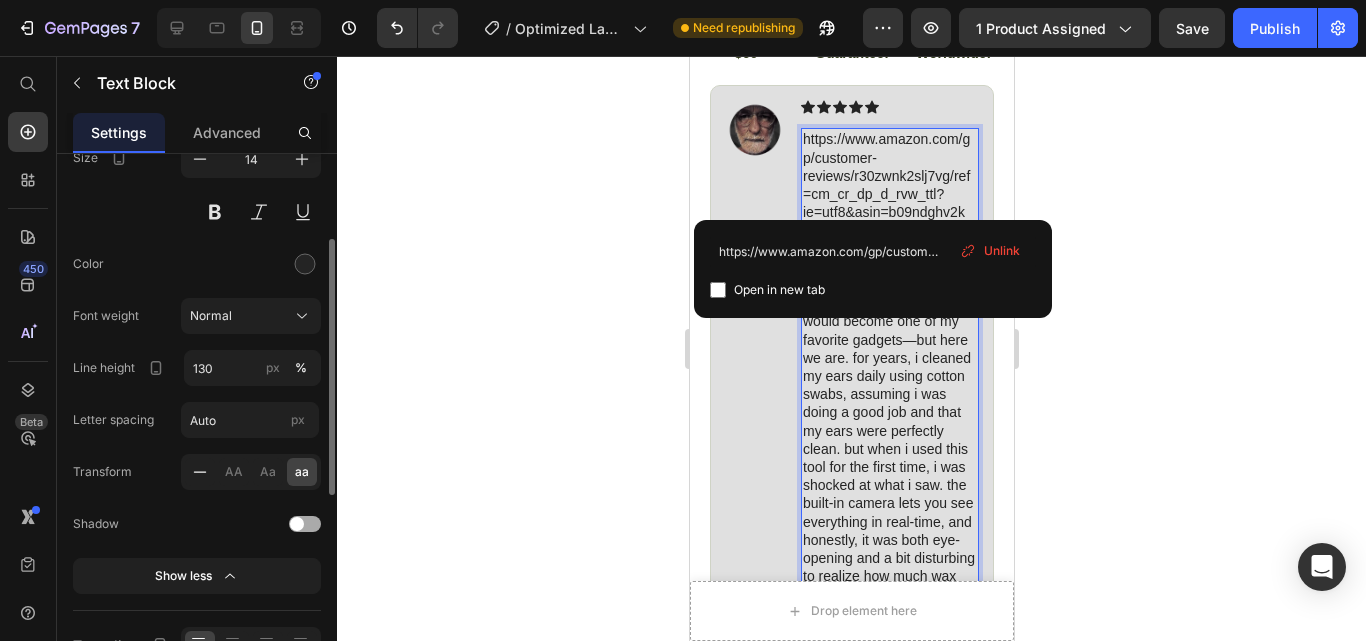 click 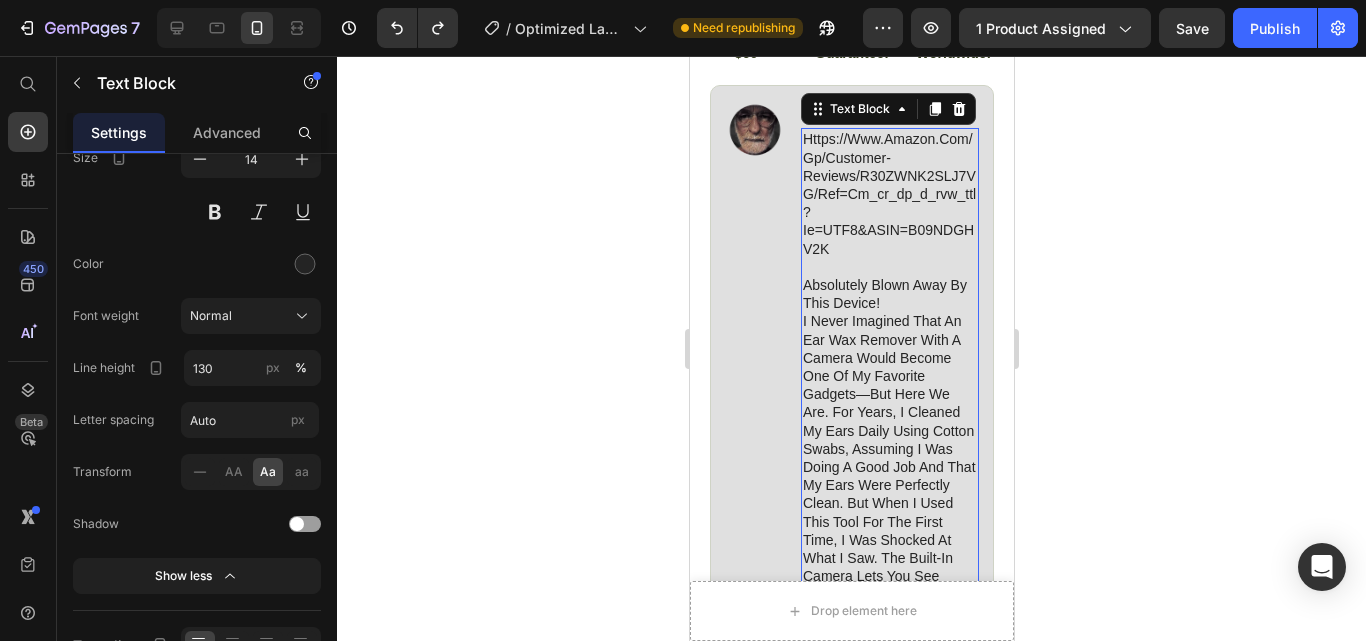 click on "https://www.amazon.com/gp/customer-reviews/R30ZWNK2SLJ7VG/ref=cm_cr_dp_d_rvw_ttl?ie=UTF8&ASIN=B09NDGHV2K" at bounding box center (889, 193) 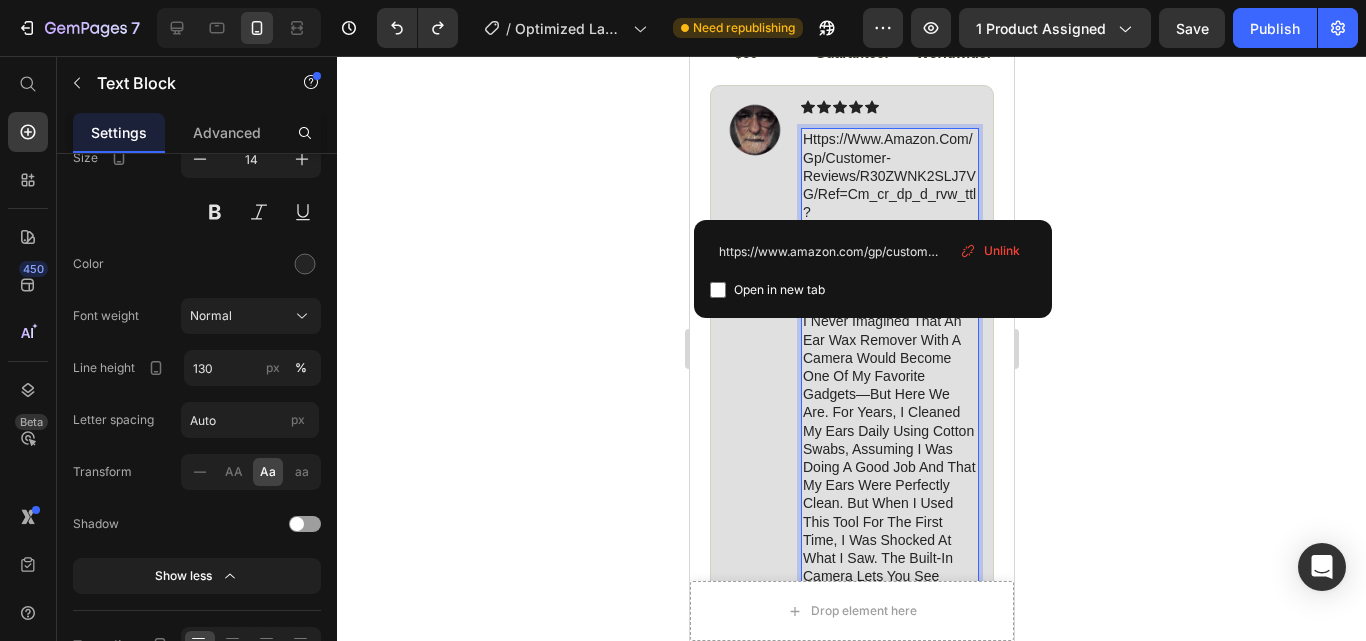 click on "Unlink" at bounding box center [1002, 251] 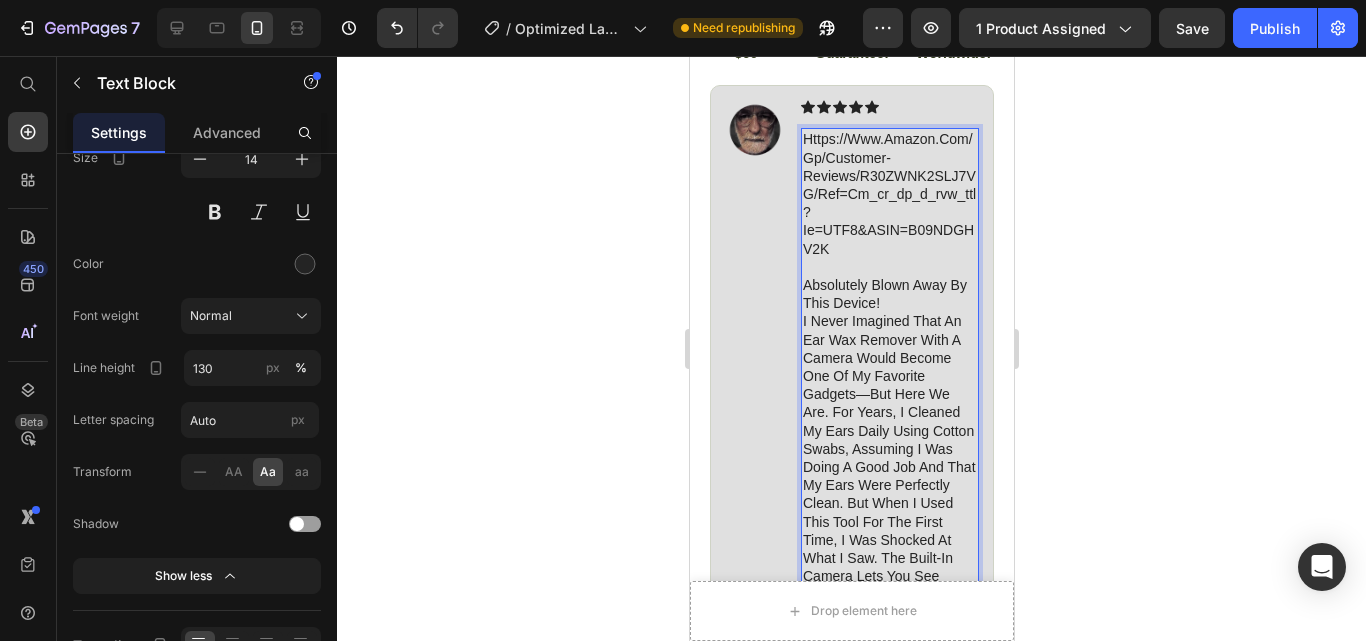 click on "https://www.amazon.com/gp/customer-reviews/R30ZWNK2SLJ7VG/ref=cm_cr_dp_d_rvw_ttl?ie=UTF8&ASIN=B09NDGHV2K" at bounding box center (889, 193) 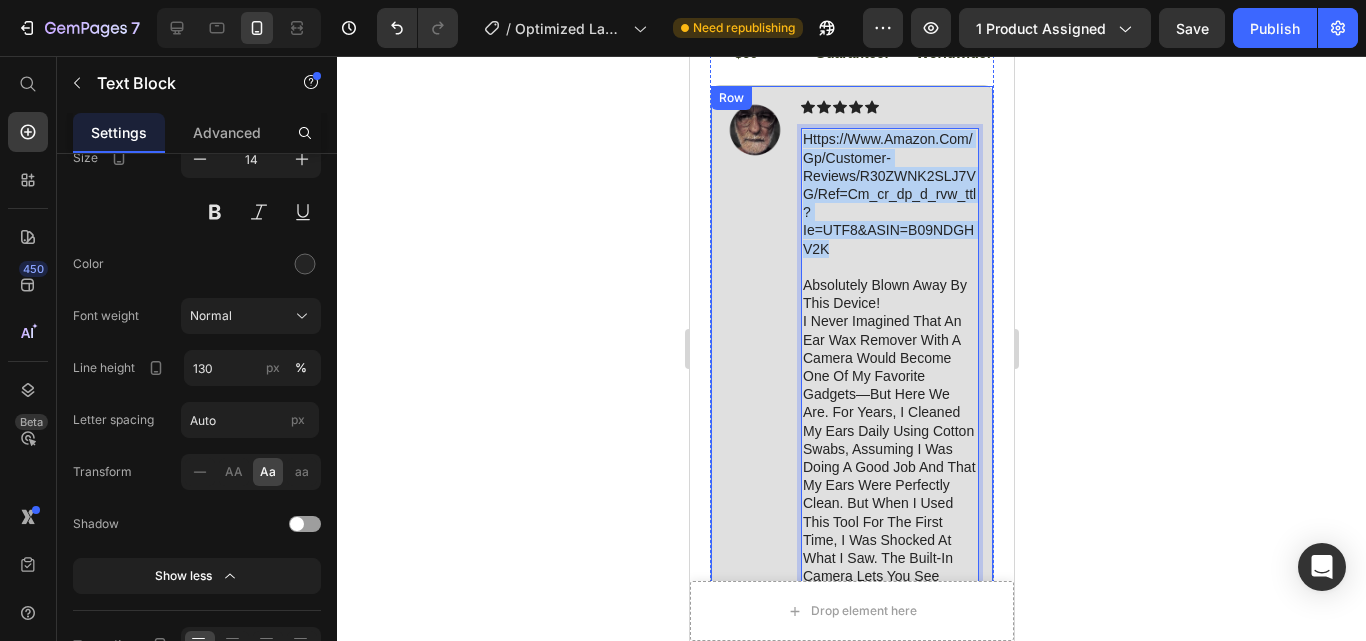 drag, startPoint x: 856, startPoint y: 251, endPoint x: 794, endPoint y: 131, distance: 135.07036 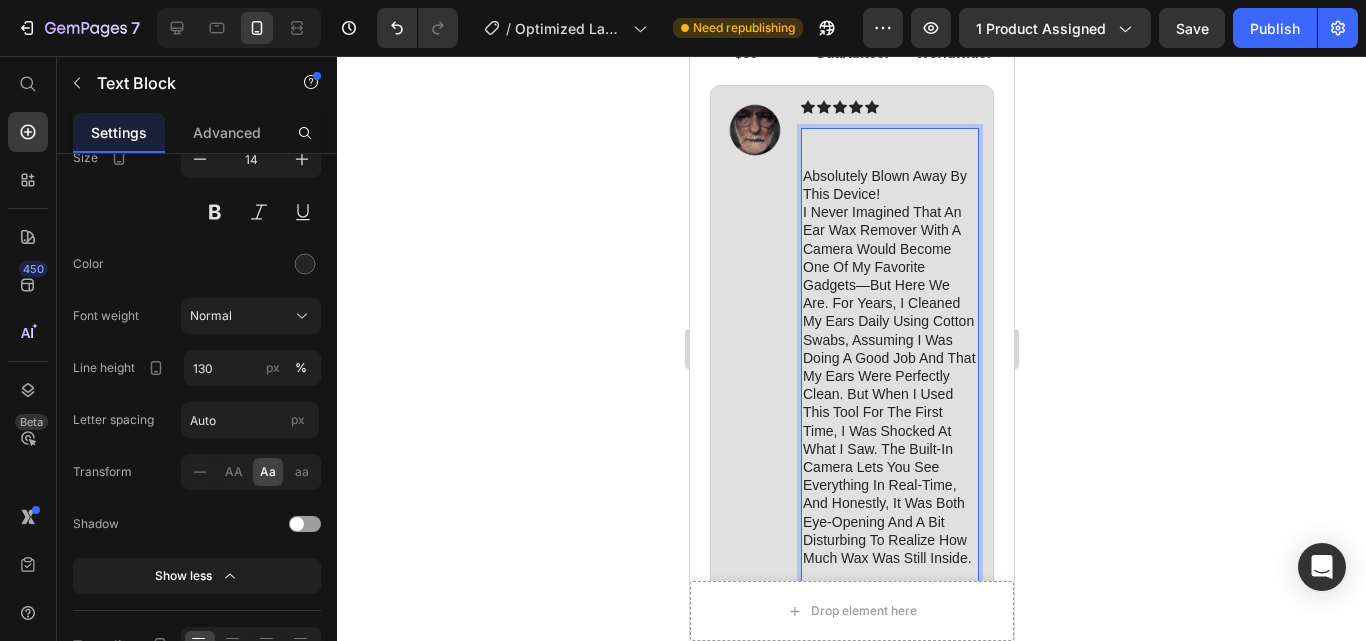 click on "Absolutely Blown away by this device! I never imagined that an ear wax remover with a camera would become one of my favorite gadgets—but here we are. For years, I cleaned my ears daily using cotton swabs, assuming I was doing a good job and that my ears were perfectly clean. But when I used this tool for the first time, I was shocked at what I saw. The built-in camera lets you see everything in real-time, and honestly, it was both eye-opening and a bit disturbing to realize how much wax was still inside." at bounding box center [889, 367] 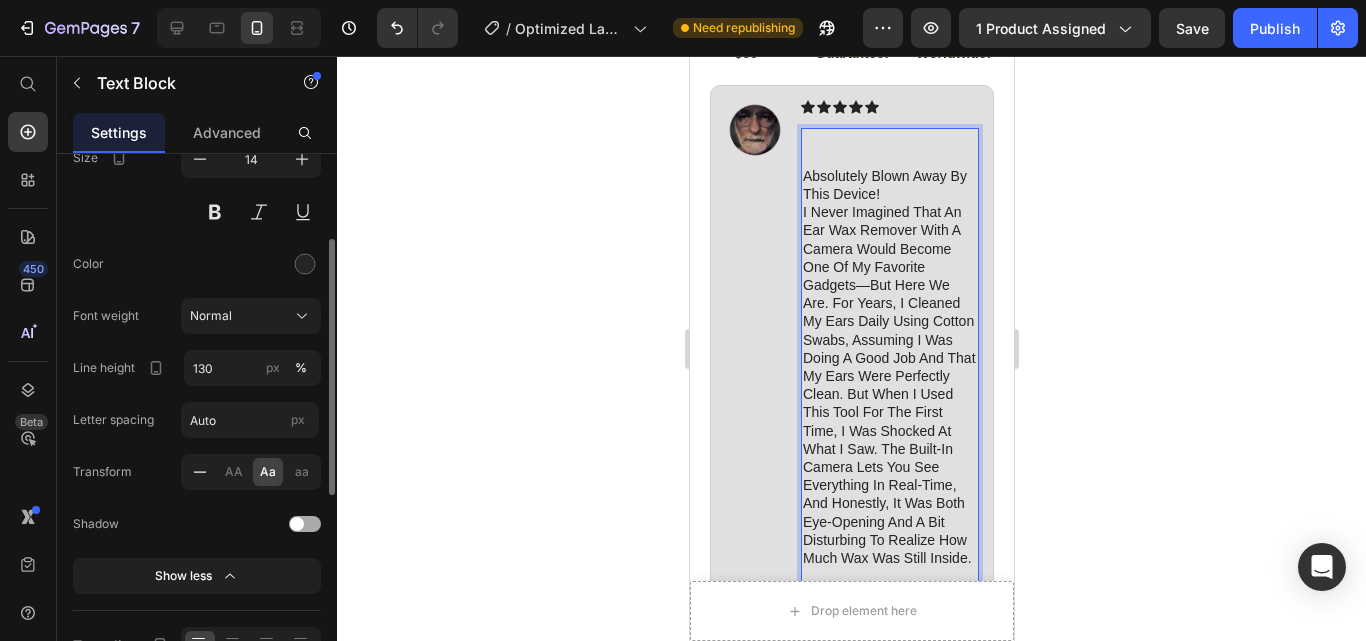 click 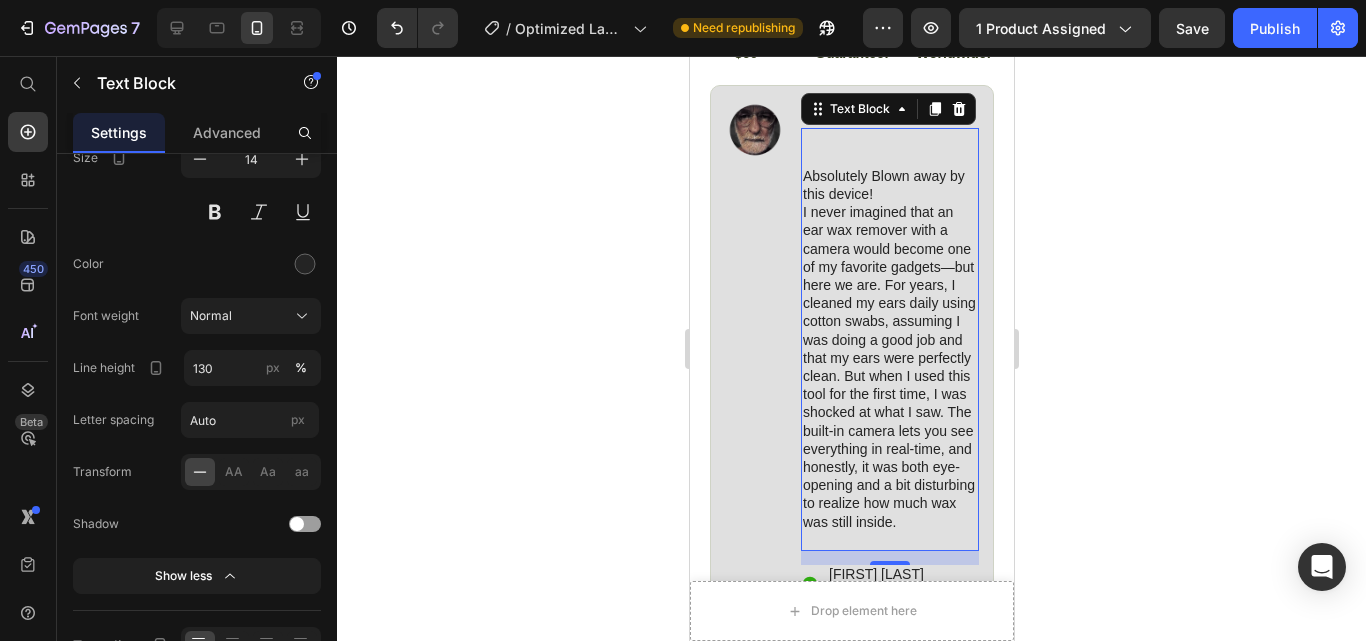 click on "Absolutely Blown away by this device! I never imagined that an ear wax remover with a camera would become one of my favorite gadgets—but here we are. For years, I cleaned my ears daily using cotton swabs, assuming I was doing a good job and that my ears were perfectly clean. But when I used this tool for the first time, I was shocked at what I saw. The built-in camera lets you see everything in real-time, and honestly, it was both eye-opening and a bit disturbing to realize how much wax was still inside." at bounding box center (889, 349) 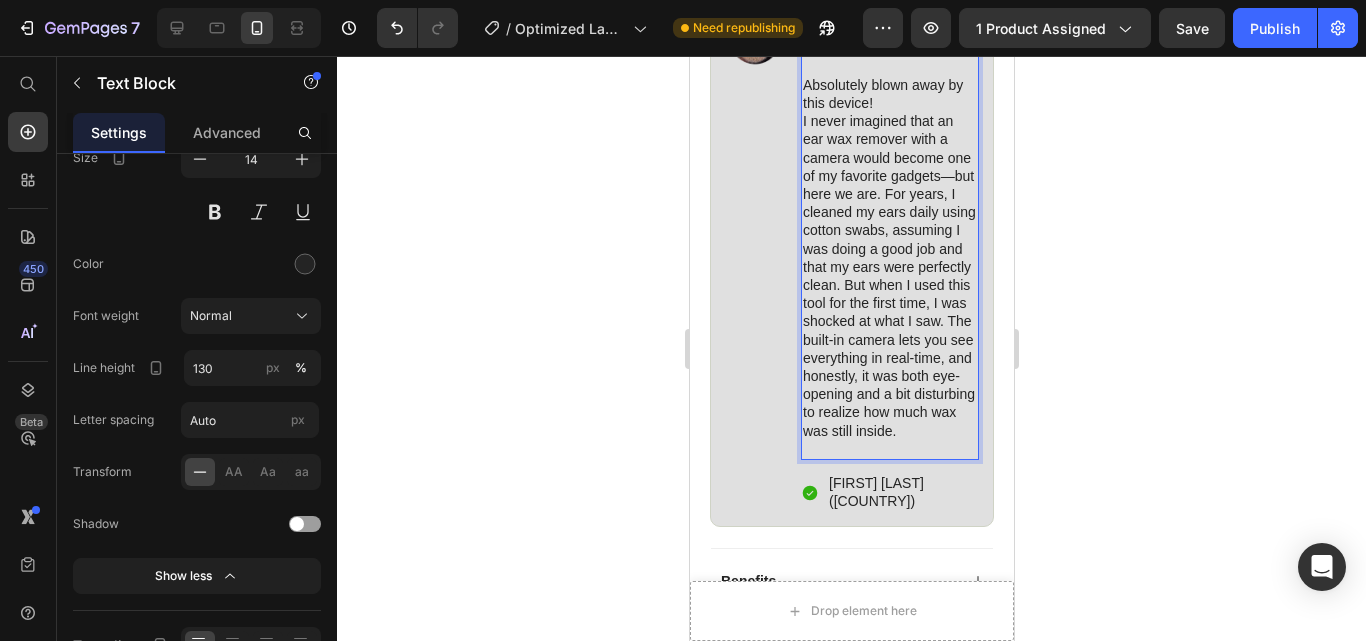scroll, scrollTop: 1225, scrollLeft: 0, axis: vertical 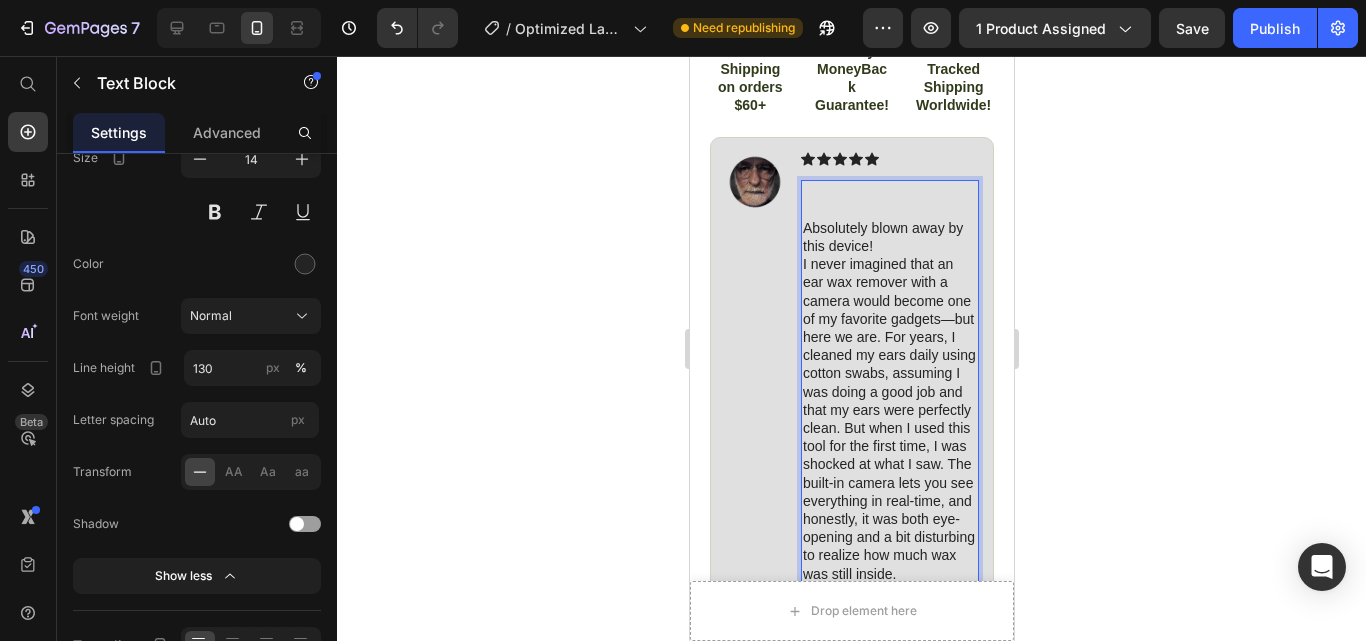 click at bounding box center [889, 191] 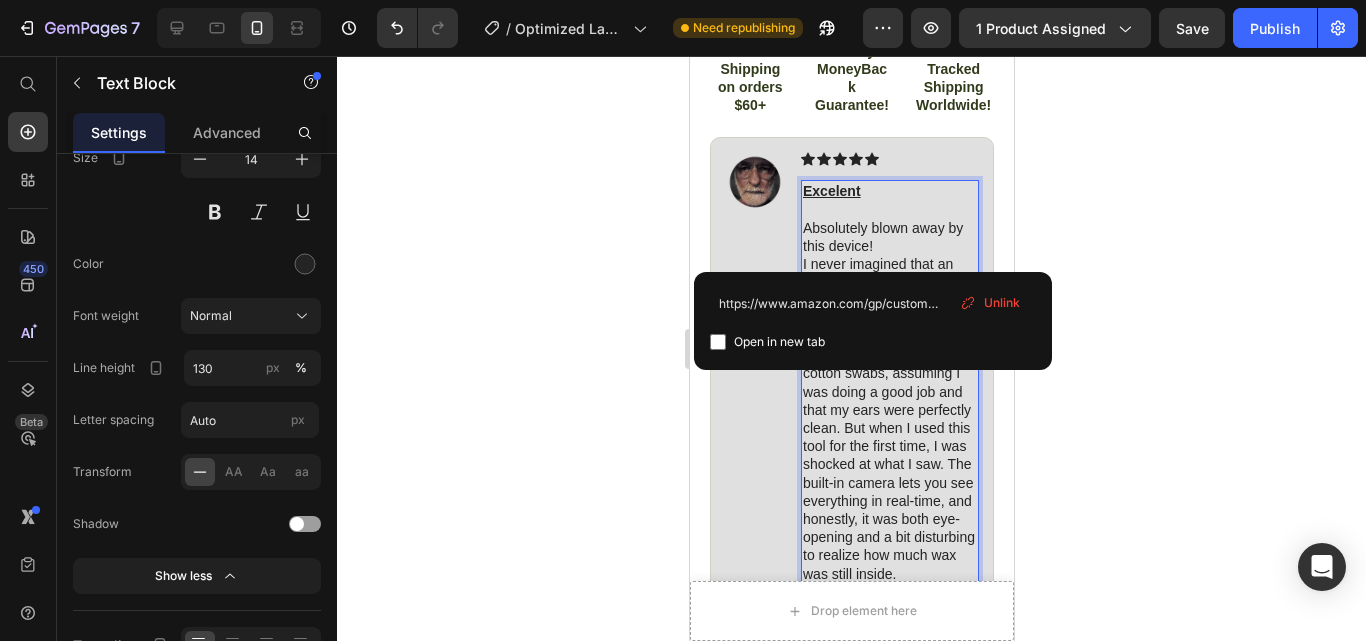 click on "Excelent" at bounding box center (831, 191) 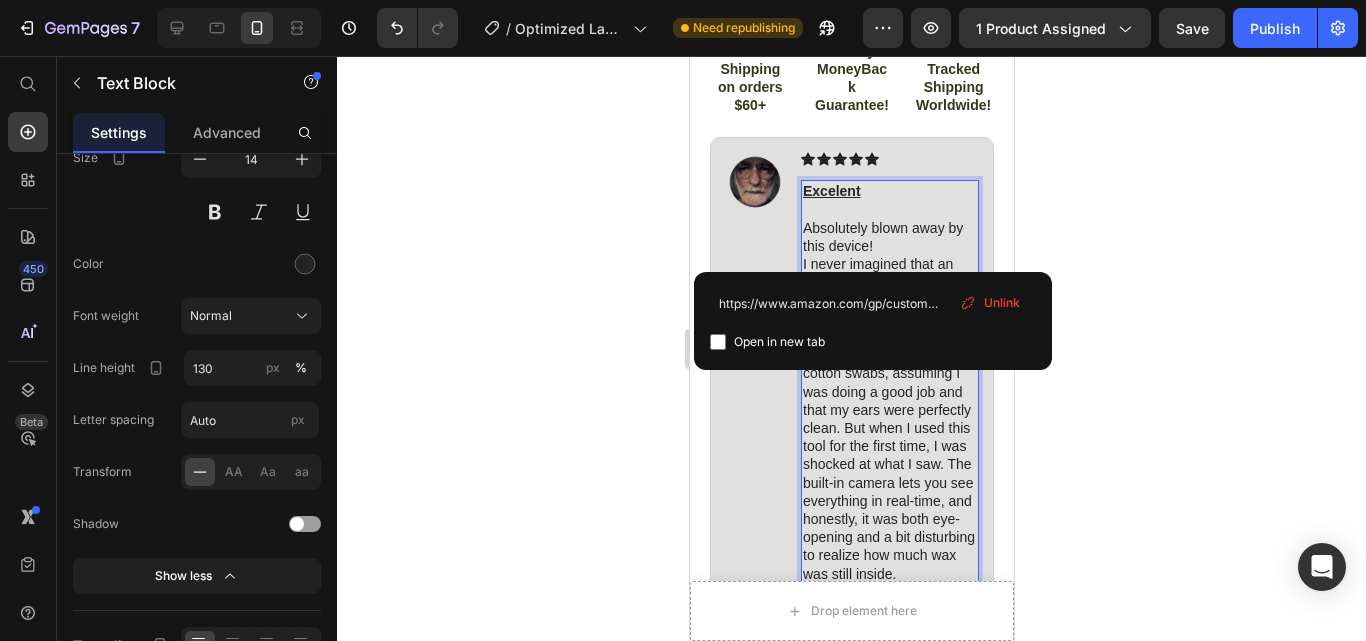 drag, startPoint x: 1014, startPoint y: 303, endPoint x: 212, endPoint y: 162, distance: 814.3003 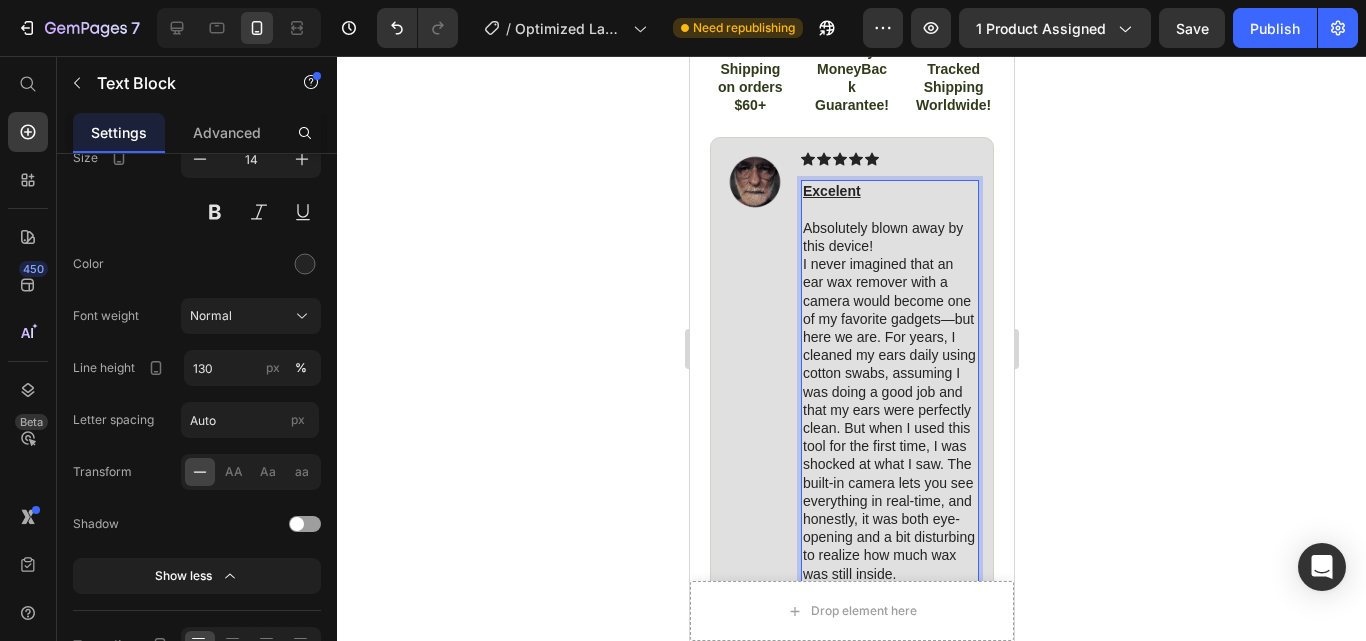 click at bounding box center (889, 210) 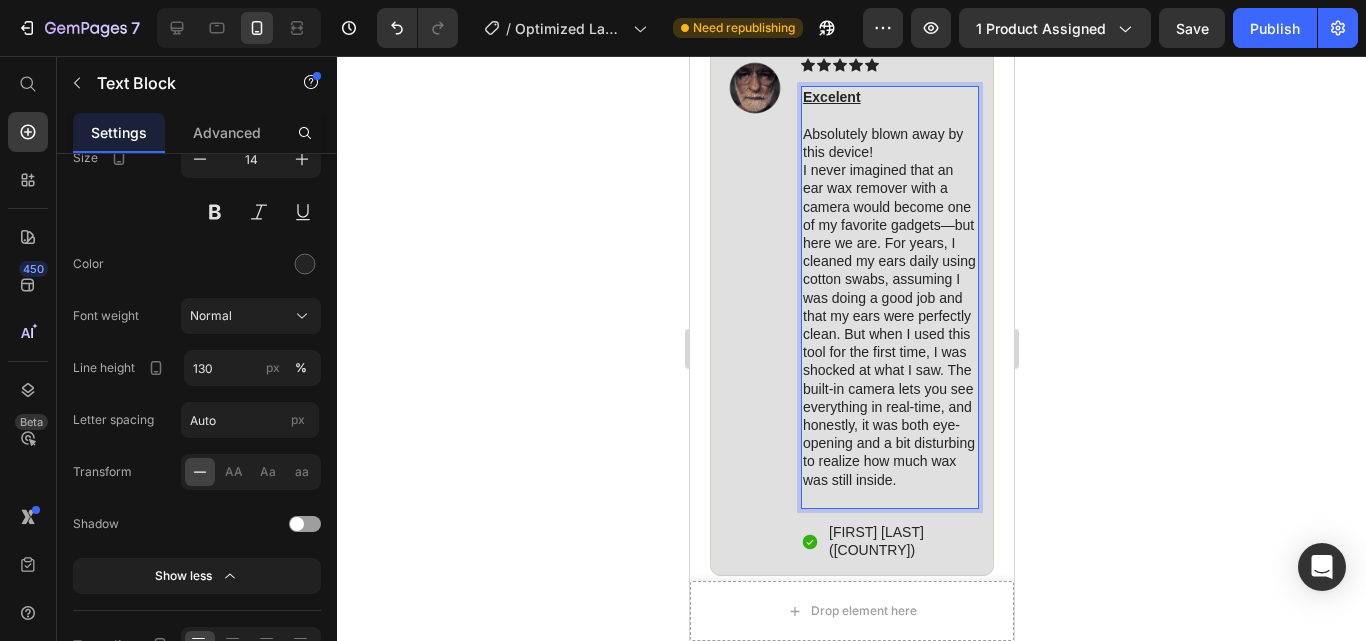 scroll, scrollTop: 1446, scrollLeft: 0, axis: vertical 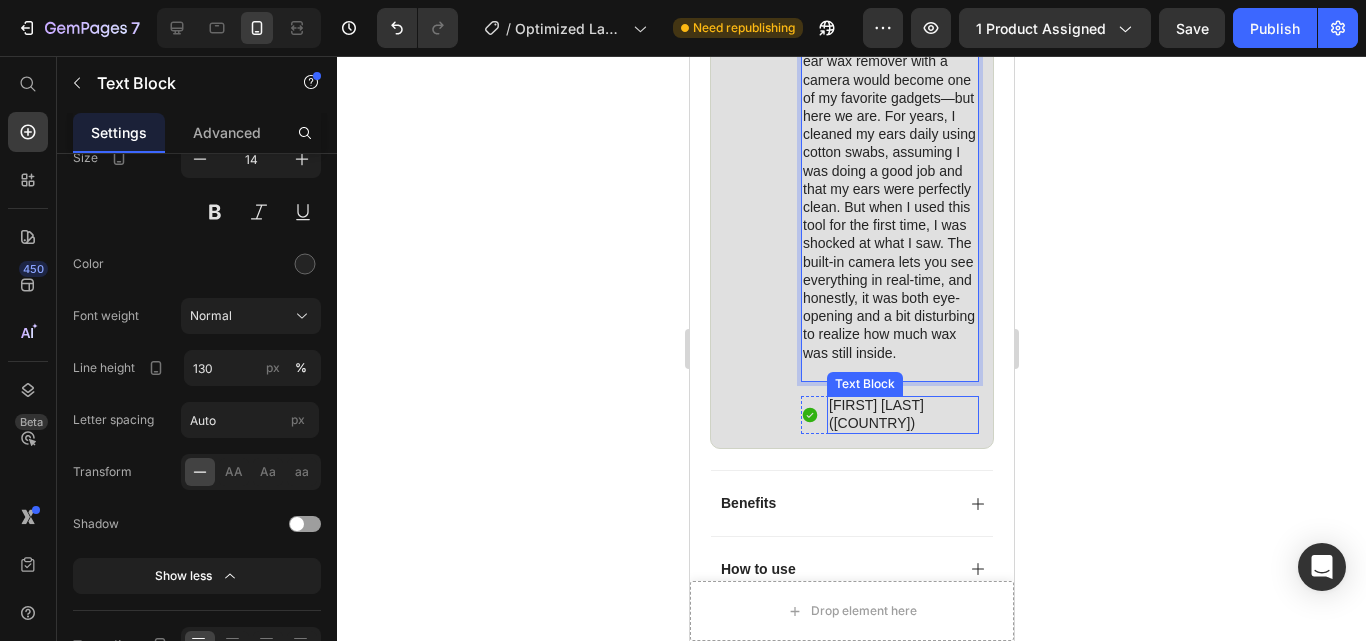 click on "[FIRST] [LAST] ([COUNTRY])" at bounding box center (902, 414) 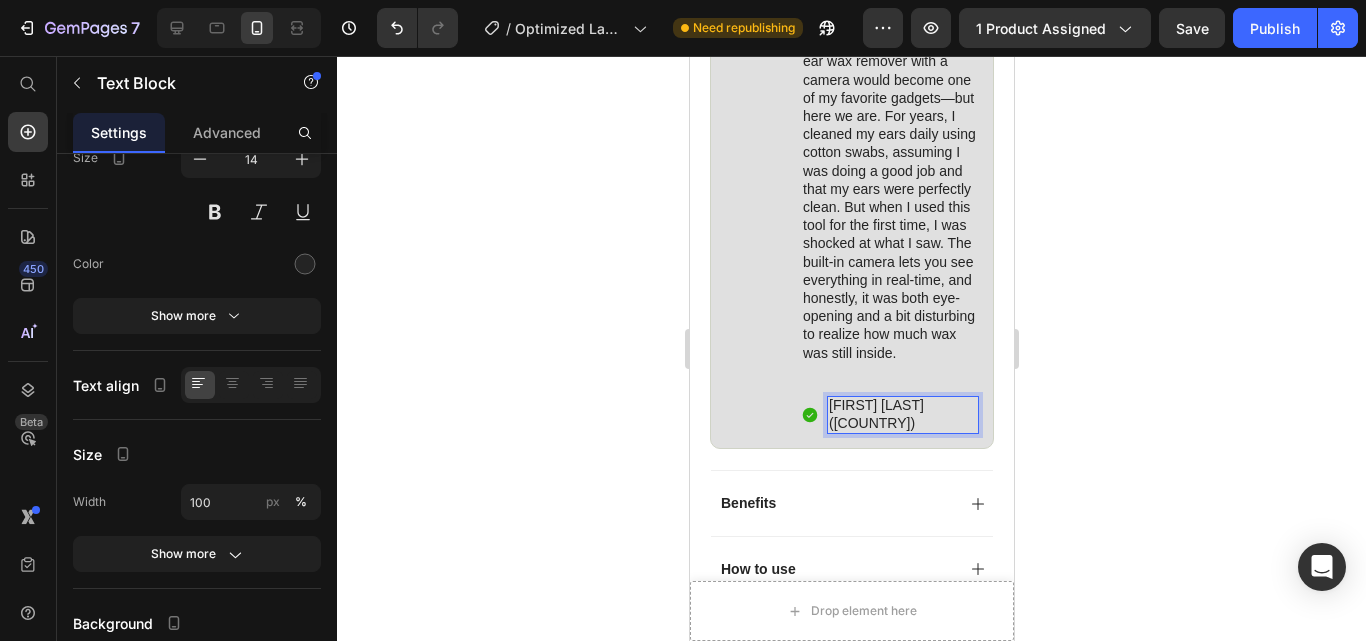 click on "[FIRST] [LAST] ([COUNTRY])" at bounding box center (902, 414) 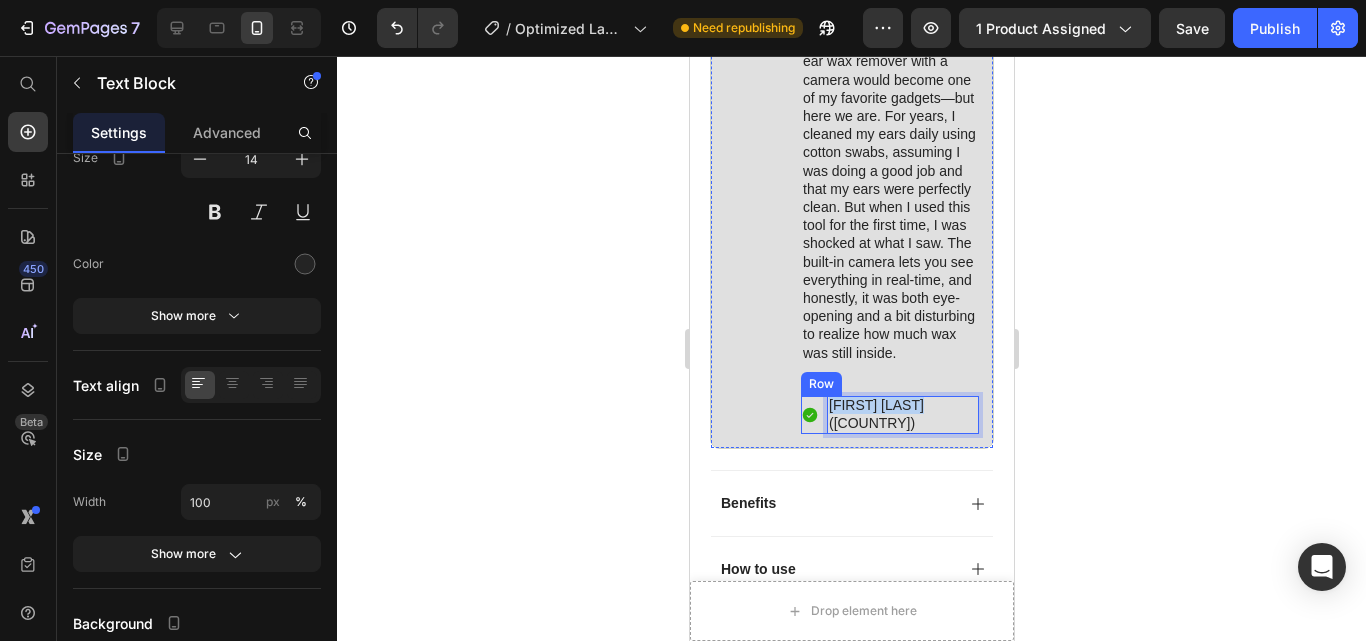 drag, startPoint x: 916, startPoint y: 461, endPoint x: 823, endPoint y: 461, distance: 93 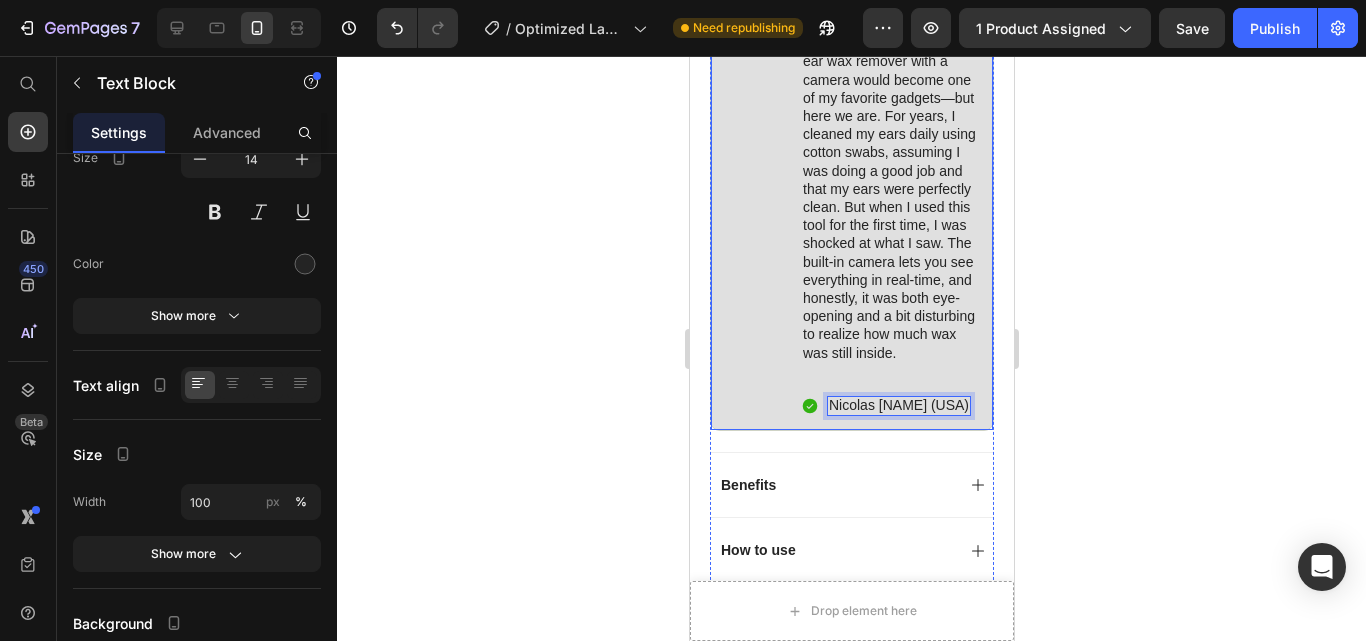 click on "Image" at bounding box center (754, 173) 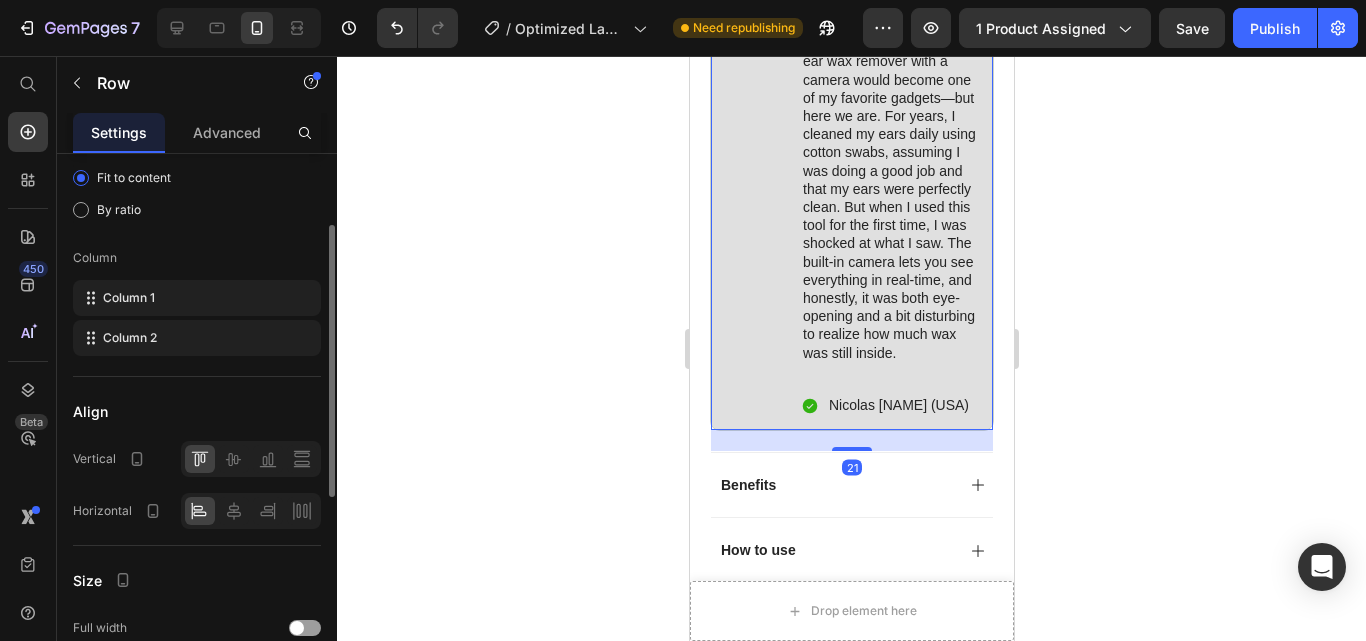 scroll, scrollTop: 144, scrollLeft: 0, axis: vertical 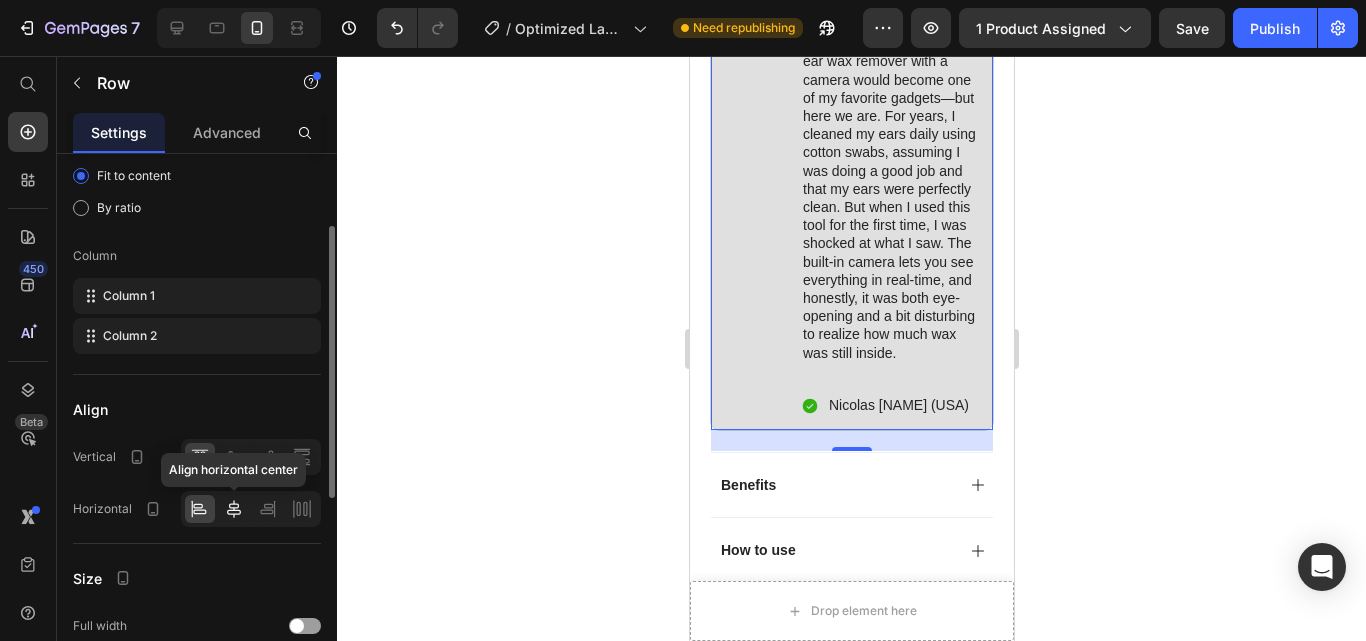 click 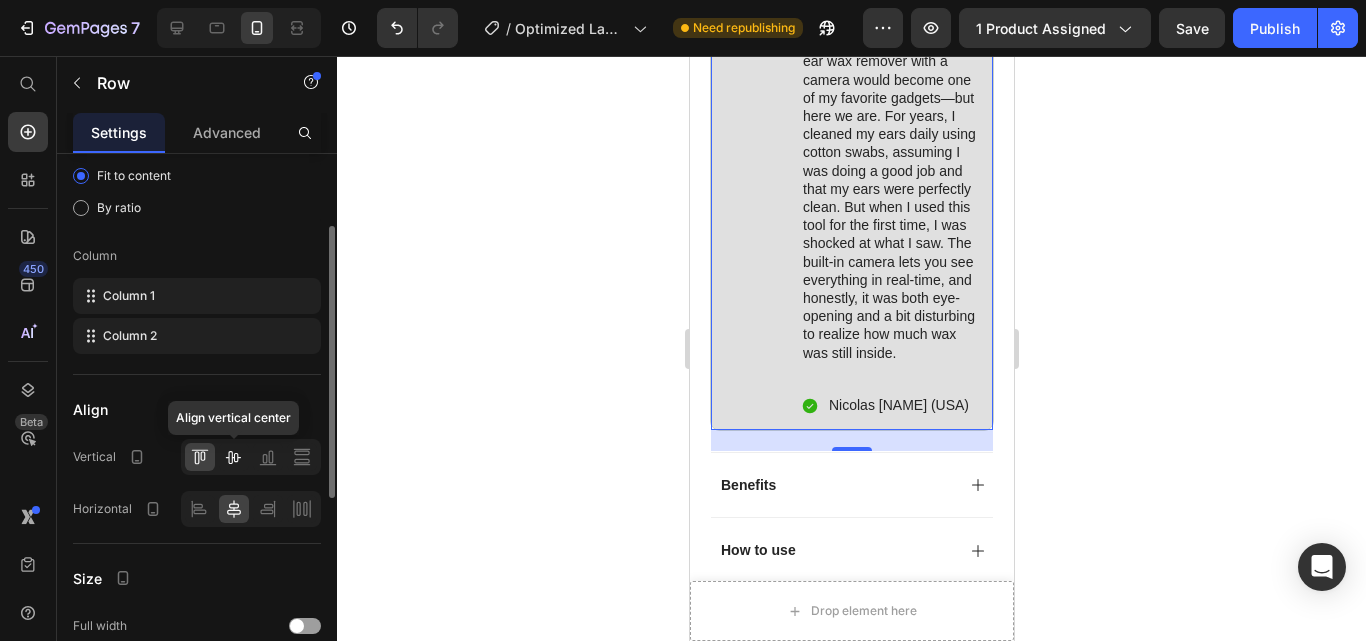 click 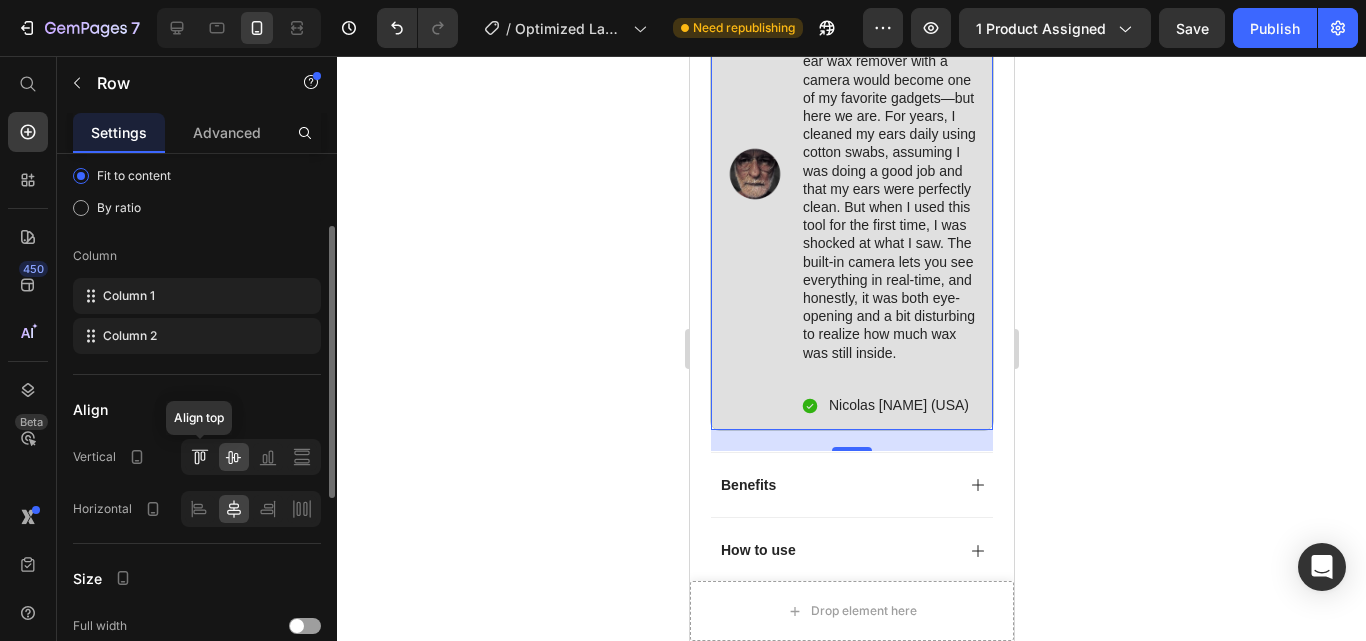 click 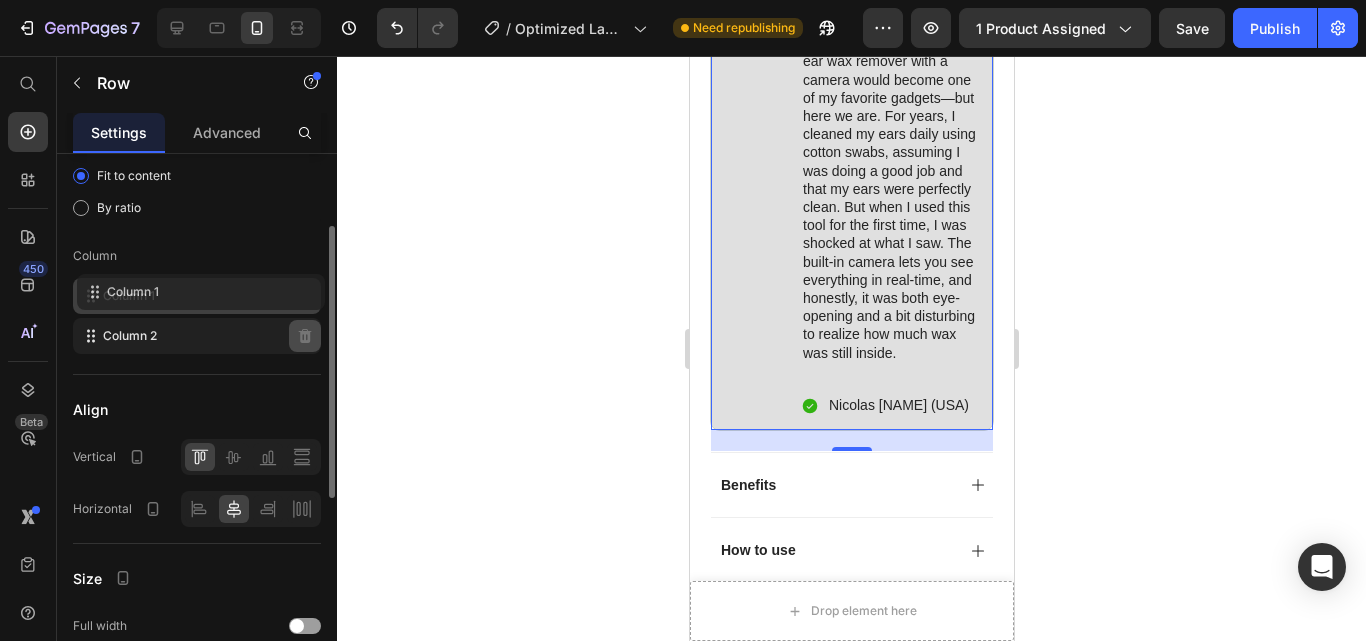 type 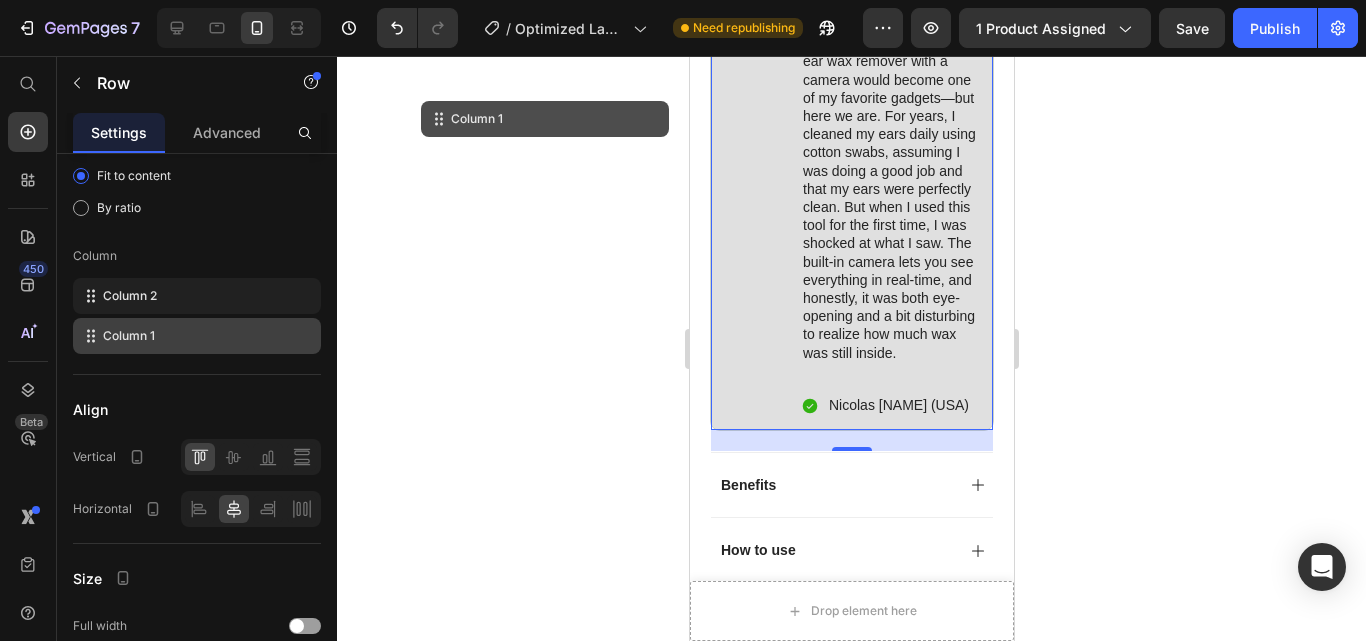 drag, startPoint x: 295, startPoint y: 332, endPoint x: 657, endPoint y: 126, distance: 416.5093 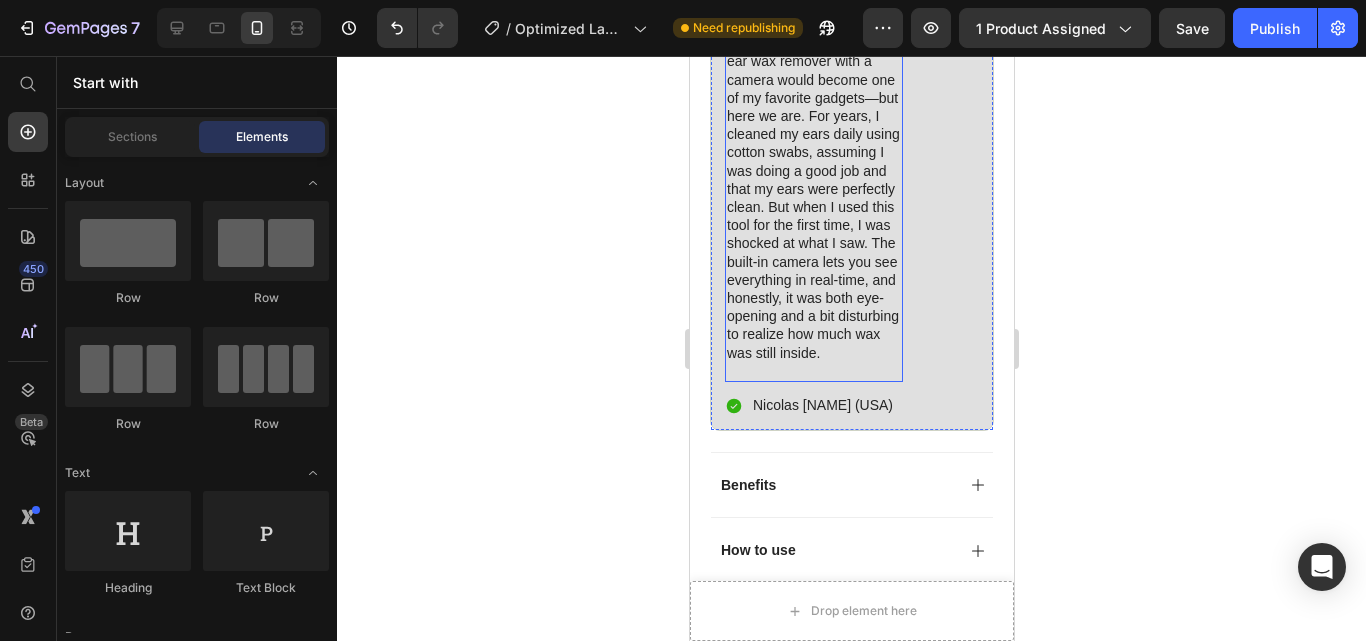 scroll, scrollTop: 1237, scrollLeft: 0, axis: vertical 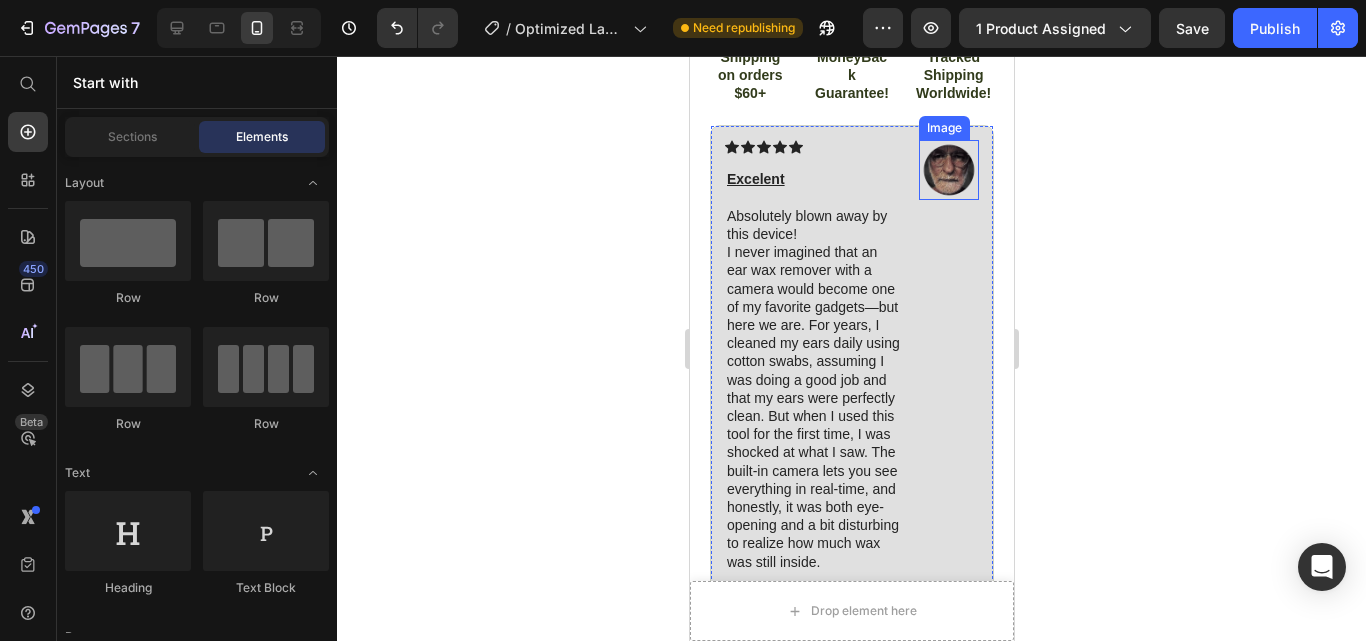 click at bounding box center (948, 170) 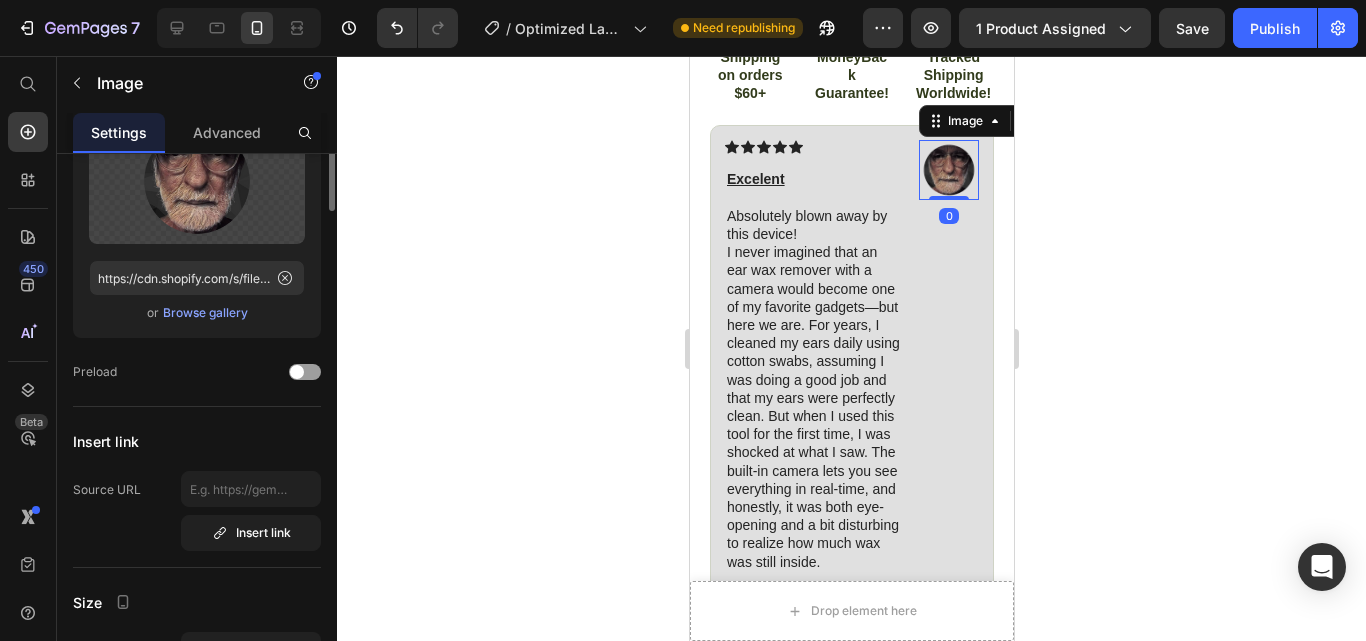 scroll, scrollTop: 0, scrollLeft: 0, axis: both 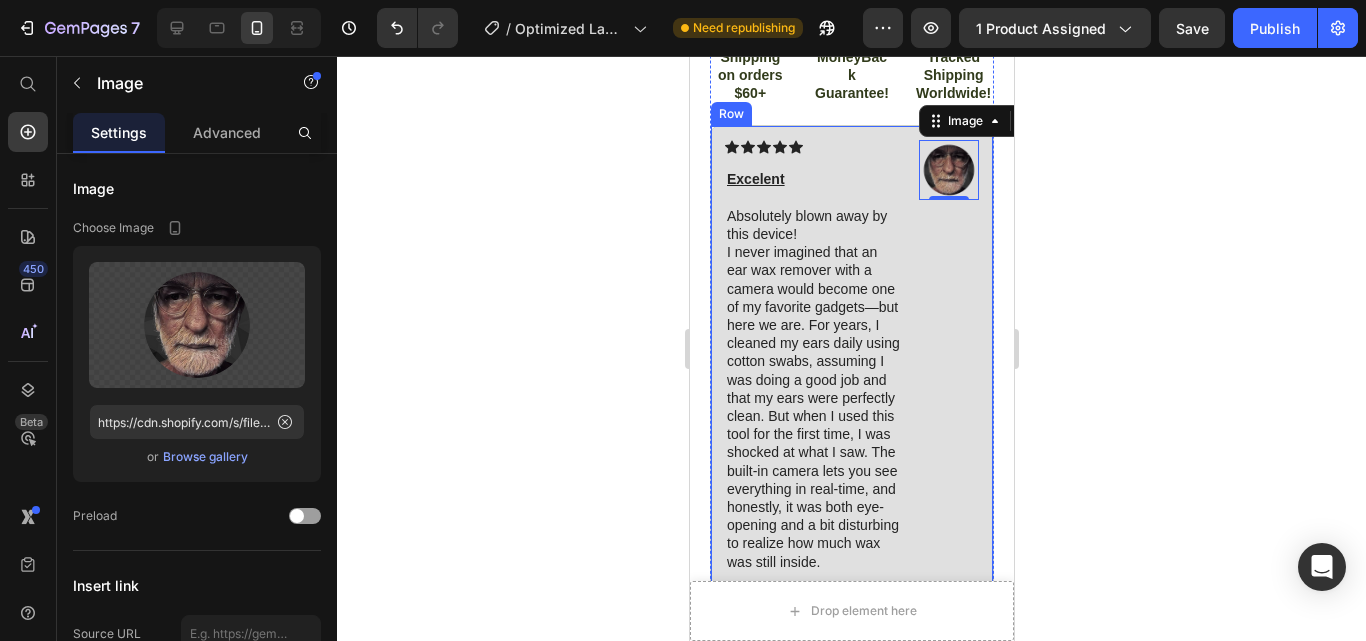 click on "Image   0" at bounding box center [948, 382] 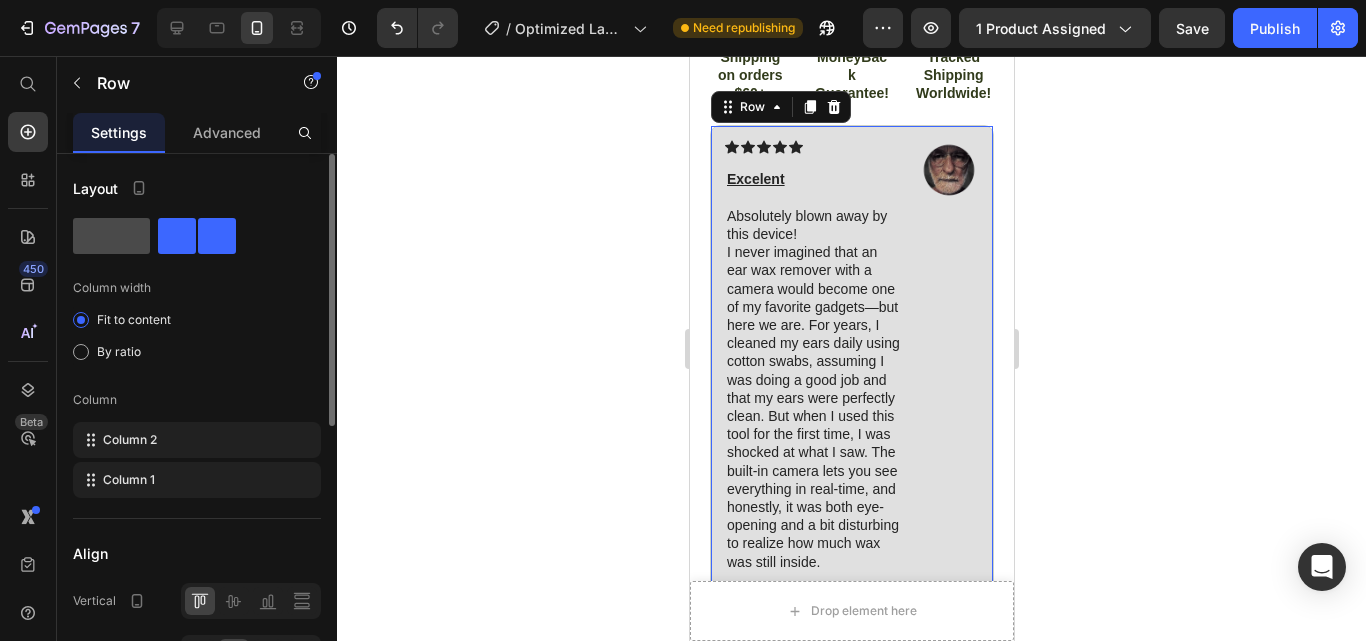 click 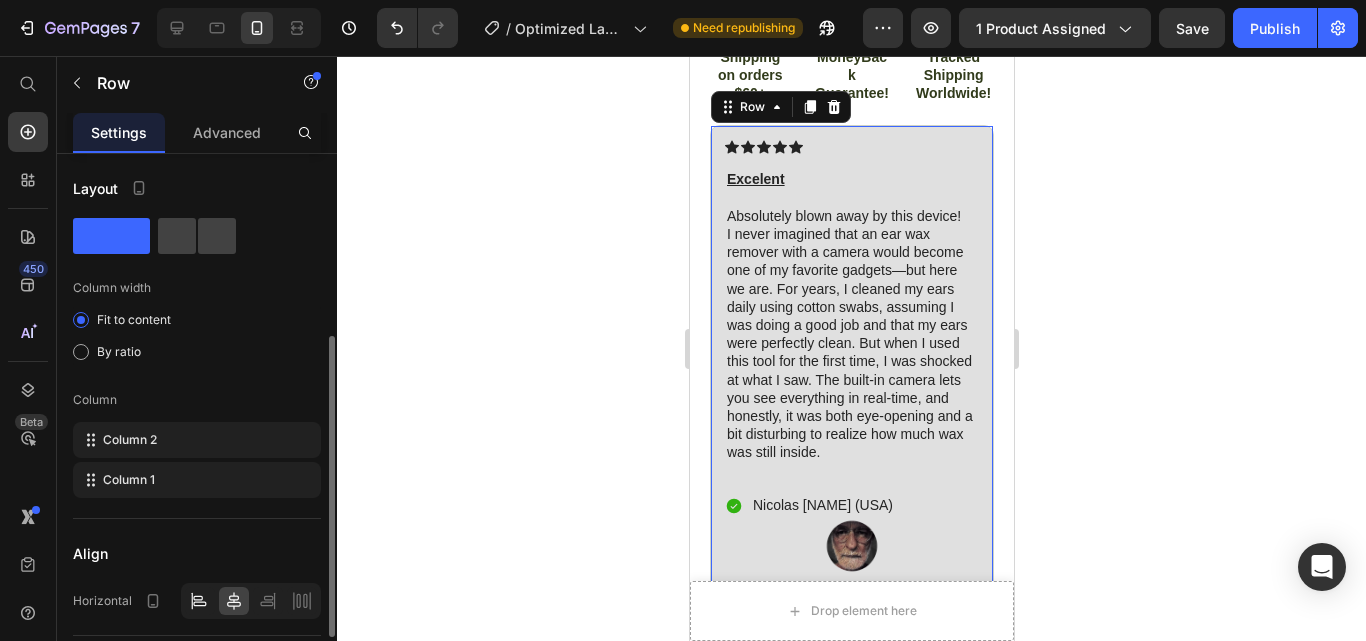 scroll, scrollTop: 140, scrollLeft: 0, axis: vertical 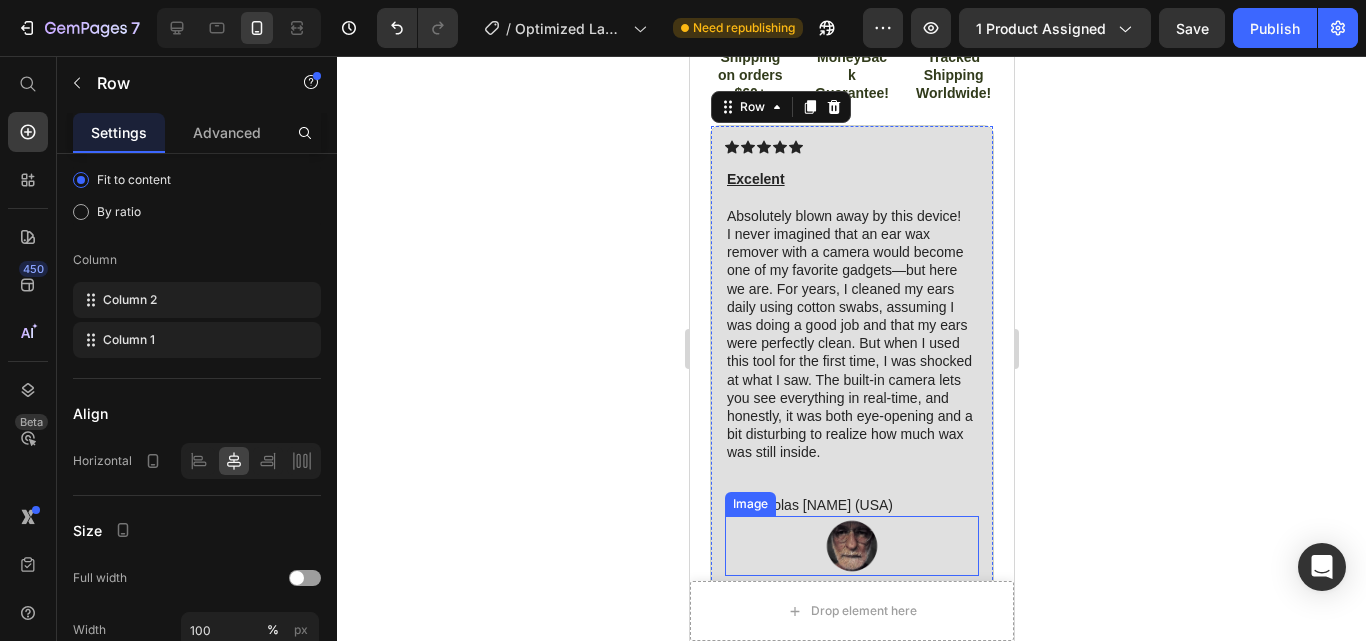 click at bounding box center [851, 546] 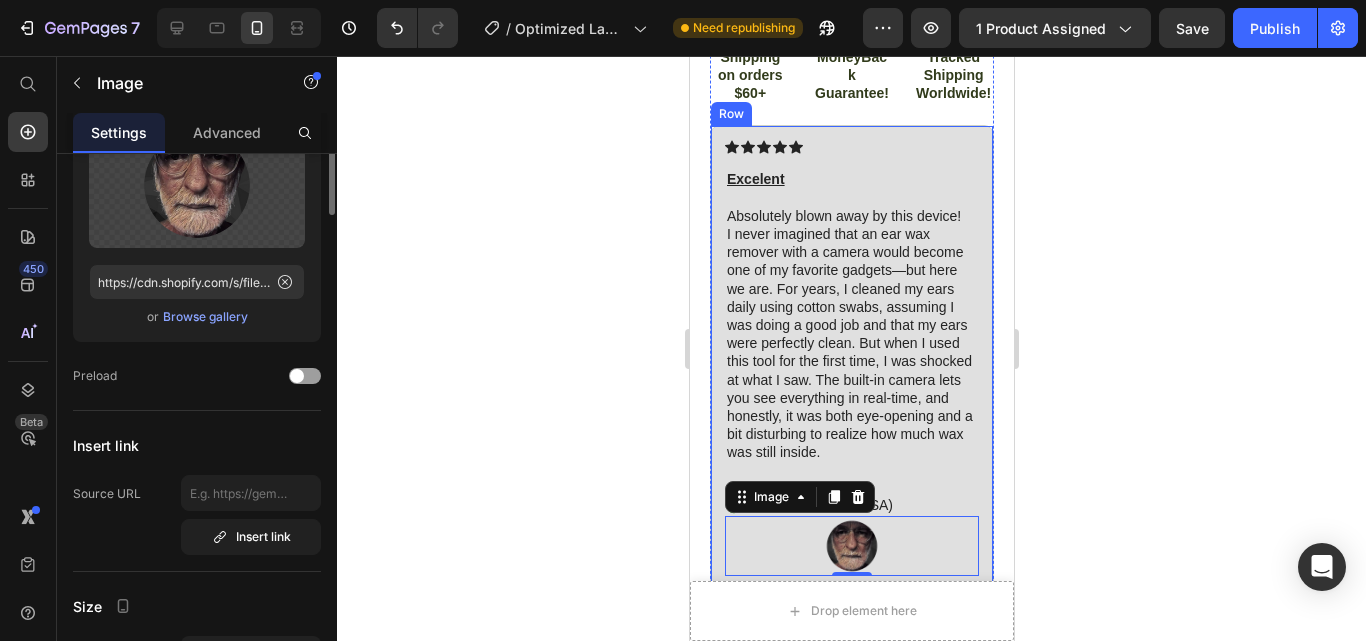 scroll, scrollTop: 0, scrollLeft: 0, axis: both 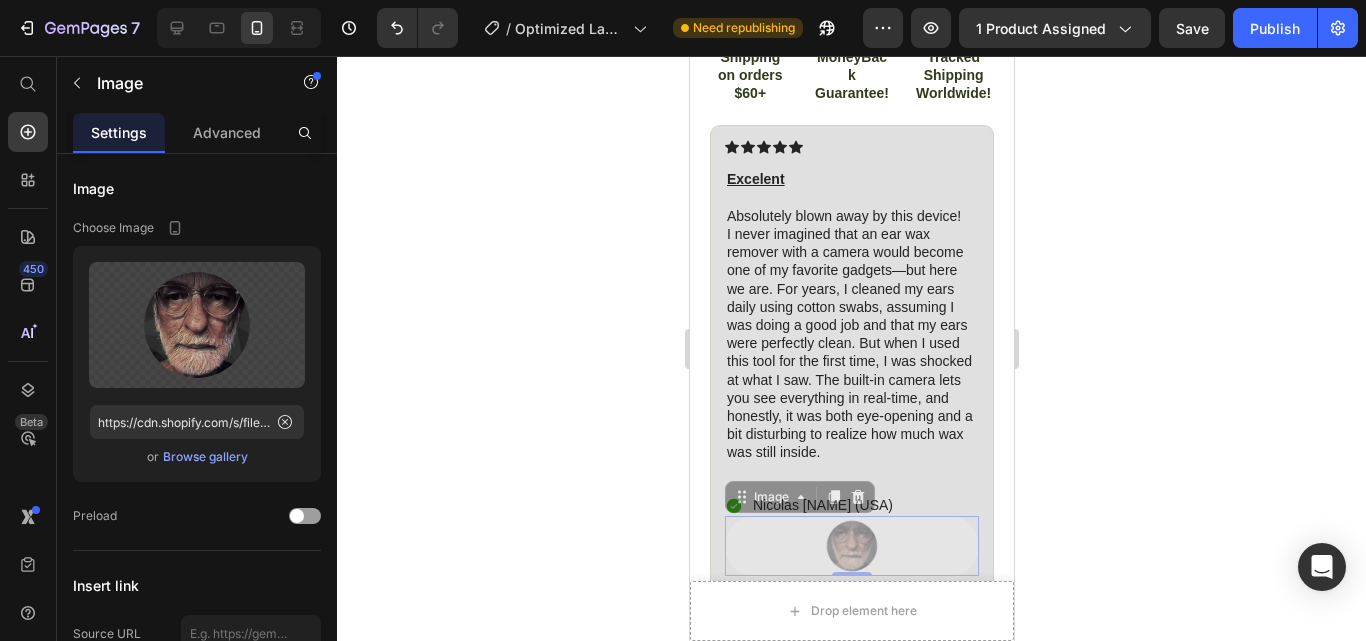 drag, startPoint x: 853, startPoint y: 559, endPoint x: 827, endPoint y: 129, distance: 430.78534 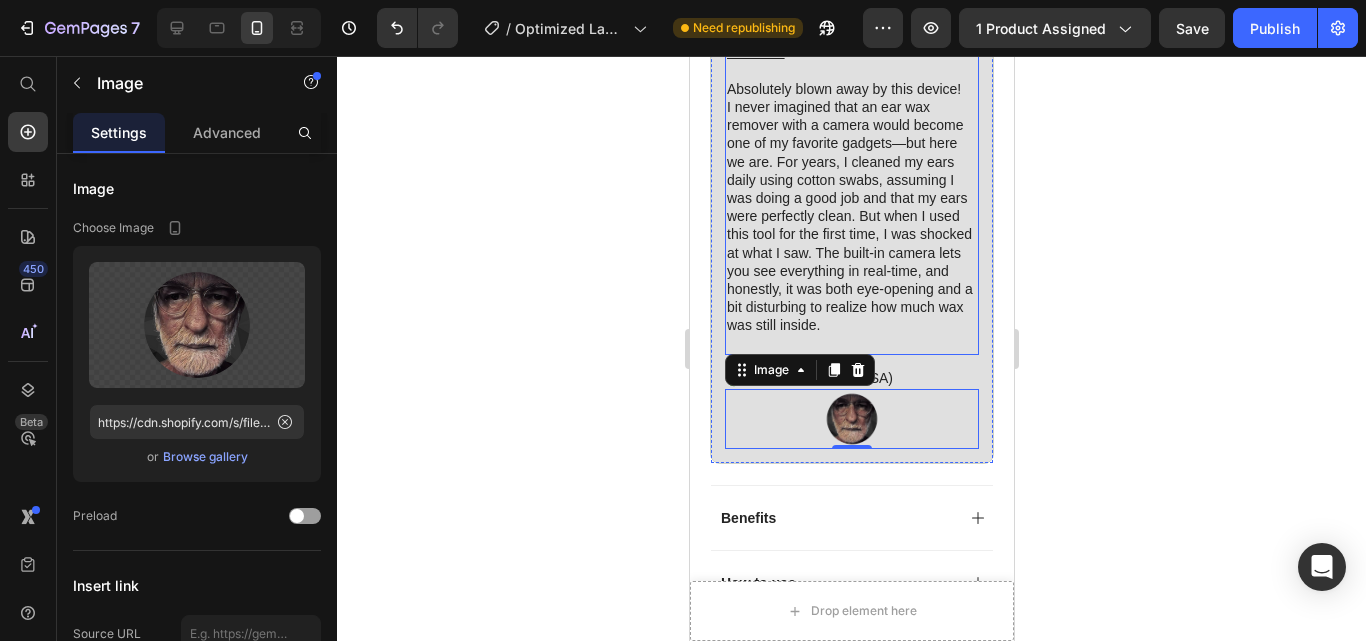 scroll, scrollTop: 1367, scrollLeft: 0, axis: vertical 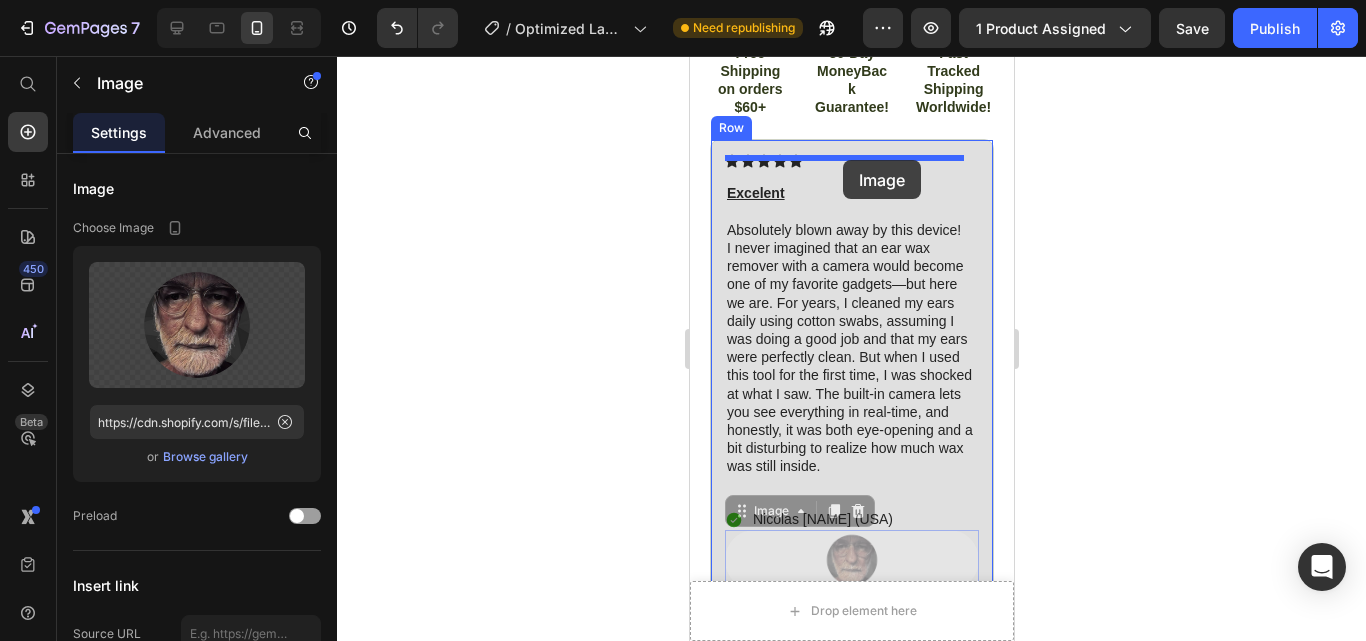 drag, startPoint x: 807, startPoint y: 436, endPoint x: 842, endPoint y: 160, distance: 278.21036 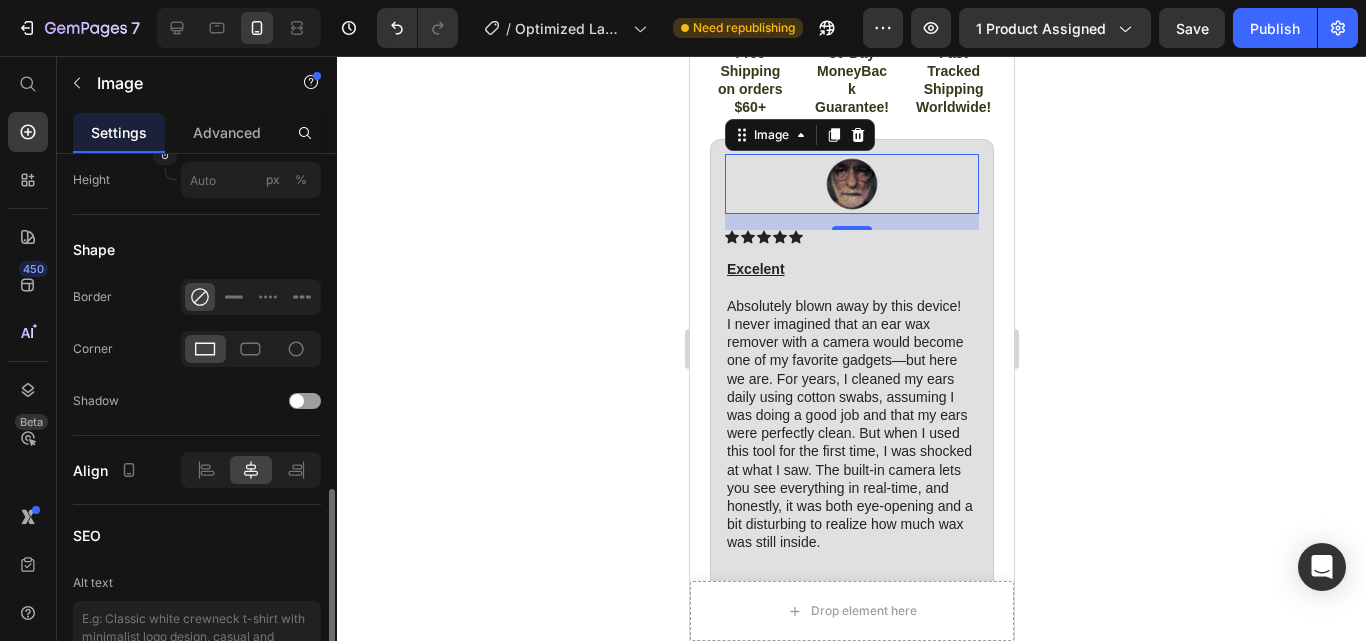 scroll, scrollTop: 770, scrollLeft: 0, axis: vertical 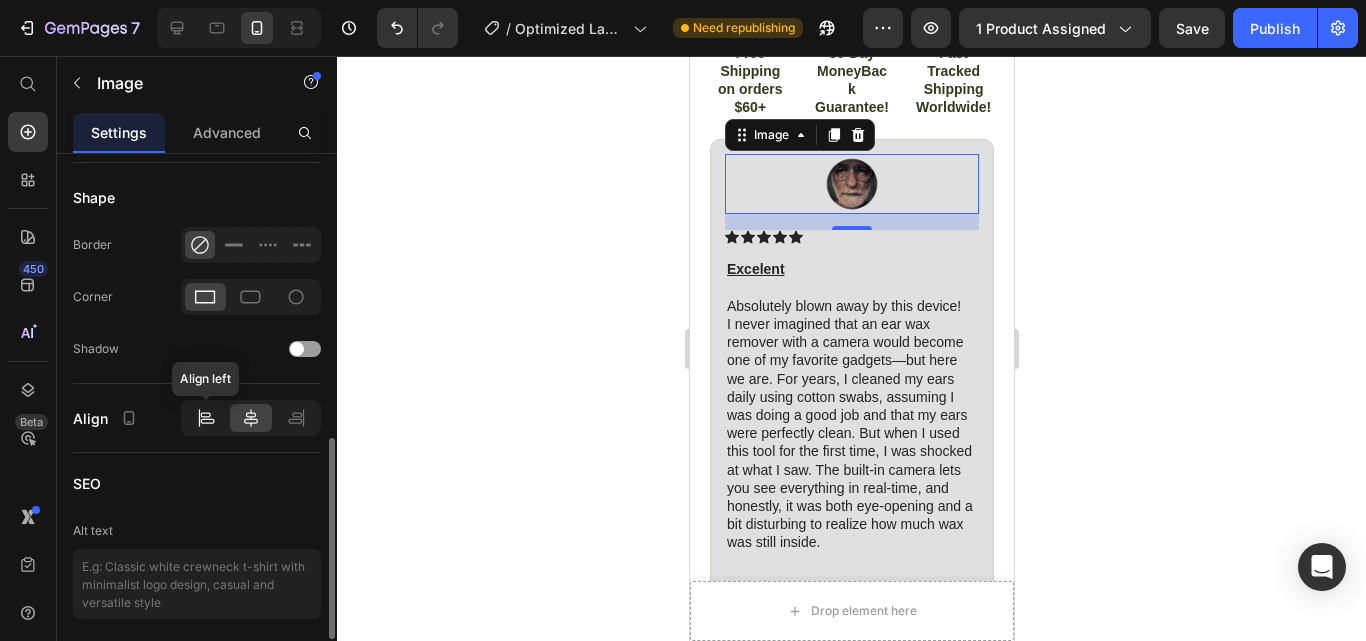 click 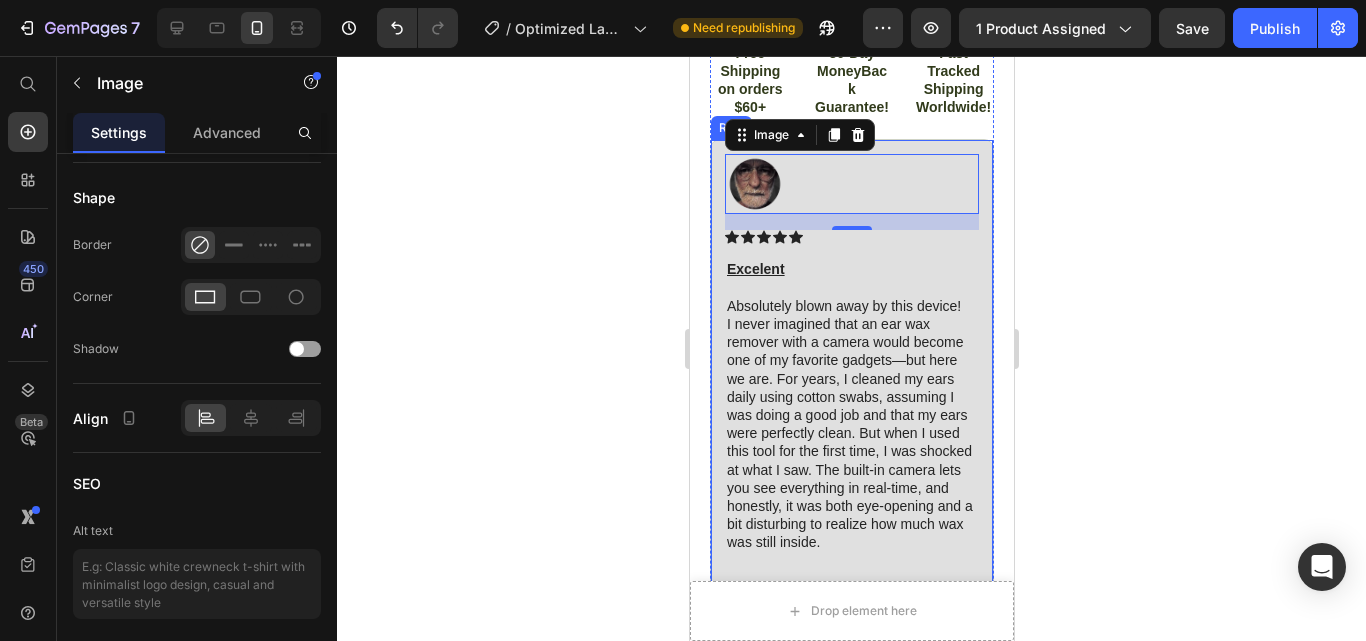 click on "Drop element here Image   16 Icon Icon Icon Icon Icon Icon List Excelent Absolutely blown away by this device! I never imagined that an ear wax remover with a camera would become one of my favorite gadgets—but here we are. For years, I cleaned my ears daily using cotton swabs, assuming I was doing a good job and that my ears were perfectly clean. But when I used this tool for the first time, I was shocked at what I saw. The built-in camera lets you see everything in real-time, and honestly, it was both eye-opening and a bit disturbing to realize how much wax was still inside. Text Block
Icon [FIRST] [LAST] ([COUNTRY]) Text Block Row Row" at bounding box center [851, 410] 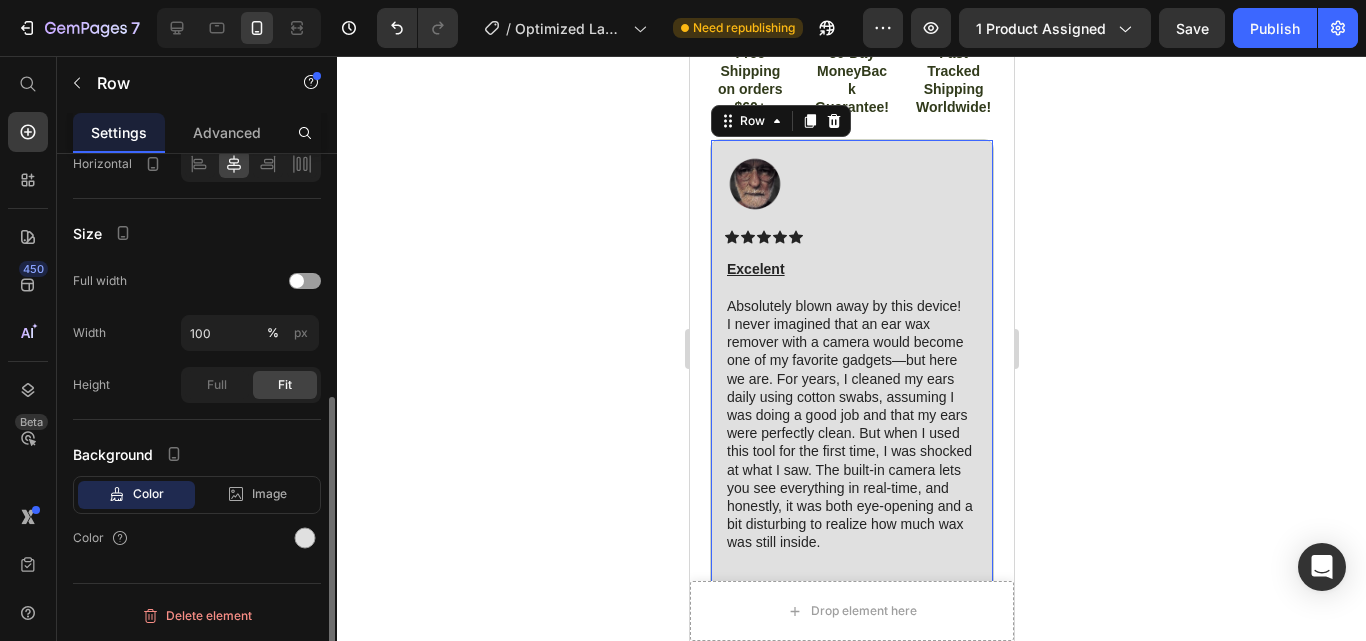scroll, scrollTop: 0, scrollLeft: 0, axis: both 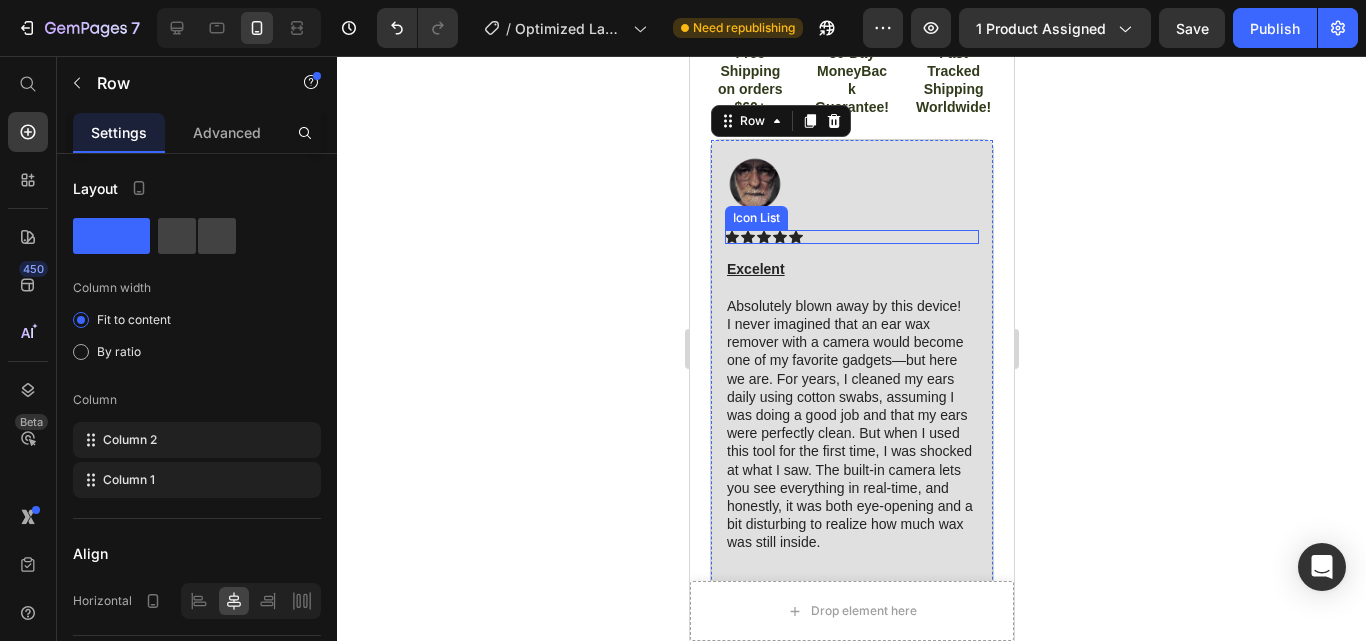 click on "Icon Icon Icon Icon Icon" at bounding box center [851, 237] 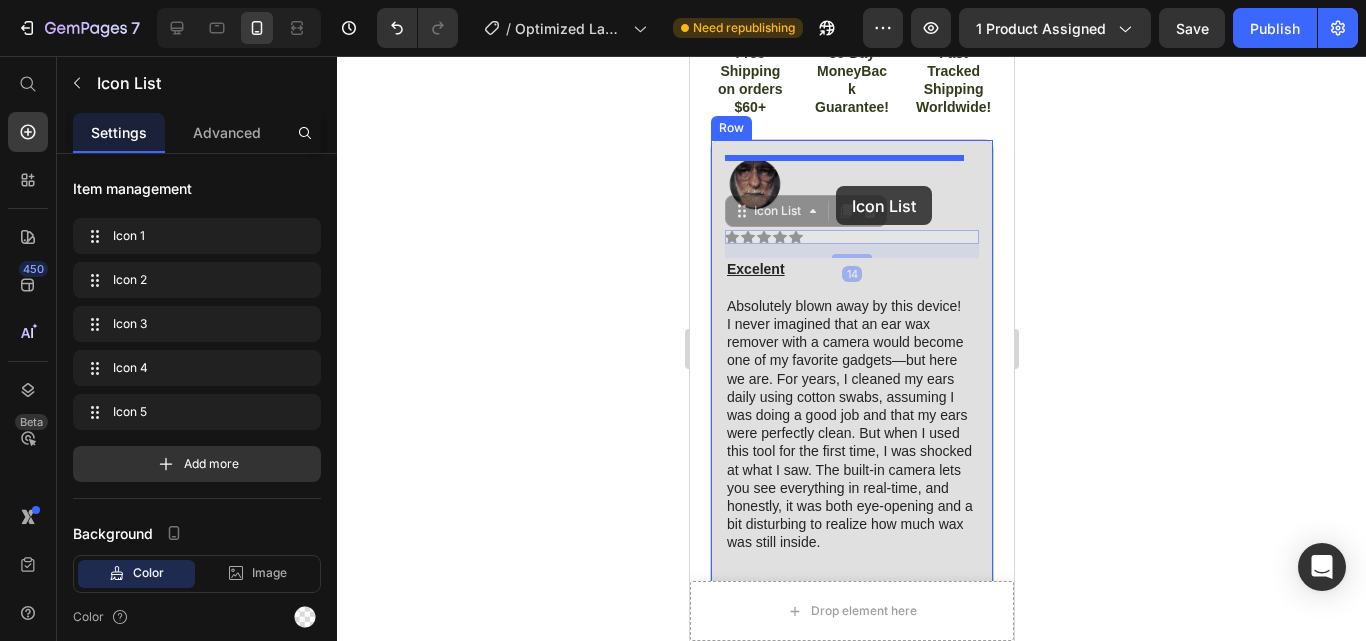 drag, startPoint x: 821, startPoint y: 241, endPoint x: 835, endPoint y: 183, distance: 59.665737 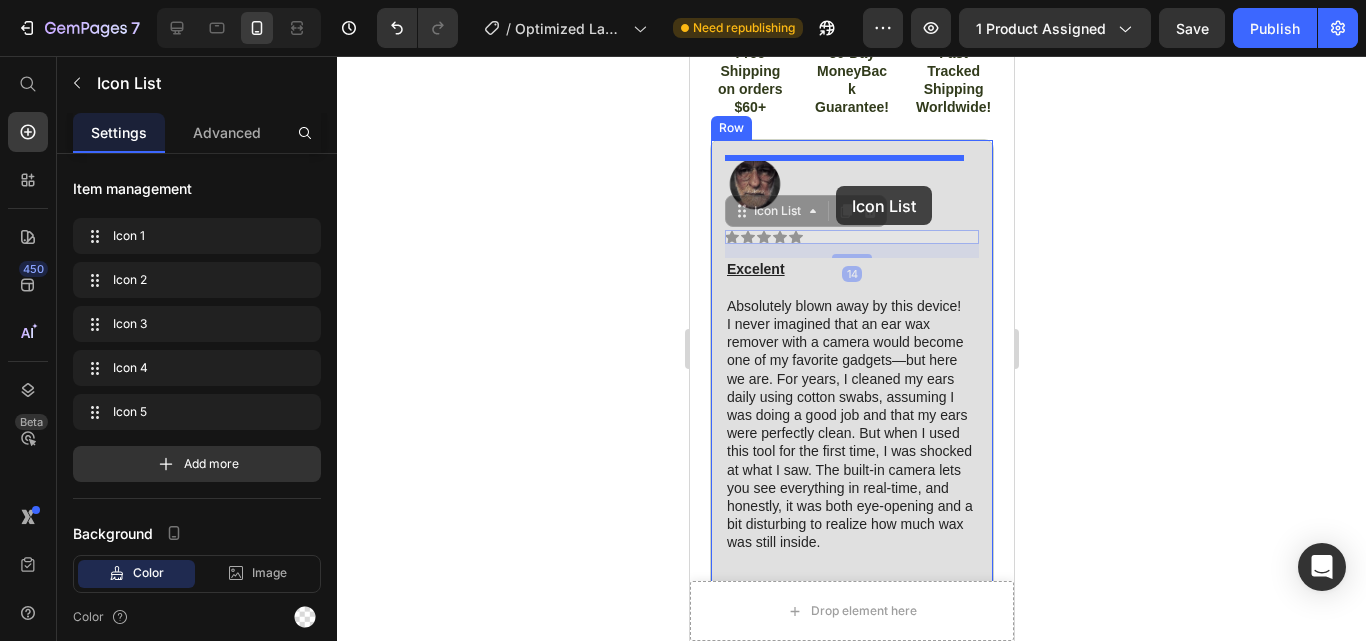 click on "Mobile  ( 324 px) iPhone 13 Mini iPhone 13 Pro iPhone 11 Pro Max iPhone 15 Pro Max Pixel 7 Galaxy S8+ Galaxy S20 Ultra iPad Mini iPad Air iPad Pro Header
Icon Free Shipping on orders $60+ Text Block Row
Icon 10000+ Happy Customers Text Block Row
Carousel Row Product Images #1 ear wax cleaner of the year Text Block Image Icon Icon Icon Icon Icon Icon List Total windshield coverage extremely easy to put up   I drive a Honda Element. This is the first windshield sun blocker that is easy to put up and take down. Easily and neatly stows away in my side door pocket. The quality of design and materials, enables me to completely cover the front window. I really appreciate the cutout for the rear view mirror with the Velcro strap. Text Block
Icon L. [NAME] (USA) Text Block Row Row Row Icon Icon Icon Icon Icon Icon List" at bounding box center (851, 3087) 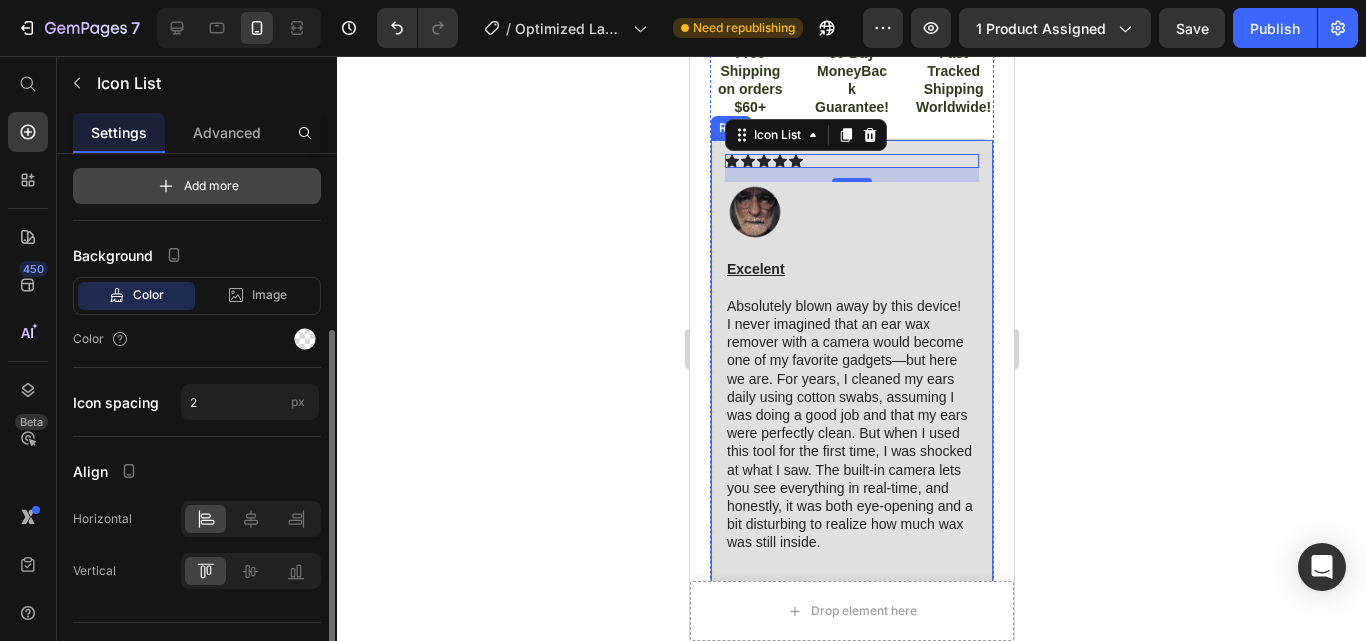 scroll, scrollTop: 317, scrollLeft: 0, axis: vertical 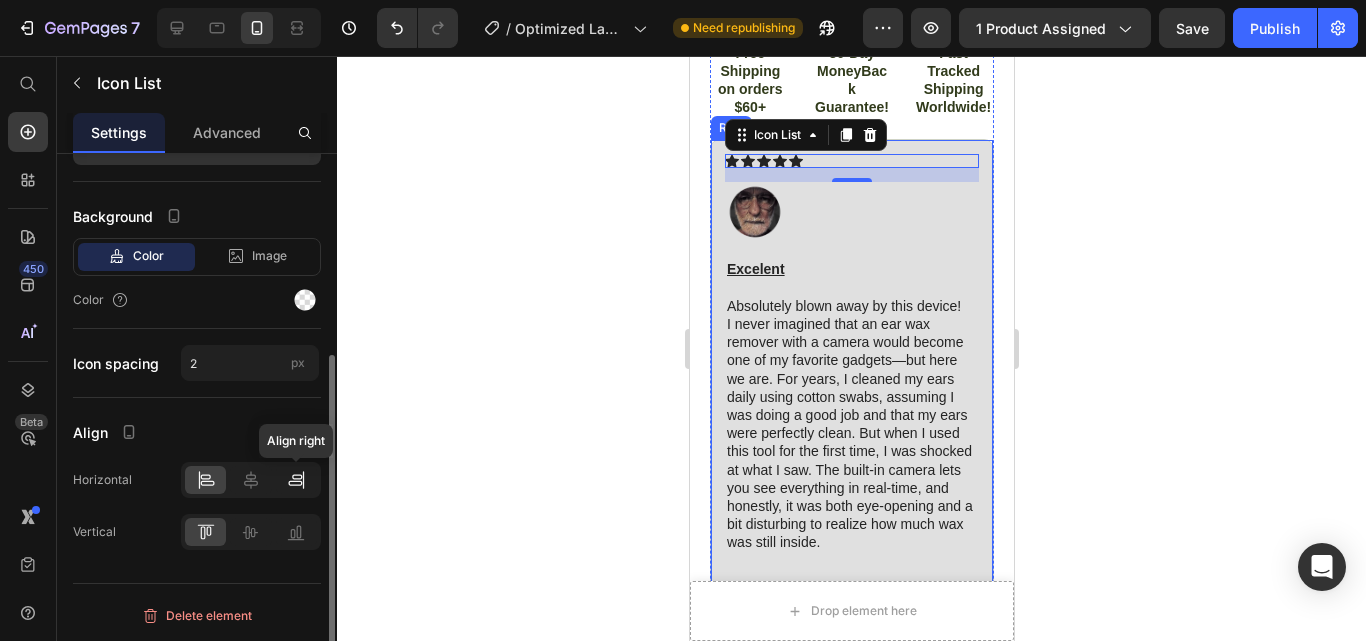 click 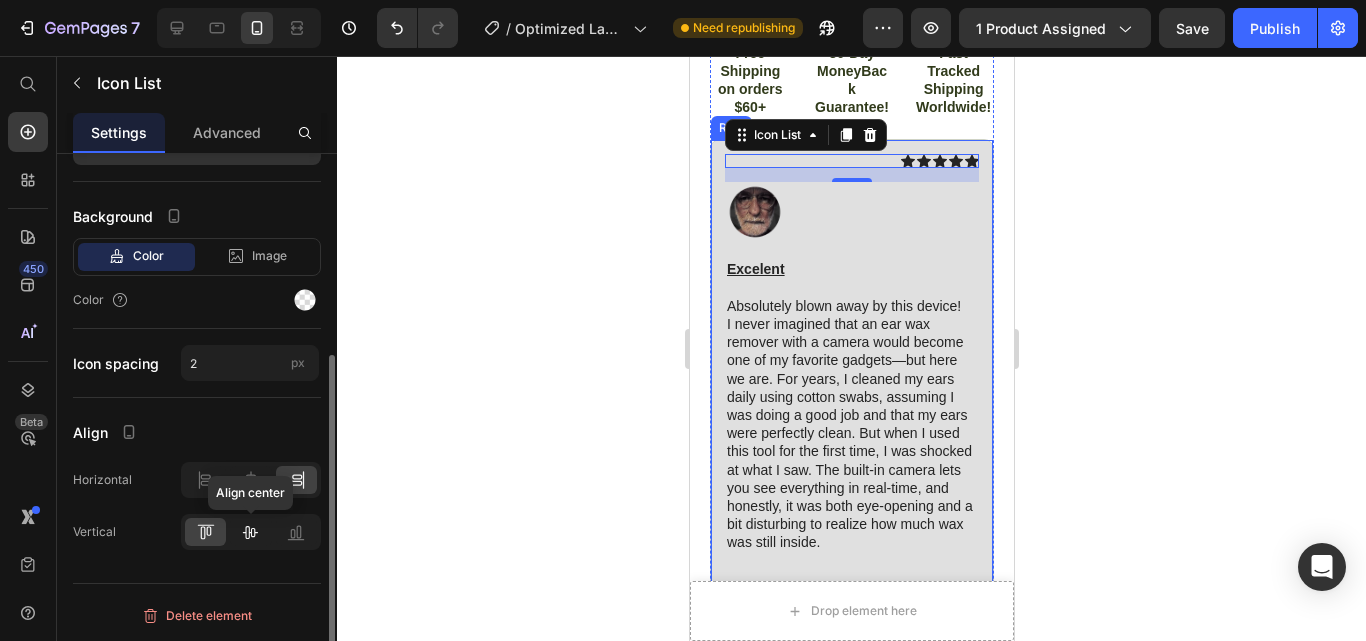 click 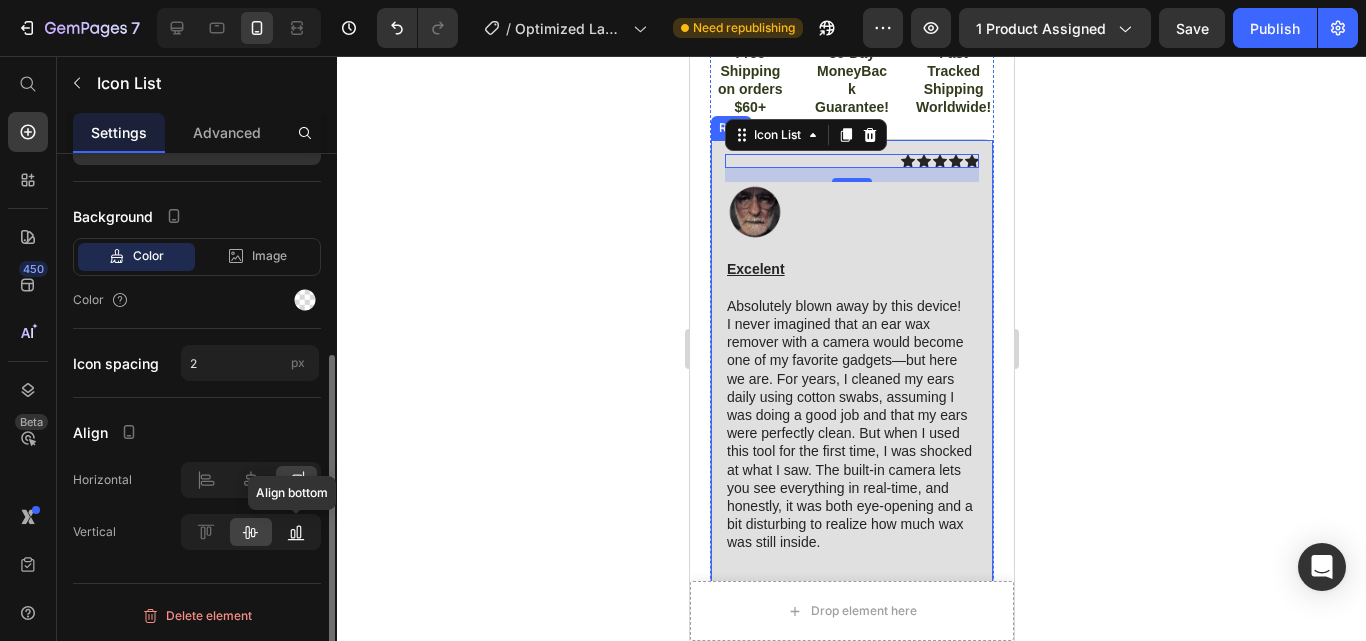 click 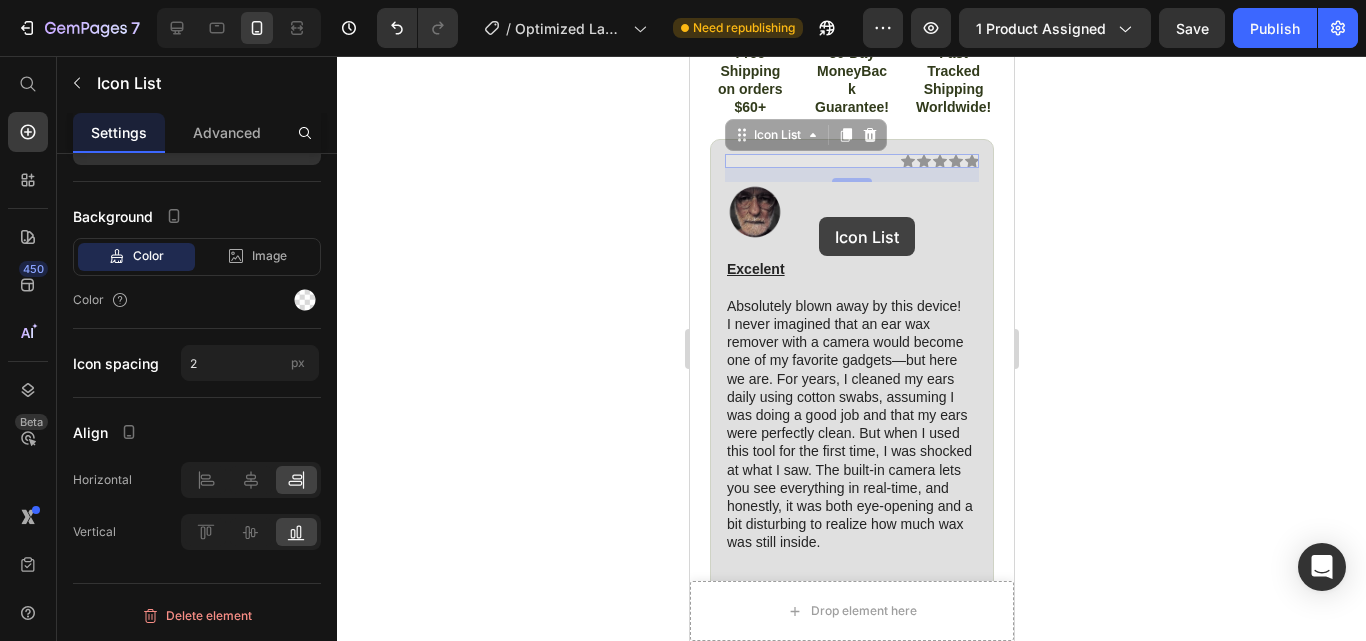 drag, startPoint x: 810, startPoint y: 163, endPoint x: 811, endPoint y: 222, distance: 59.008472 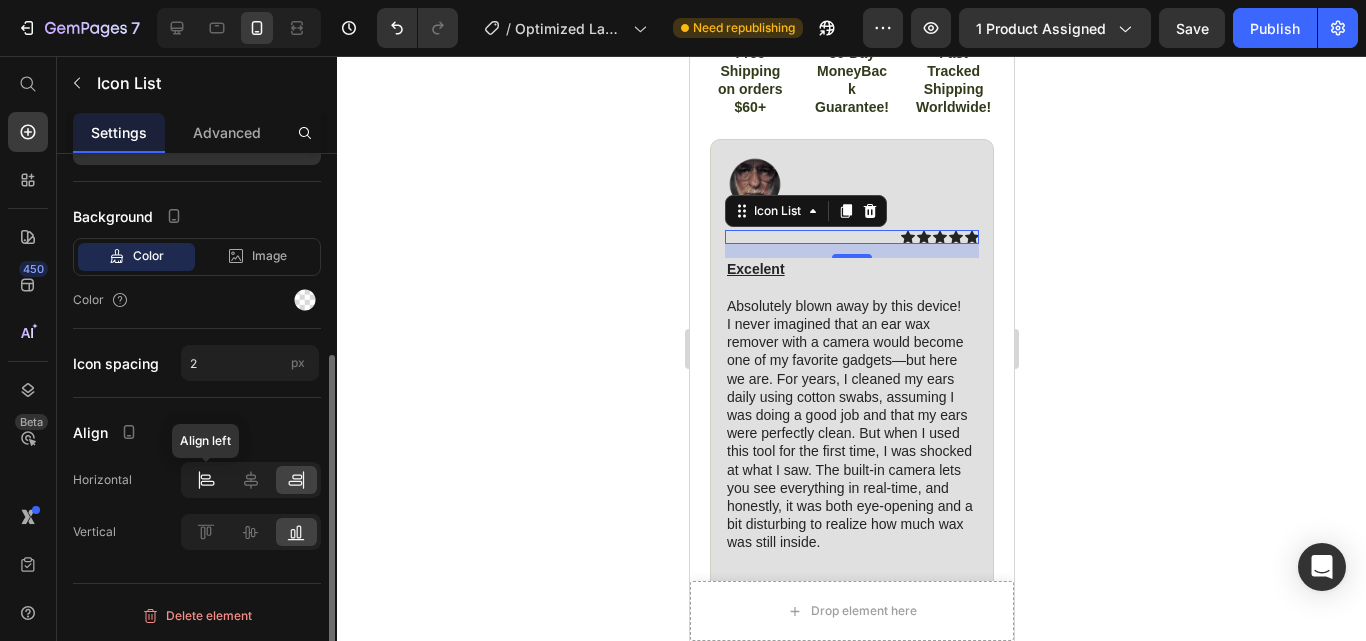 click 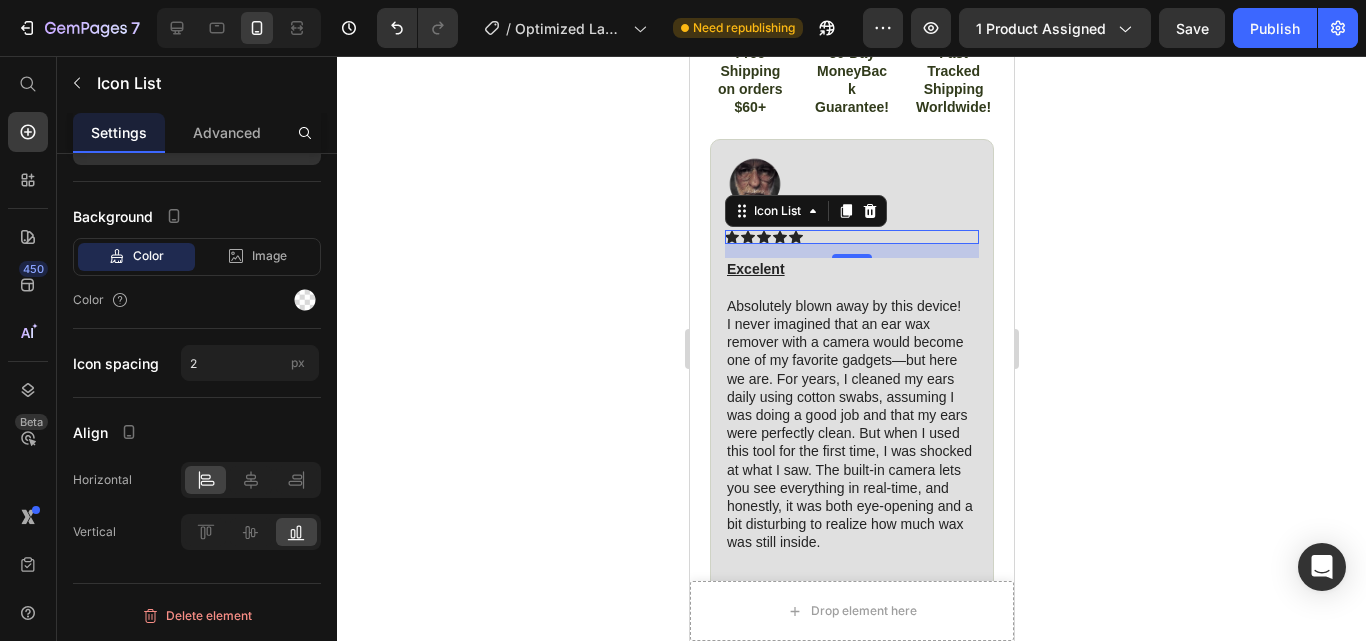 click 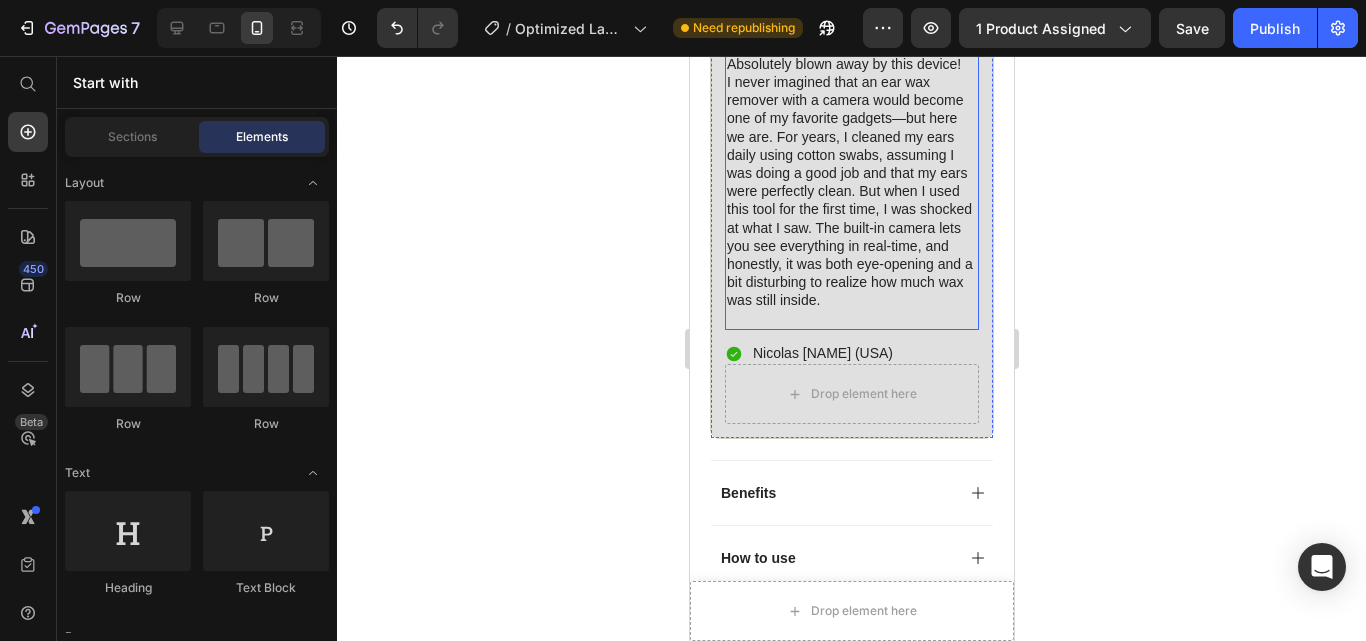 scroll, scrollTop: 1512, scrollLeft: 0, axis: vertical 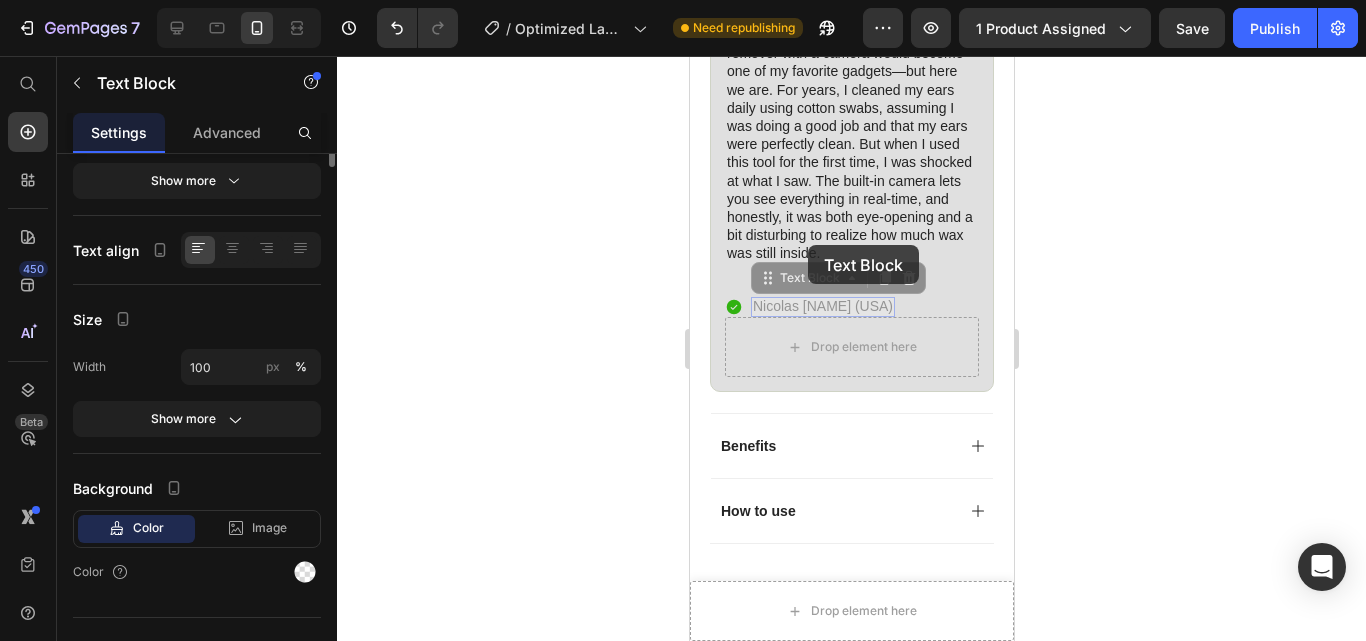 drag, startPoint x: 799, startPoint y: 325, endPoint x: 780, endPoint y: 324, distance: 19.026299 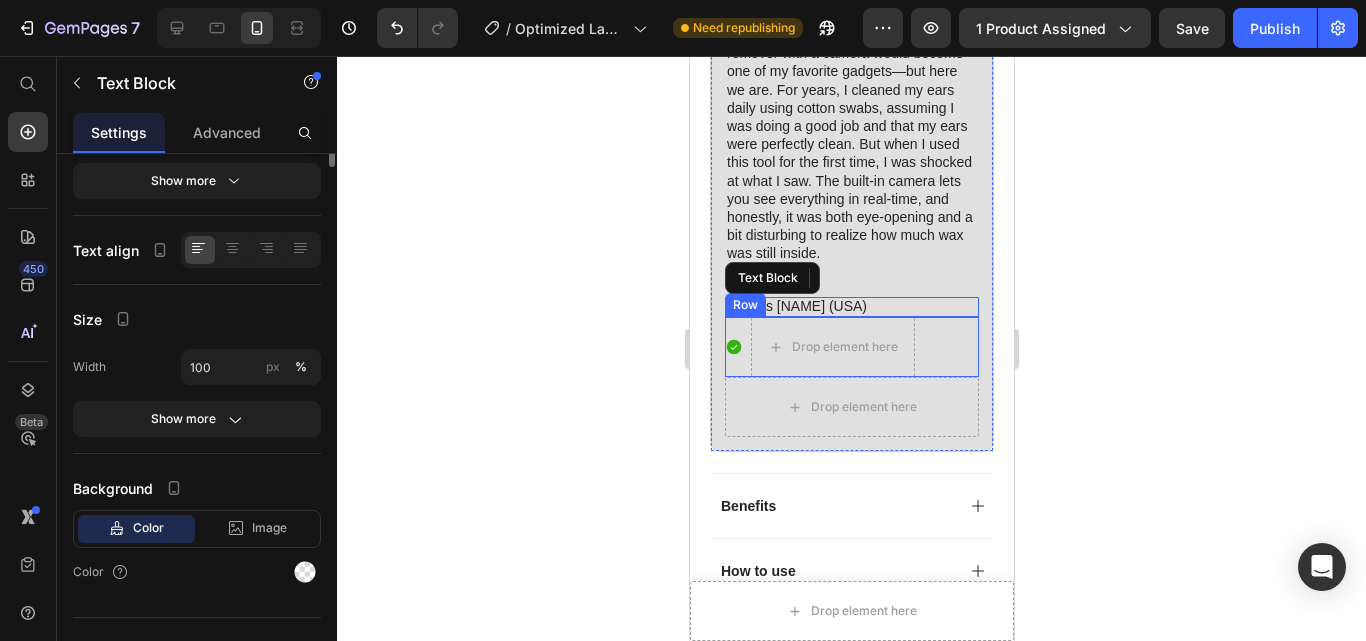 scroll, scrollTop: 0, scrollLeft: 0, axis: both 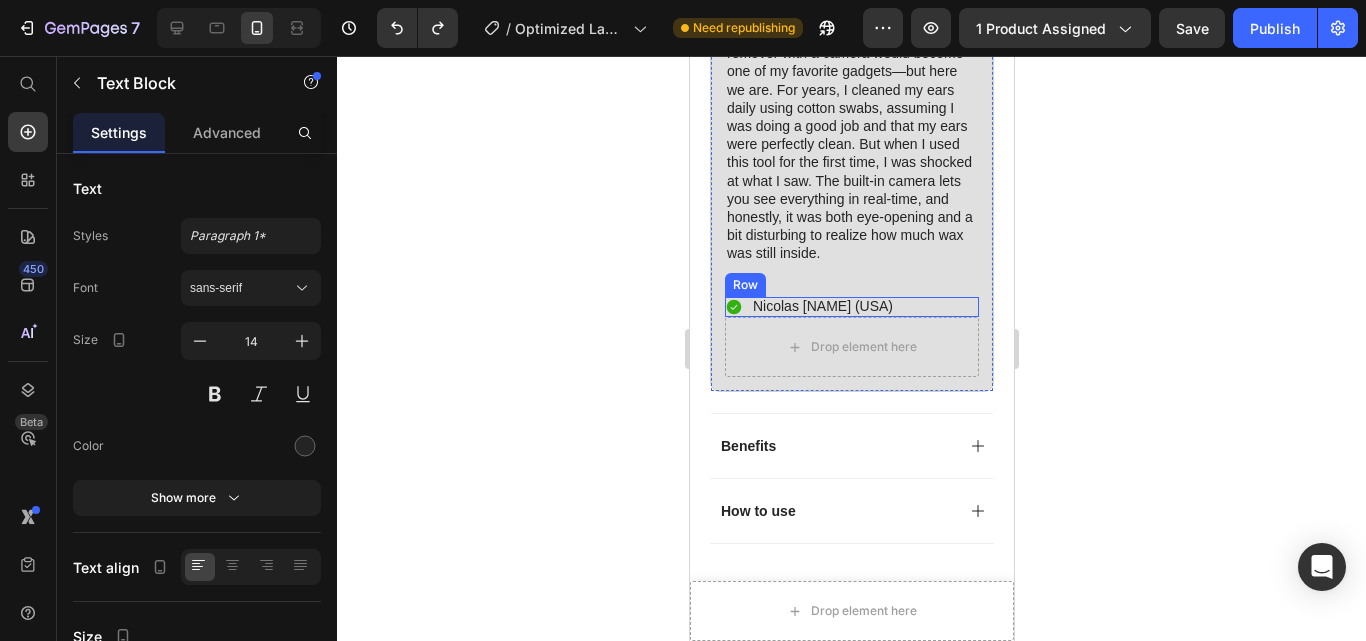 click on "Icon [FIRST] [LAST] ([COUNTRY]) Text Block Row" at bounding box center [851, 307] 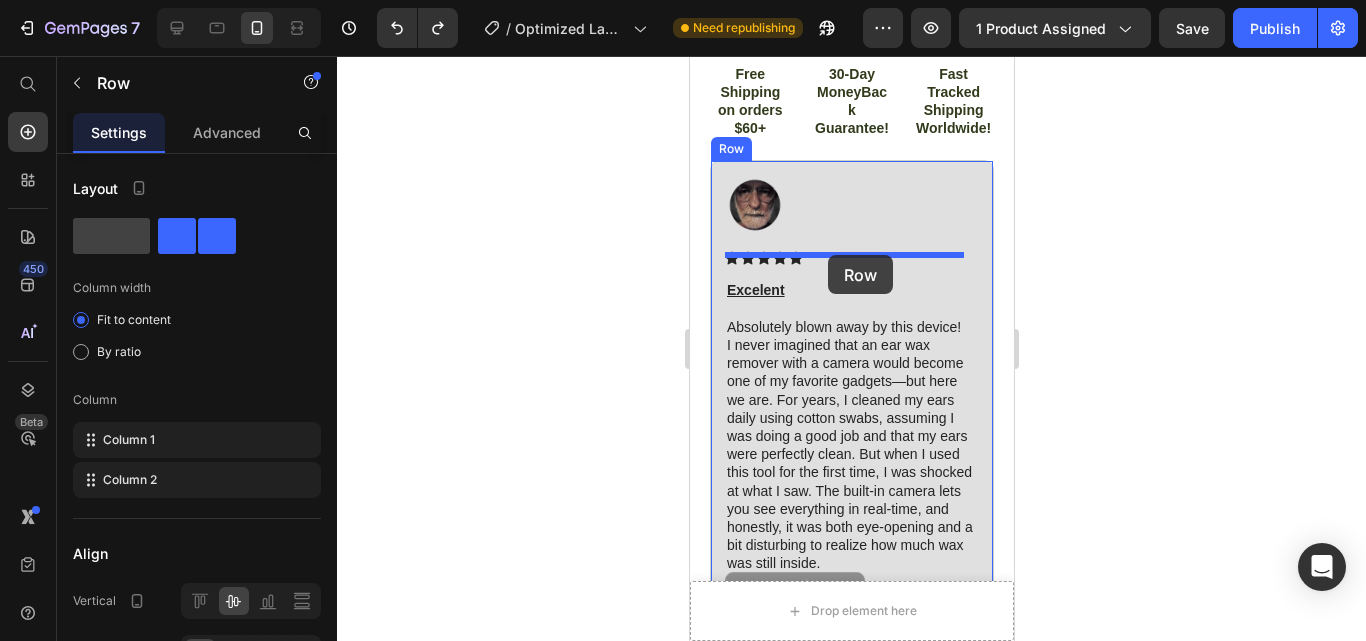 scroll, scrollTop: 1193, scrollLeft: 0, axis: vertical 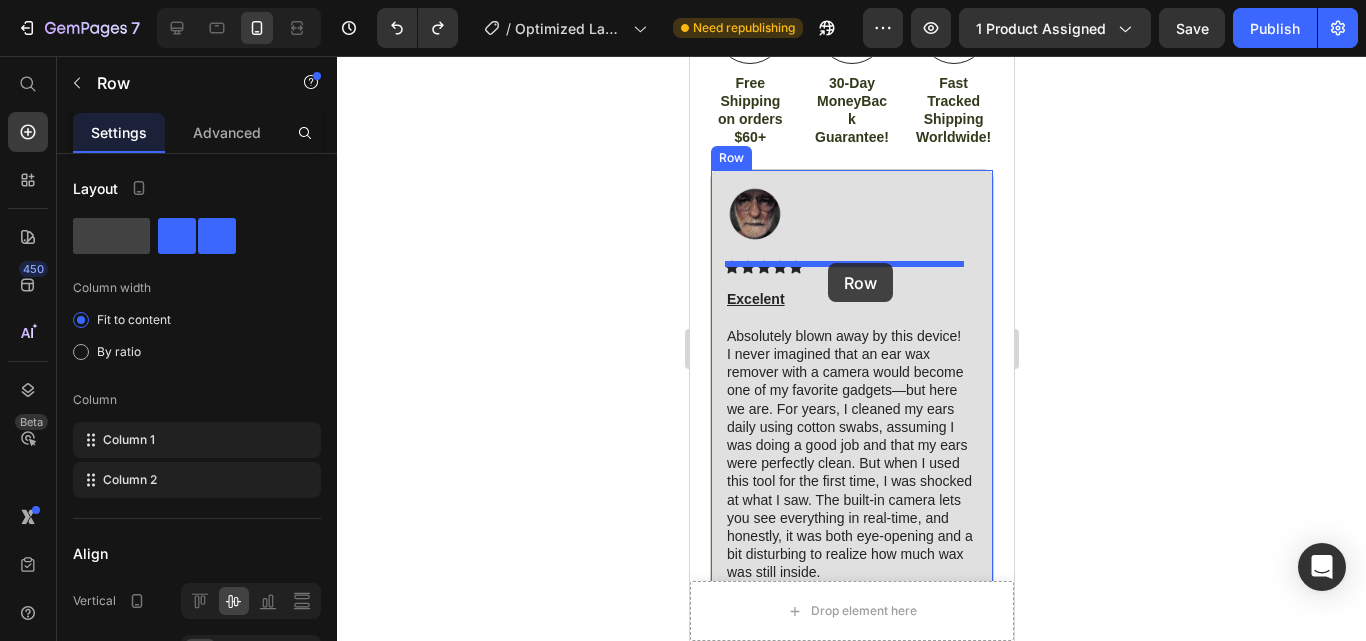 drag, startPoint x: 899, startPoint y: 329, endPoint x: 827, endPoint y: 263, distance: 97.67292 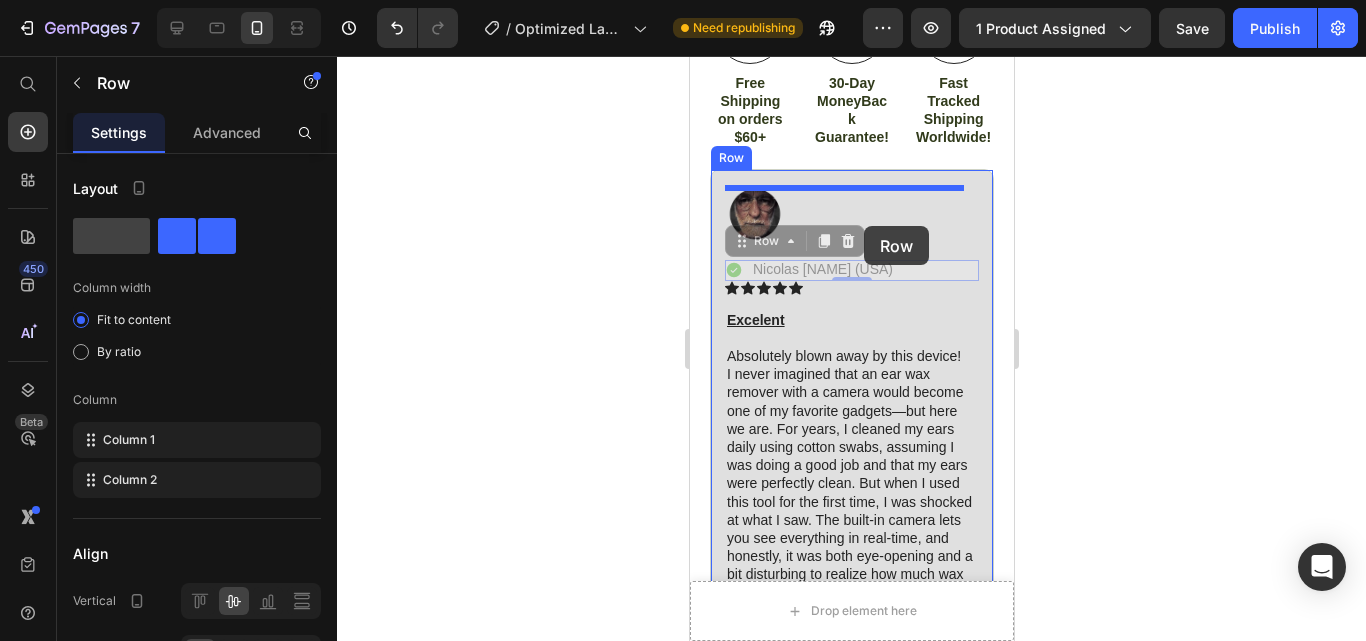 drag, startPoint x: 892, startPoint y: 267, endPoint x: 863, endPoint y: 226, distance: 50.219517 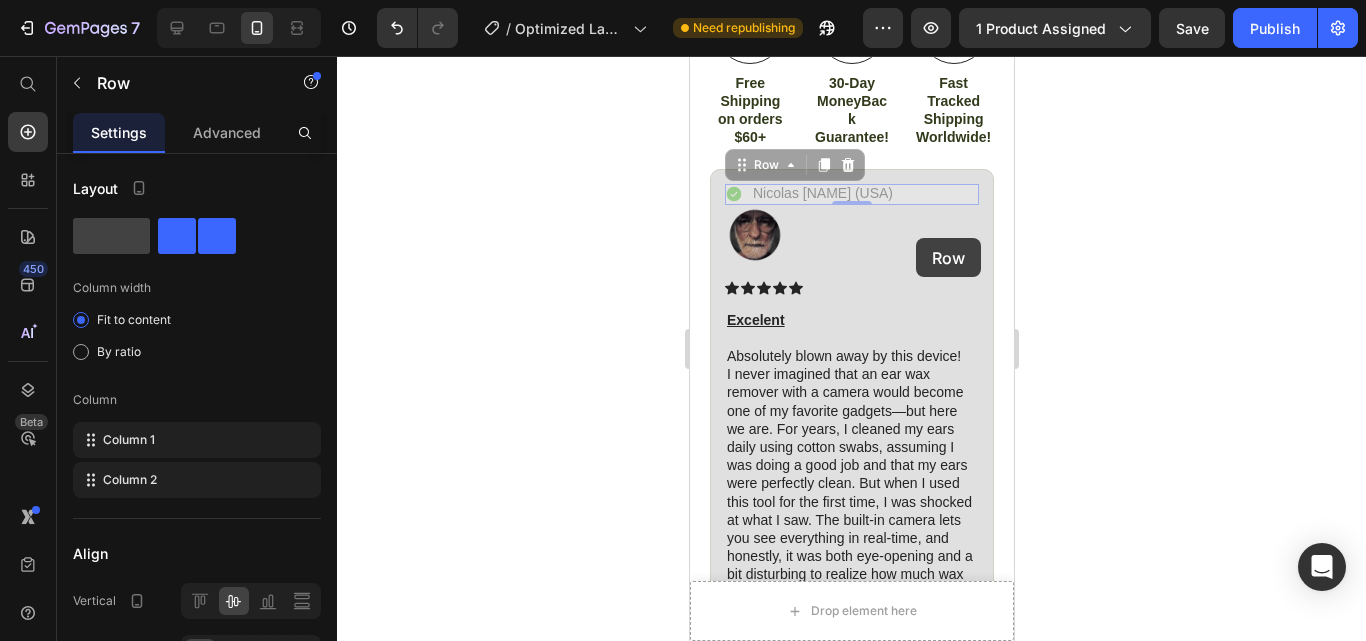 drag, startPoint x: 918, startPoint y: 198, endPoint x: 897, endPoint y: 268, distance: 73.082146 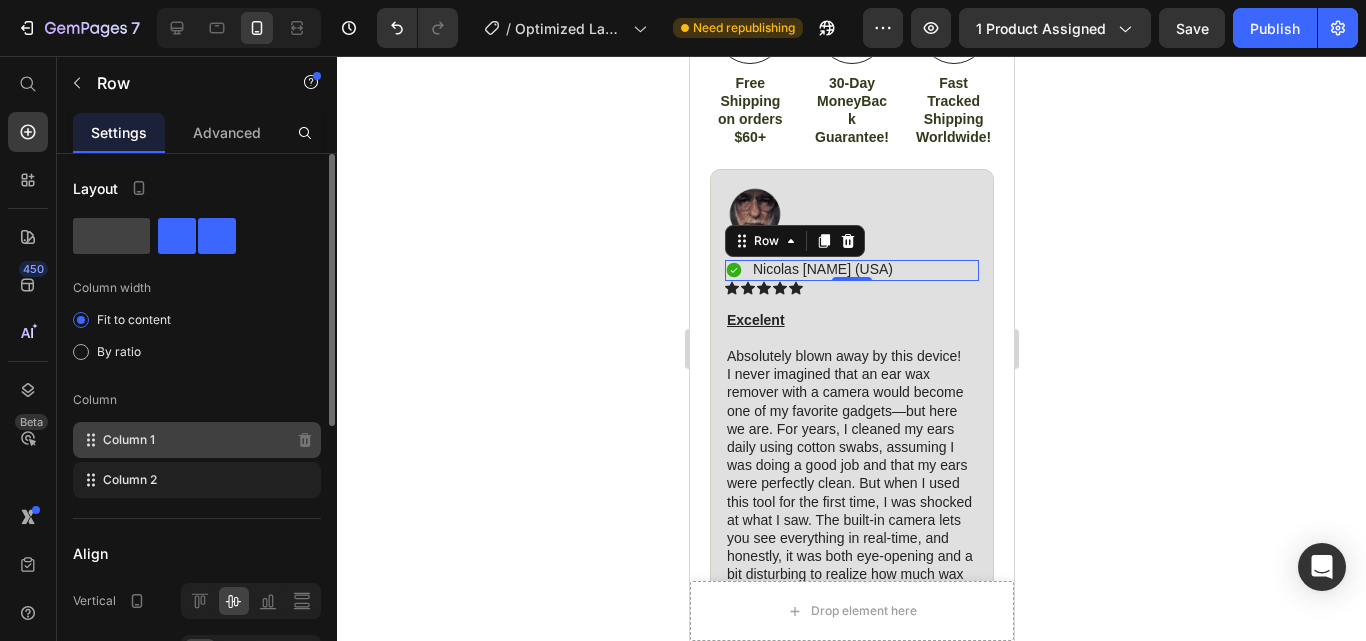 click on "Column 1" at bounding box center [129, 440] 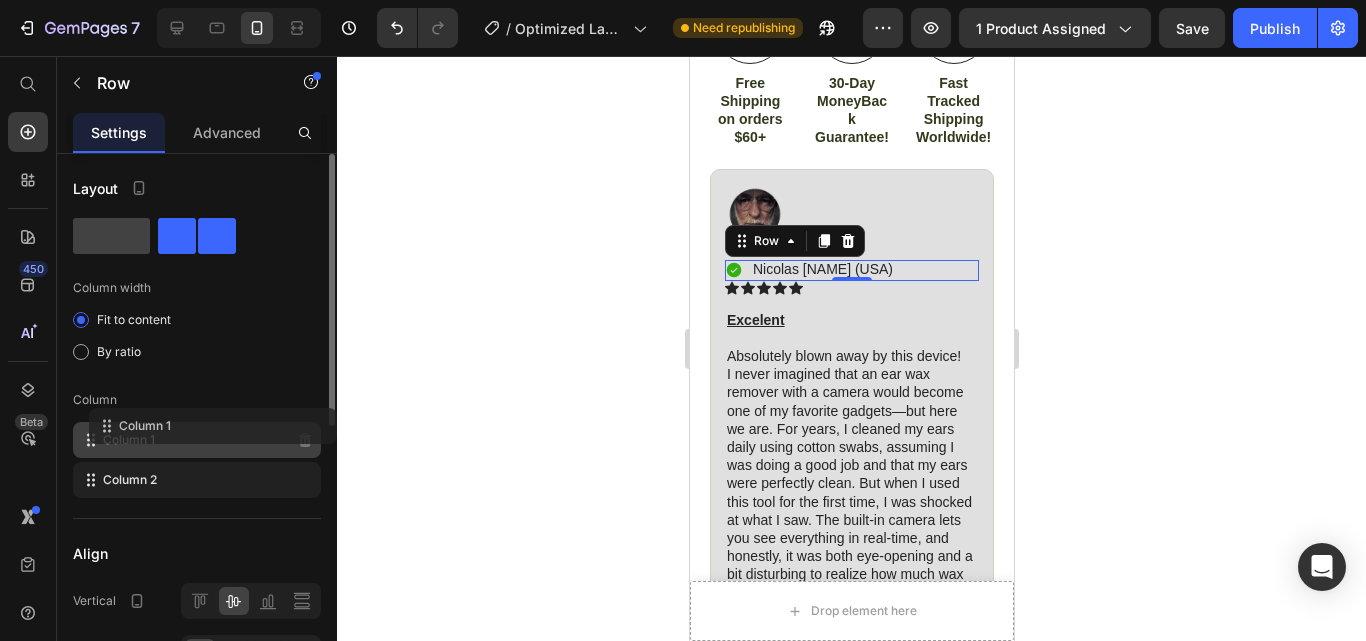 drag, startPoint x: 142, startPoint y: 443, endPoint x: 154, endPoint y: 428, distance: 19.209373 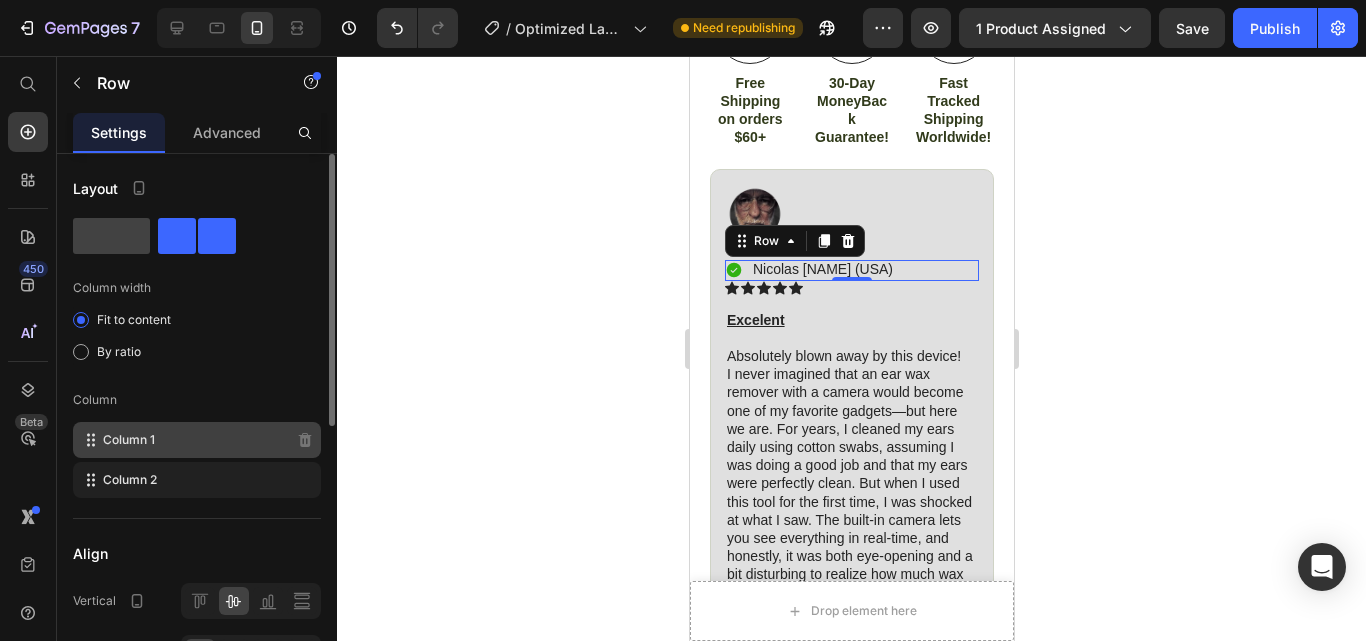 click on "Column 1" at bounding box center [129, 440] 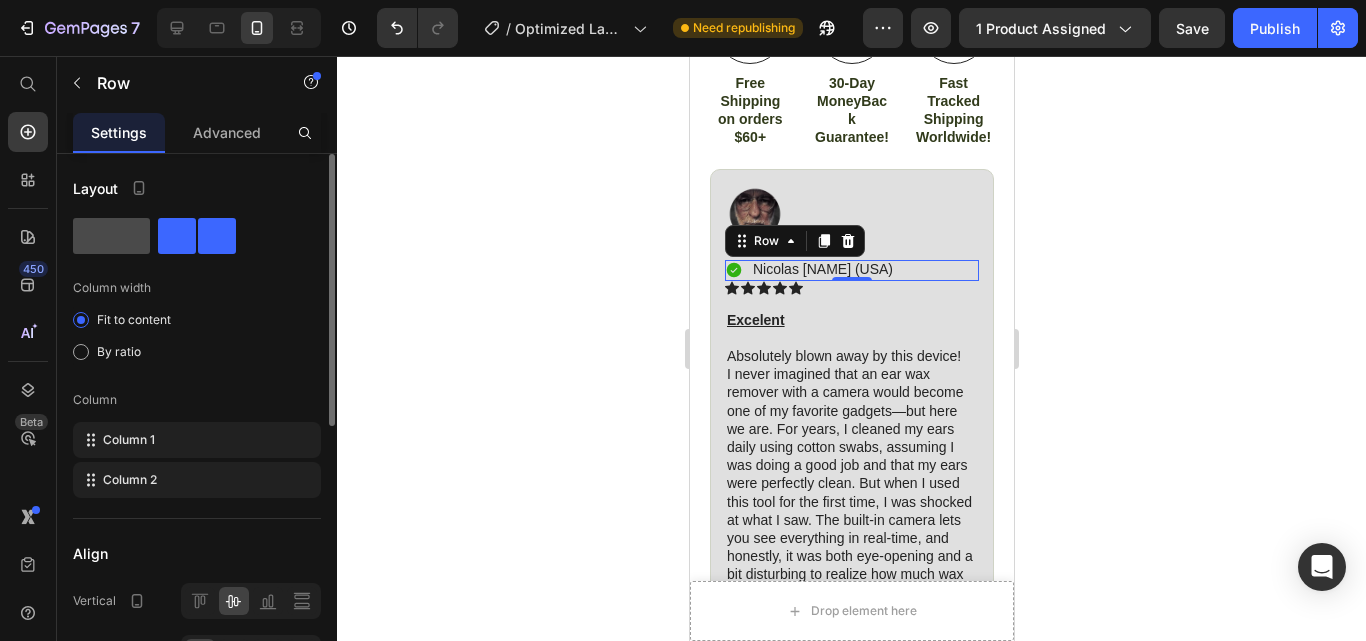 click 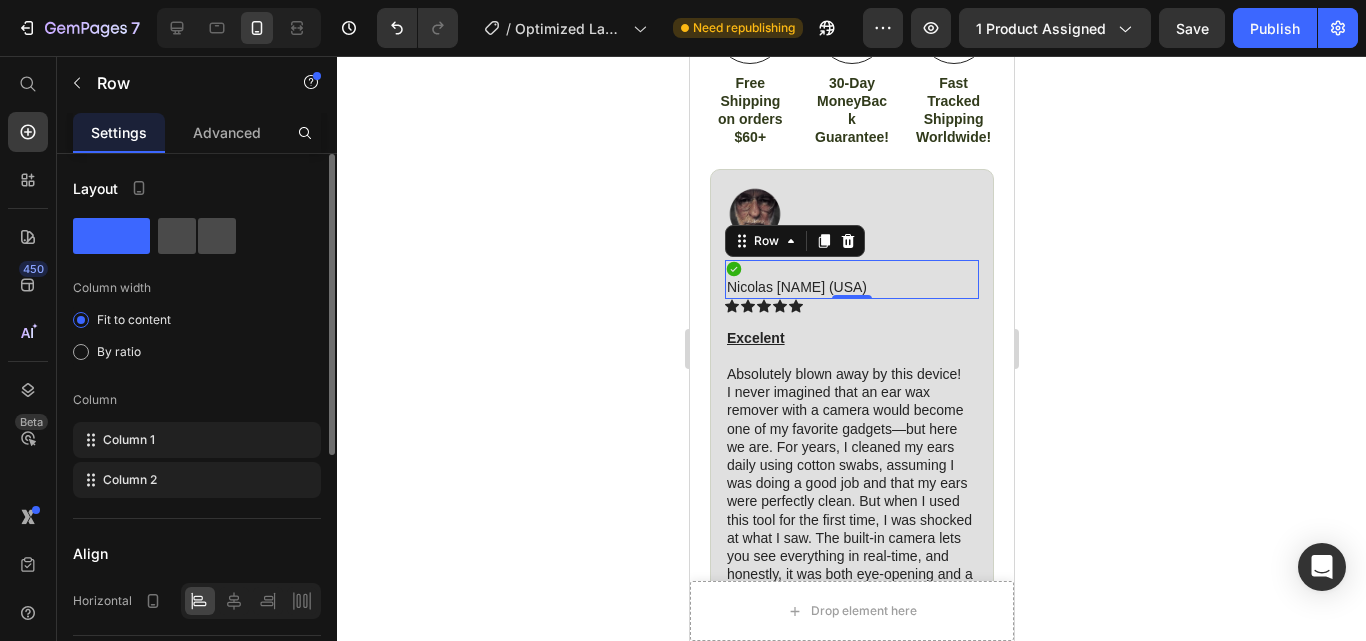 click 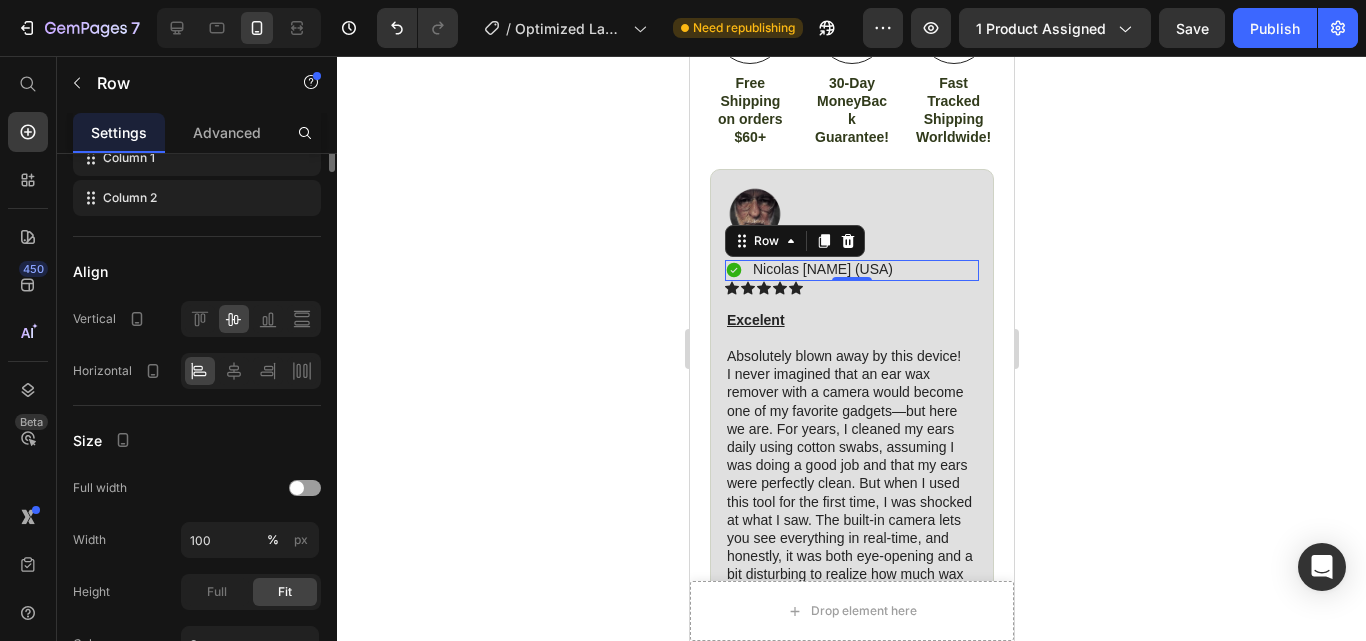 scroll, scrollTop: 0, scrollLeft: 0, axis: both 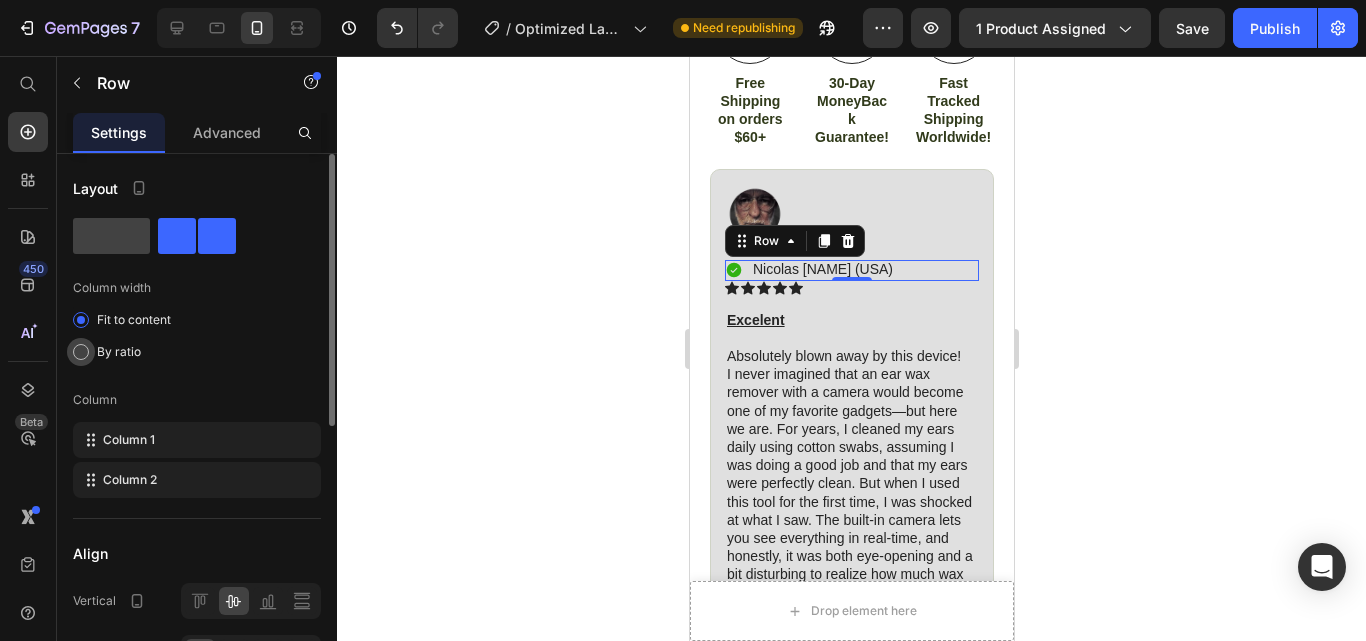 click at bounding box center [81, 352] 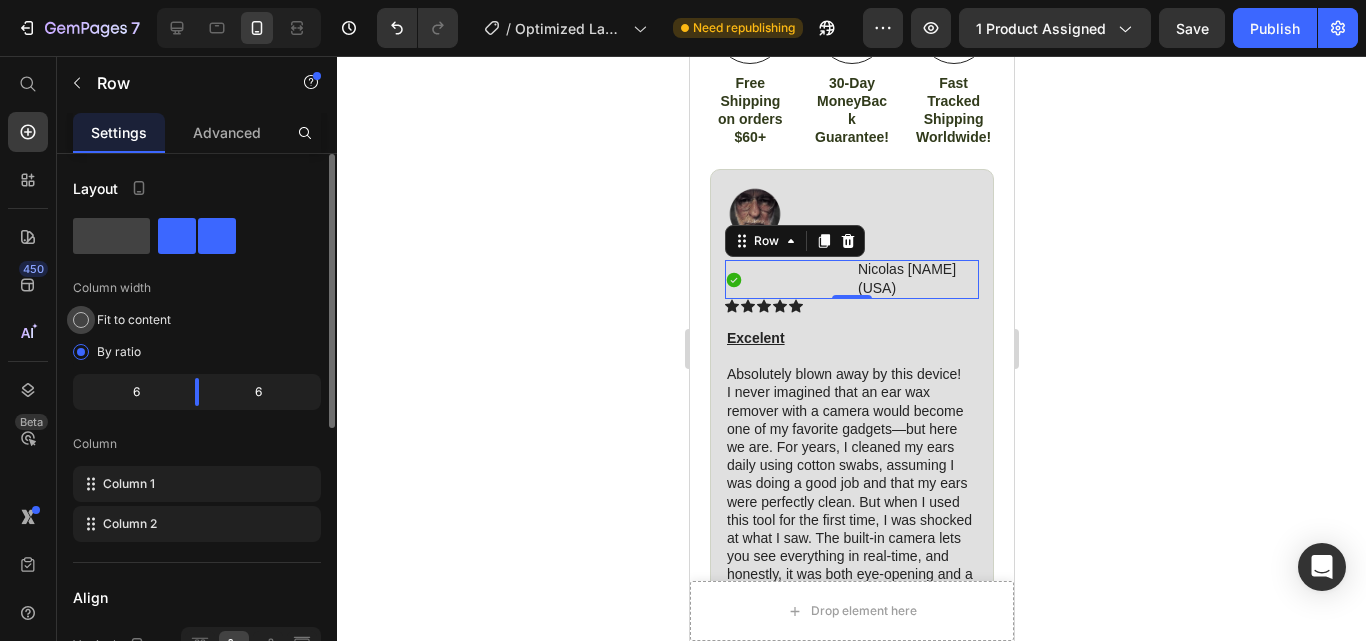click at bounding box center [81, 320] 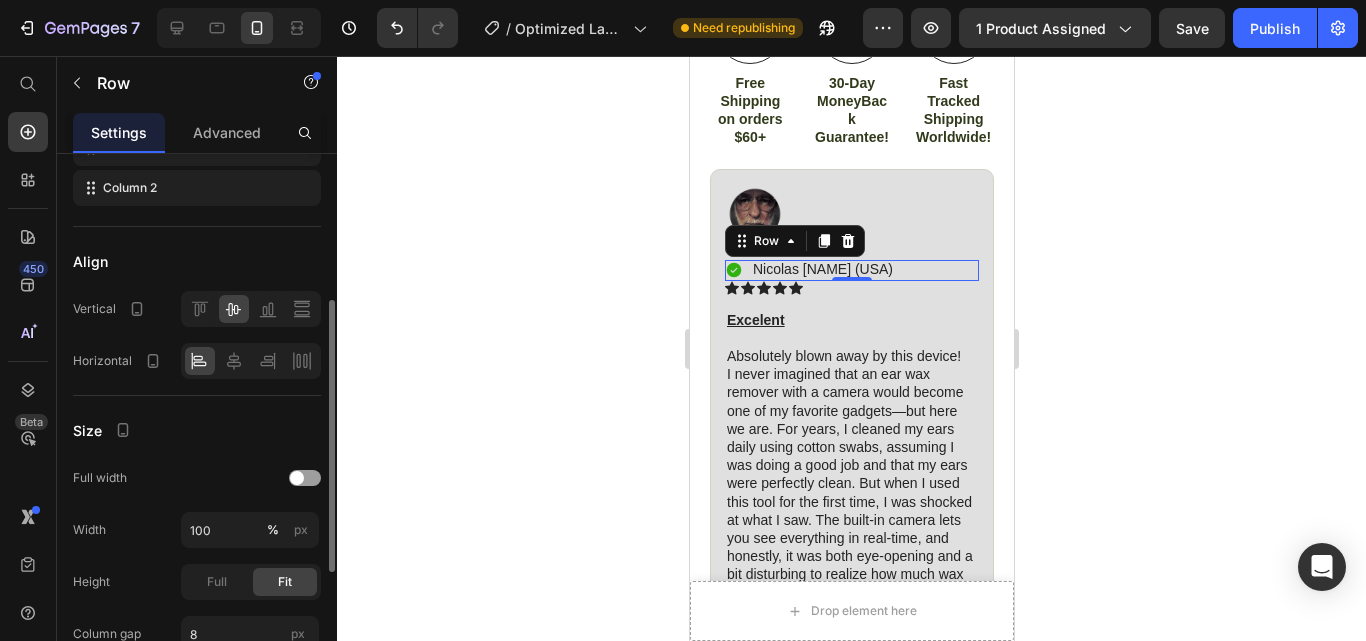 scroll, scrollTop: 291, scrollLeft: 0, axis: vertical 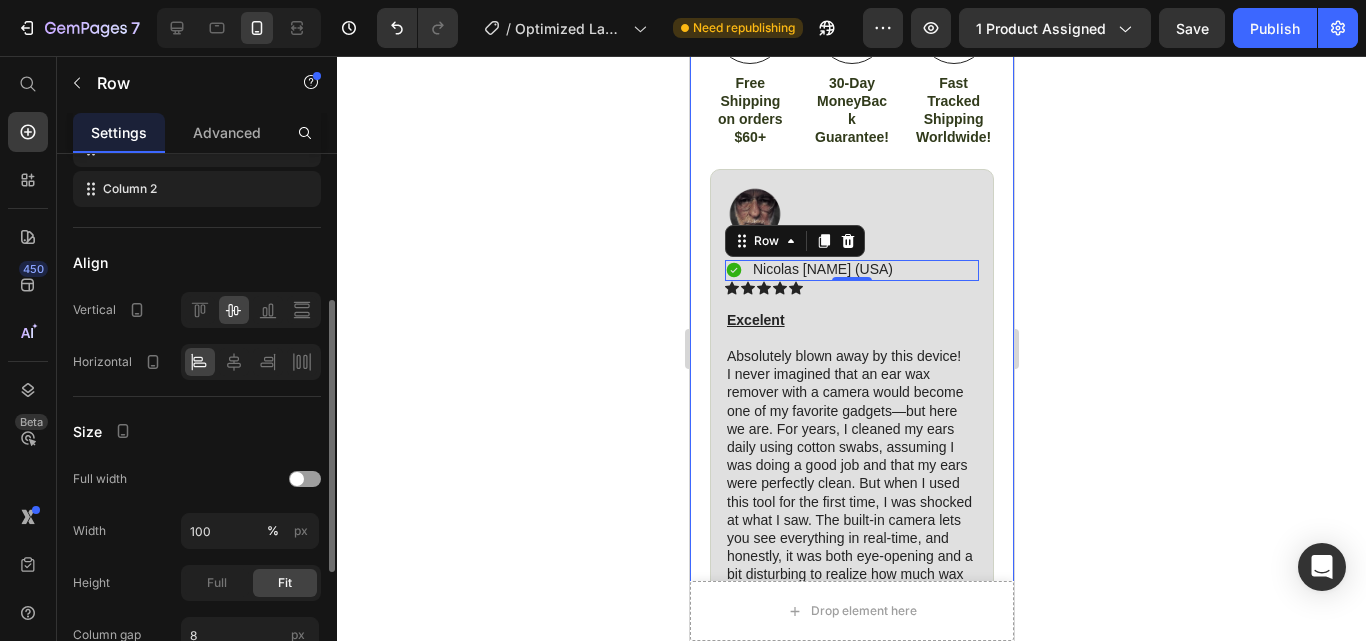 click on "Product Images #1 ear wax cleaner of the year Text Block Image Icon Icon Icon Icon Icon Icon List Total windshield coverage extremely easy to put up   I drive a Honda Element. This is the first windshield sun blocker that is easy to put up and take down. Easily and neatly stows away in my side door pocket. The quality of design and materials, enables me to completely cover the front window. I really appreciate the cutout for the rear view mirror with the Velcro strap. Text Block
Icon L. [NAME] (USA) Text Block Row Row Row Icon Icon Icon Icon Icon Icon List 4.3 out of 5, 17042 global ratings Text Block Row REVNA AurisPro™ Product Title Safe for the Whole Family 1080 Precision 1080P Camera 360° Ear Cleaning Technology Long-Lasting Battery Life Item List $49.99 Product Price $99.98 Product Price 50% OFF Discount Tag Row This product has only default variant Product Variants & Swatches
Icon Sold out Twice | Limited Stock Available Text Block Row Koala Bundle Quantity Discount" at bounding box center (851, -88) 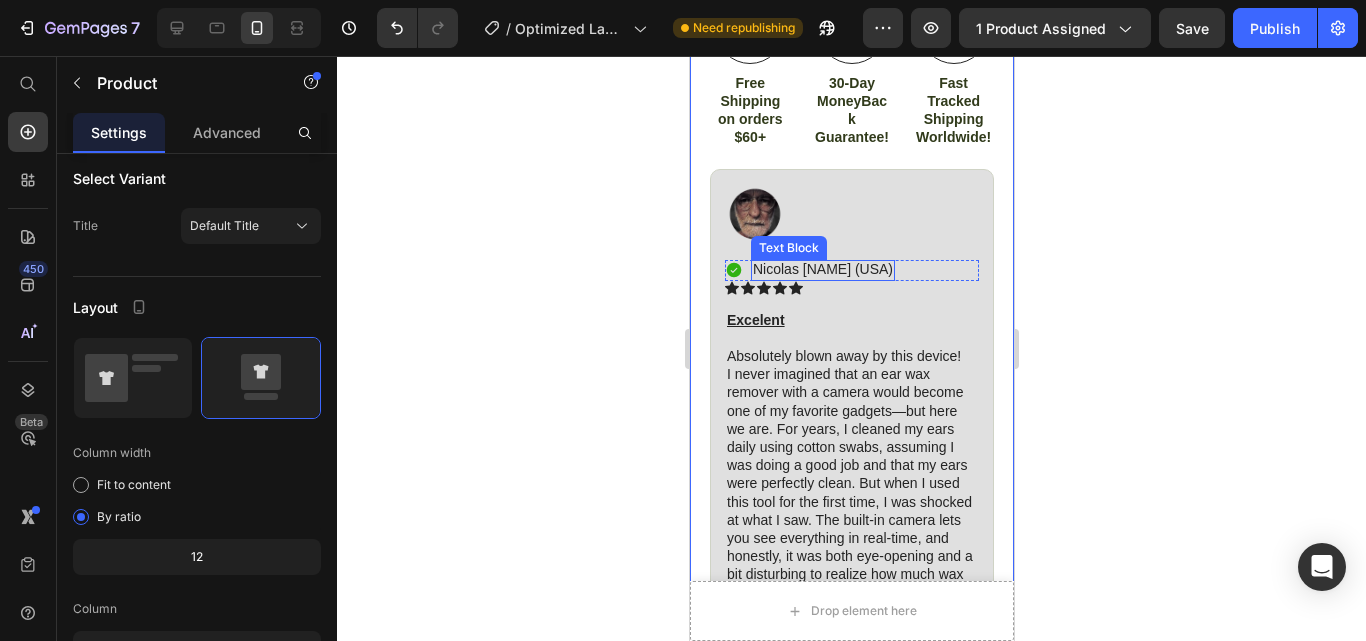 scroll, scrollTop: 0, scrollLeft: 0, axis: both 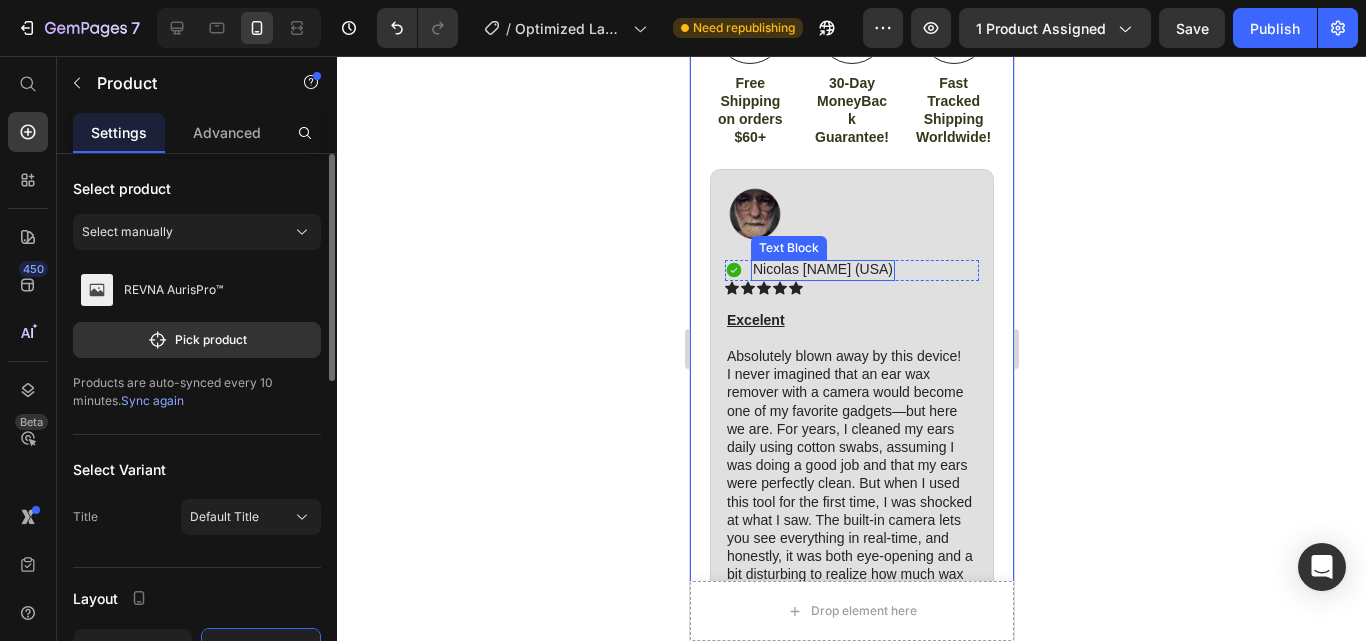 click on "Nicolas [NAME] (USA)" at bounding box center (822, 269) 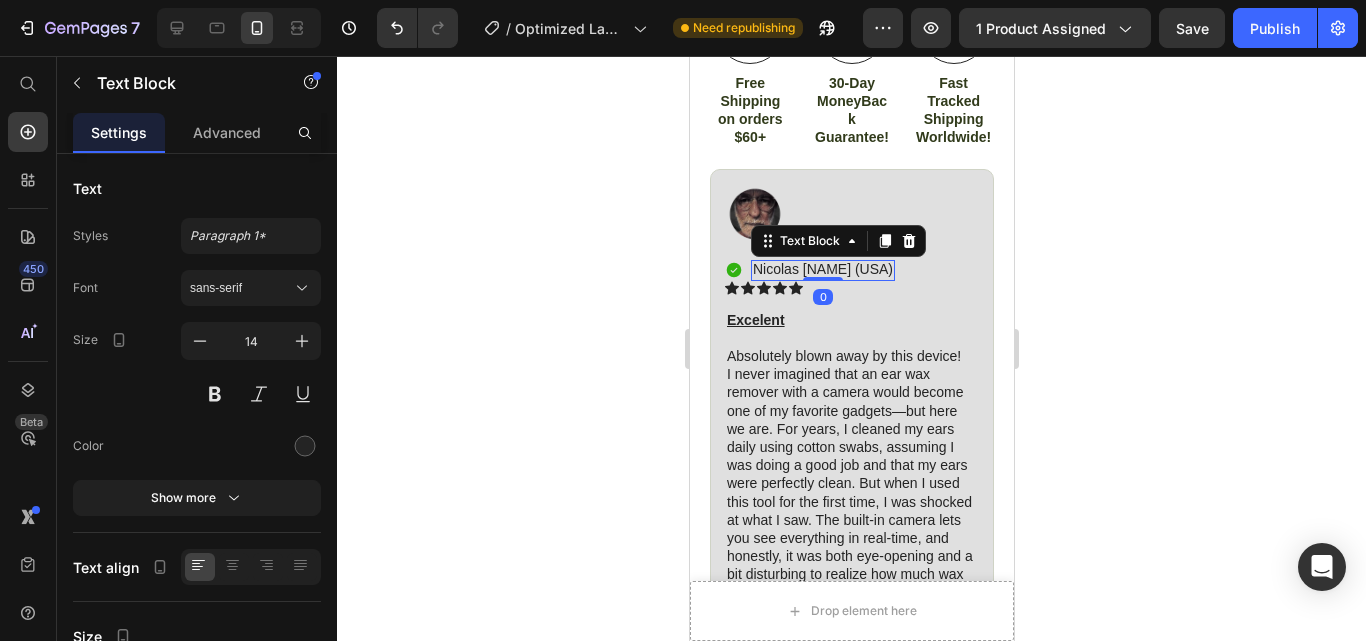 drag, startPoint x: 814, startPoint y: 274, endPoint x: 889, endPoint y: 277, distance: 75.059975 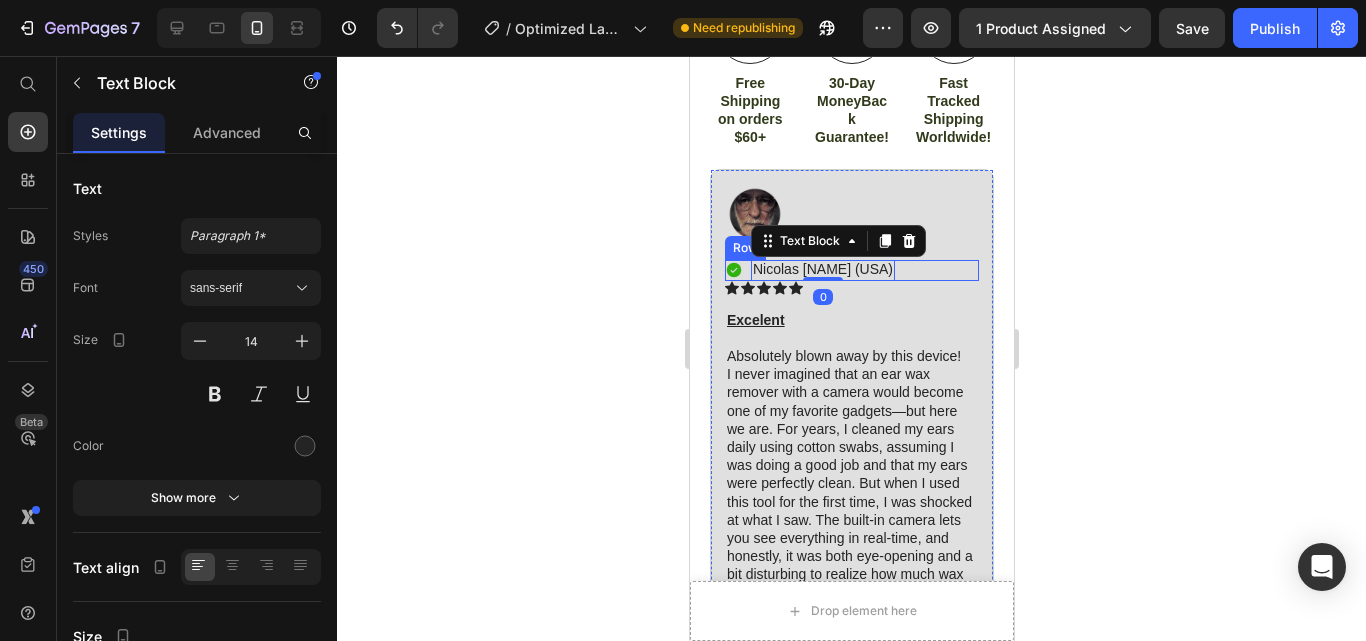 click on "Icon Nicolas [NAME] (USA) Text Block   0 Row" at bounding box center [851, 270] 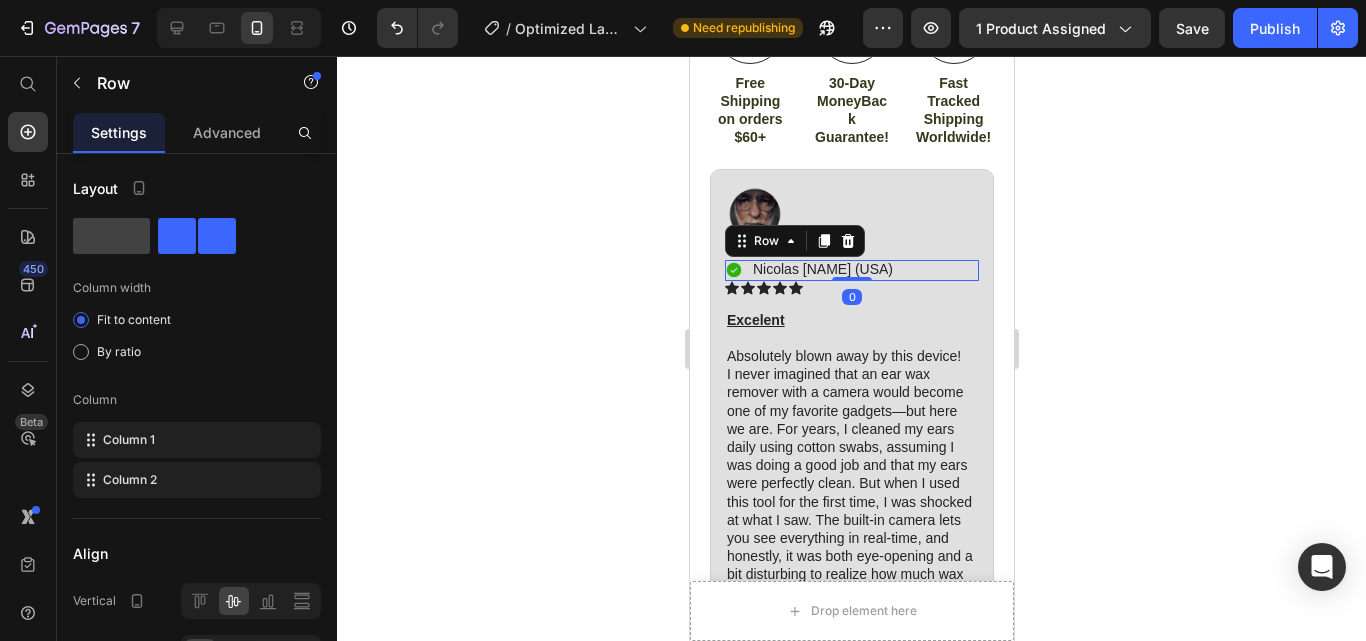click on "Icon [FIRST] [LAST] ([COUNTRY]) Text Block Row   0" at bounding box center [851, 270] 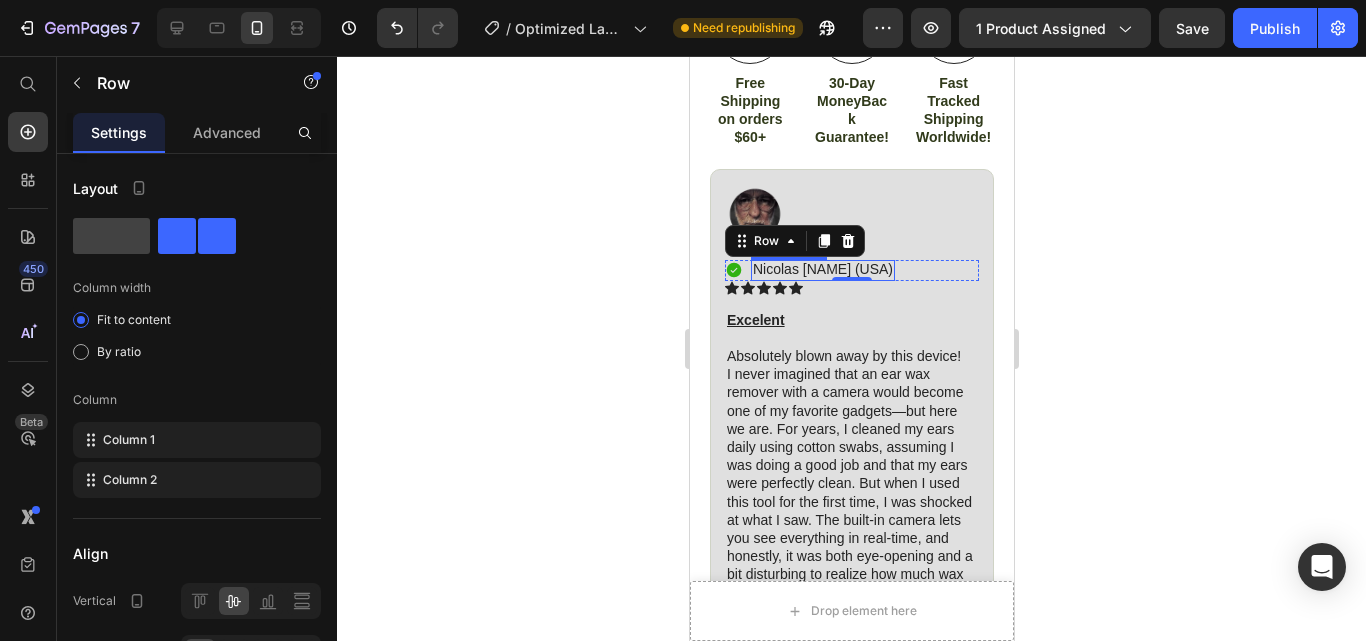 click on "Nicolas [NAME] (USA)" at bounding box center [822, 269] 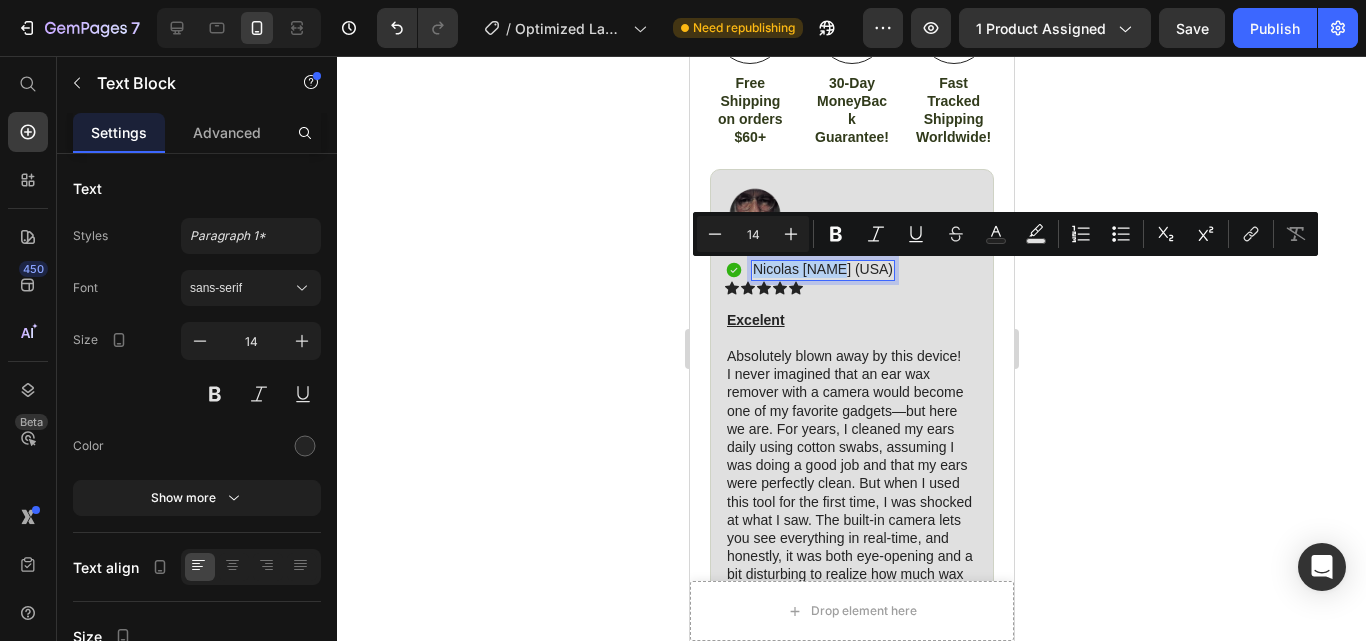 drag, startPoint x: 810, startPoint y: 278, endPoint x: 761, endPoint y: 271, distance: 49.497475 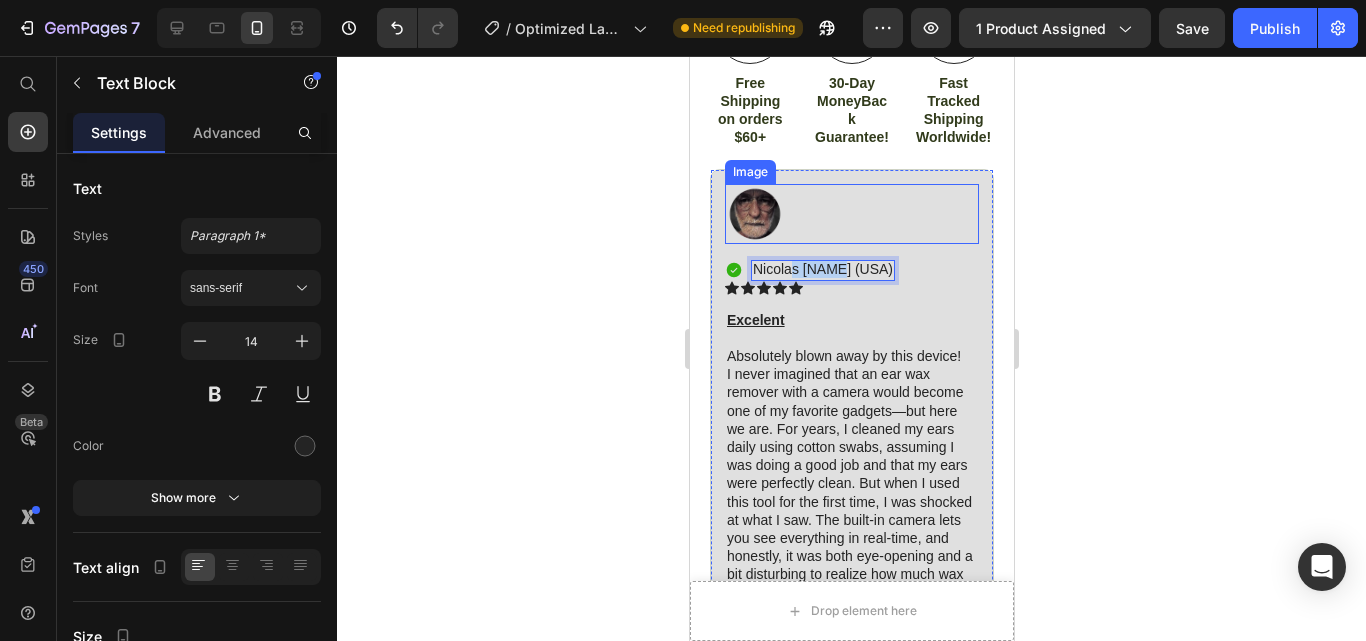 drag, startPoint x: 761, startPoint y: 271, endPoint x: 790, endPoint y: 246, distance: 38.28838 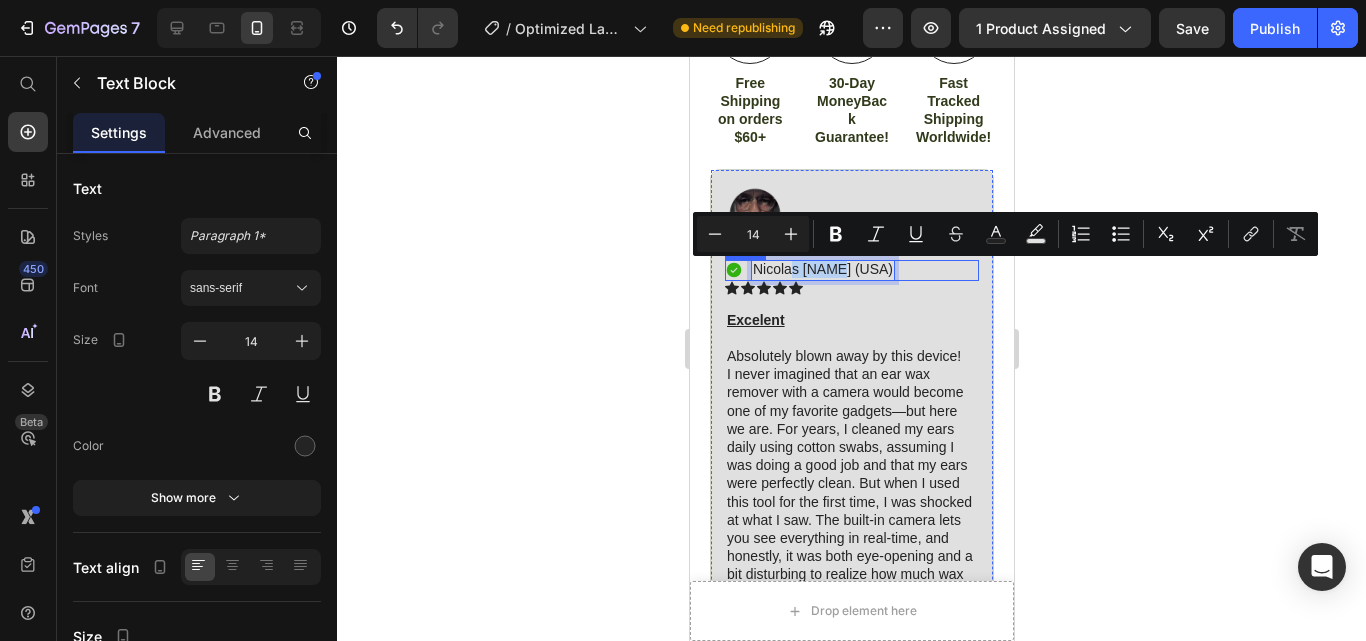 click on "Icon Nicolas [NAME] (USA) Text Block   0 Row" at bounding box center [851, 270] 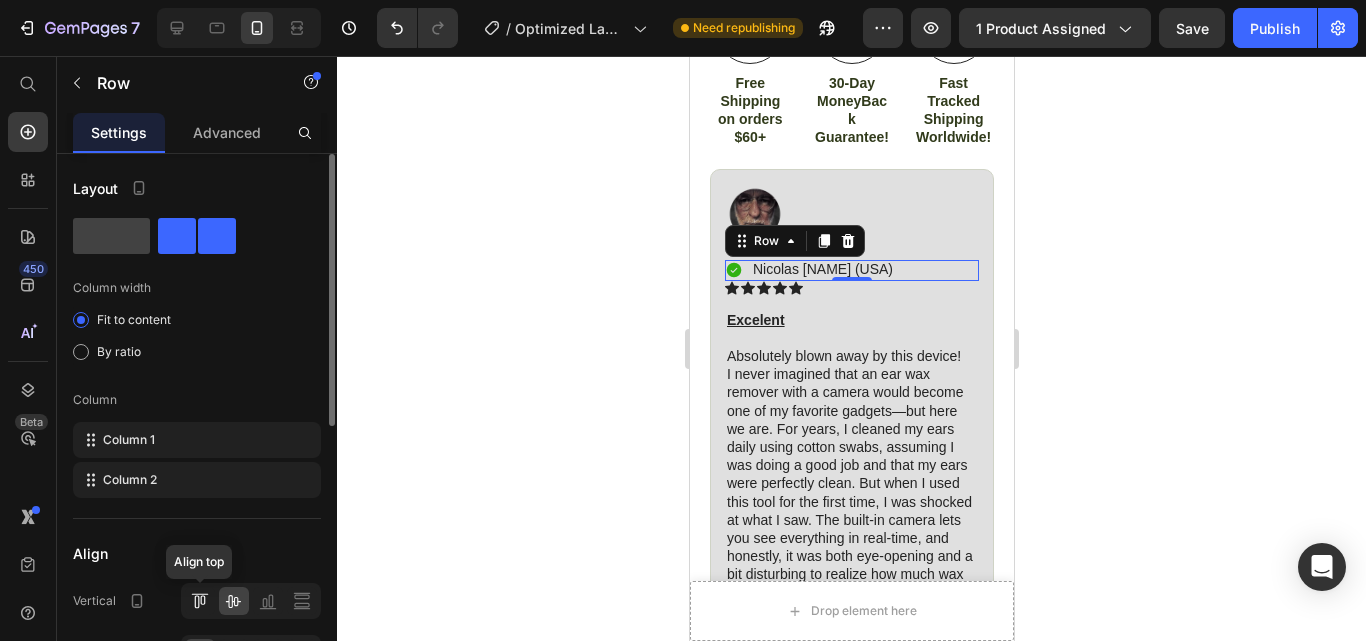 click 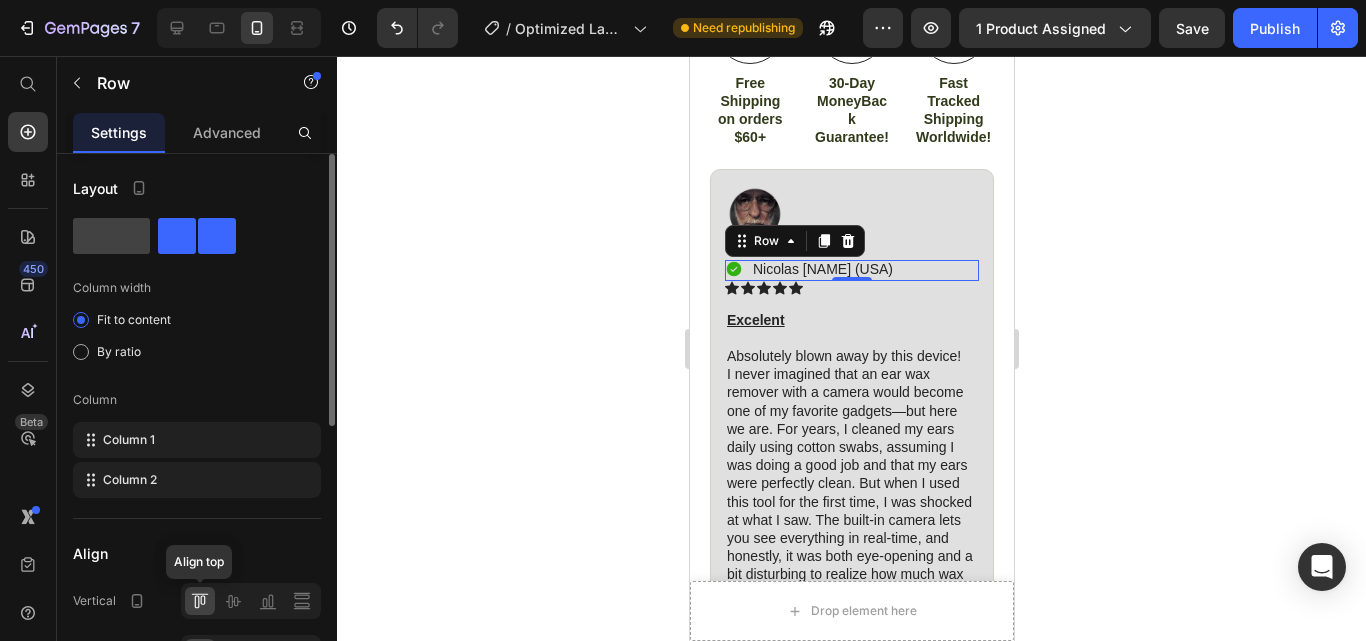 click 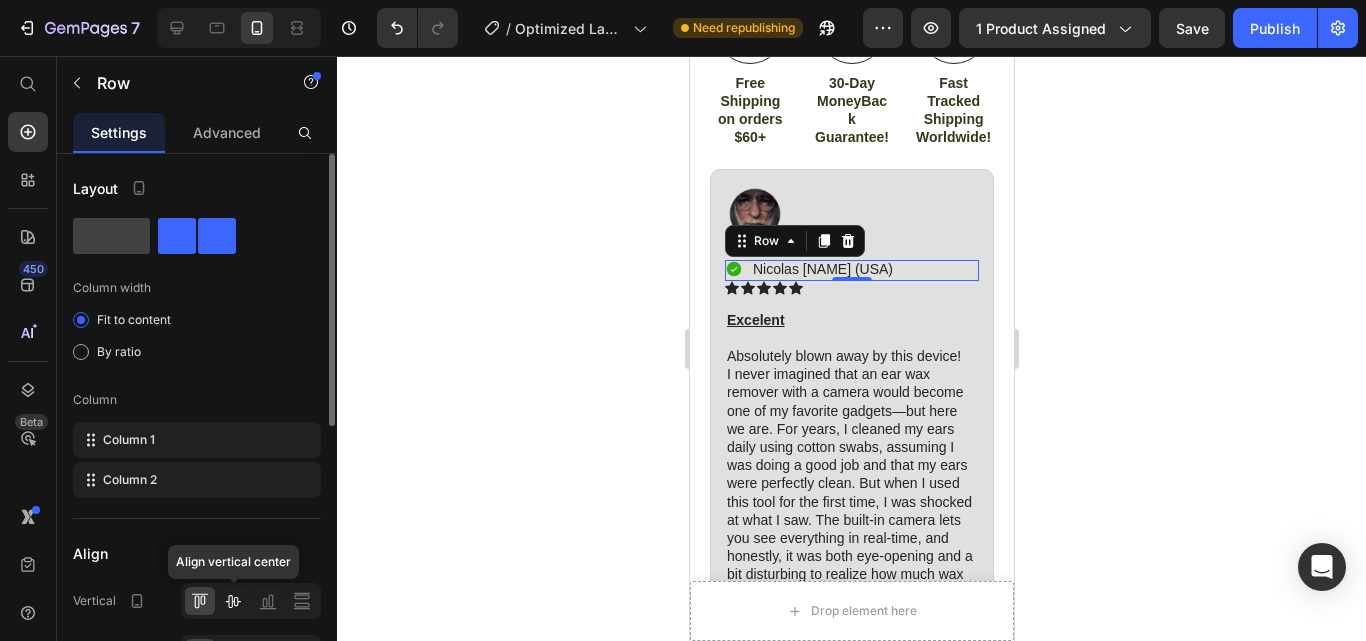click 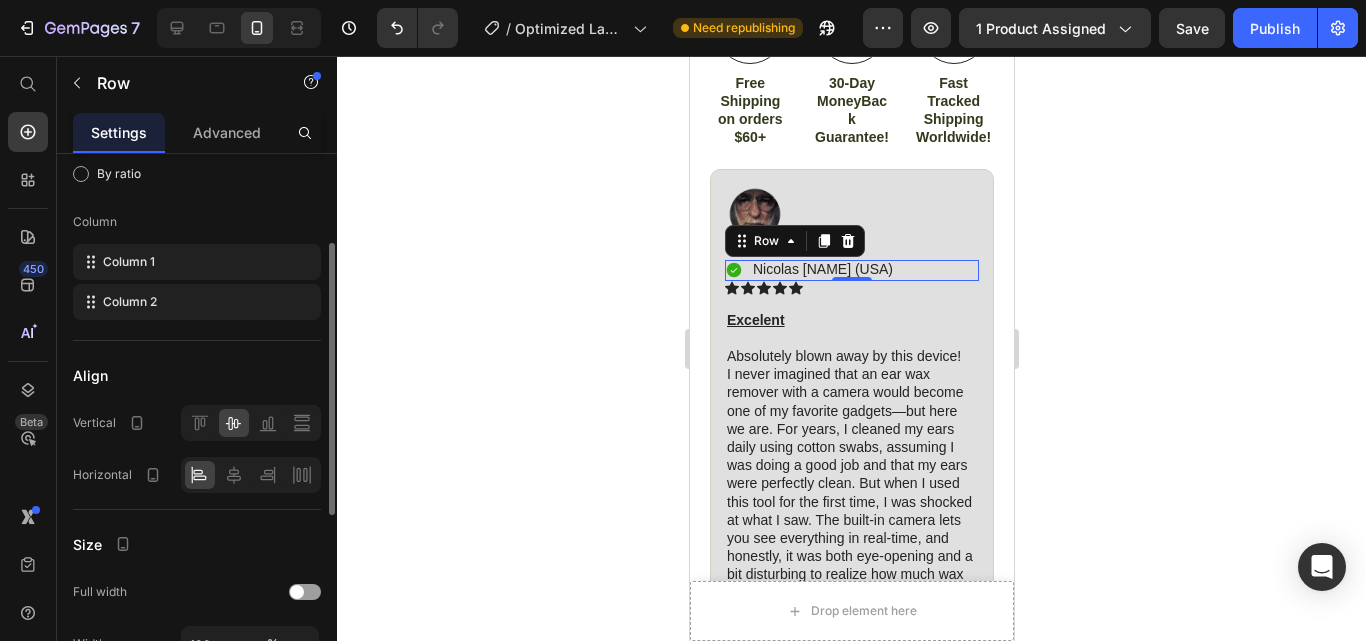 scroll, scrollTop: 179, scrollLeft: 0, axis: vertical 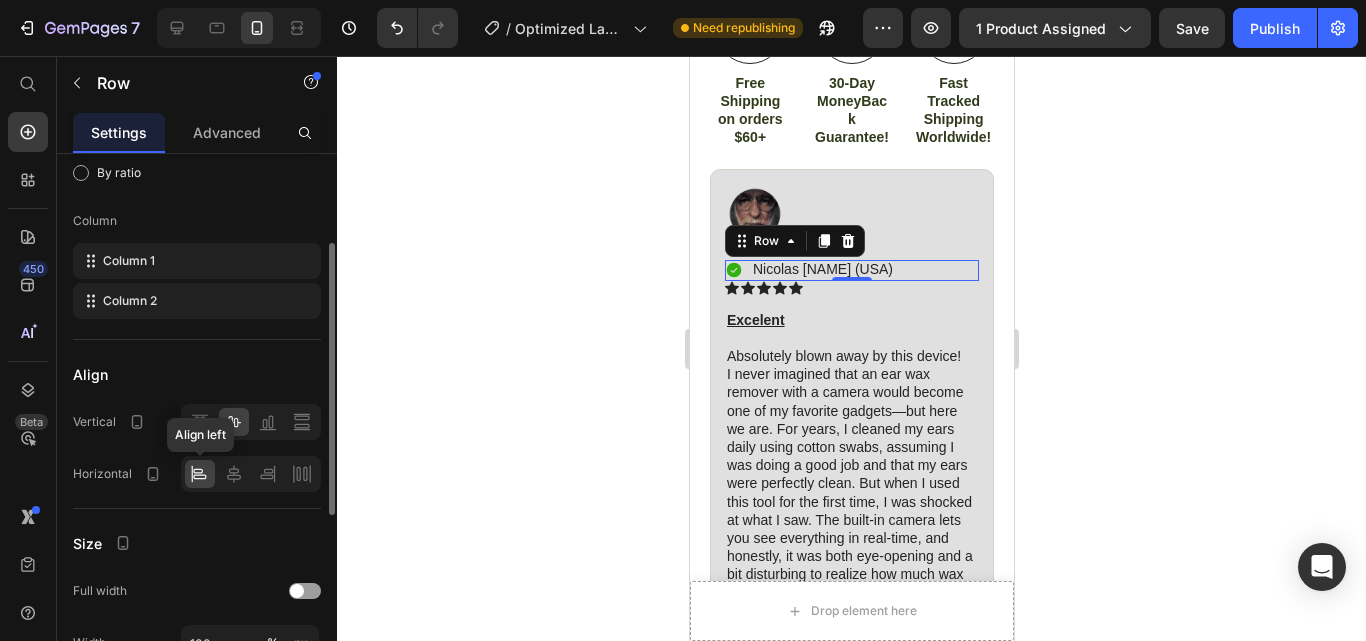 click 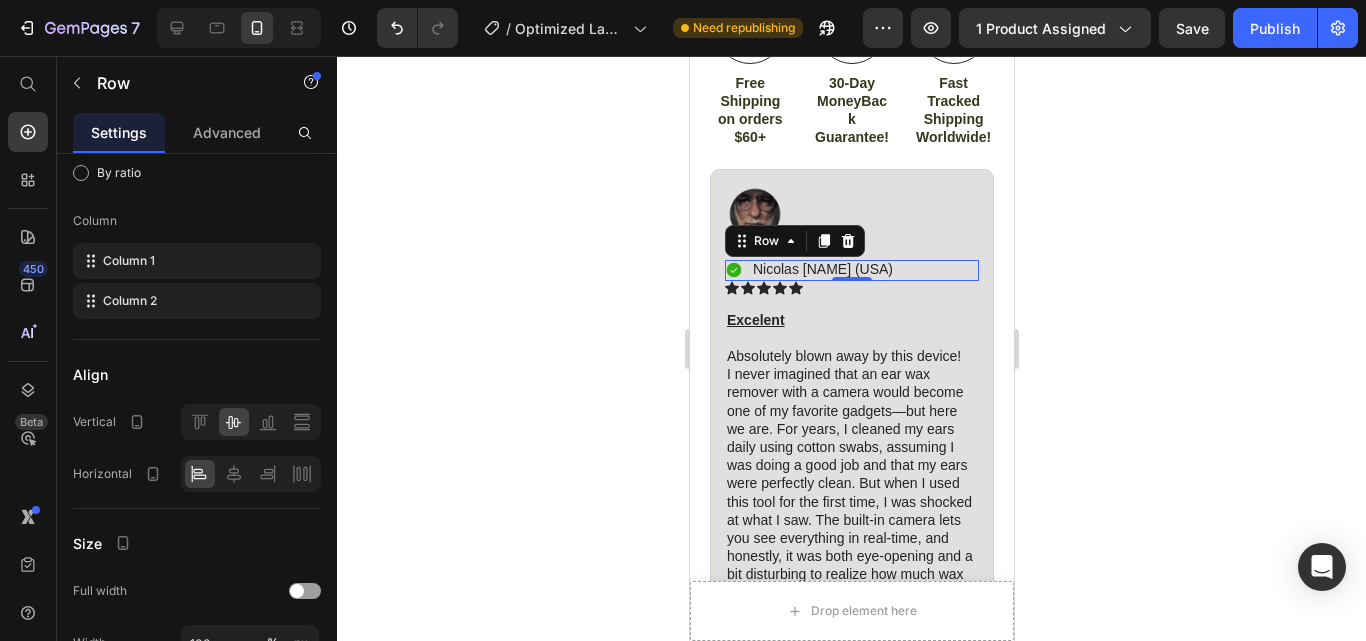 click 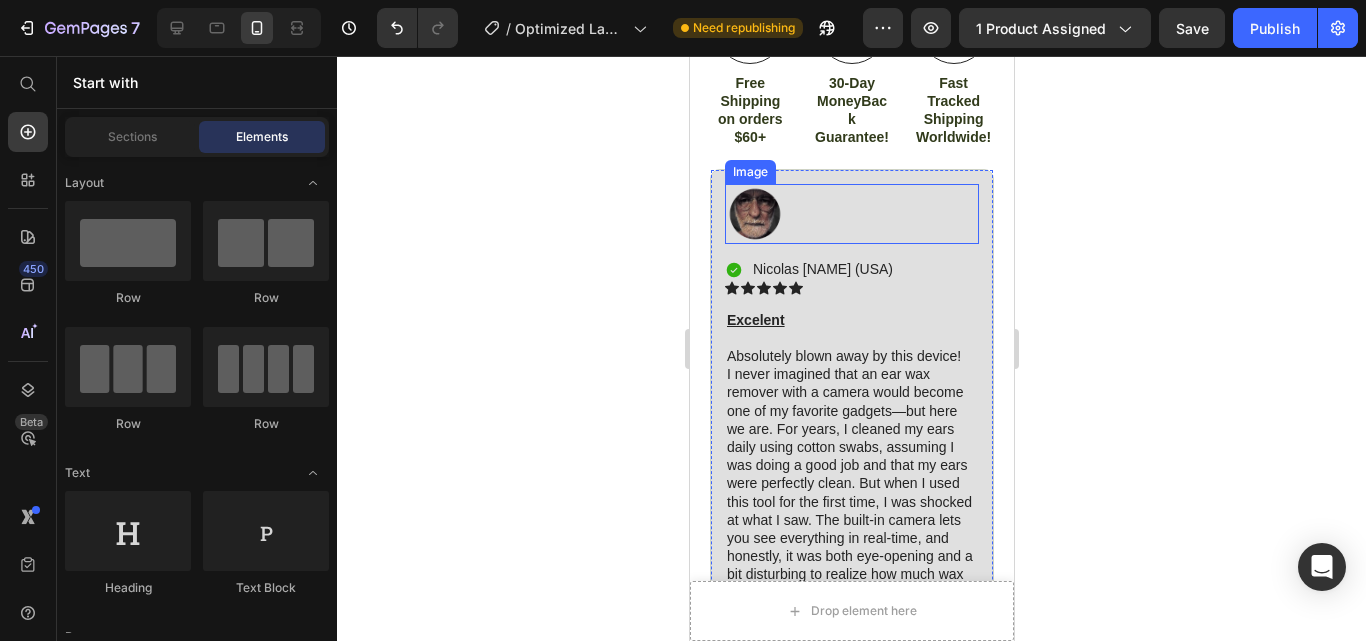 click at bounding box center (851, 214) 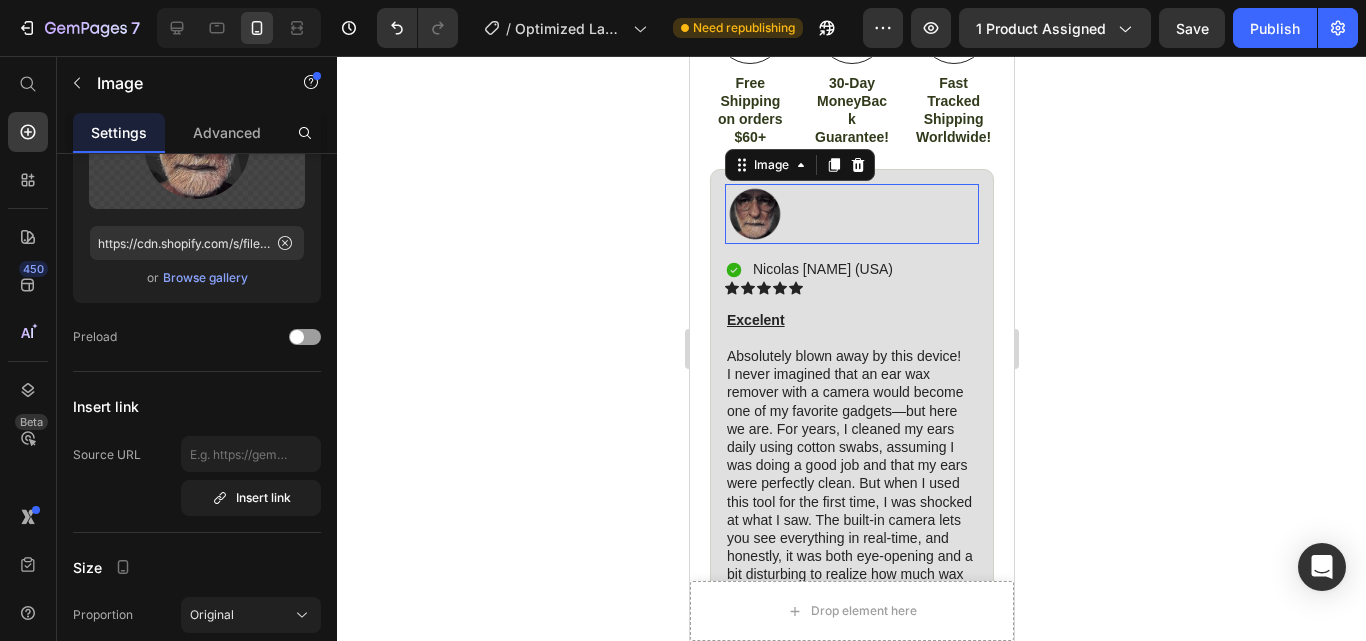 scroll, scrollTop: 0, scrollLeft: 0, axis: both 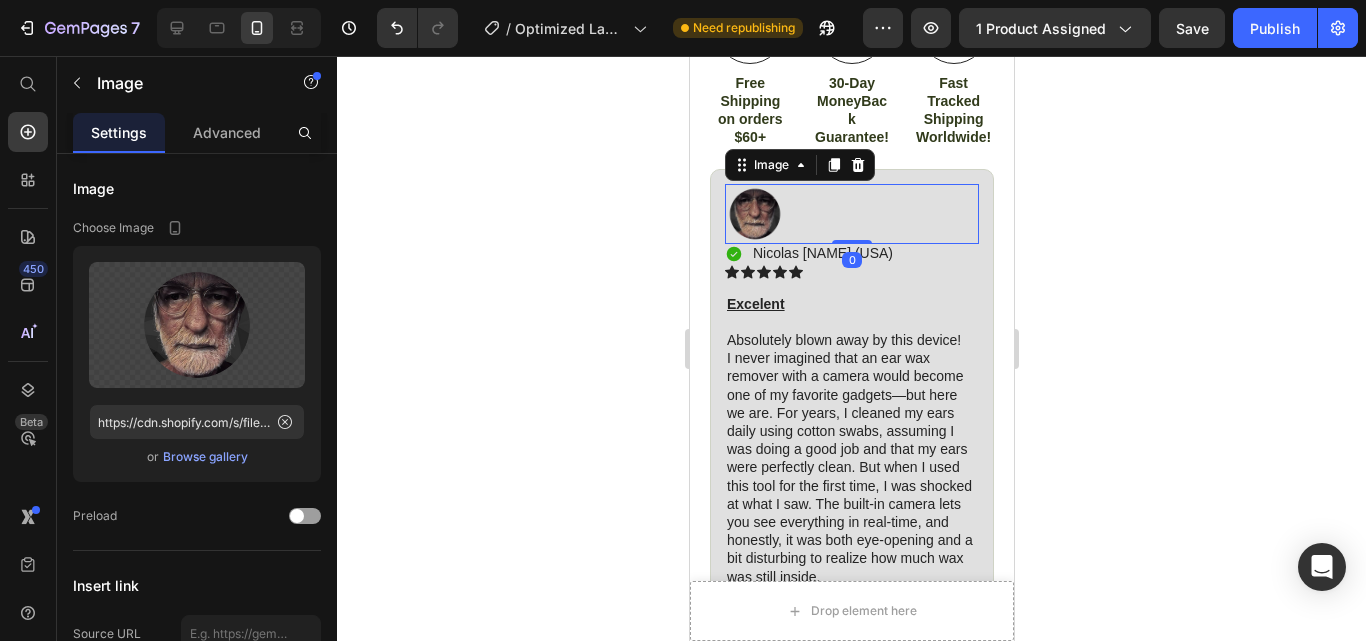 drag, startPoint x: 835, startPoint y: 260, endPoint x: 835, endPoint y: 218, distance: 42 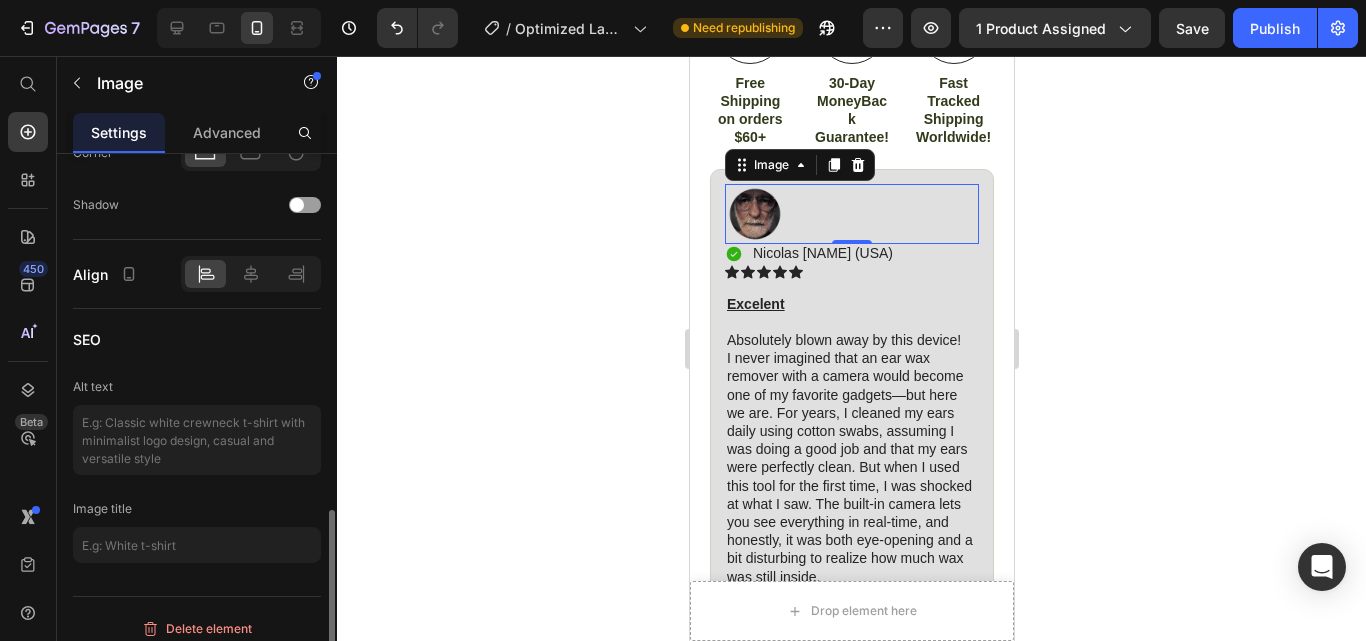scroll, scrollTop: 927, scrollLeft: 0, axis: vertical 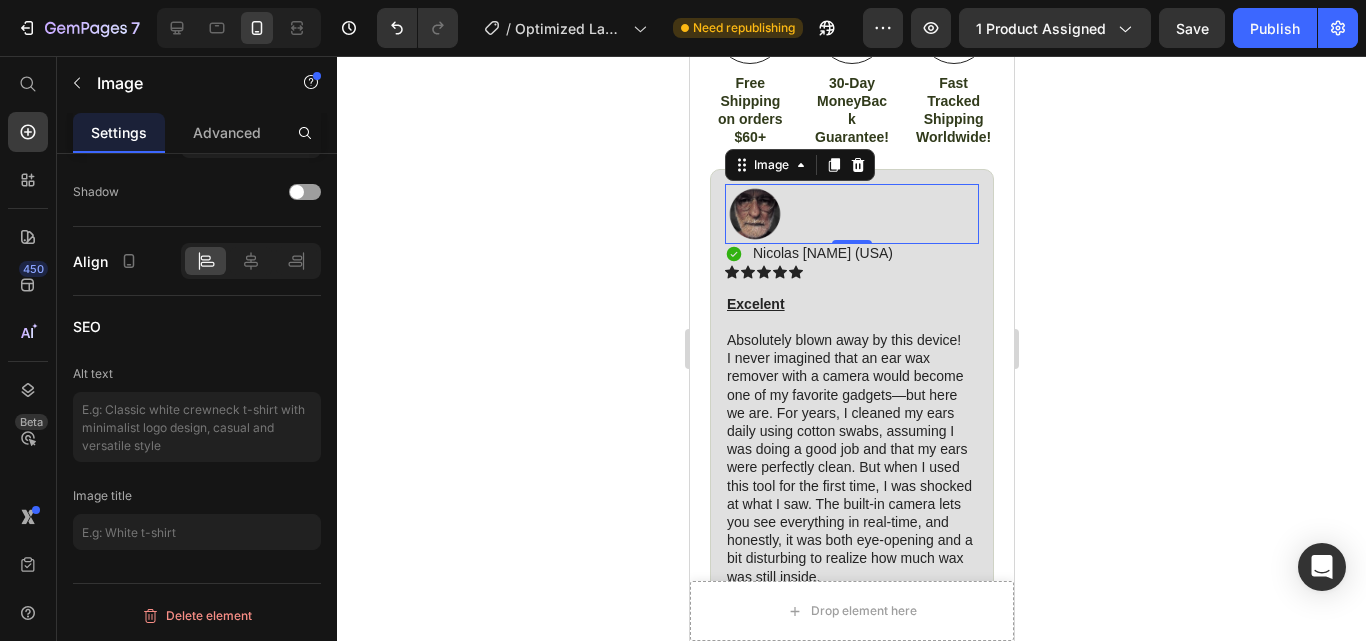 click 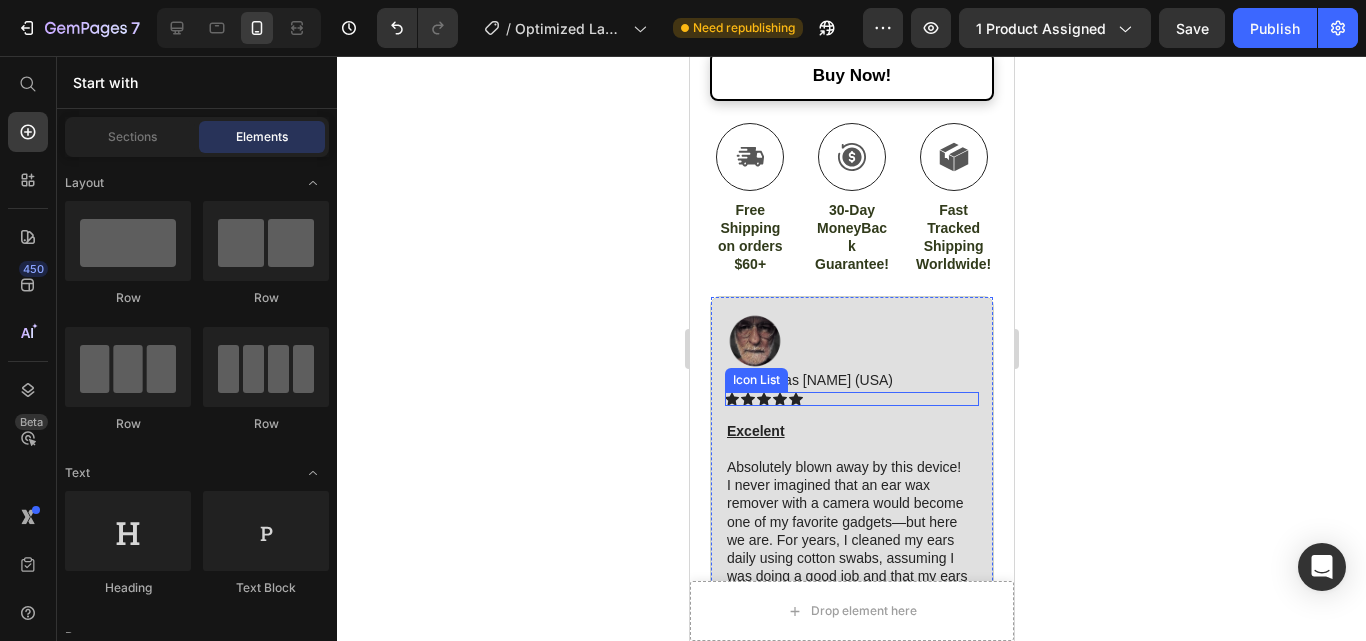 scroll, scrollTop: 1061, scrollLeft: 0, axis: vertical 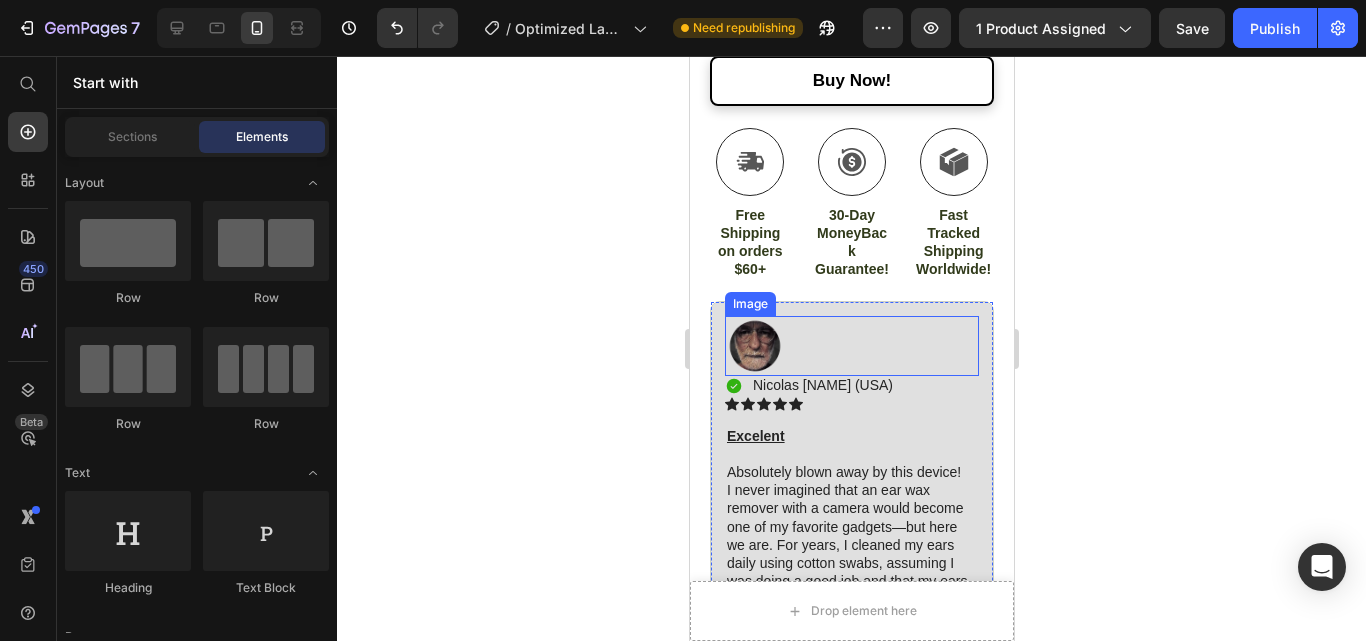 click at bounding box center (851, 346) 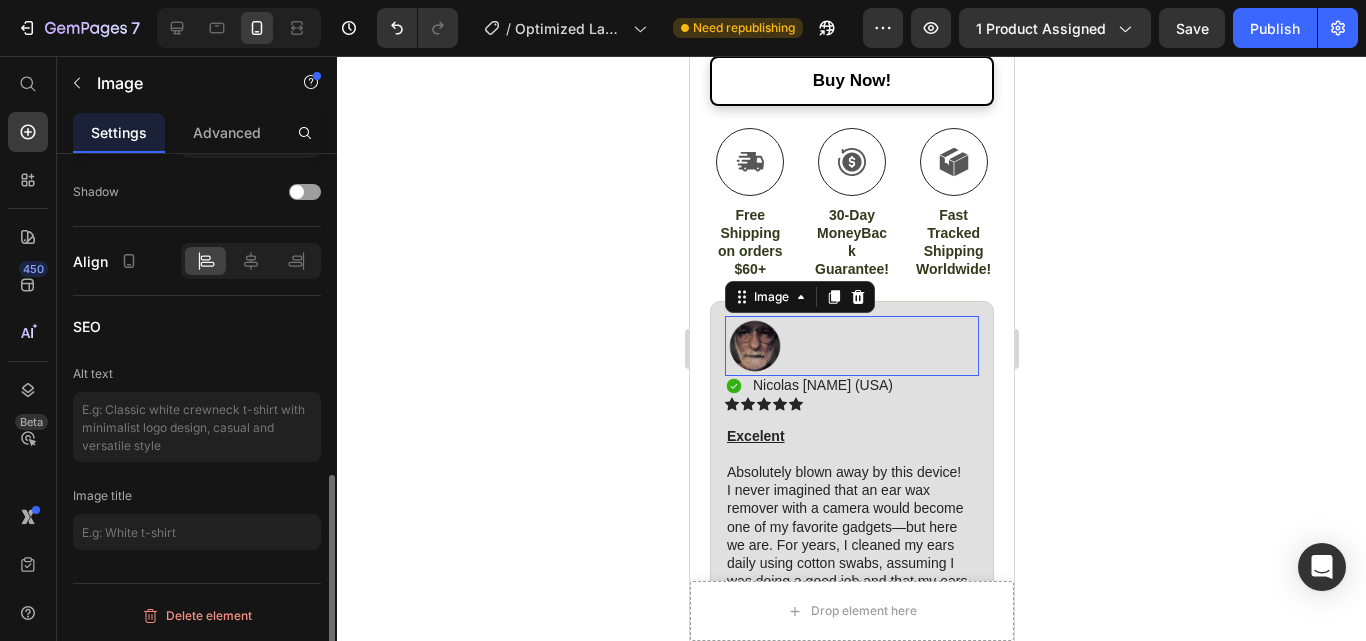 scroll, scrollTop: 911, scrollLeft: 0, axis: vertical 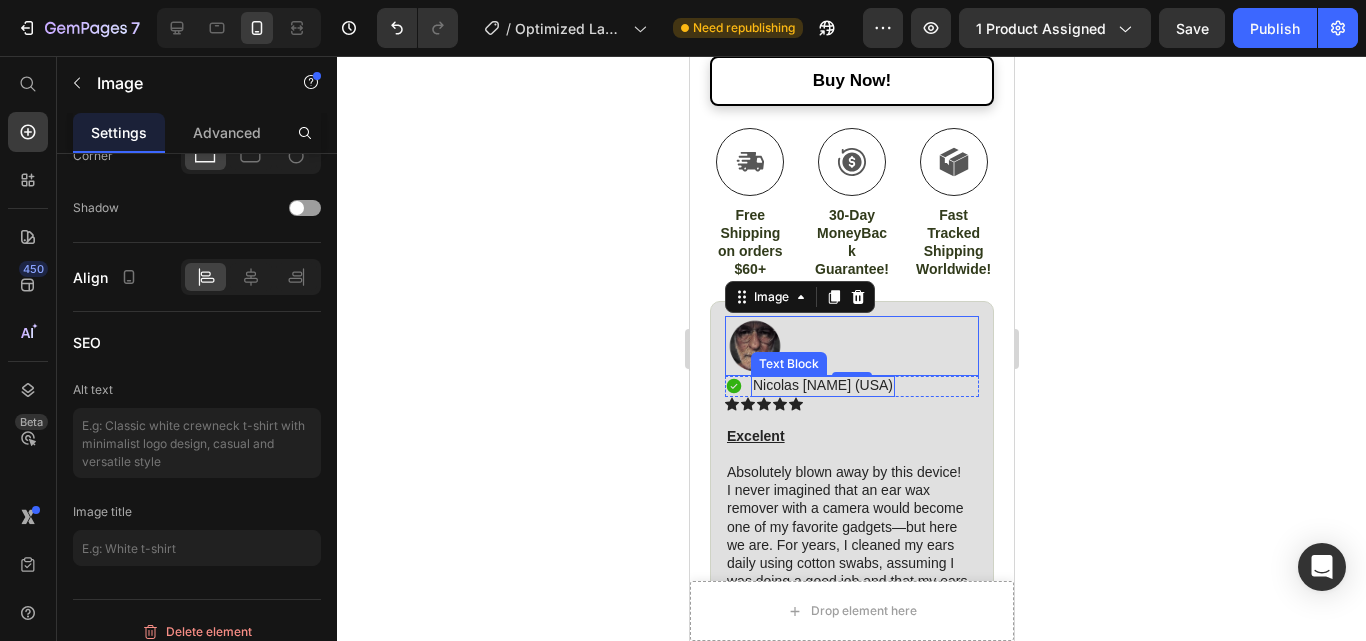 click on "Nicolas [NAME] (USA)" at bounding box center [822, 385] 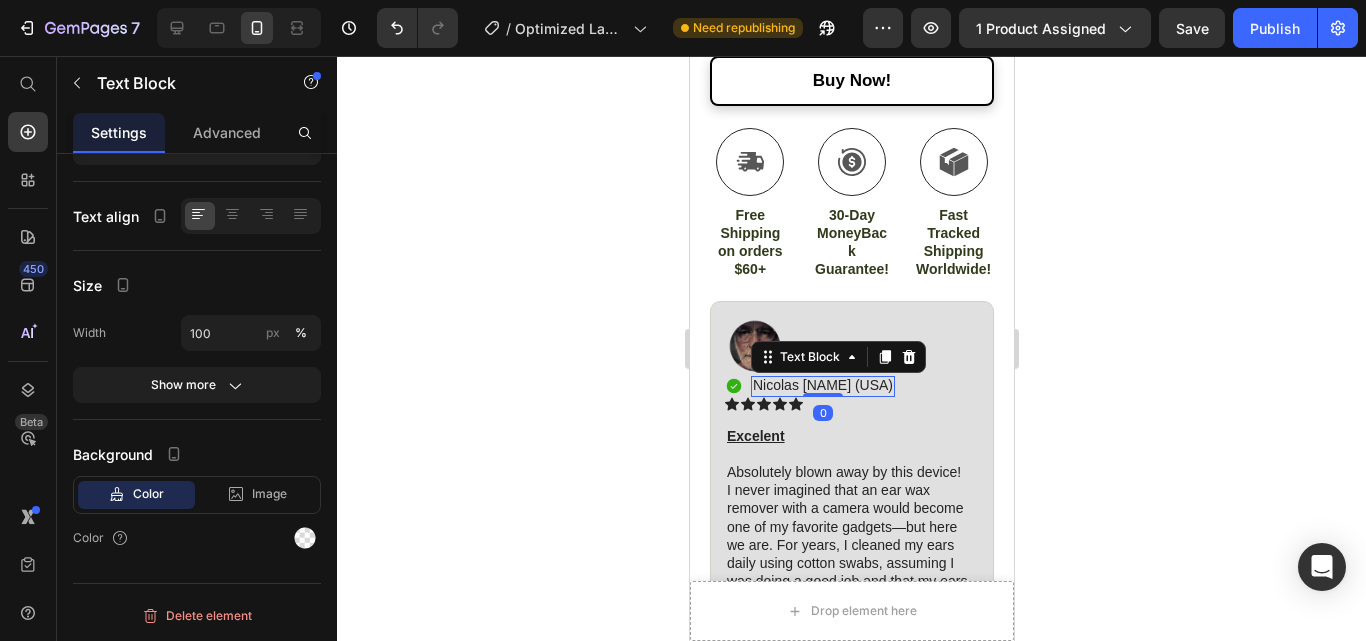 scroll, scrollTop: 0, scrollLeft: 0, axis: both 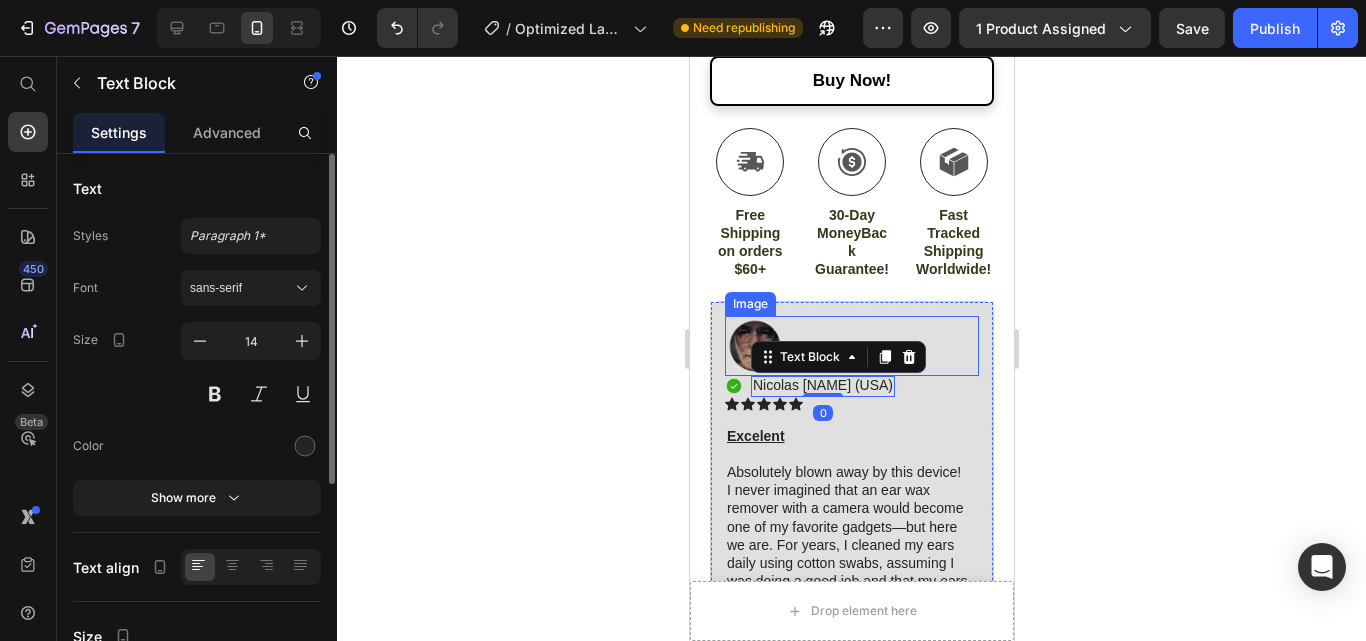 click at bounding box center [851, 346] 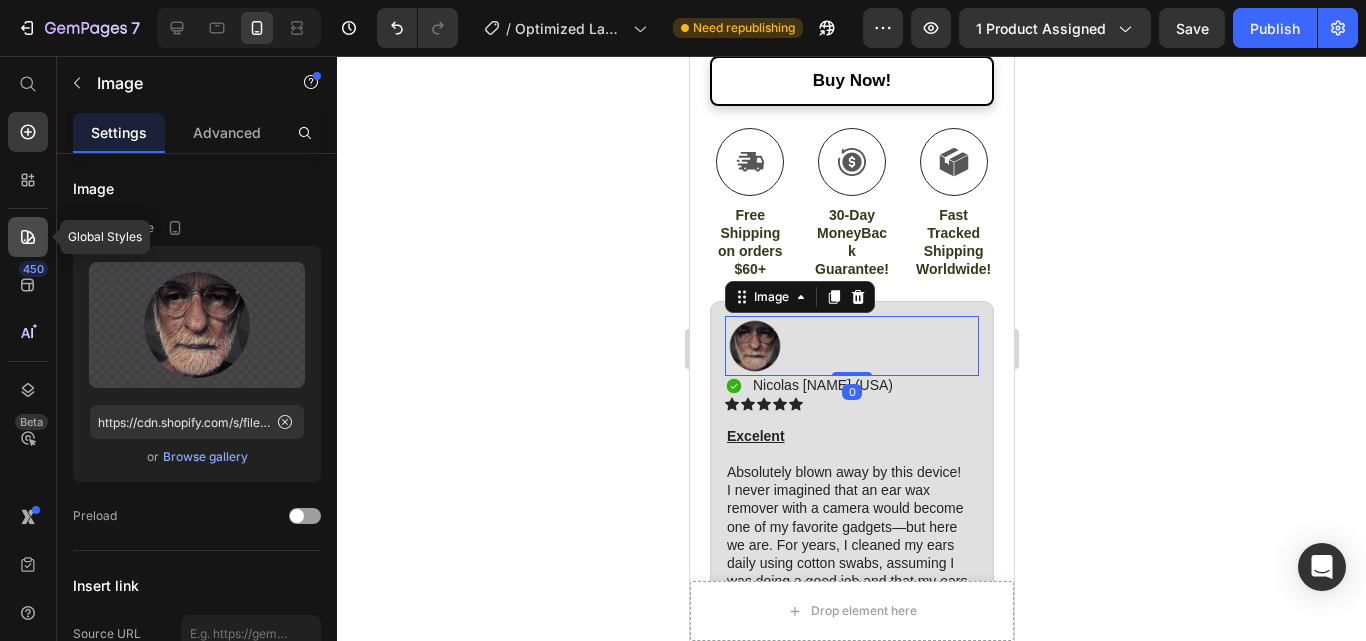 click 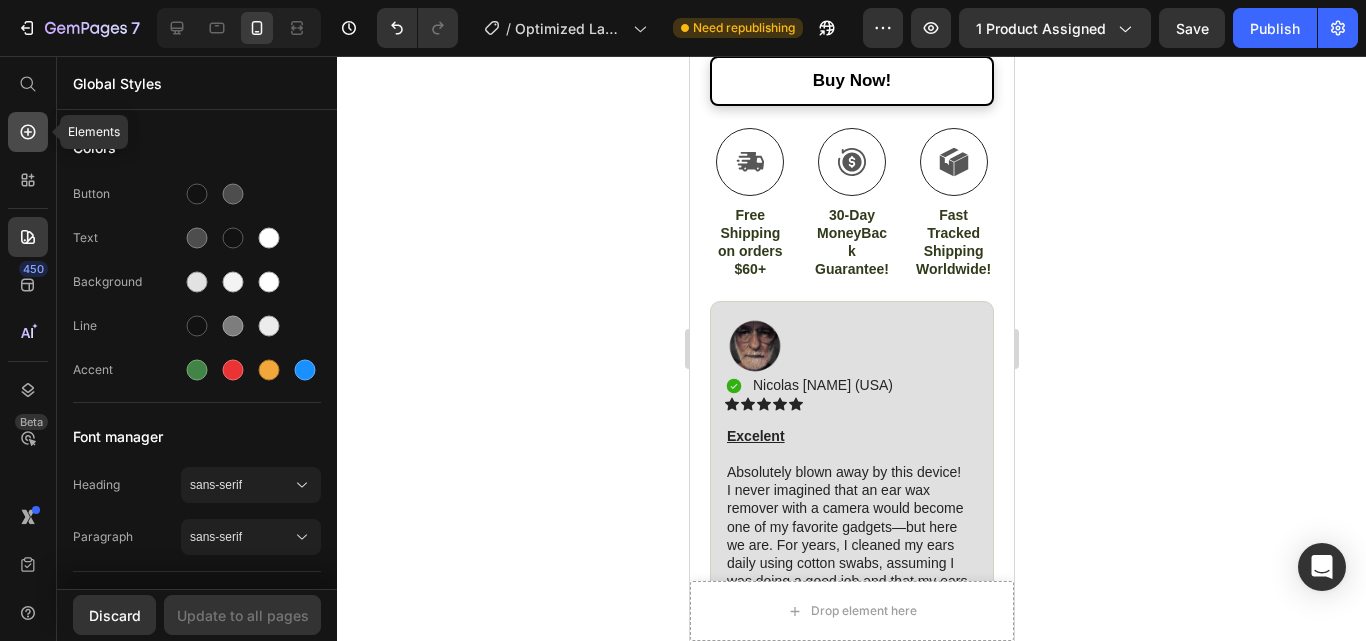click 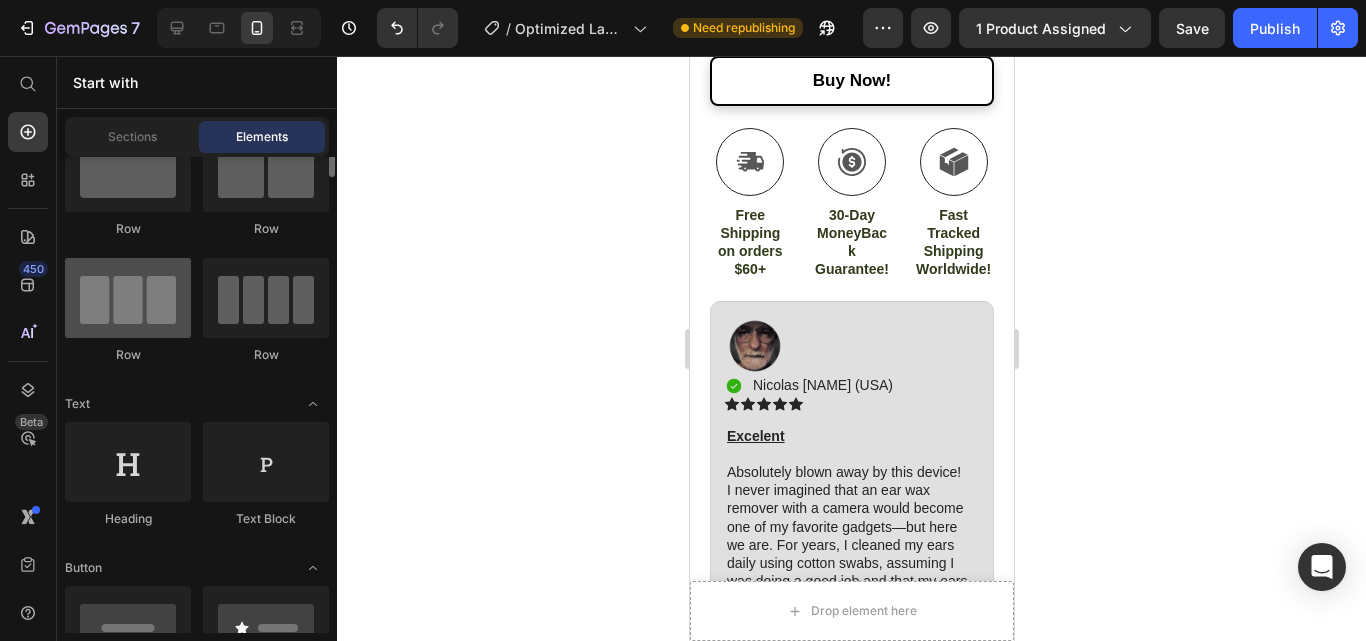 scroll, scrollTop: 0, scrollLeft: 0, axis: both 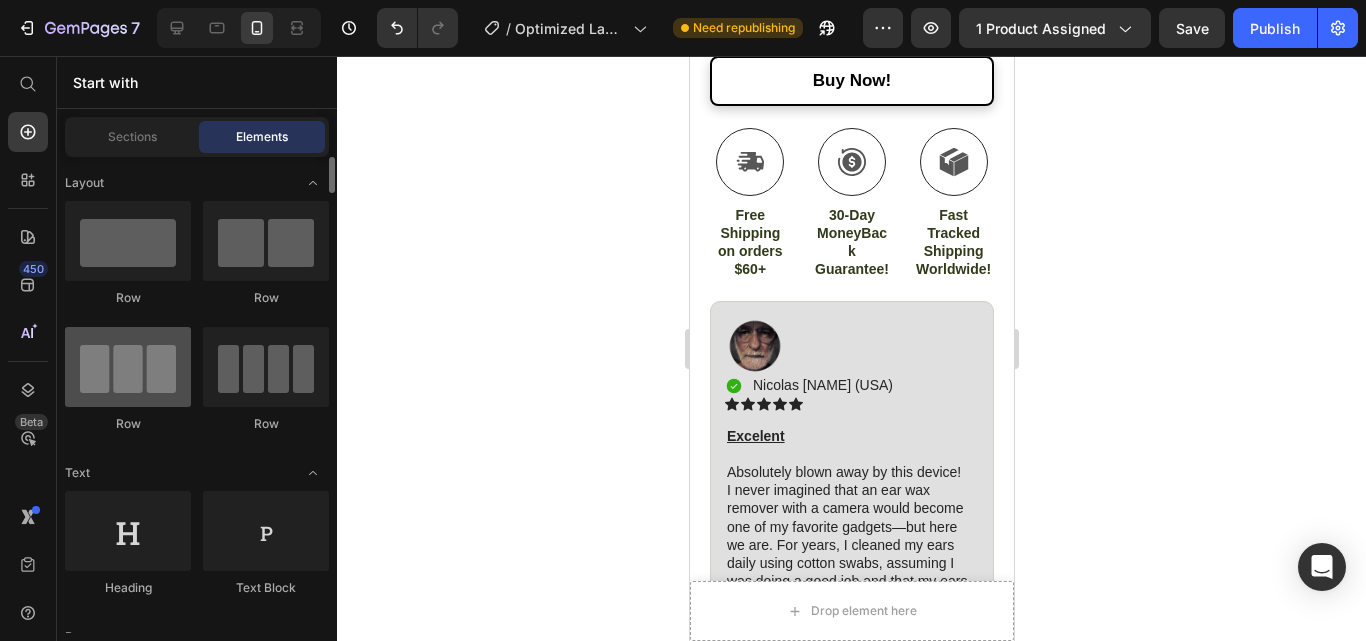 click at bounding box center (128, 367) 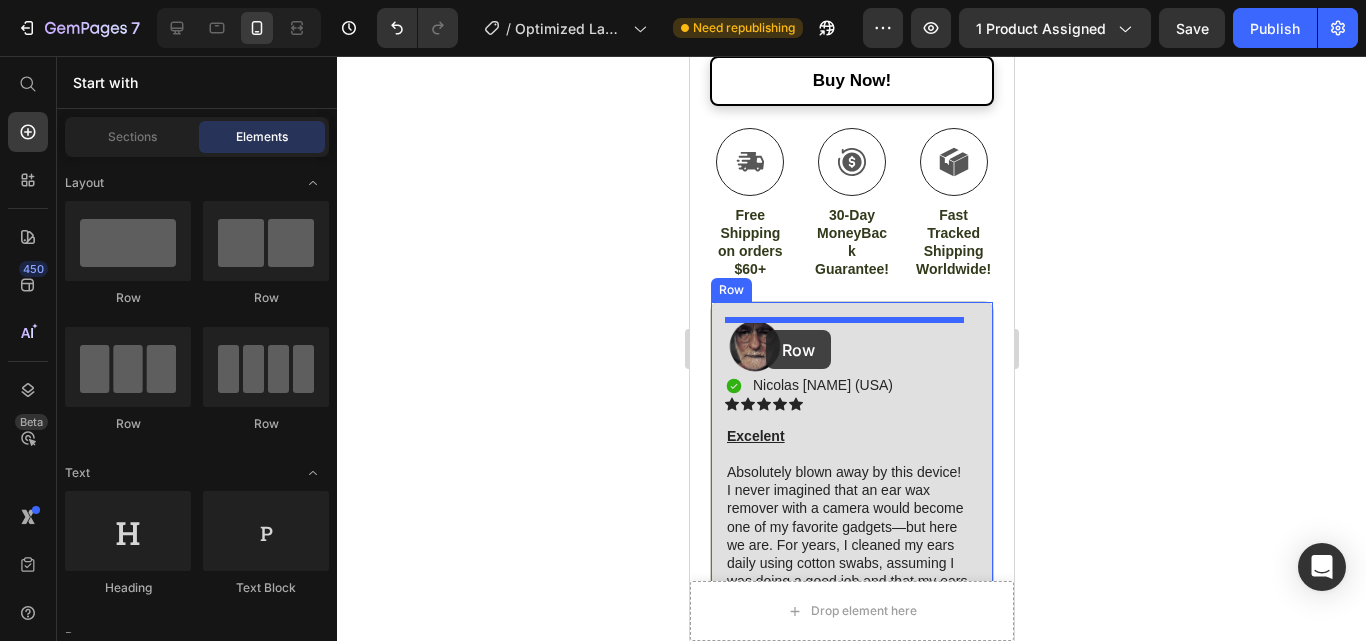 drag, startPoint x: 814, startPoint y: 456, endPoint x: 765, endPoint y: 330, distance: 135.19246 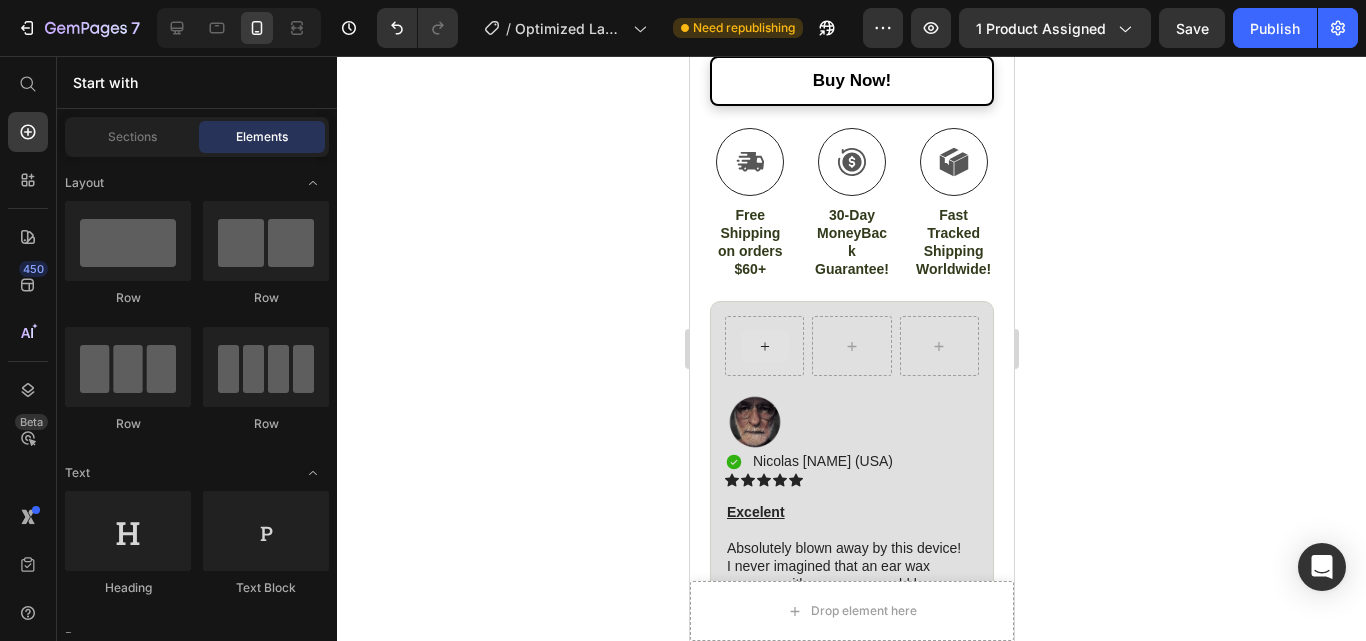 click 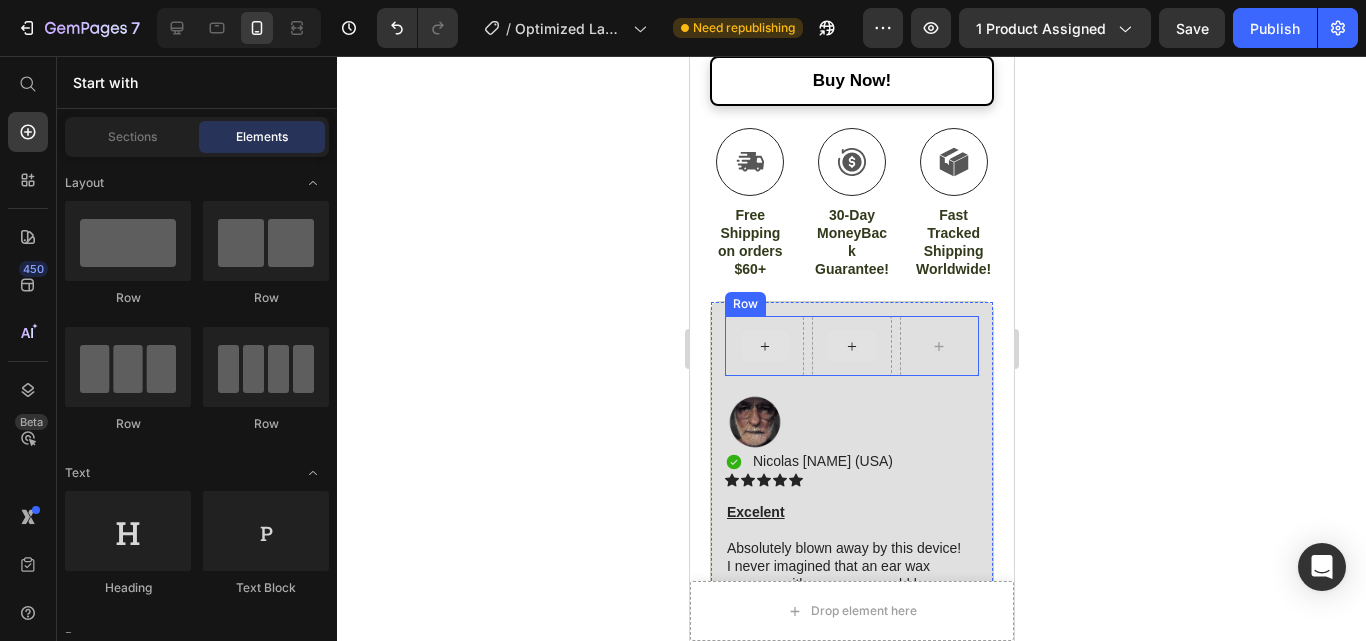 click 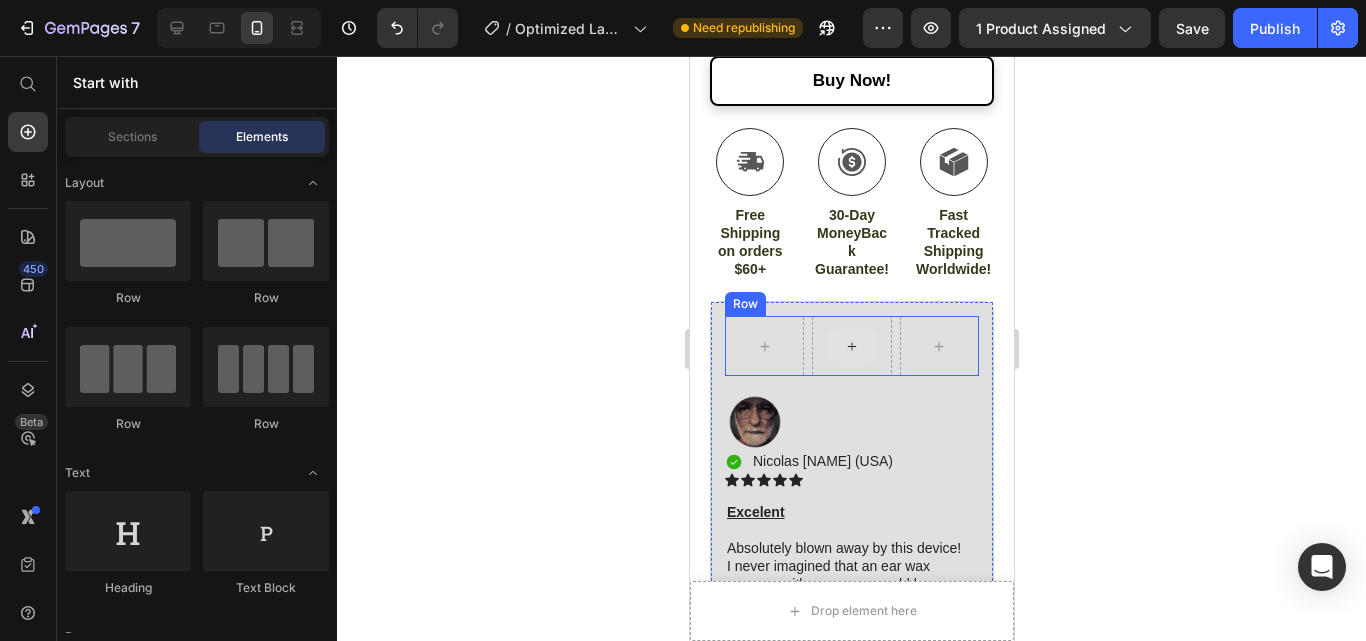 click at bounding box center [851, 346] 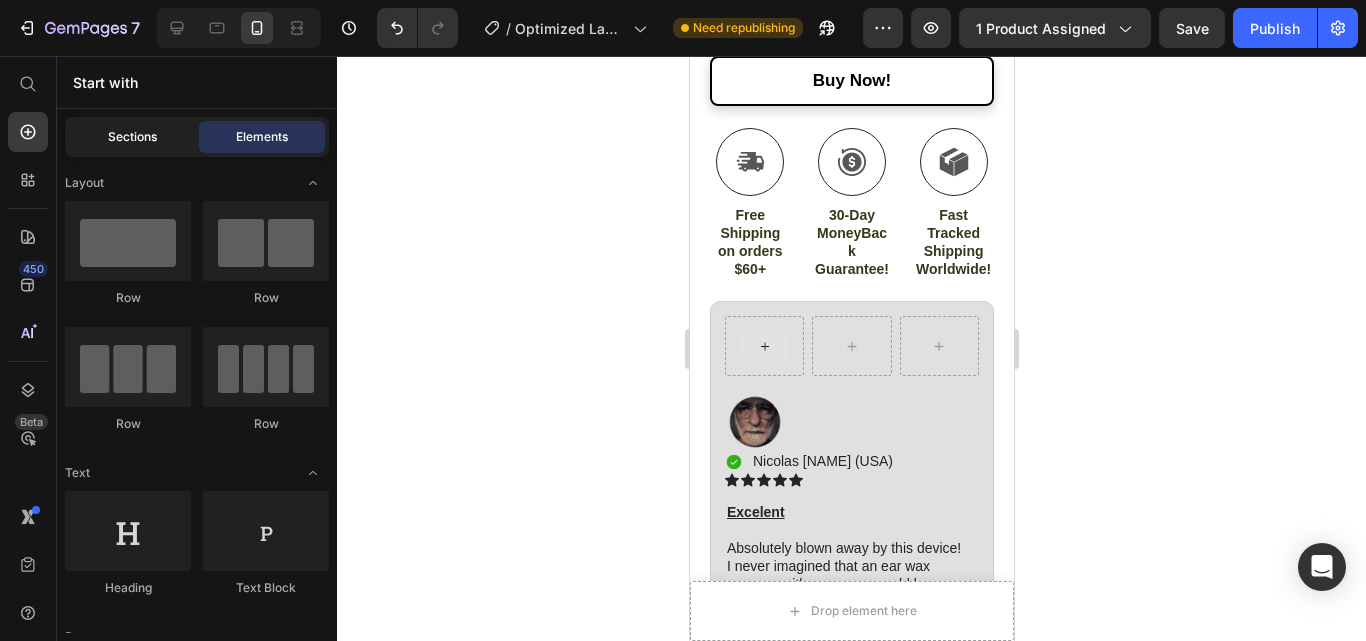 click on "Sections" at bounding box center (132, 137) 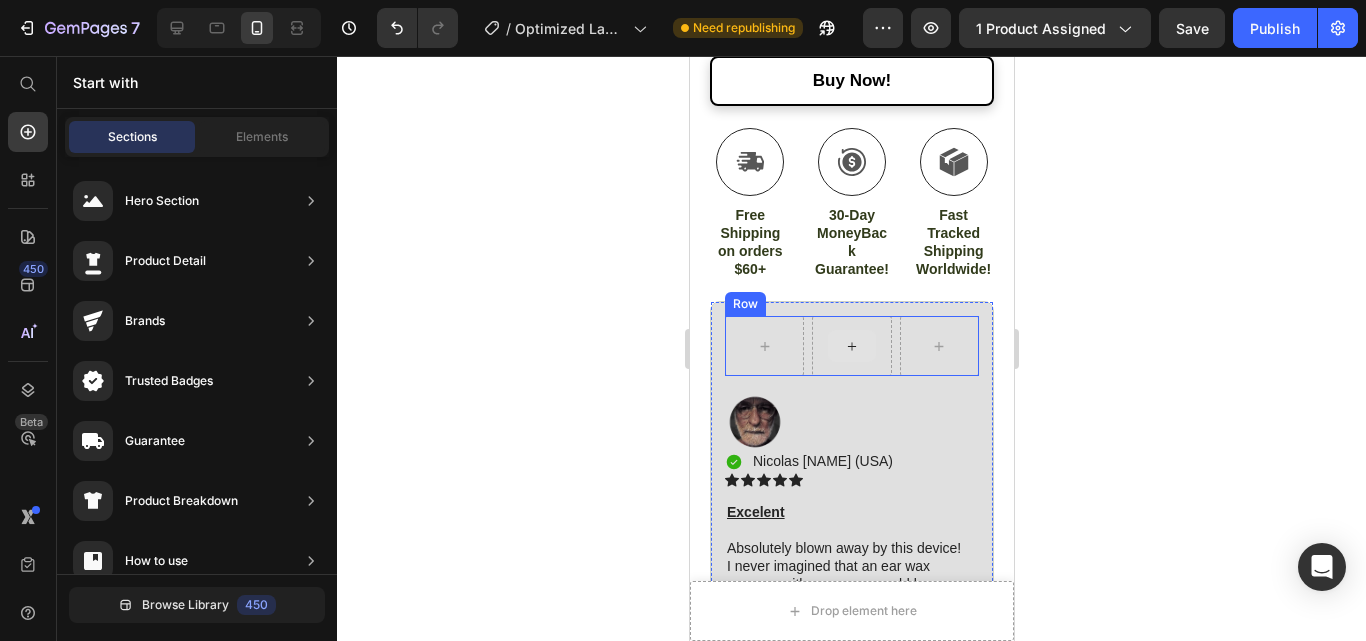 click at bounding box center (850, 346) 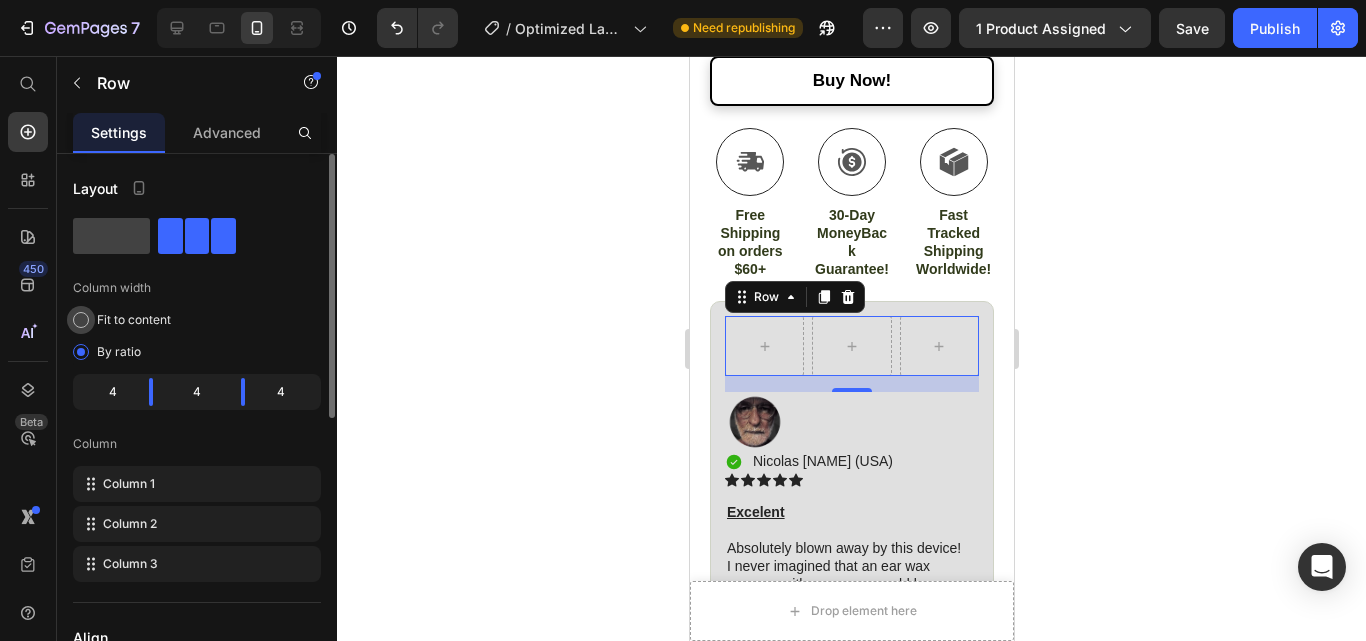 click at bounding box center [81, 320] 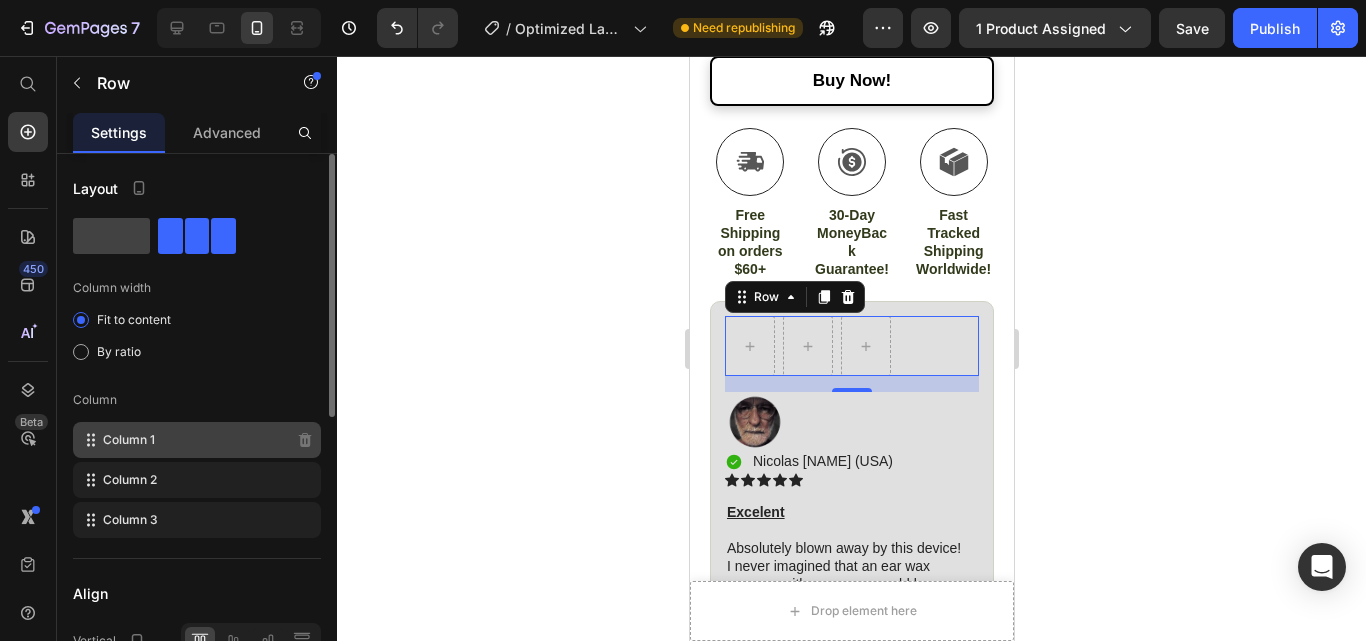 click on "Column 1" 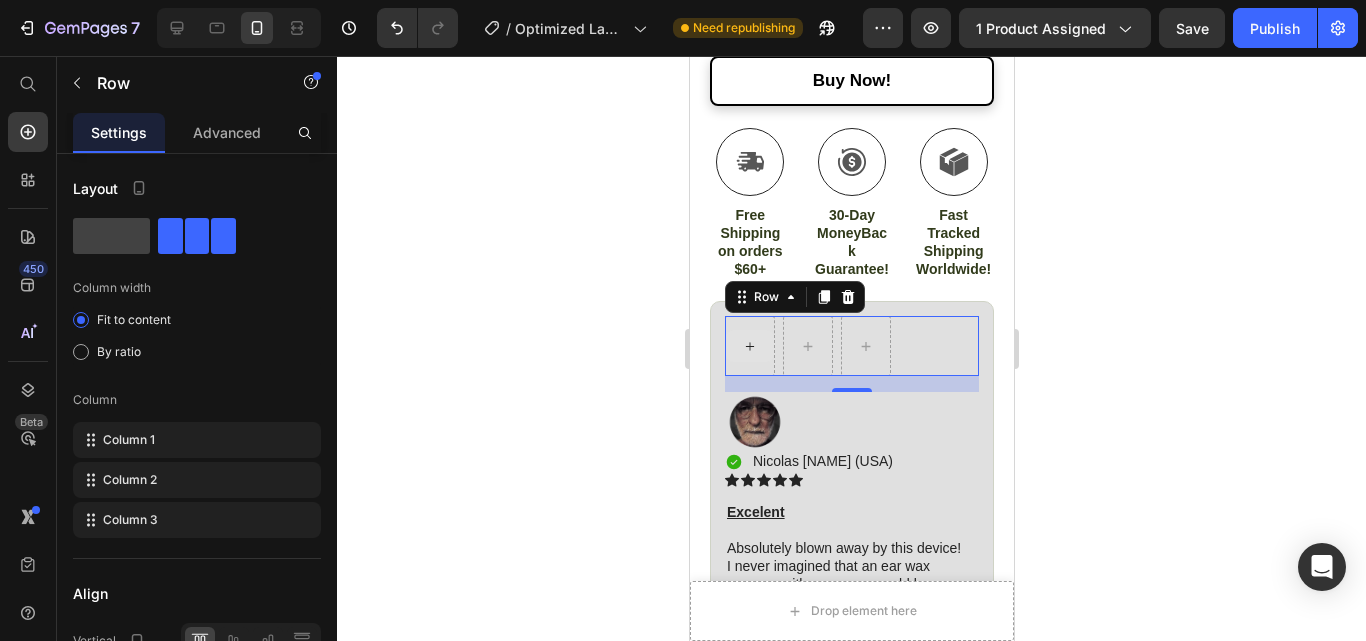 click 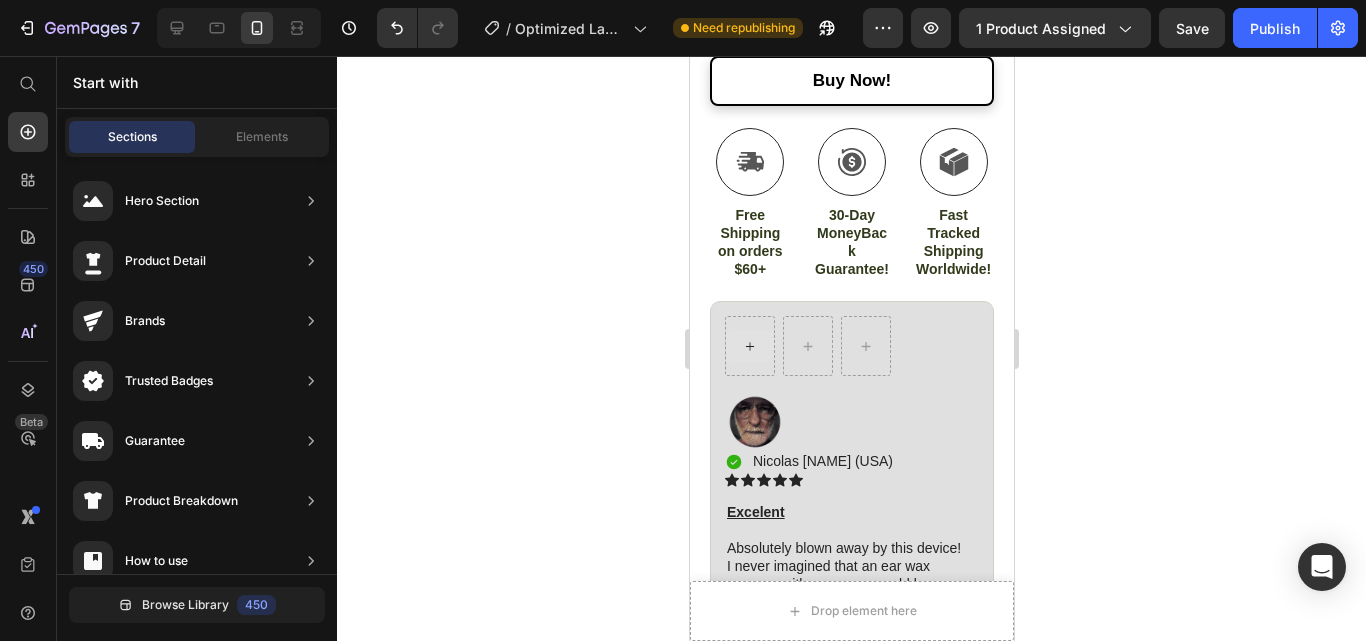 click 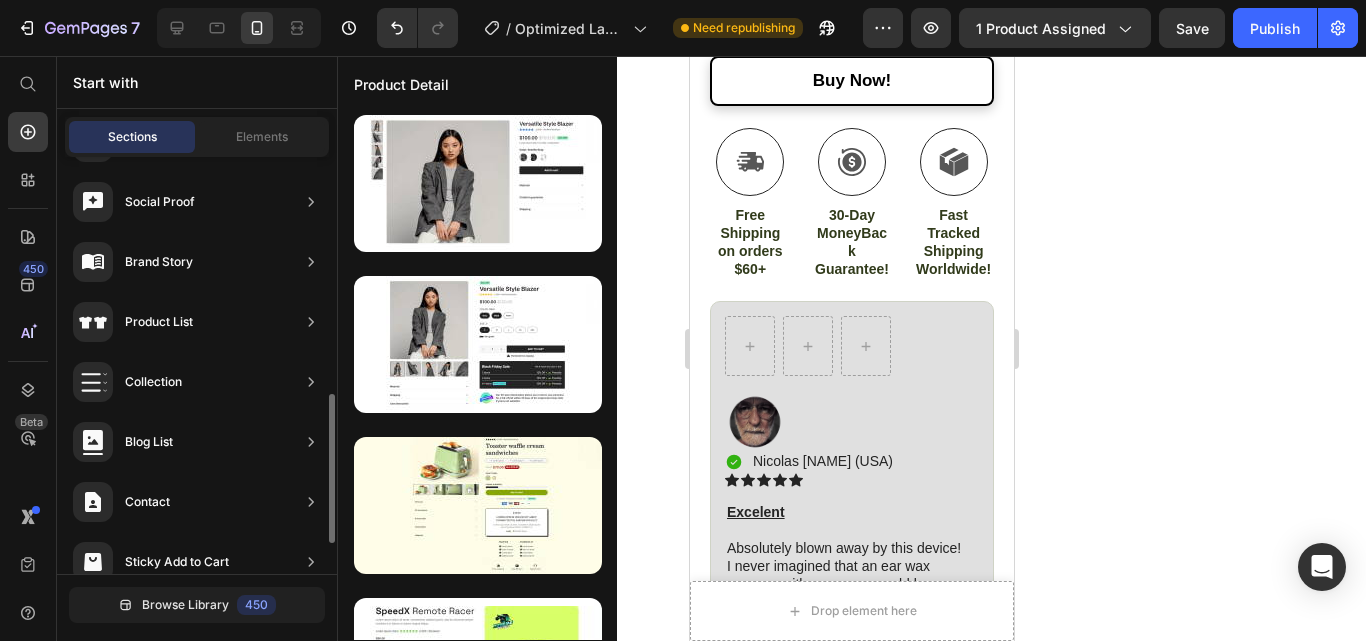 scroll, scrollTop: 743, scrollLeft: 0, axis: vertical 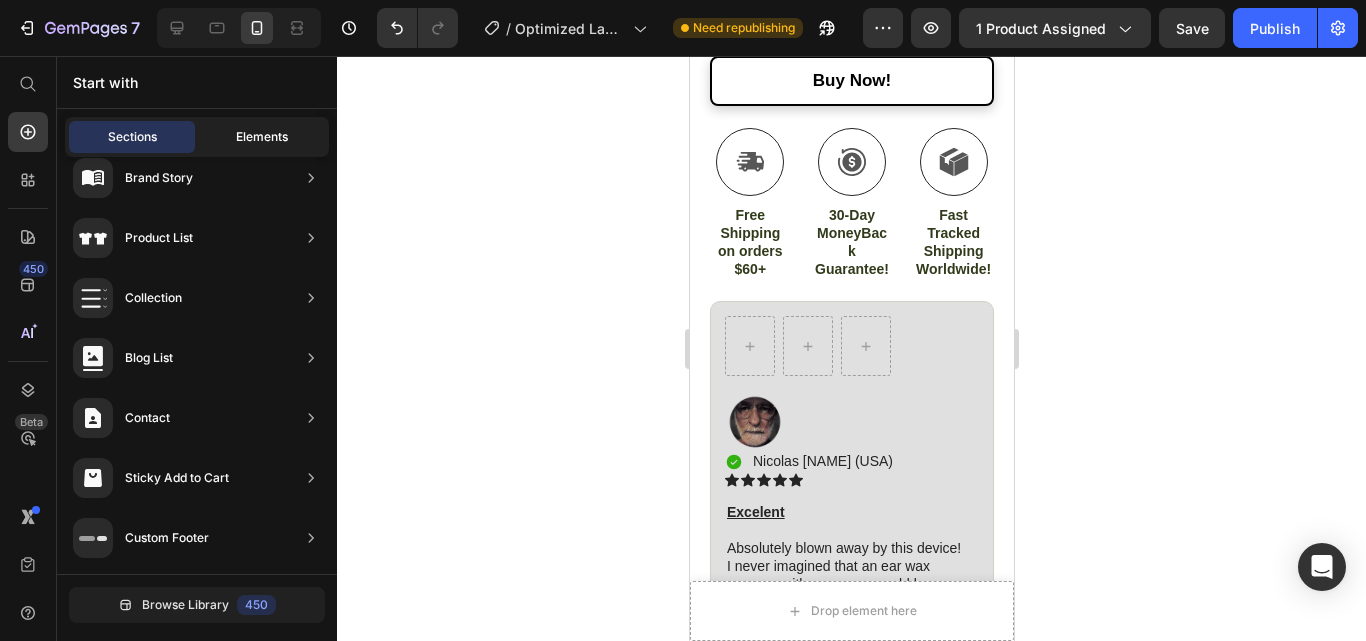 click on "Elements" at bounding box center (262, 137) 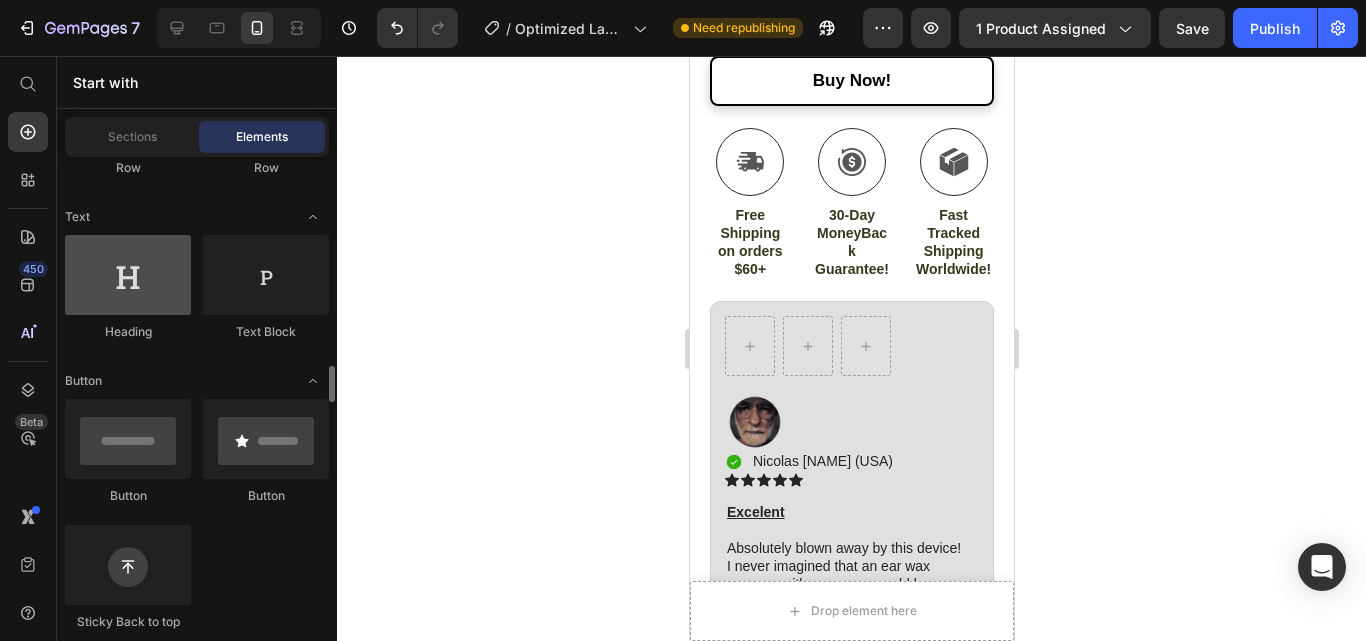 scroll, scrollTop: 451, scrollLeft: 0, axis: vertical 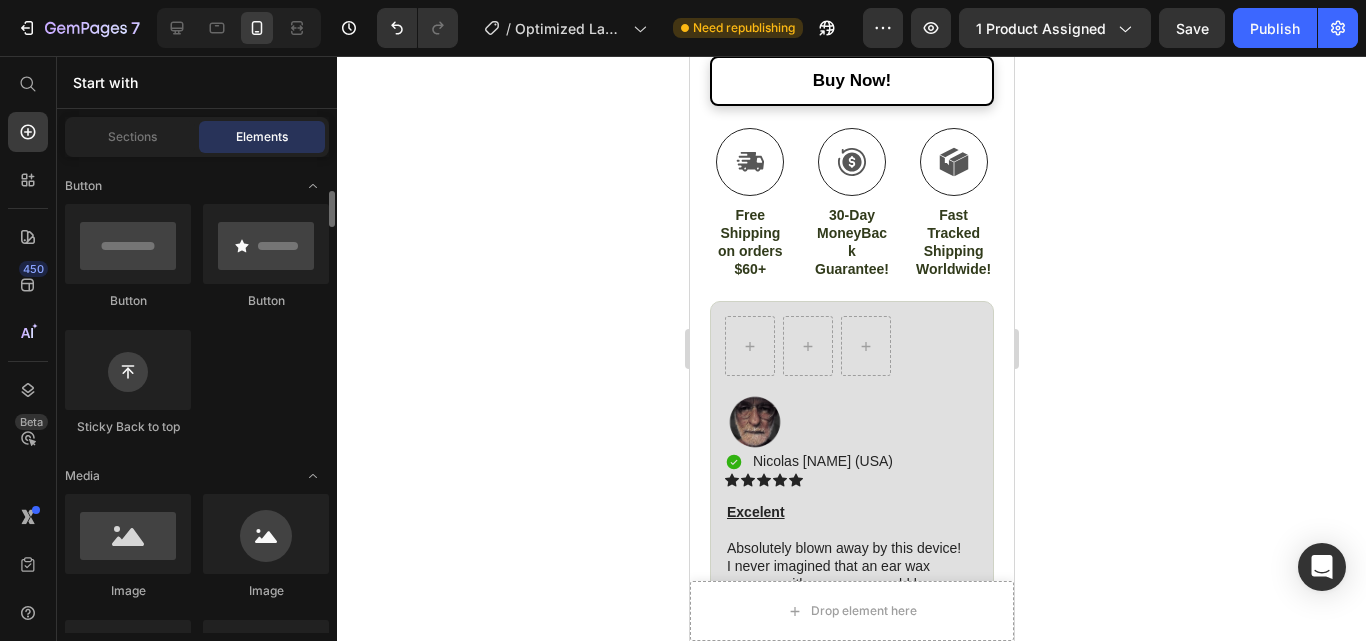 click at bounding box center (128, 534) 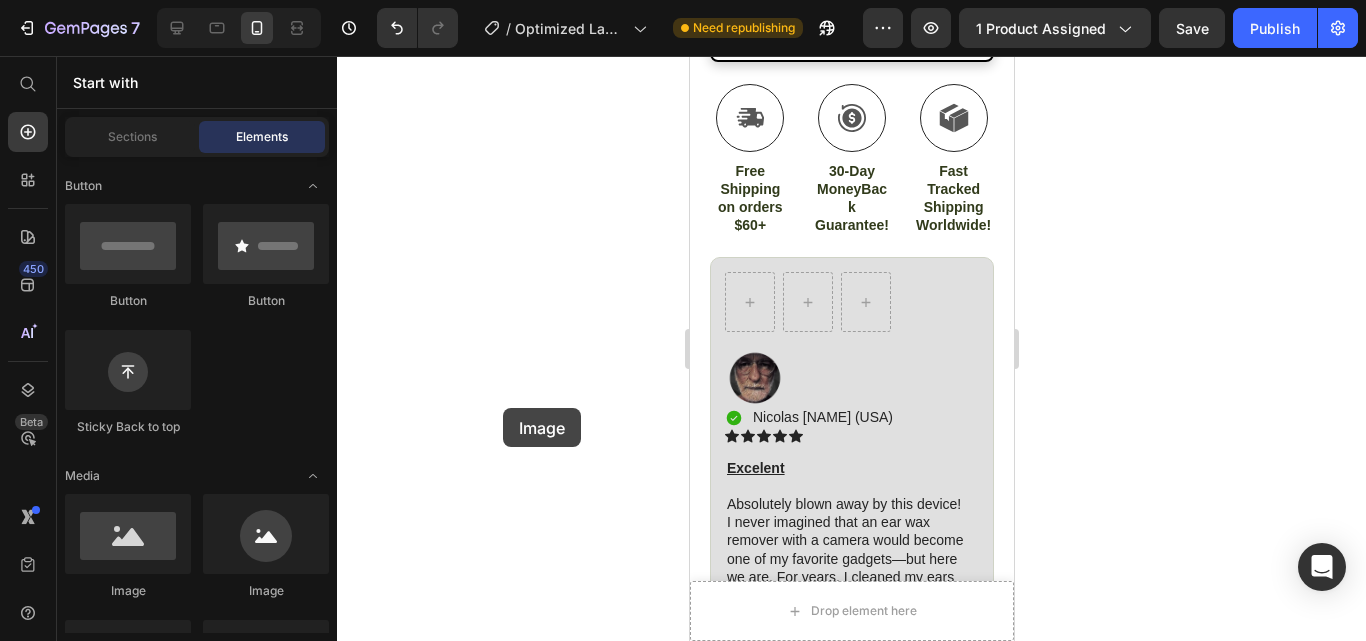 scroll, scrollTop: 1130, scrollLeft: 0, axis: vertical 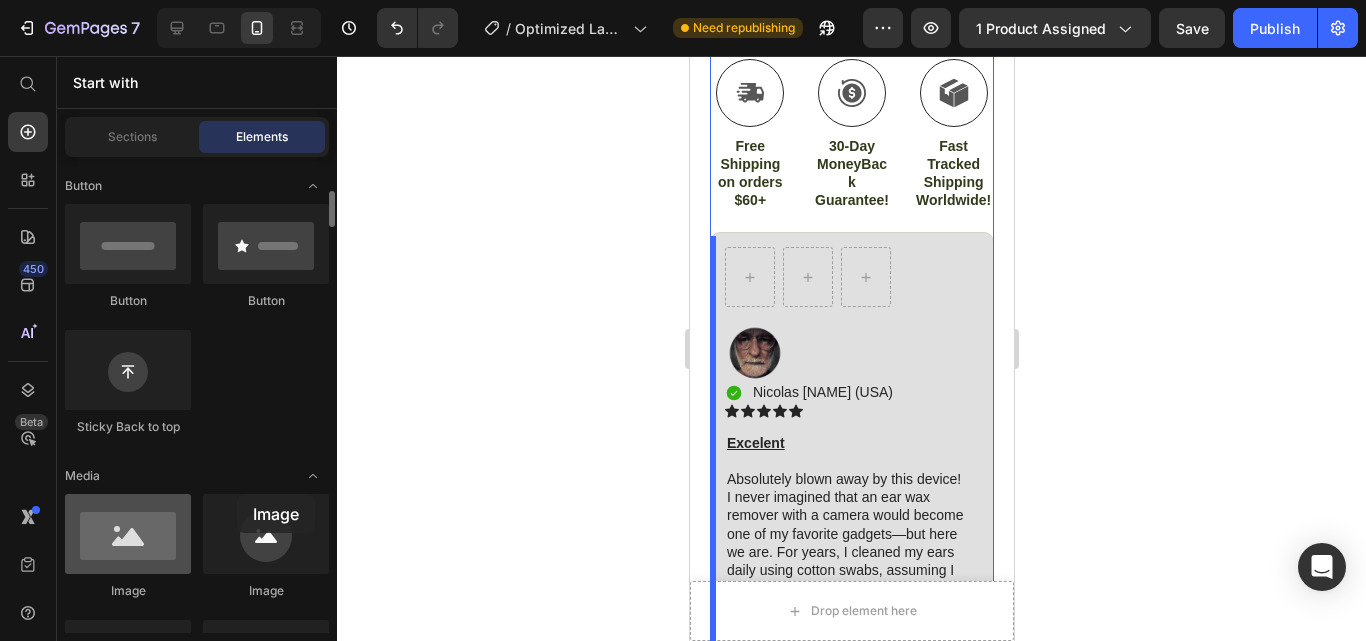 drag, startPoint x: 121, startPoint y: 532, endPoint x: 112, endPoint y: 520, distance: 15 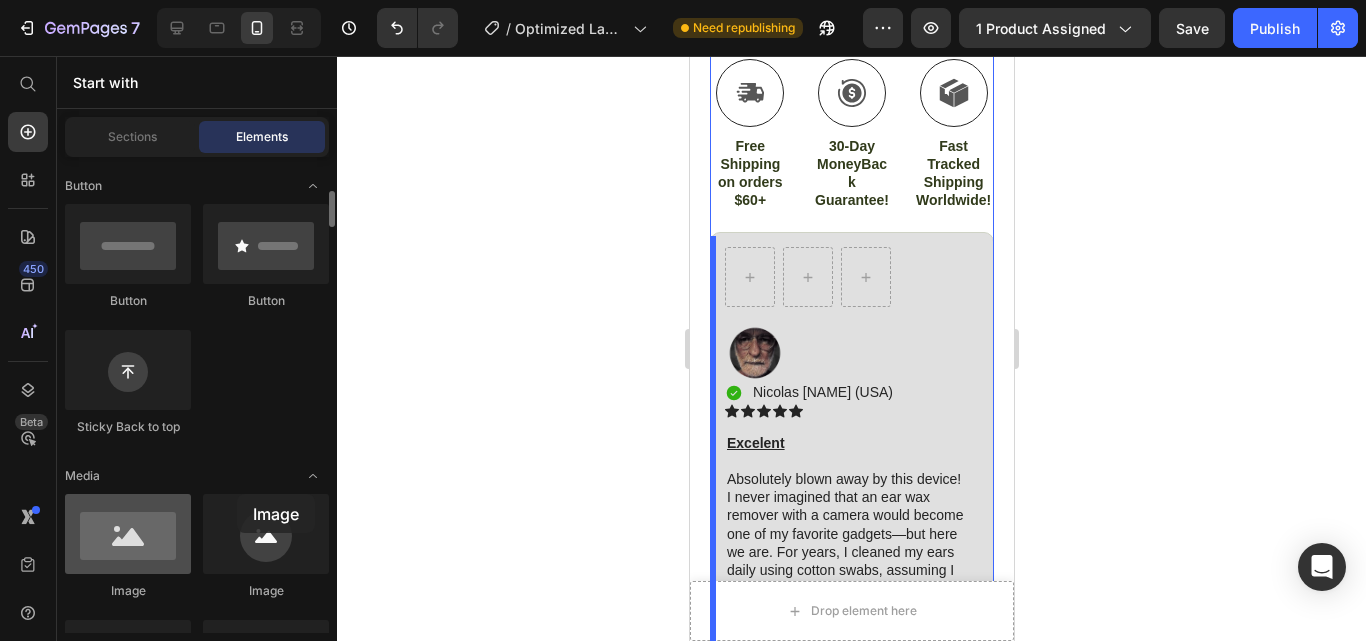 click at bounding box center [128, 534] 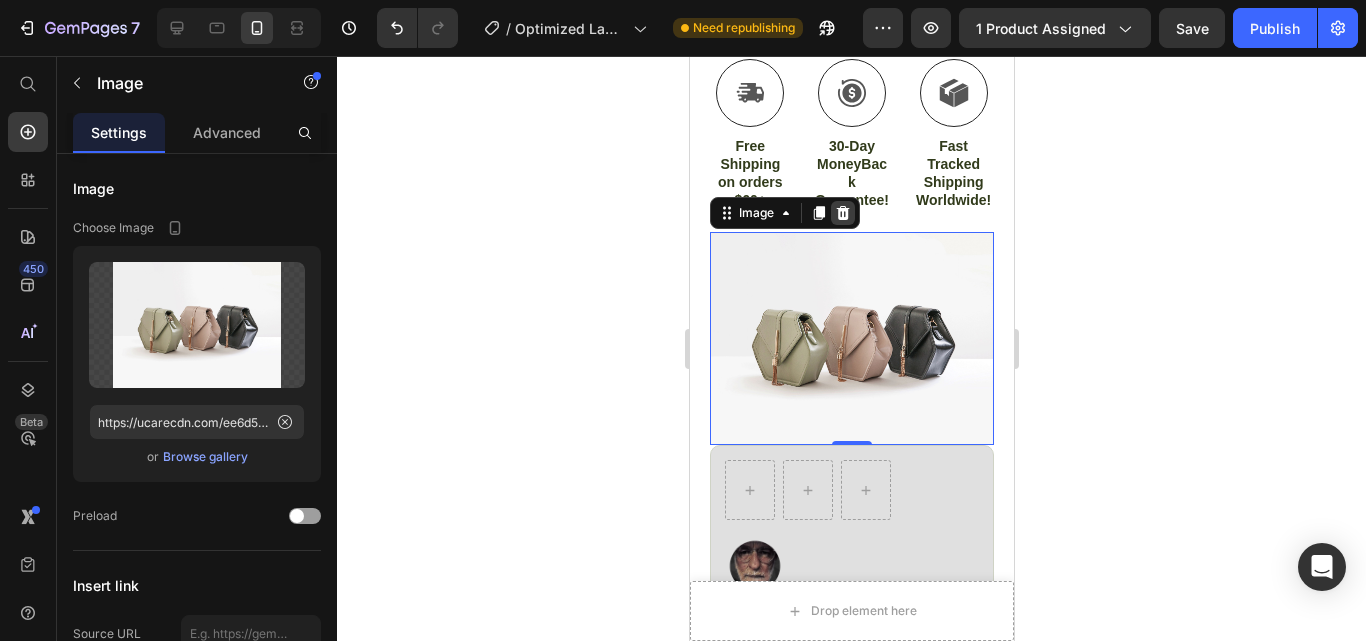 click 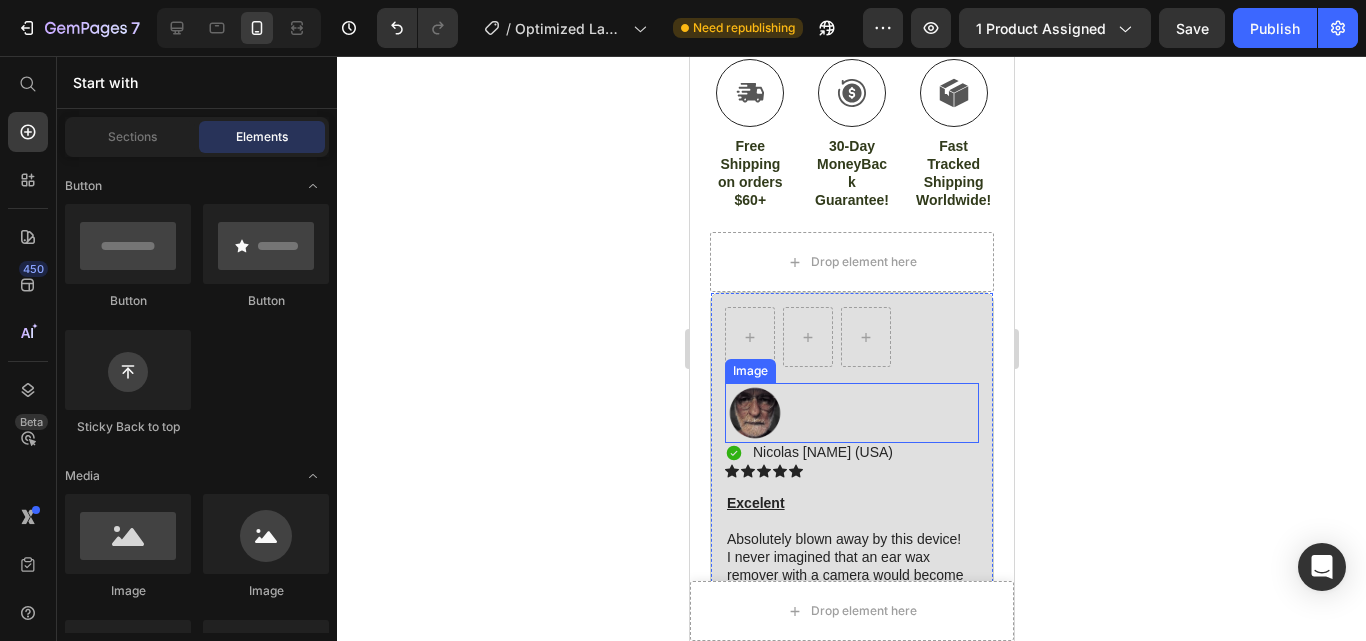click at bounding box center (851, 413) 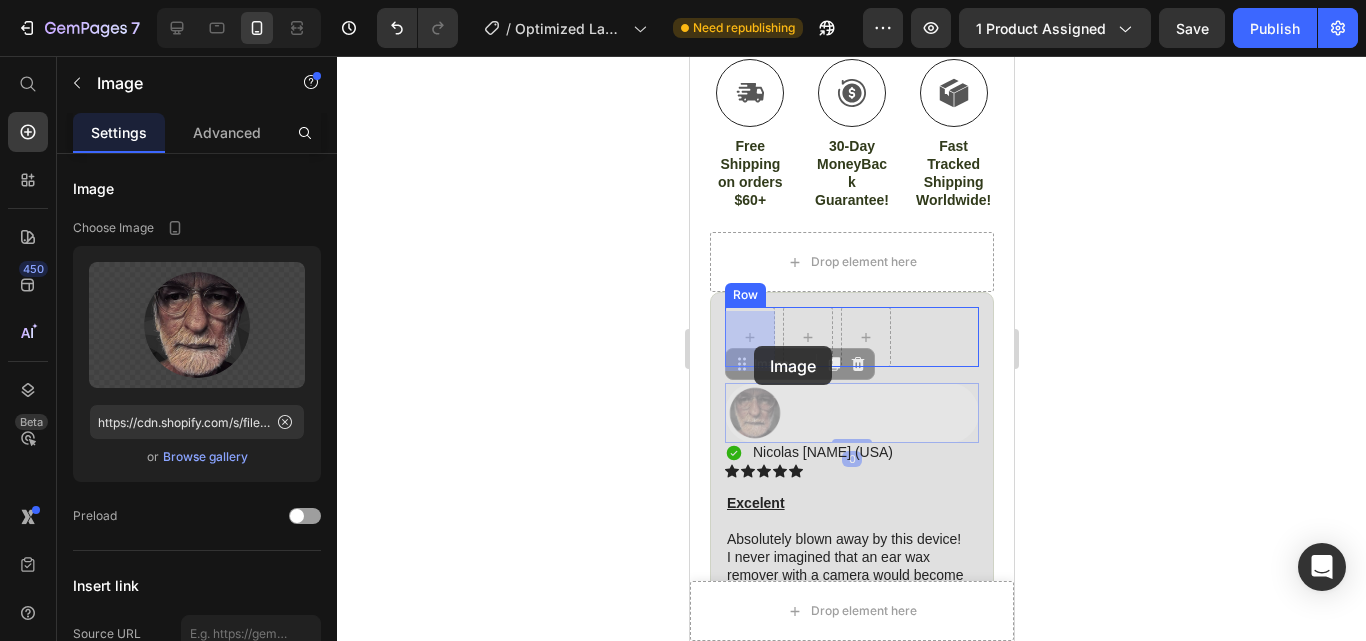 drag, startPoint x: 785, startPoint y: 416, endPoint x: 753, endPoint y: 346, distance: 76.96753 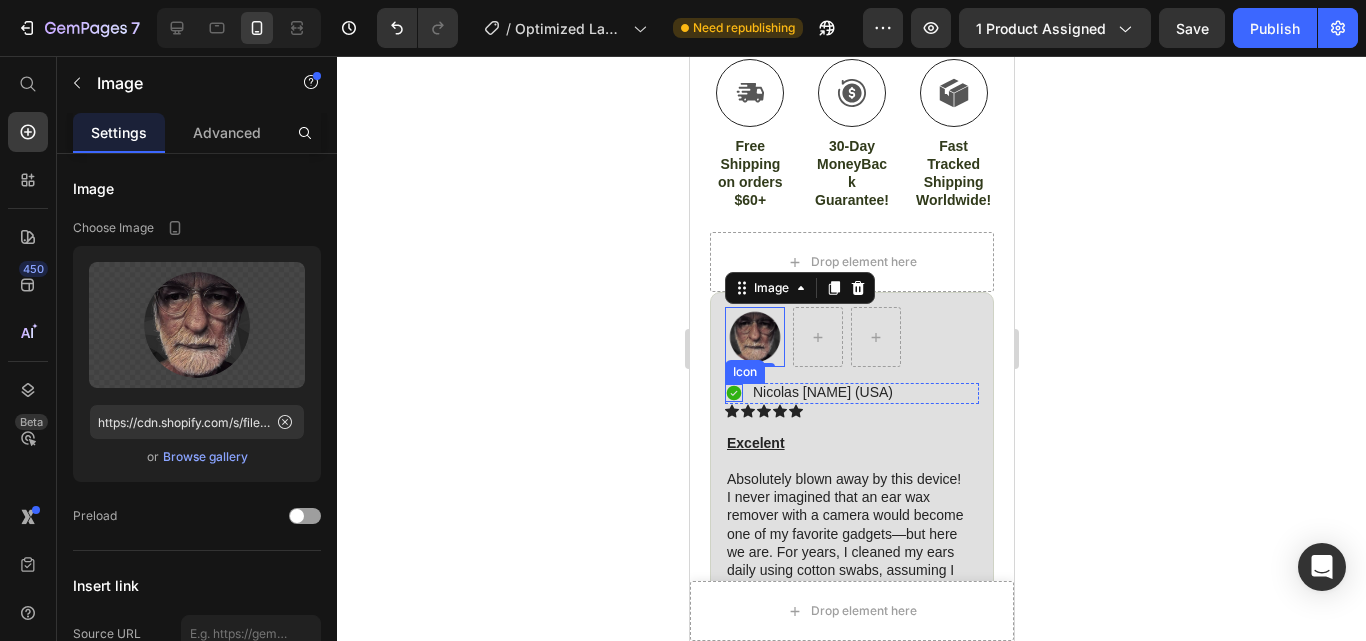 click 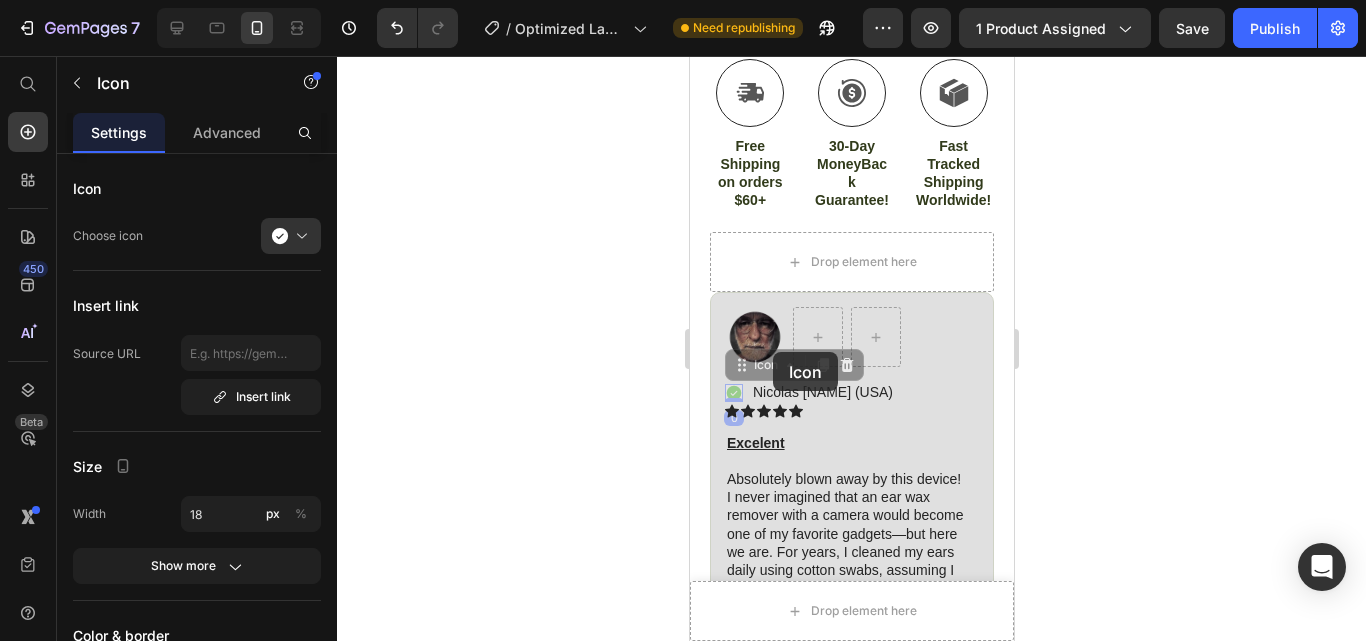 drag, startPoint x: 735, startPoint y: 396, endPoint x: 814, endPoint y: 333, distance: 101.04455 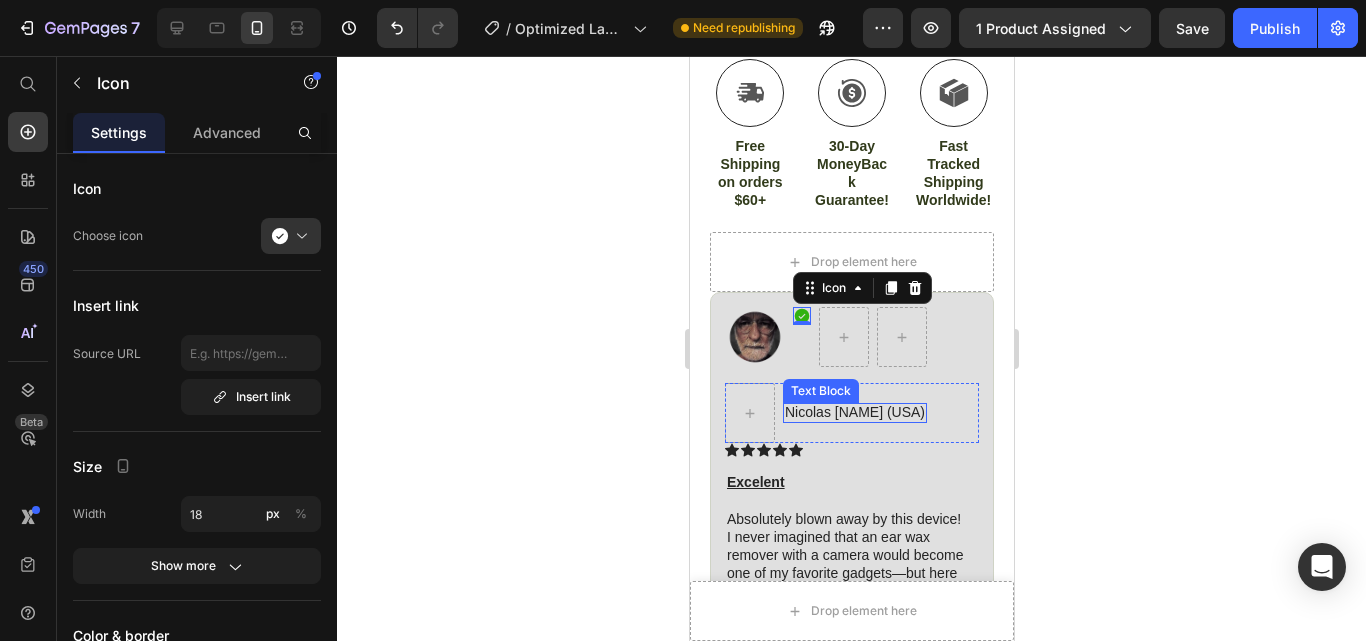 click on "Nicolas [NAME] (USA)" at bounding box center (854, 412) 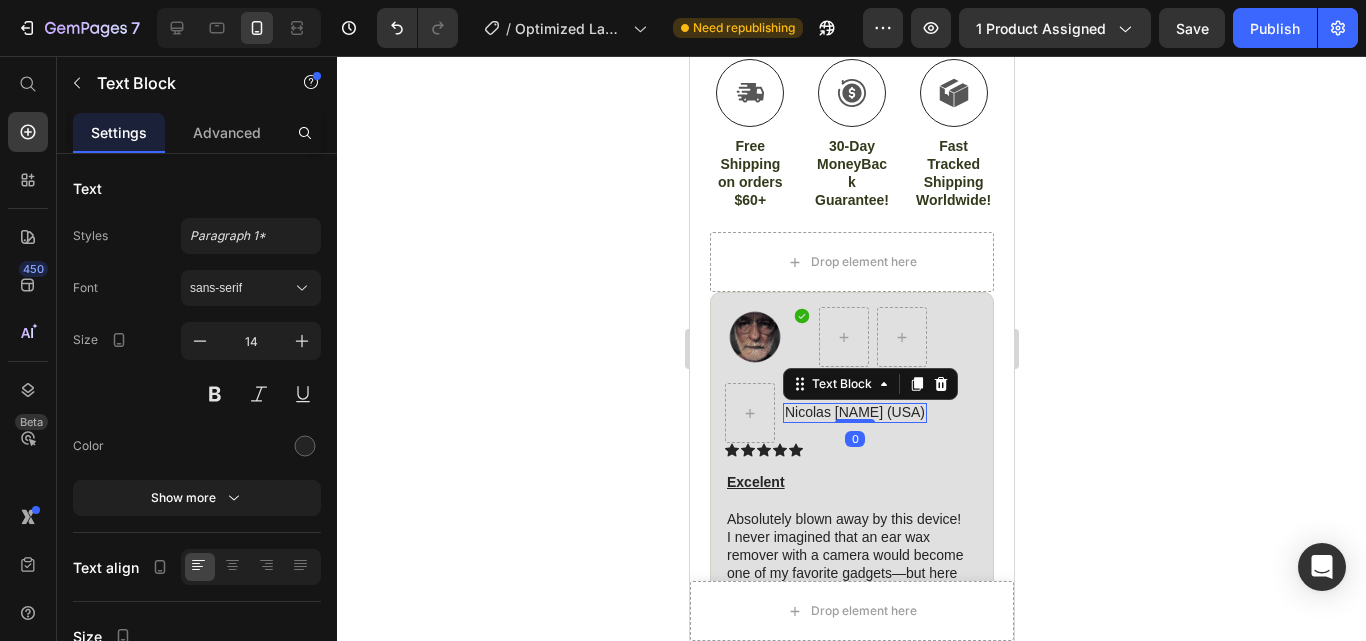 drag, startPoint x: 792, startPoint y: 415, endPoint x: 840, endPoint y: 331, distance: 96.74709 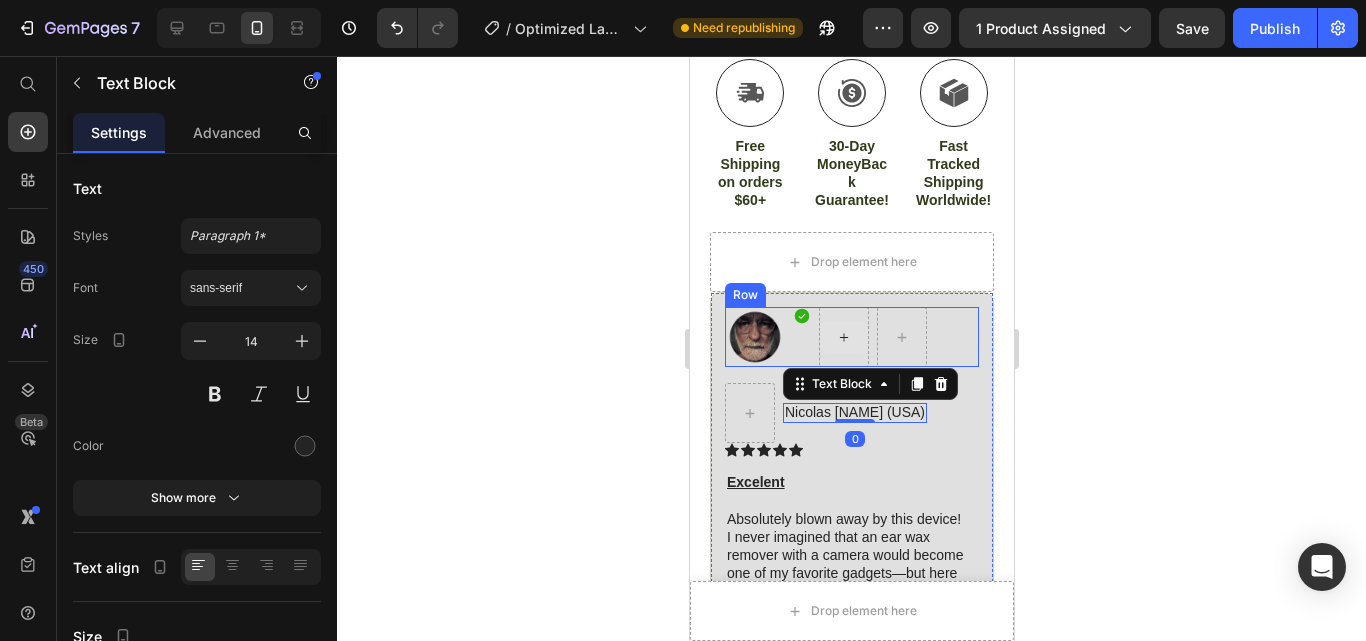 scroll, scrollTop: 1120, scrollLeft: 0, axis: vertical 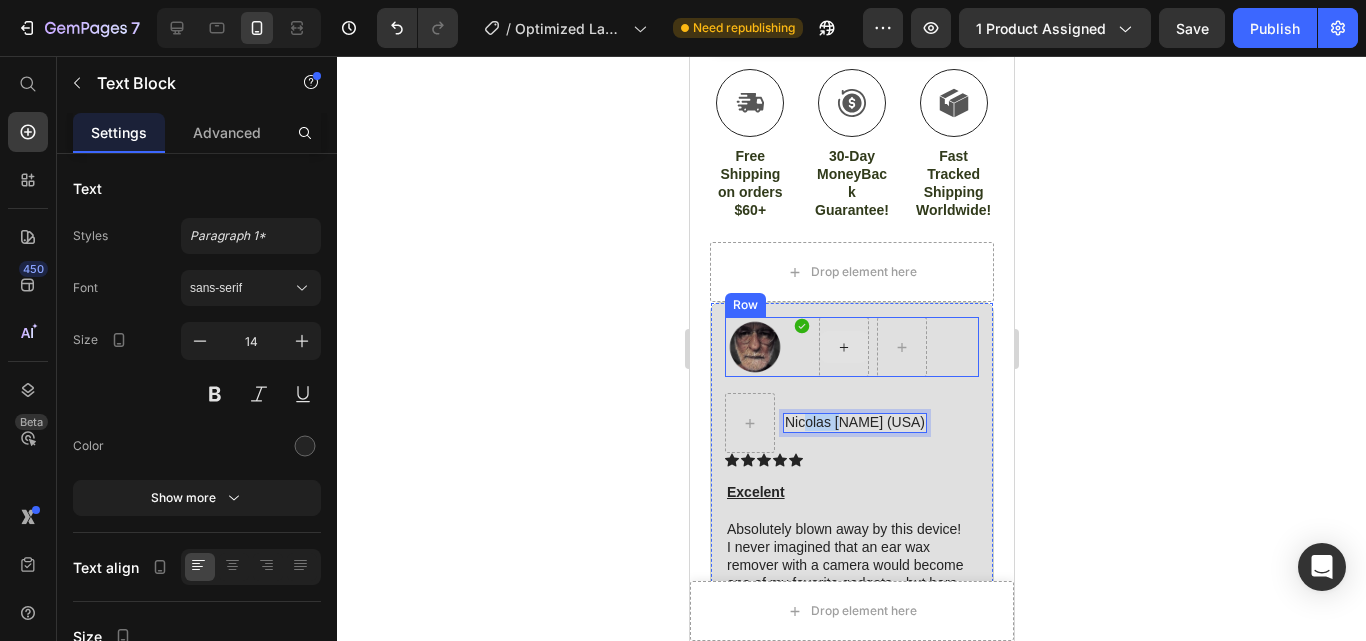 drag, startPoint x: 802, startPoint y: 428, endPoint x: 842, endPoint y: 329, distance: 106.77547 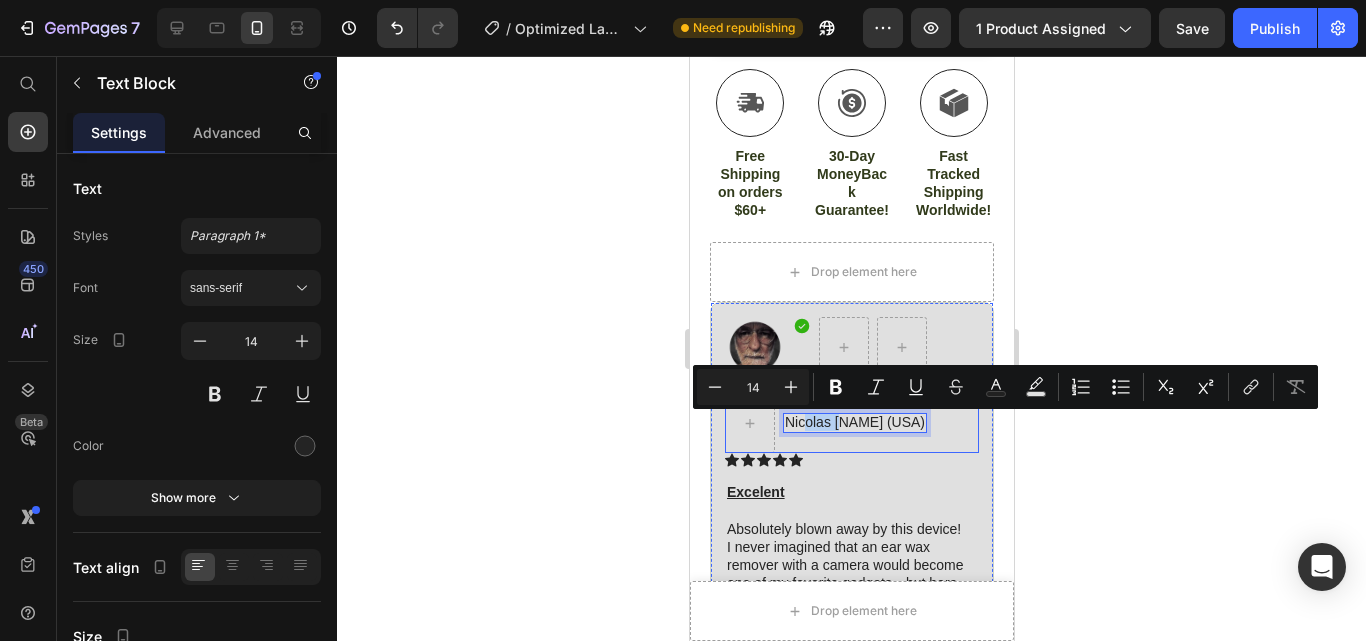 click on "[FIRST] [LAST] ([COUNTRY]) Text Block   0 Row" at bounding box center [851, 423] 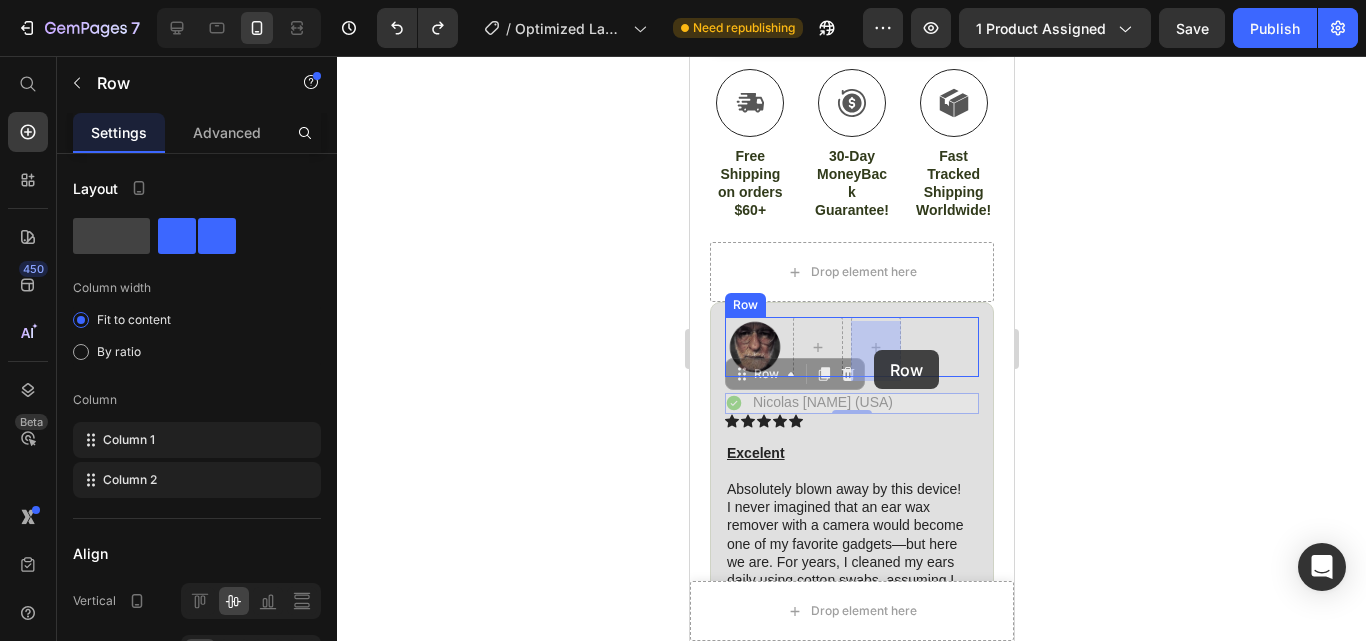 drag, startPoint x: 916, startPoint y: 408, endPoint x: 895, endPoint y: 353, distance: 58.872746 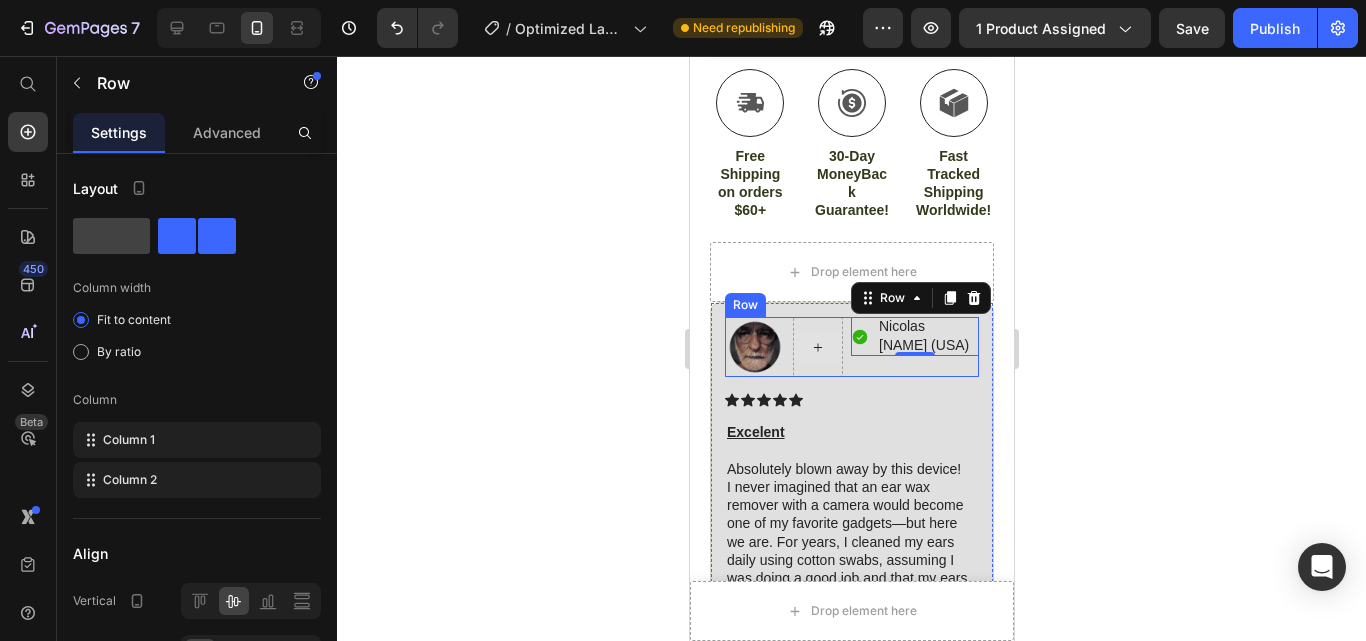 click 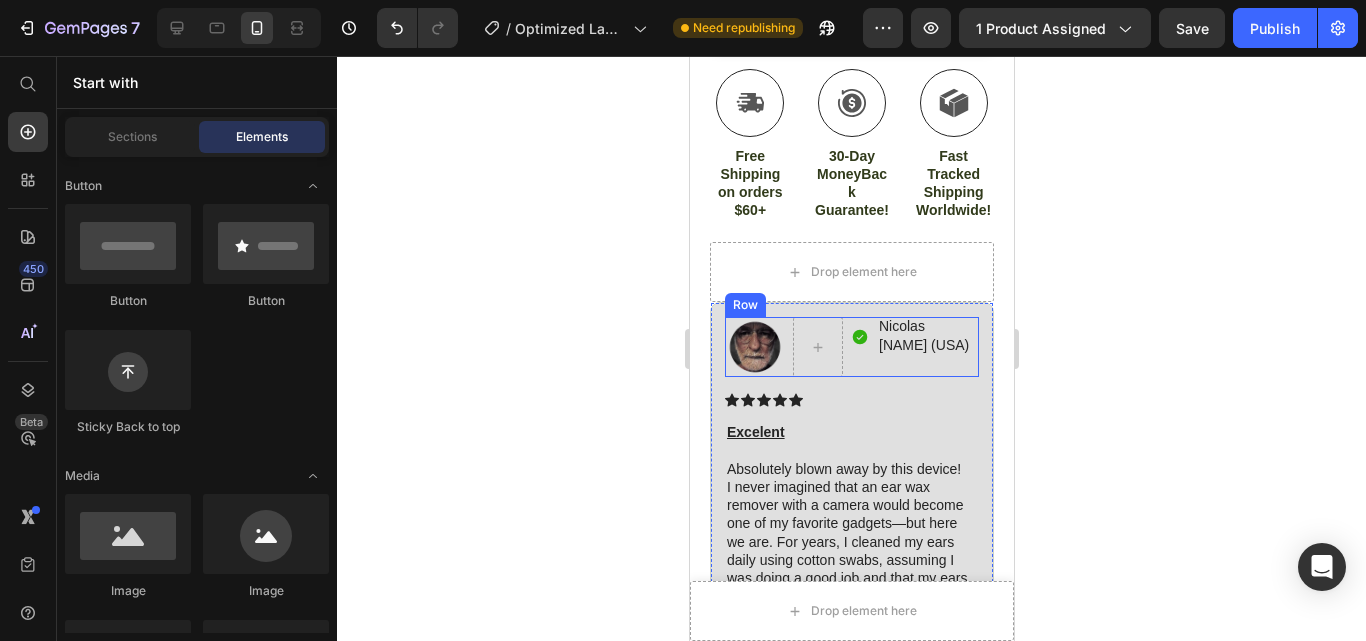 click on "Icon [FIRST] [LAST] ([COUNTRY]) Text Block Row" at bounding box center [914, 347] 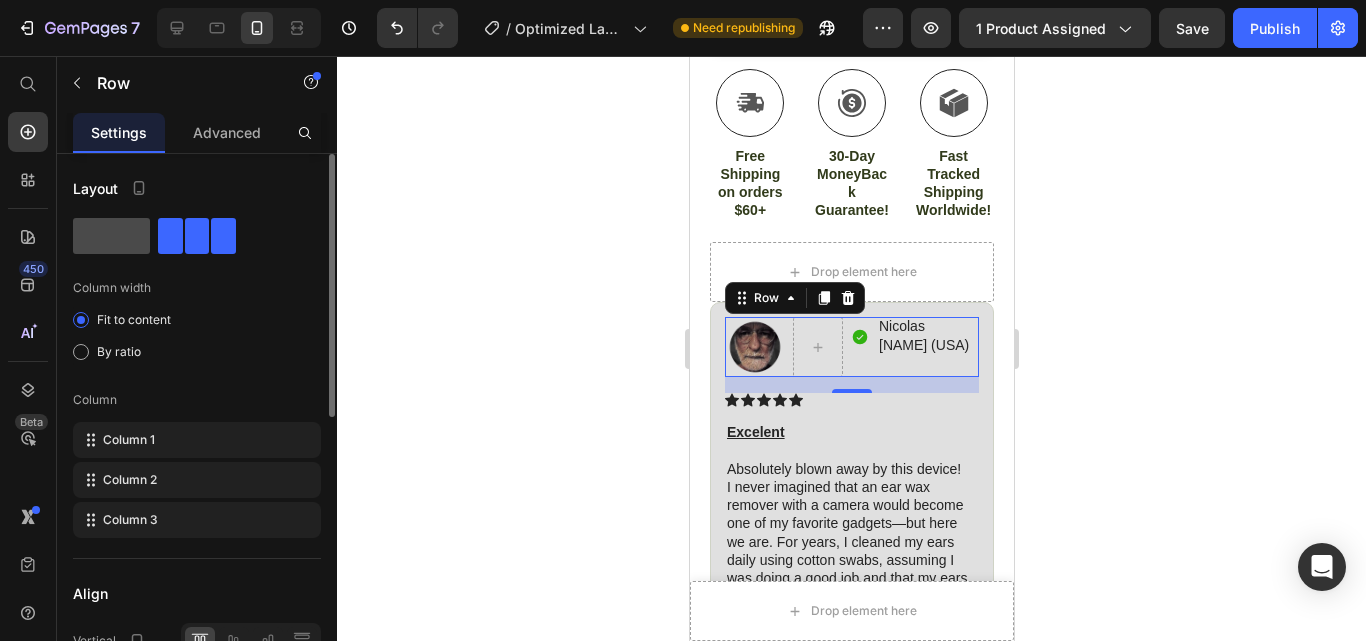 click 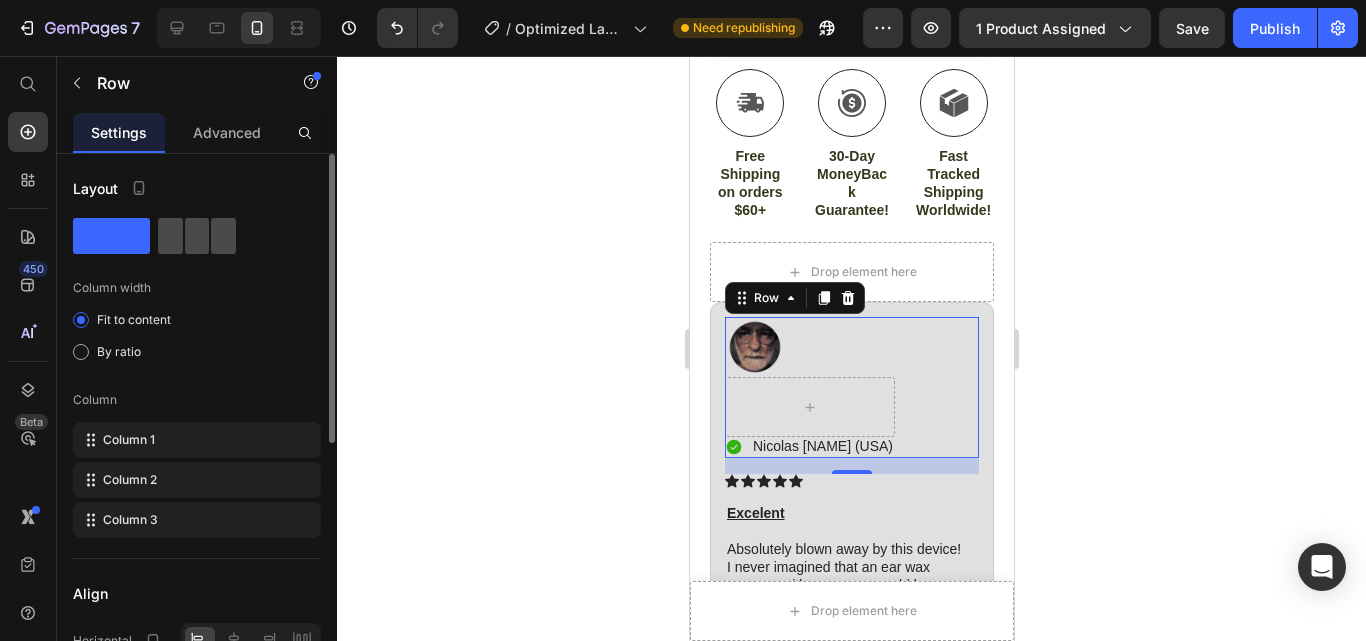 click 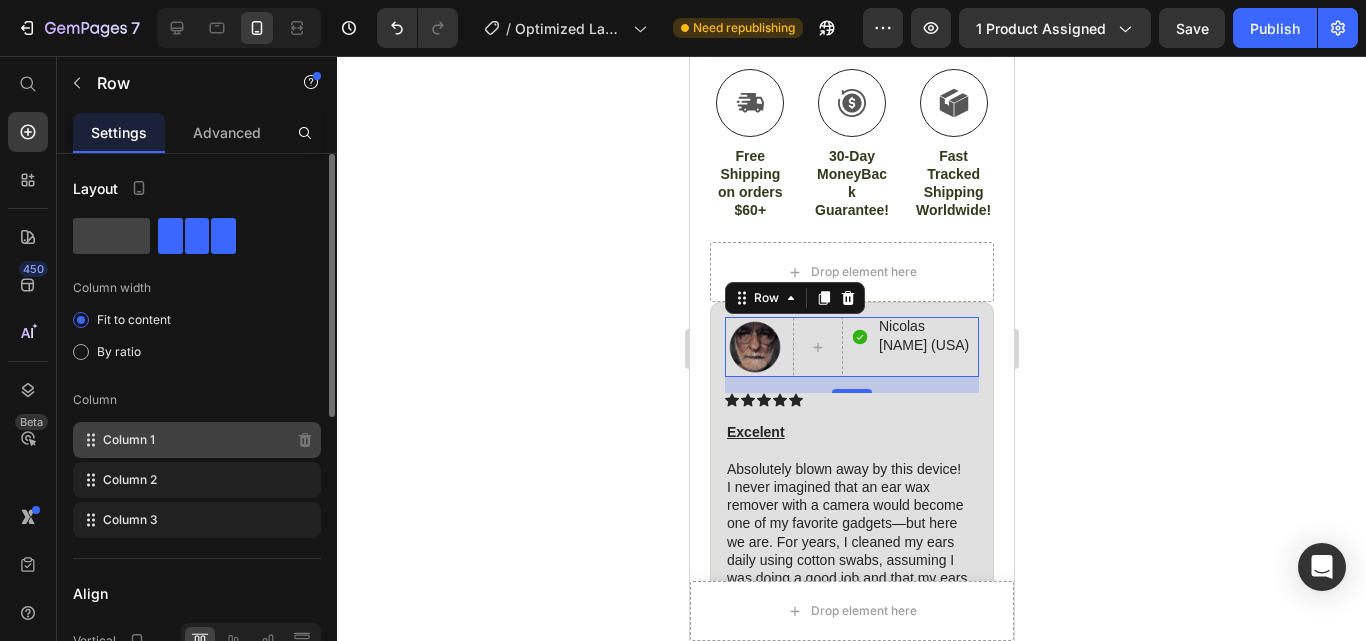 type 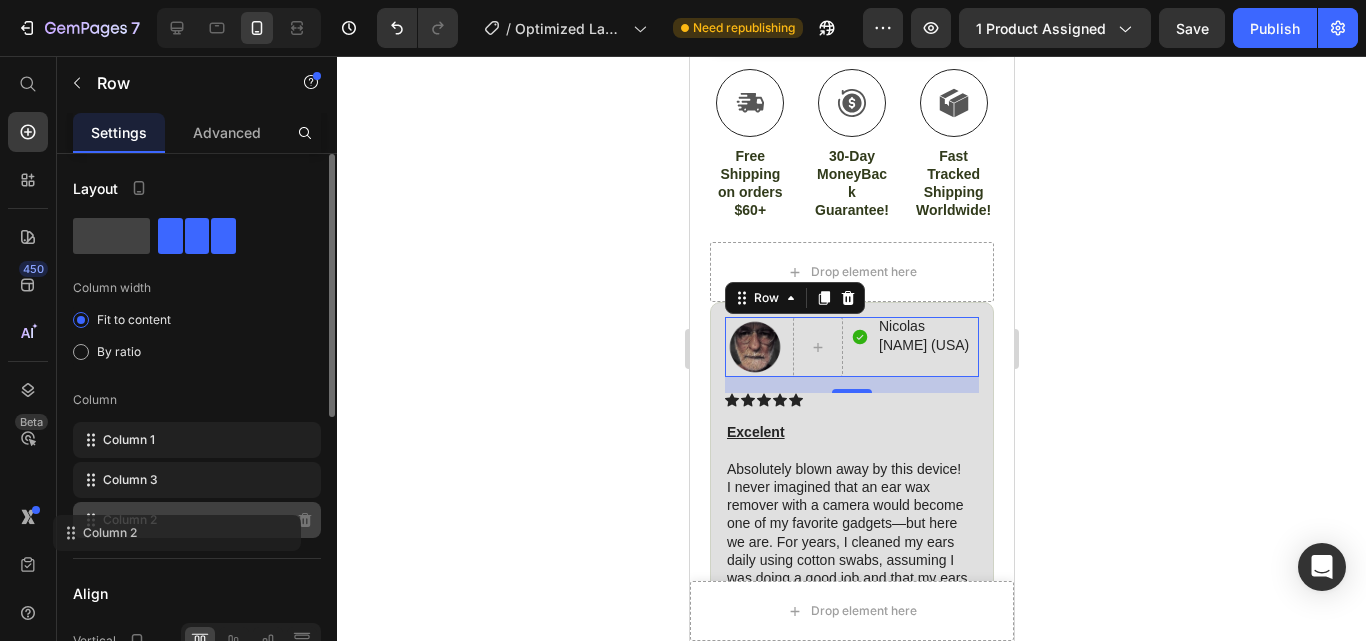 click on "Column 2" 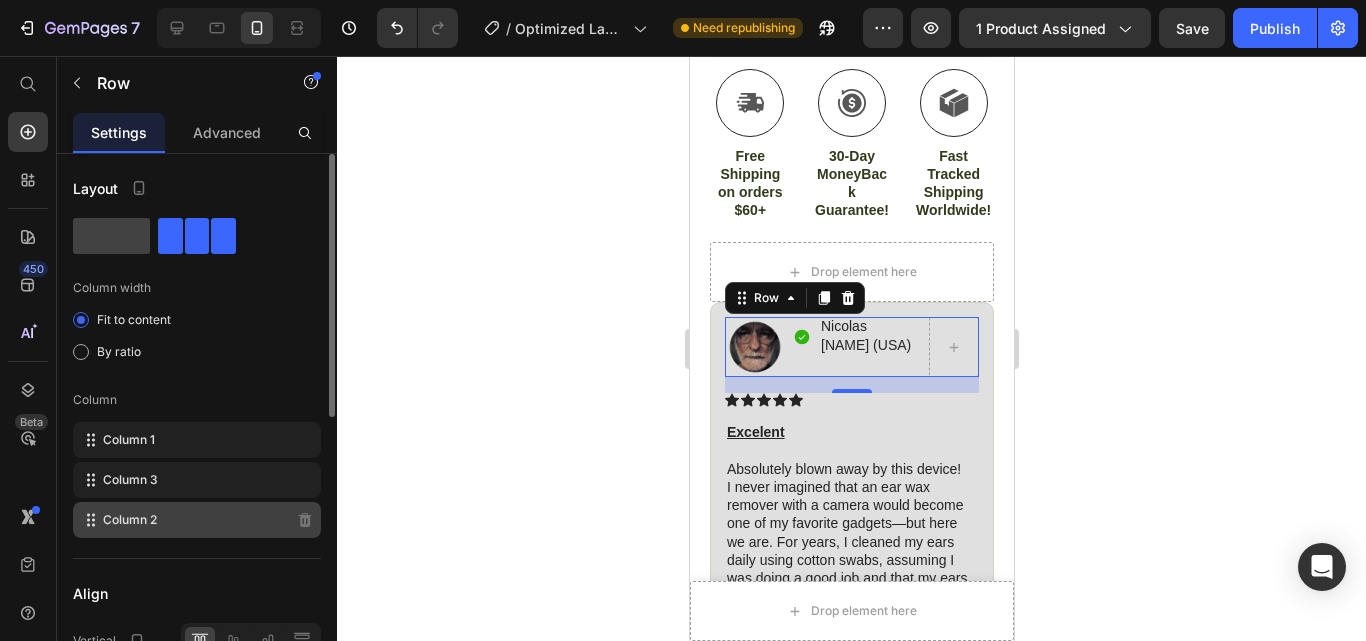 click on "Column 2" 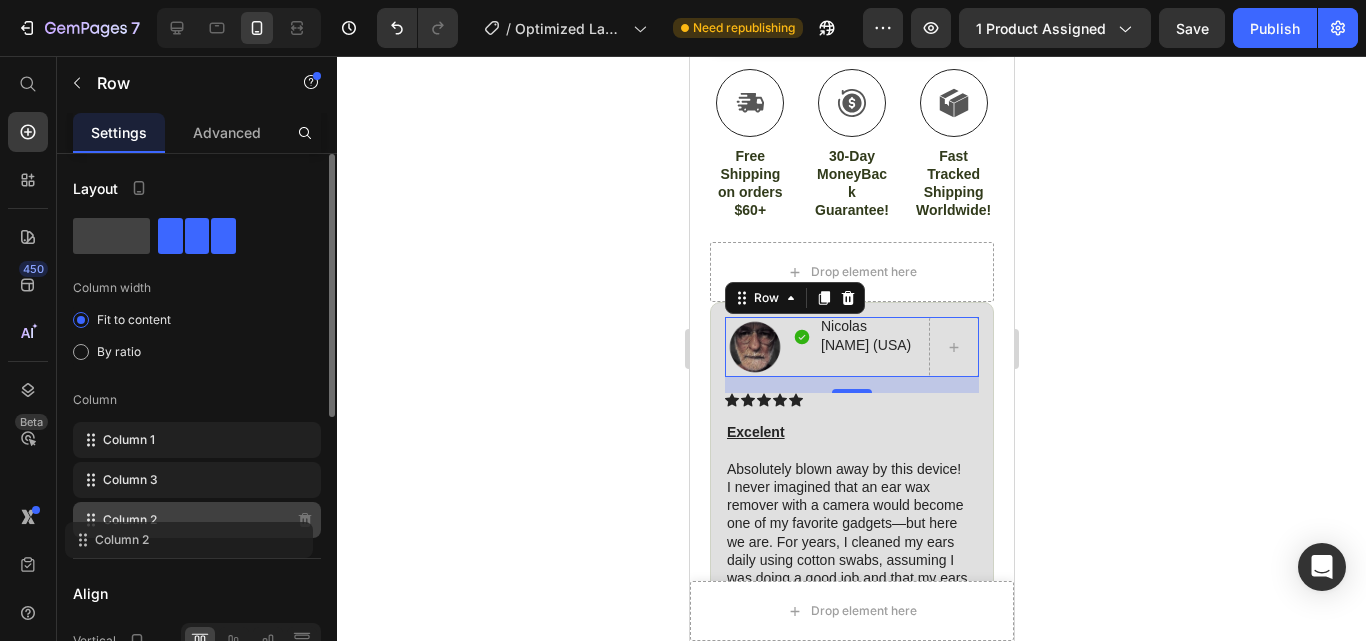click at bounding box center (305, 520) 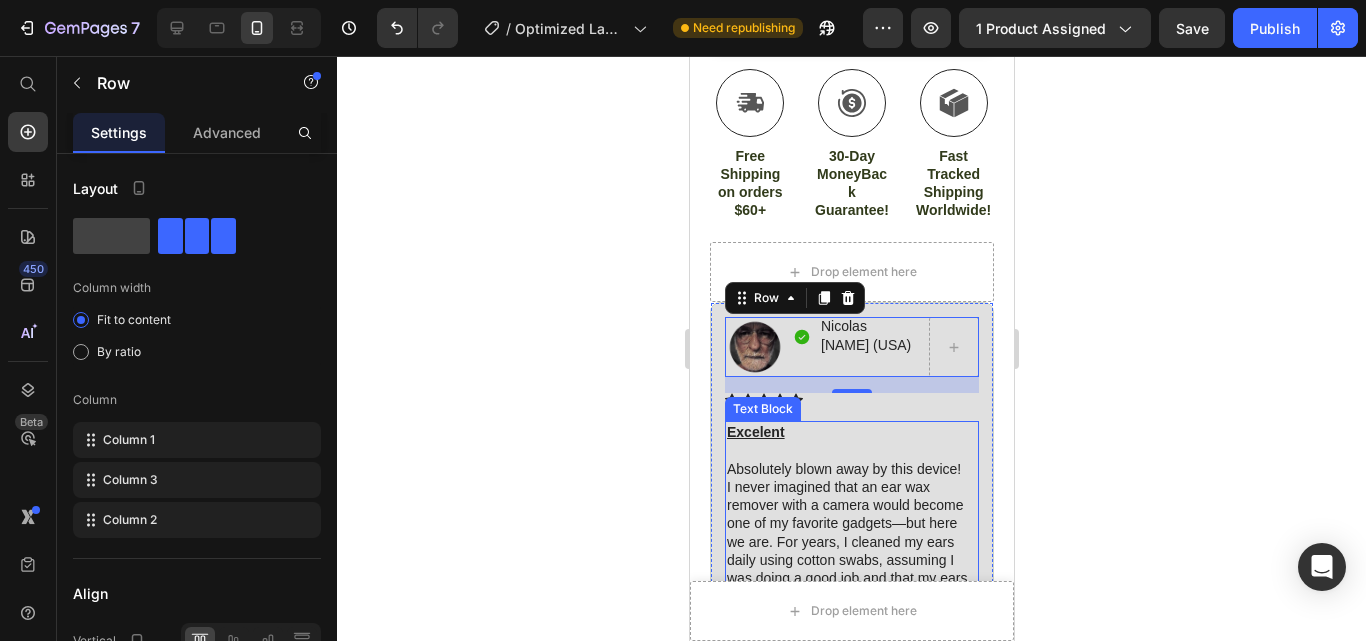 click on "Excelent" at bounding box center (851, 432) 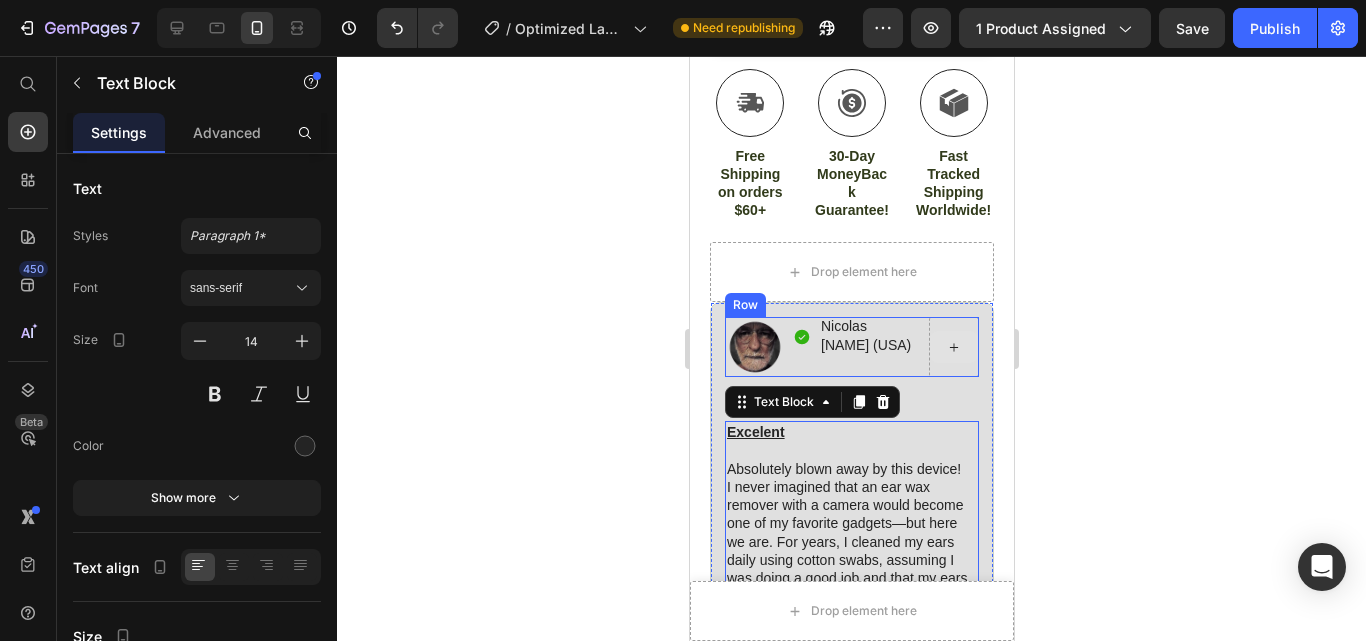click at bounding box center [953, 347] 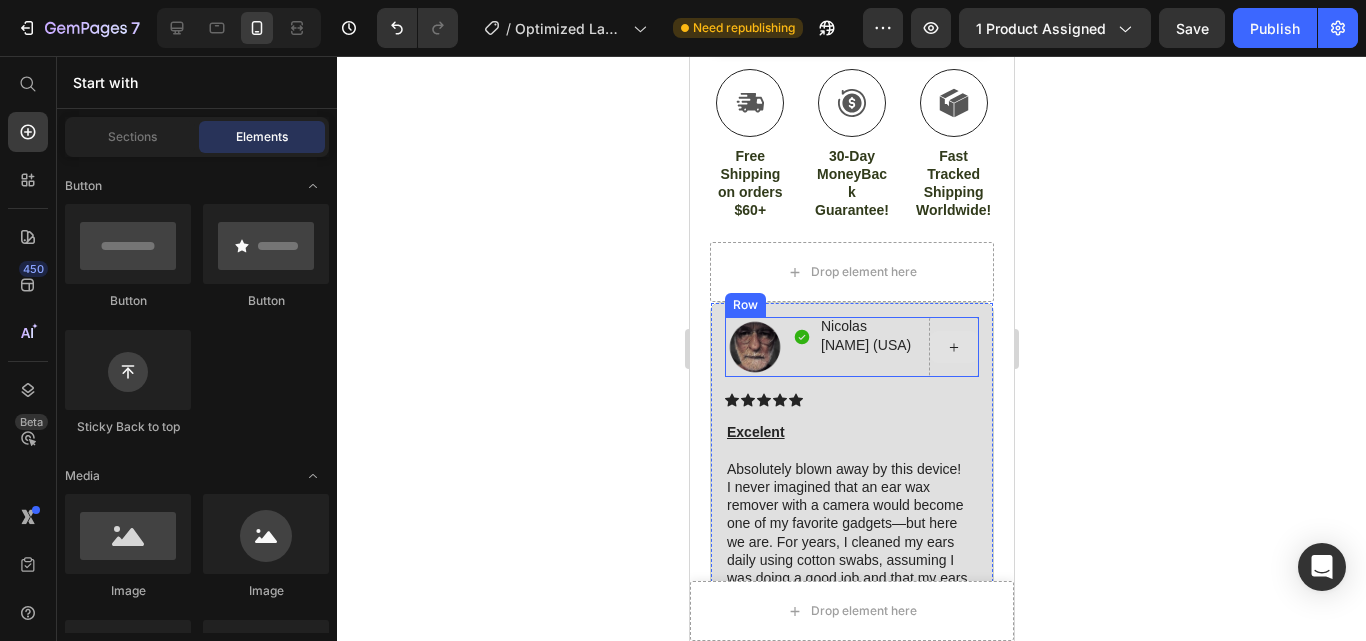 click at bounding box center [953, 347] 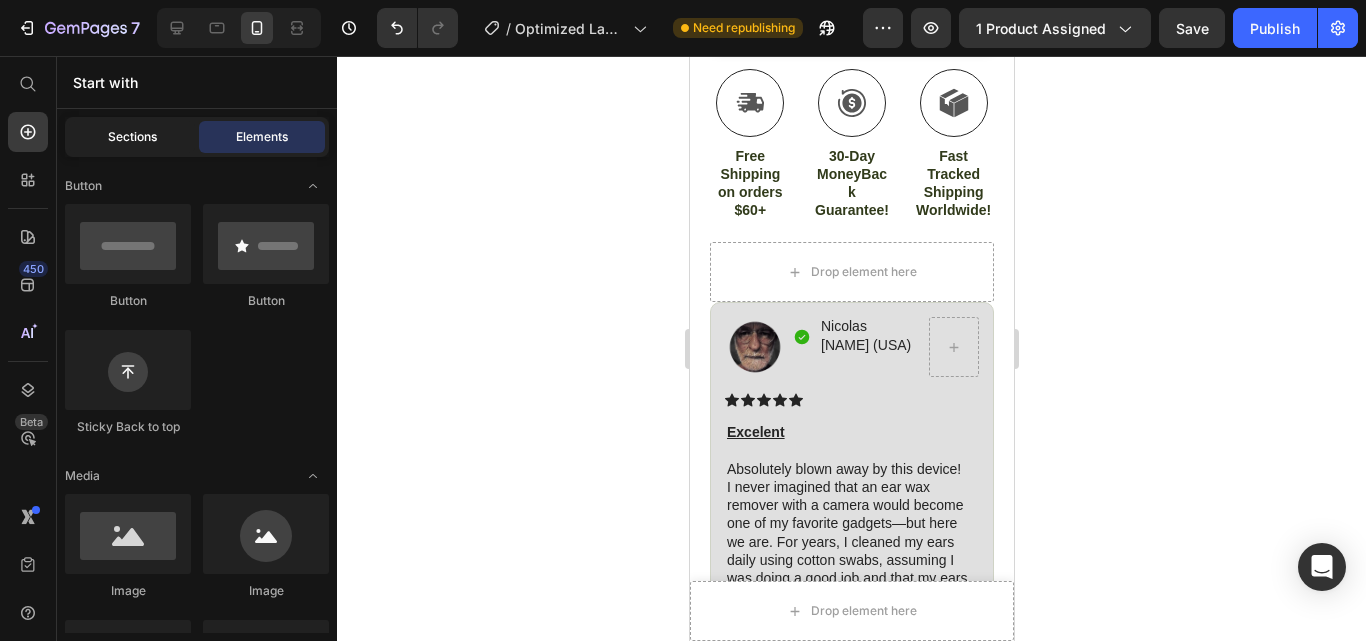 click on "Sections" at bounding box center (132, 137) 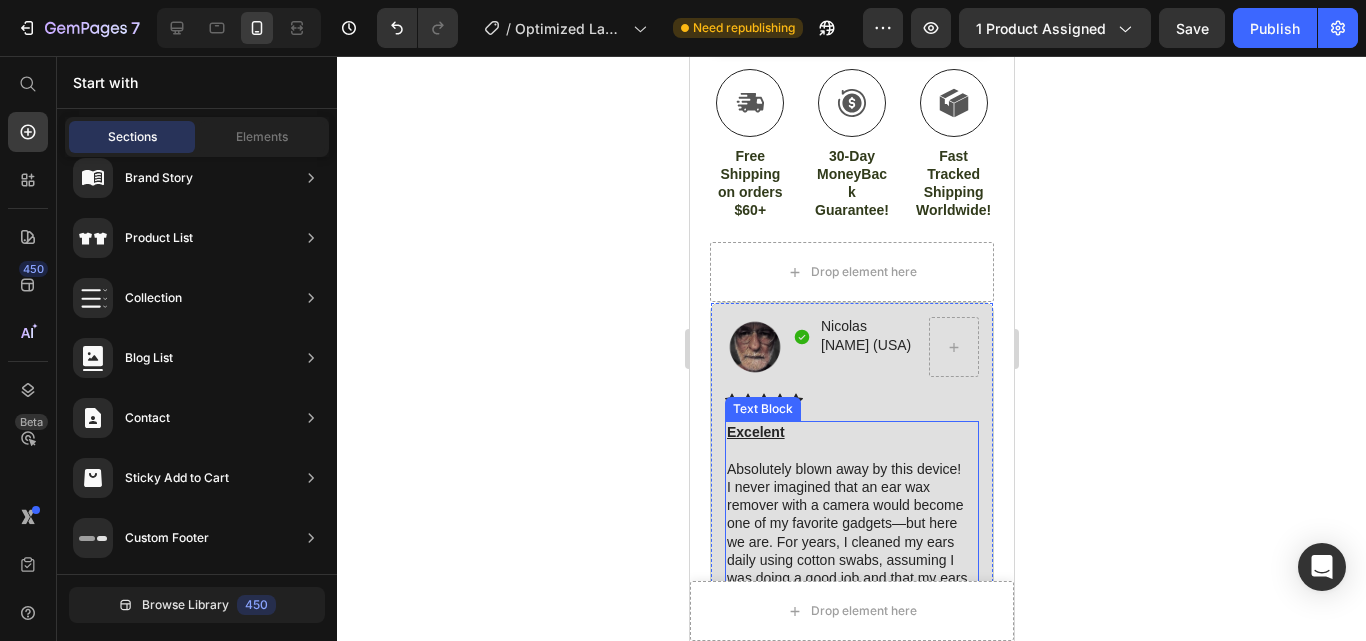 click at bounding box center [851, 451] 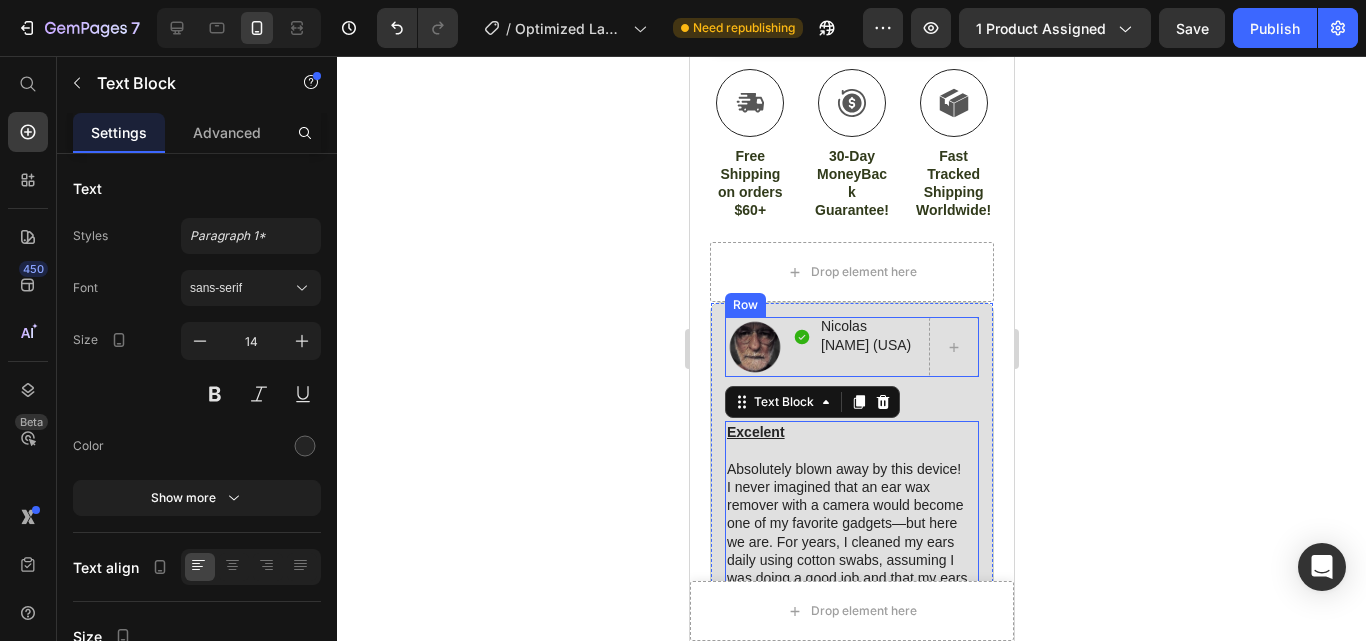 click on "Icon [FIRST] [LAST] ([COUNTRY]) Text Block Row" at bounding box center (856, 347) 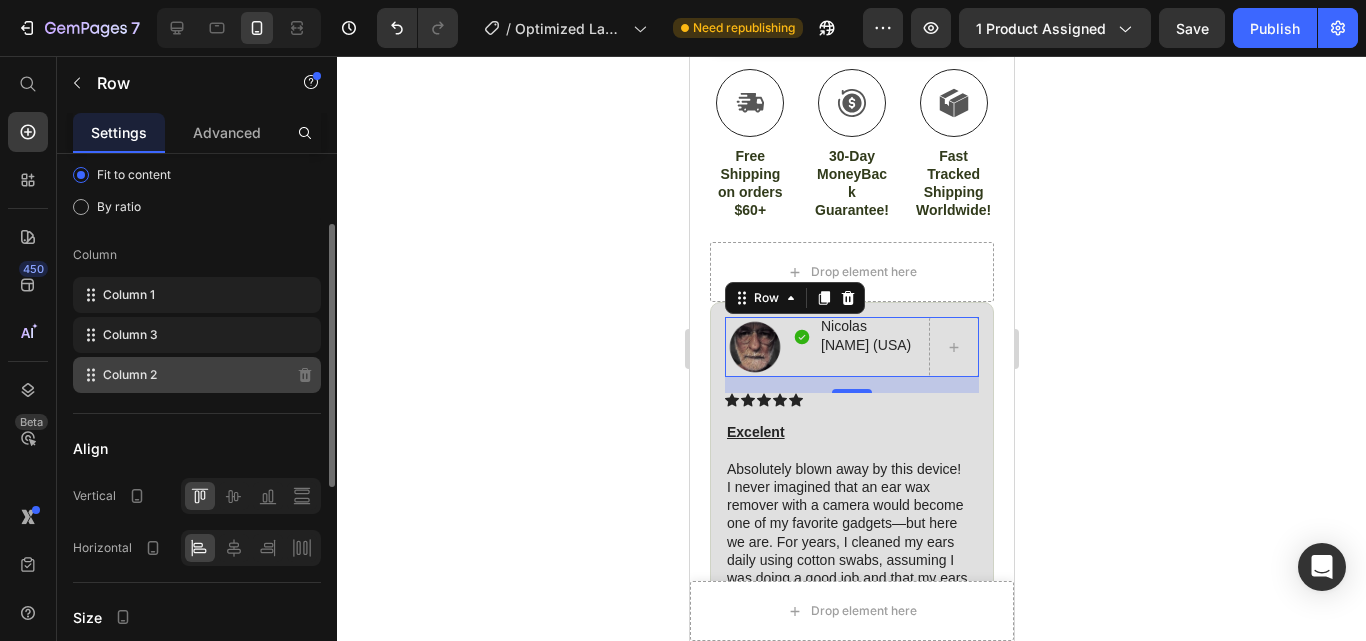 scroll, scrollTop: 144, scrollLeft: 0, axis: vertical 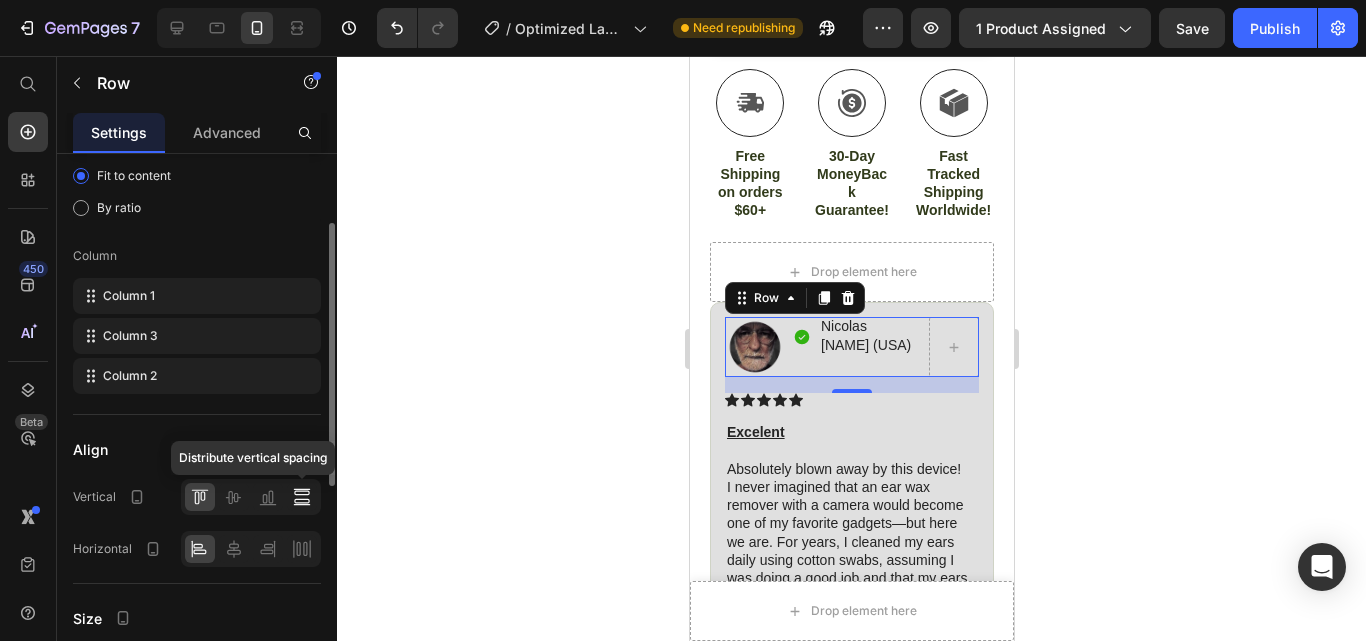 click 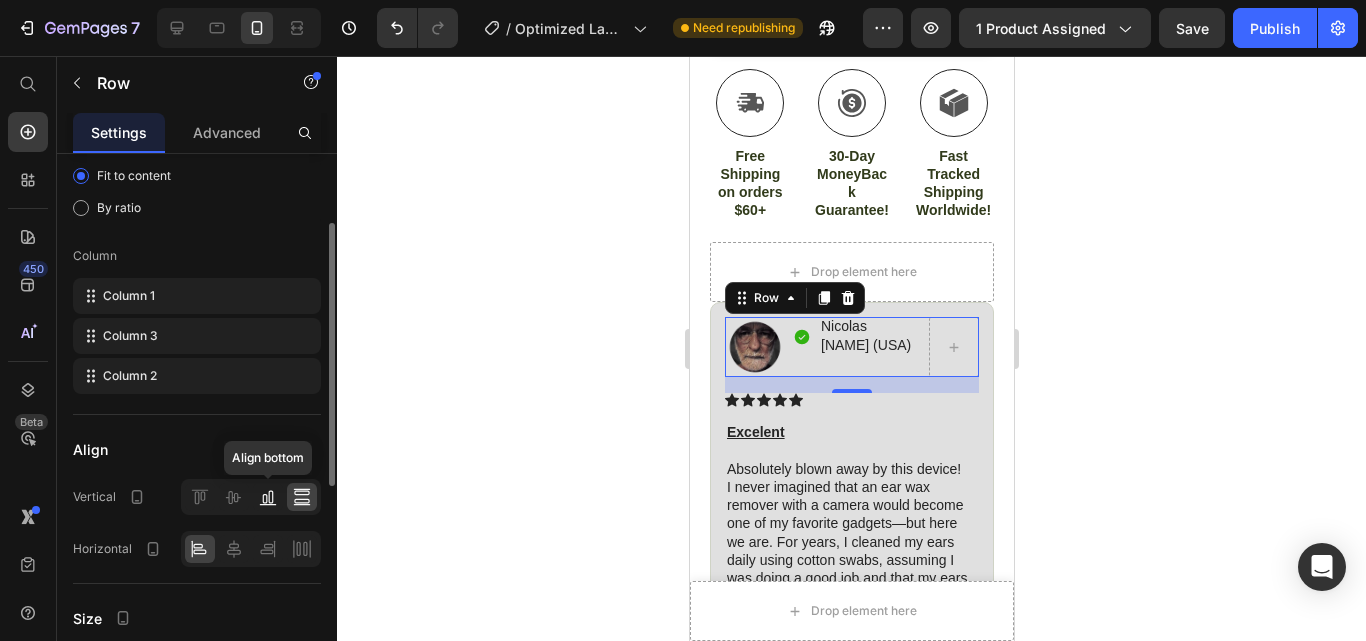 click 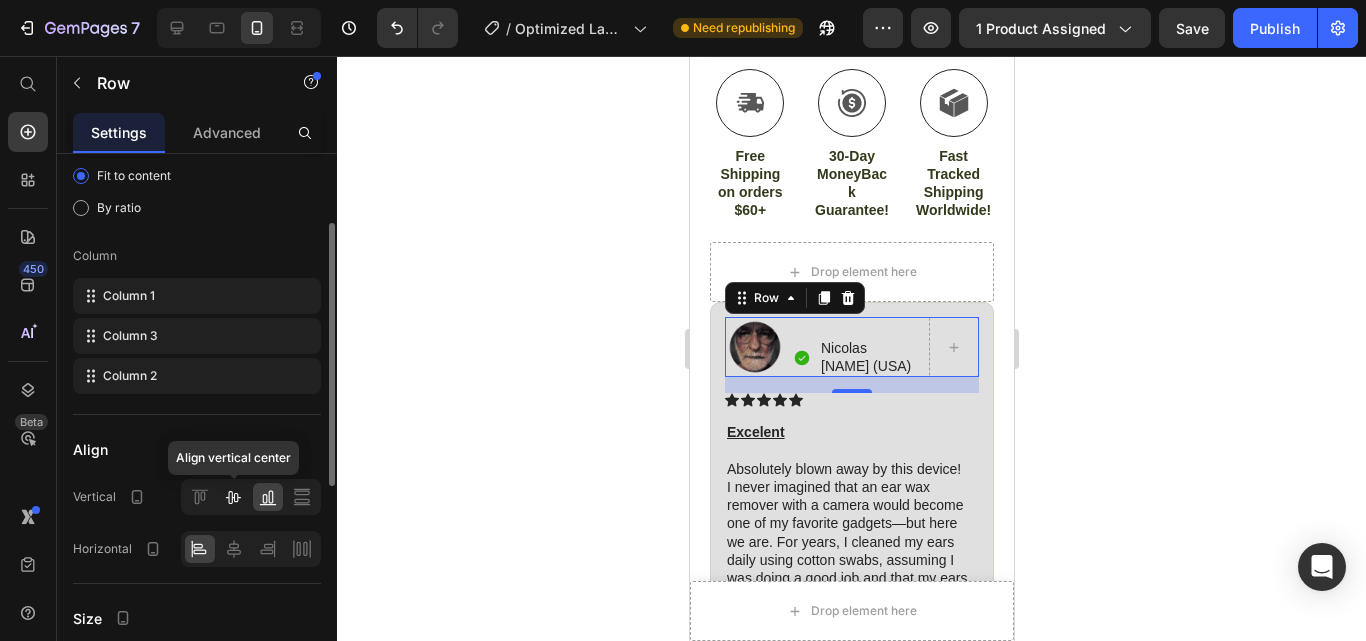 click 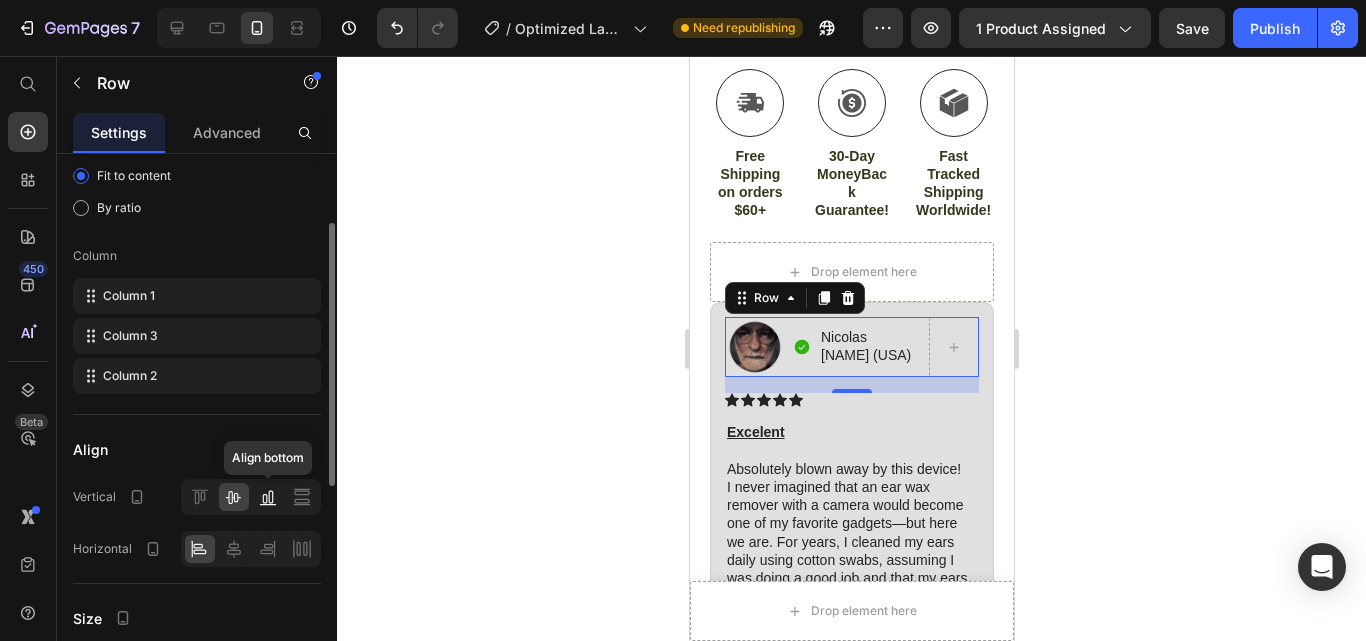click 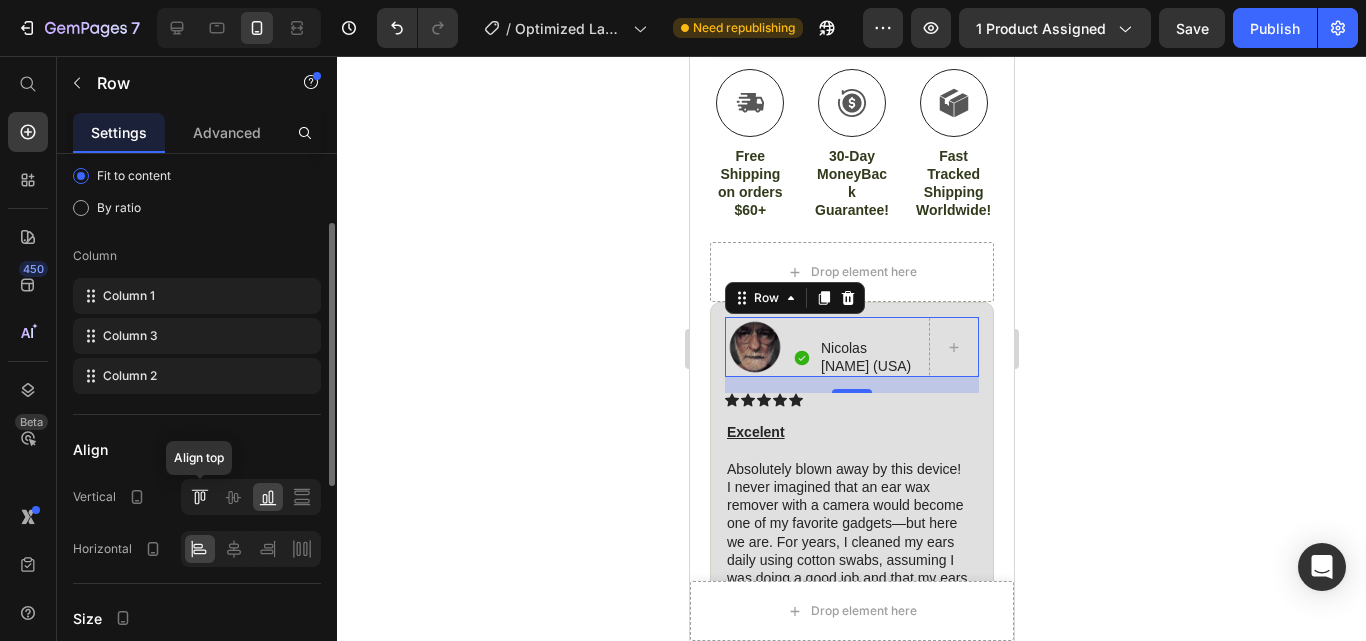 click 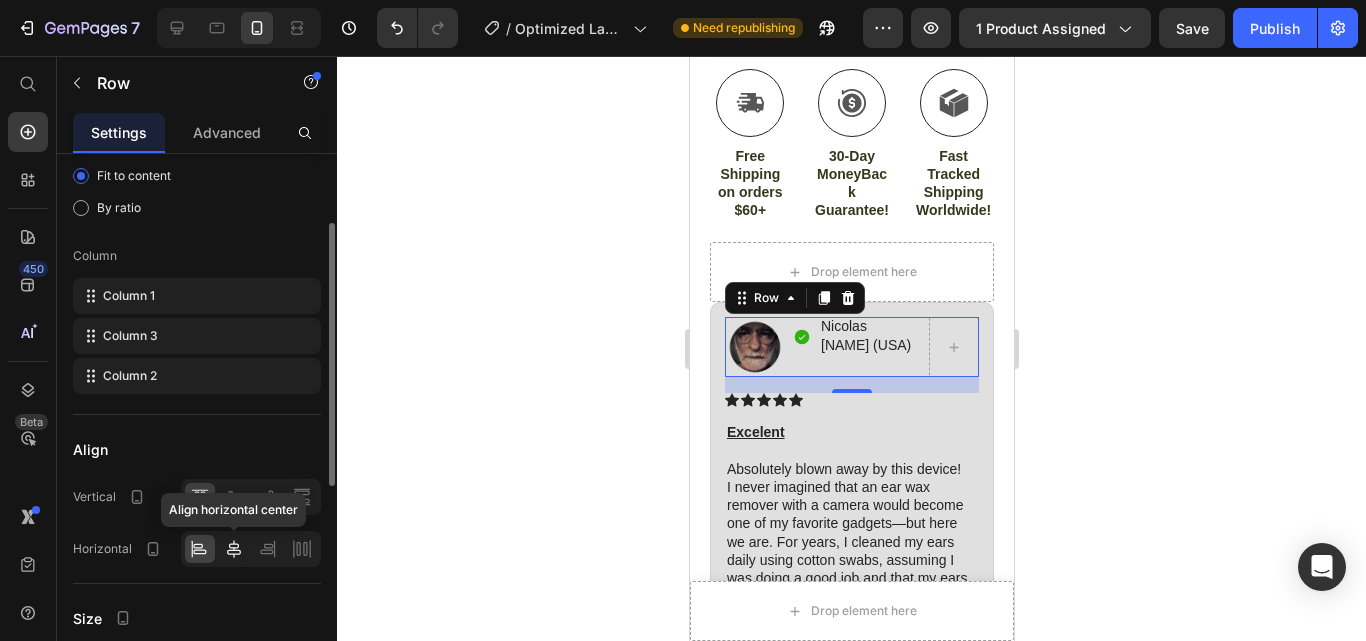 click 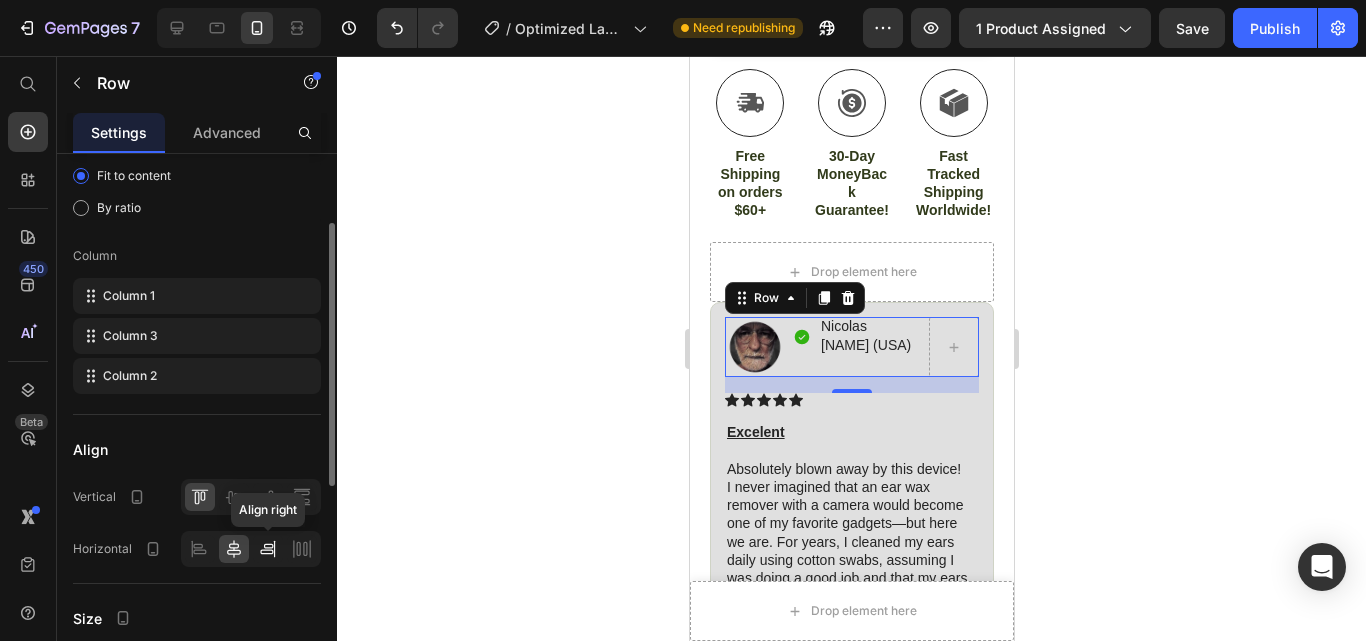 click 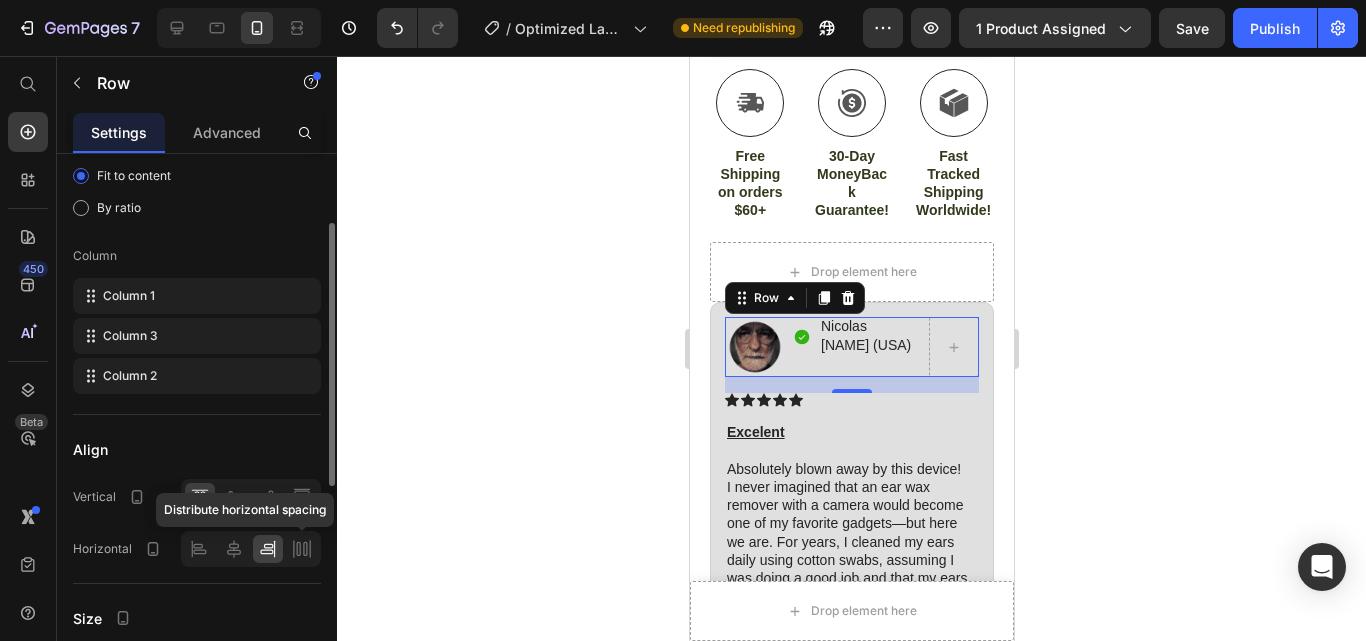 click 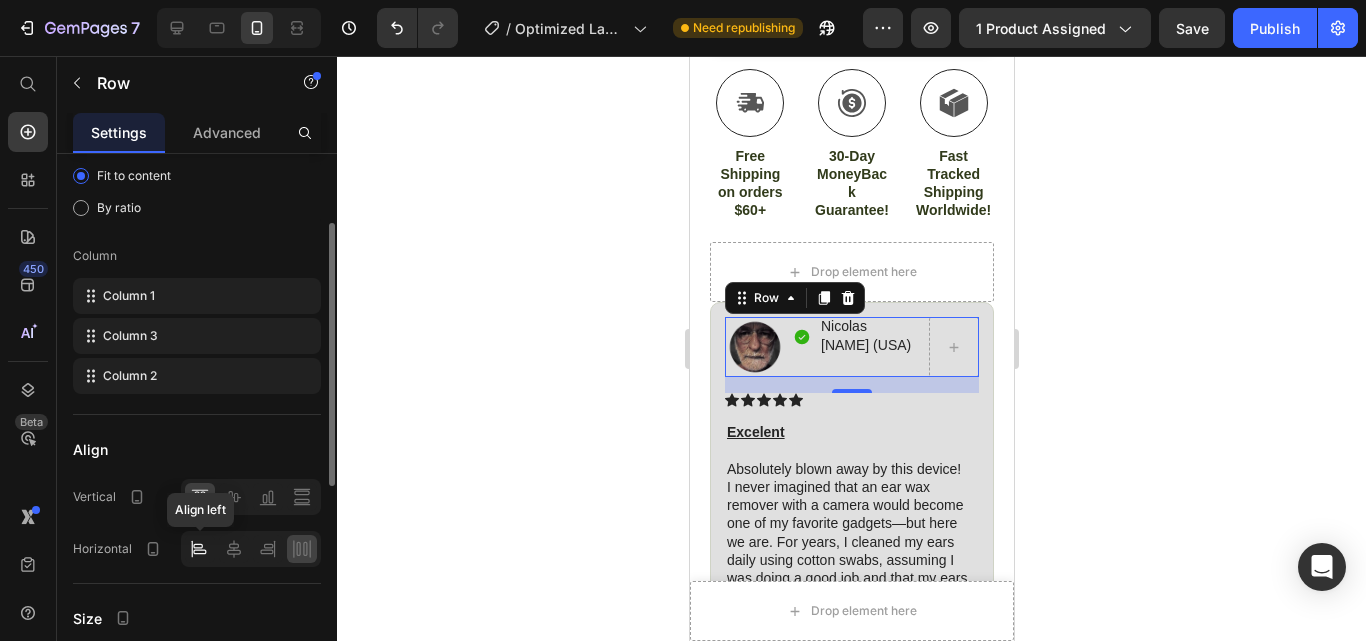 drag, startPoint x: 197, startPoint y: 551, endPoint x: 143, endPoint y: 353, distance: 205.23158 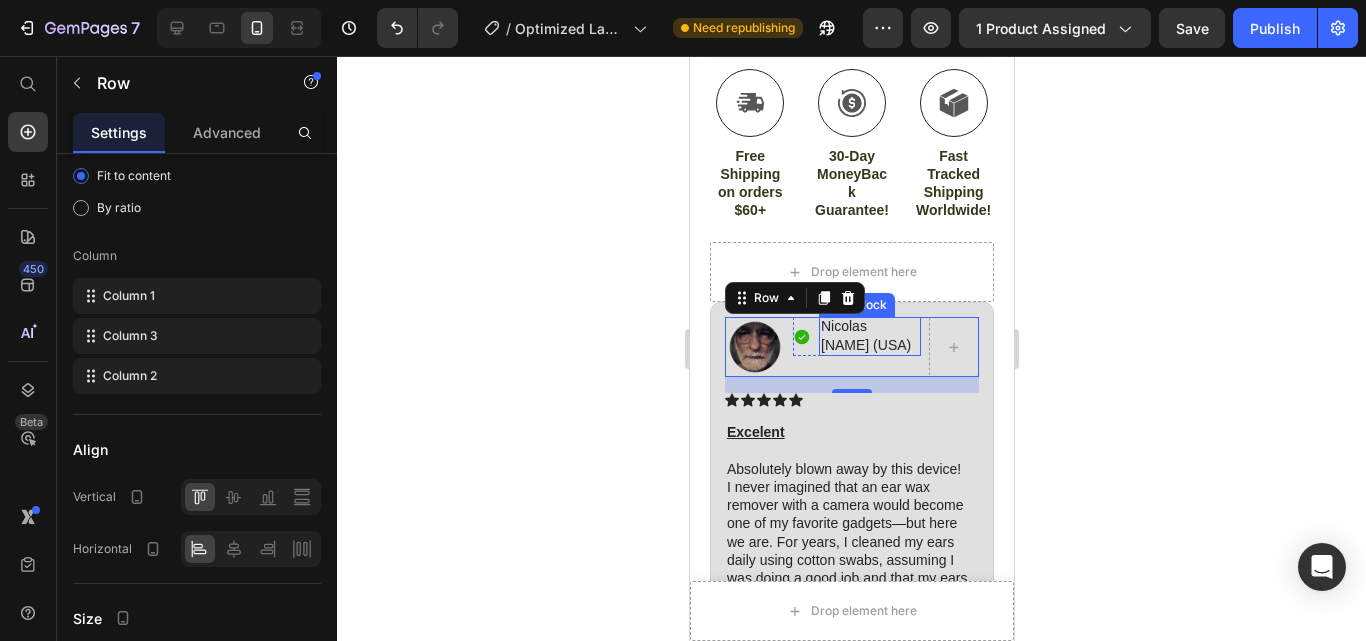 click on "Nicolas [NAME] (USA)" at bounding box center [869, 336] 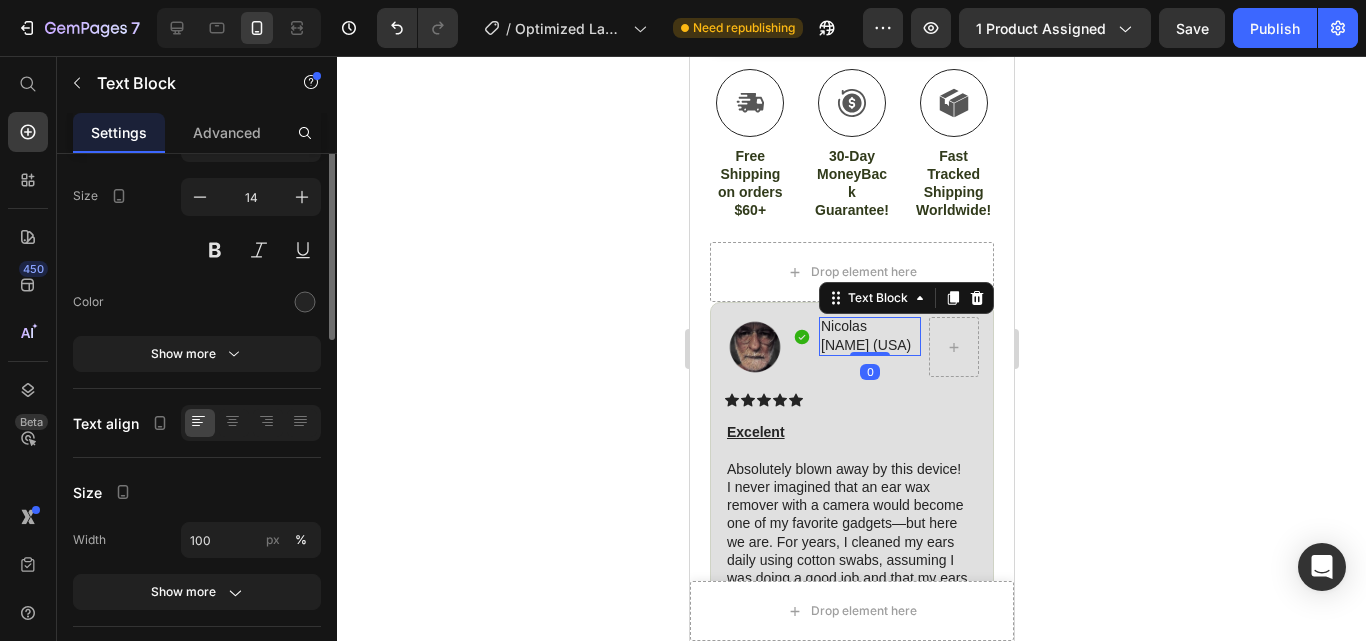 scroll, scrollTop: 0, scrollLeft: 0, axis: both 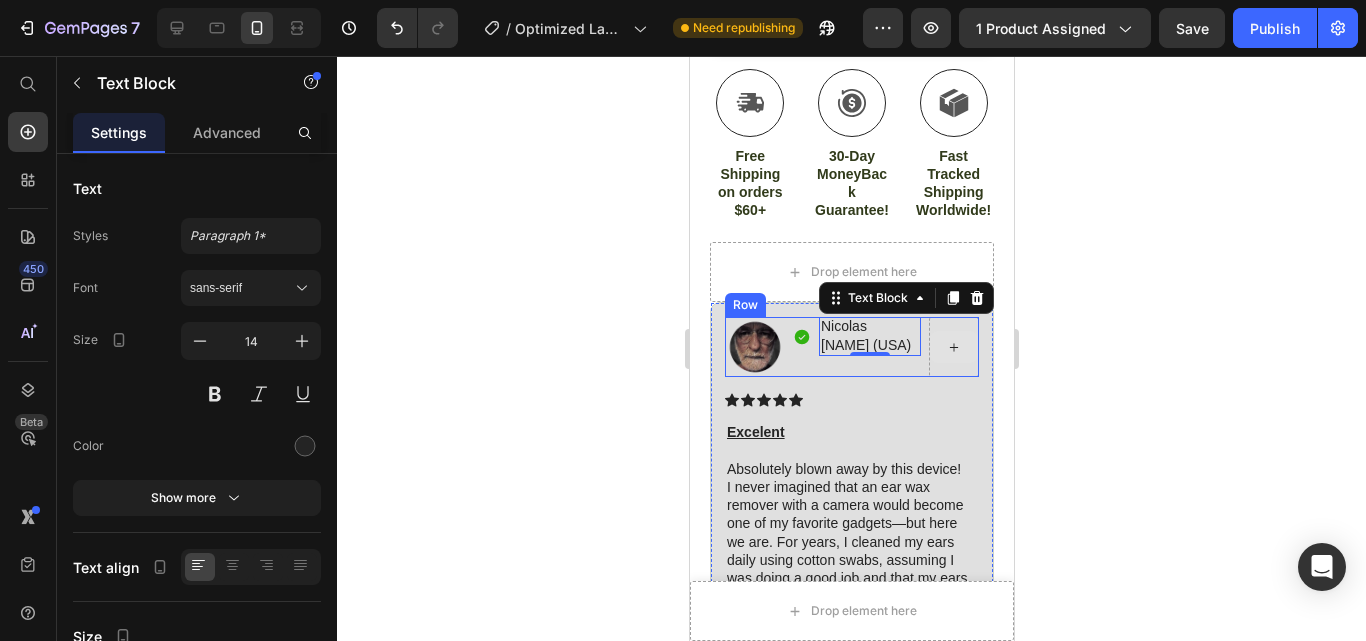 click at bounding box center (953, 347) 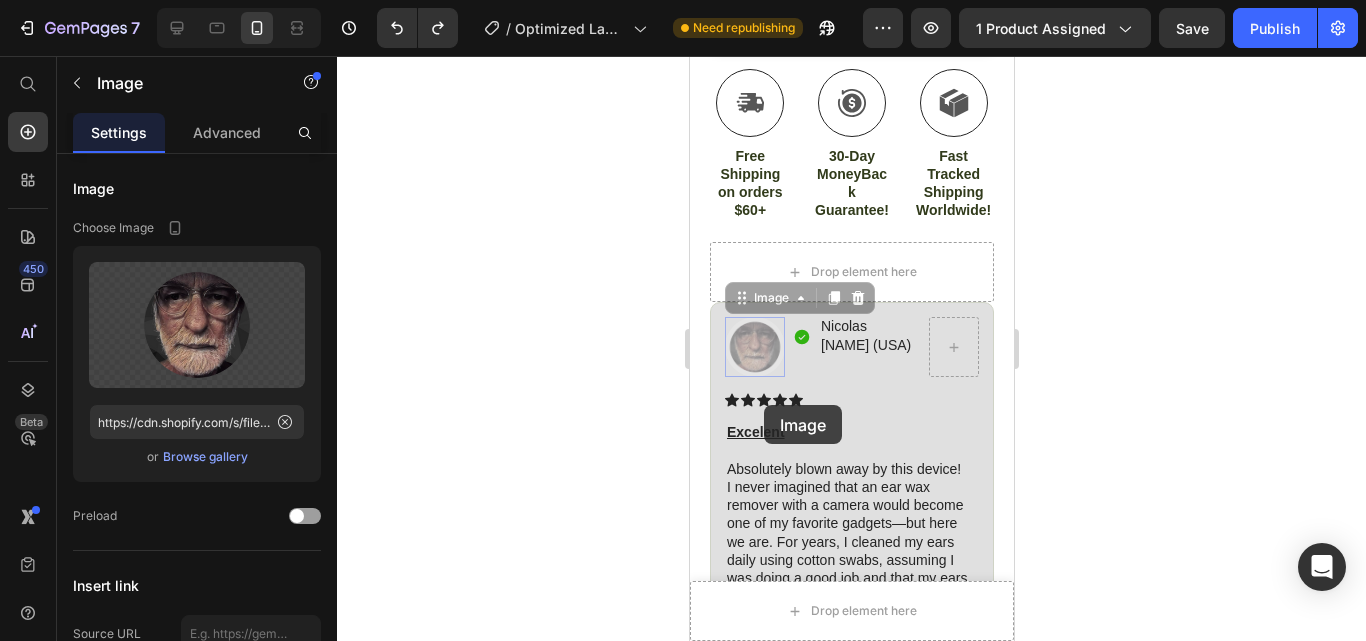 drag, startPoint x: 761, startPoint y: 357, endPoint x: 762, endPoint y: 395, distance: 38.013157 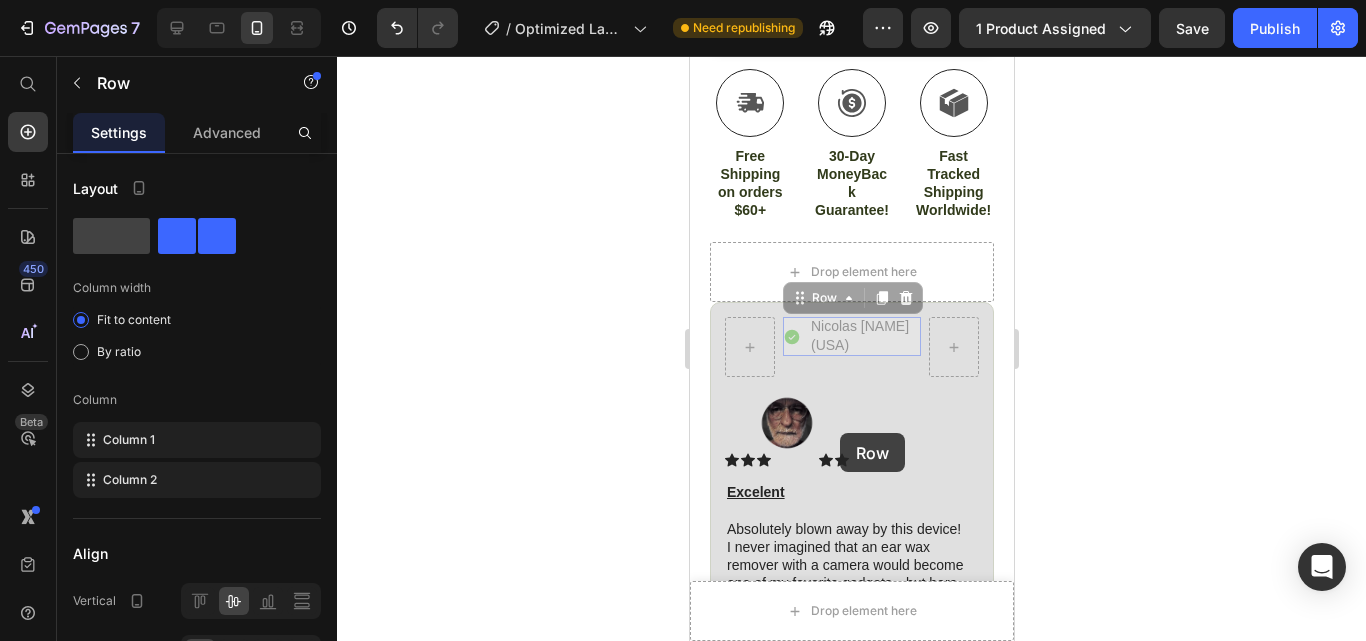 drag, startPoint x: 802, startPoint y: 346, endPoint x: 831, endPoint y: 455, distance: 112.79185 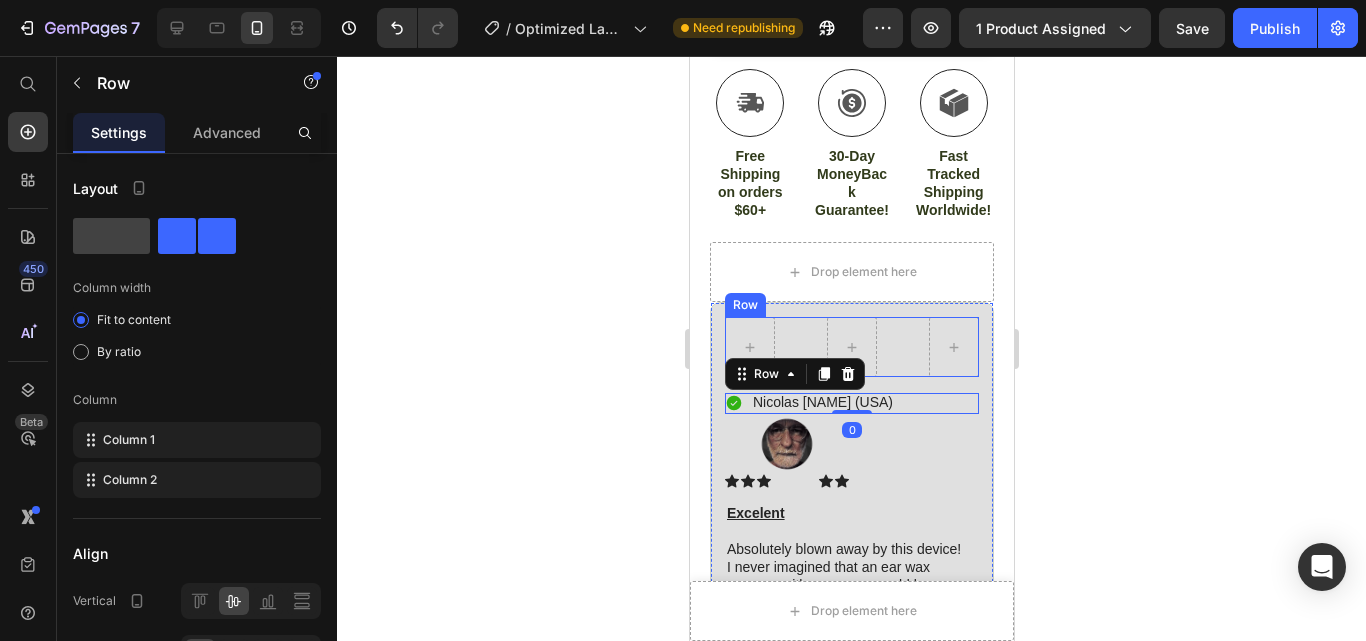 click on "Row" at bounding box center (851, 347) 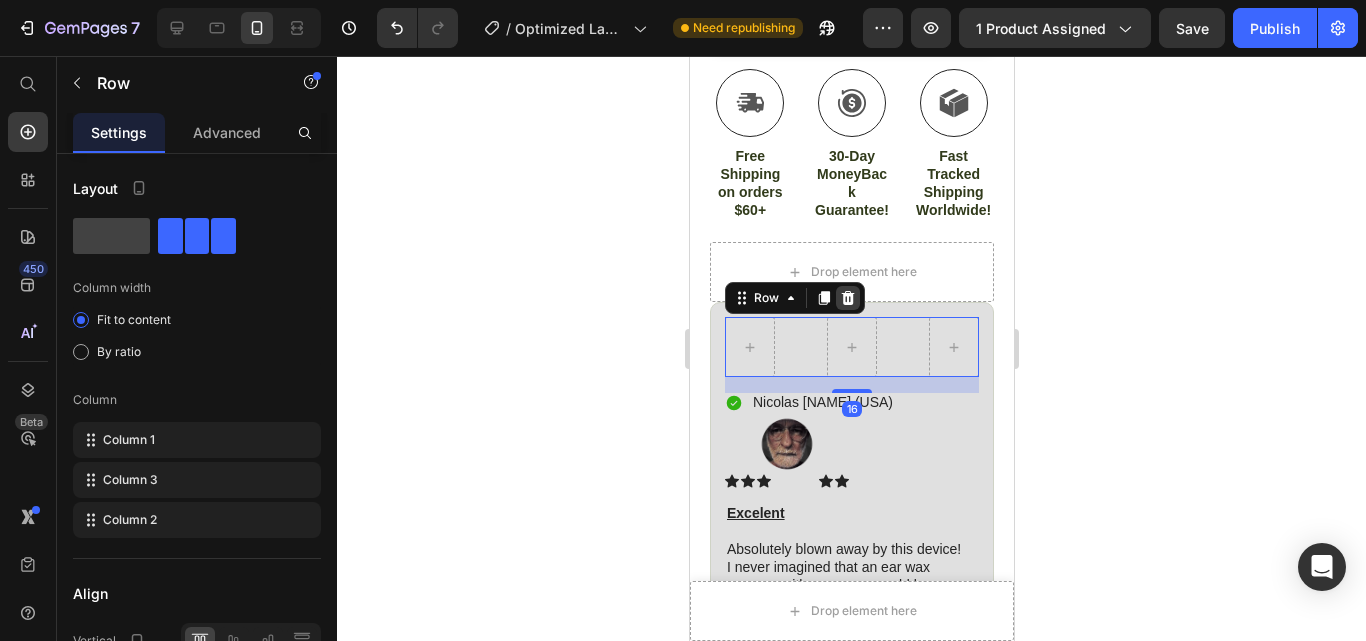 click 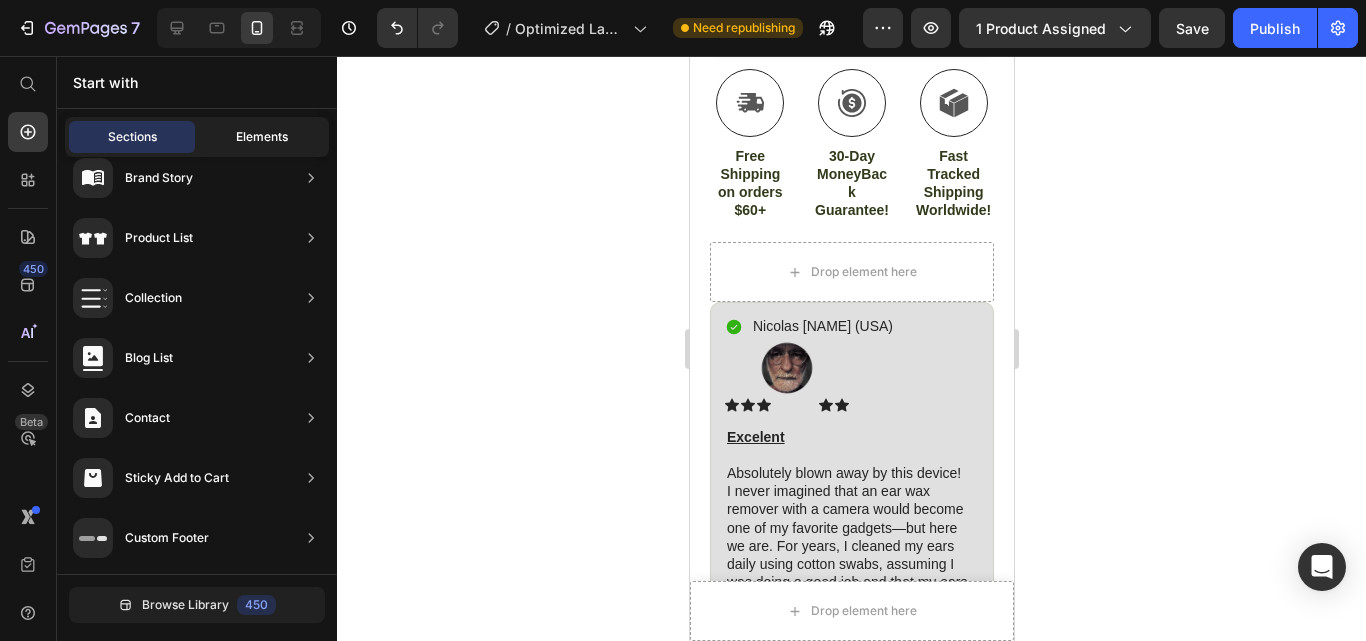 click on "Elements" at bounding box center (262, 137) 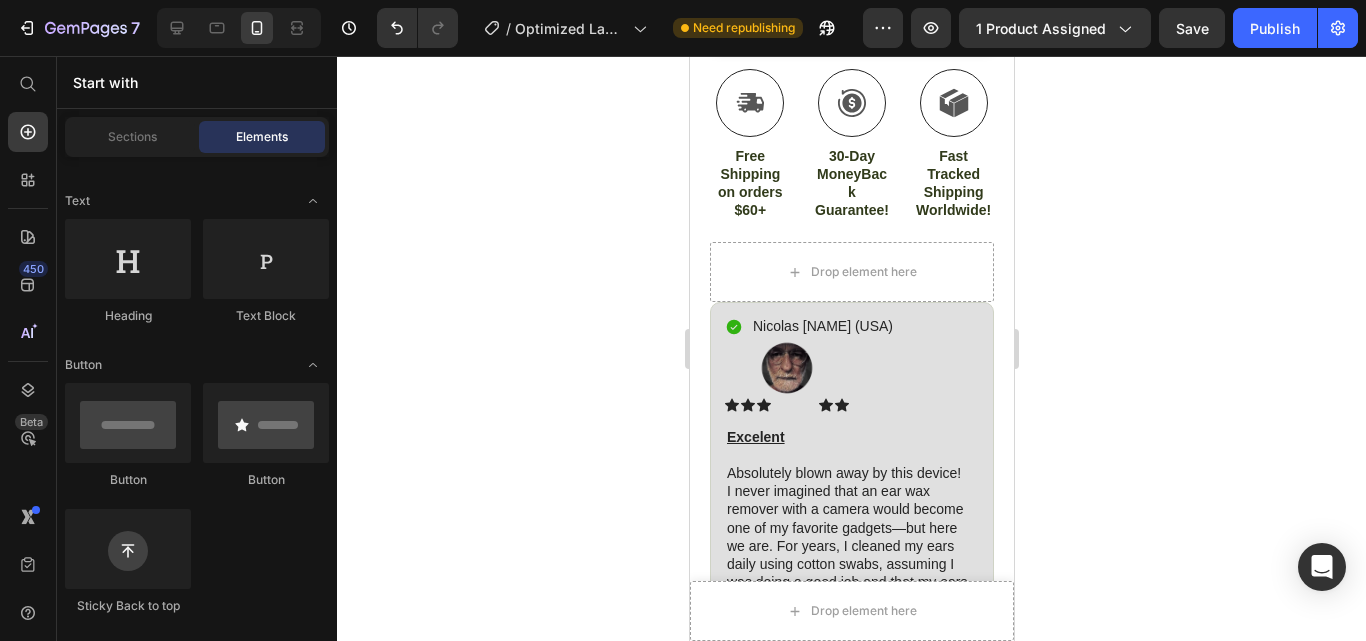 scroll, scrollTop: 0, scrollLeft: 0, axis: both 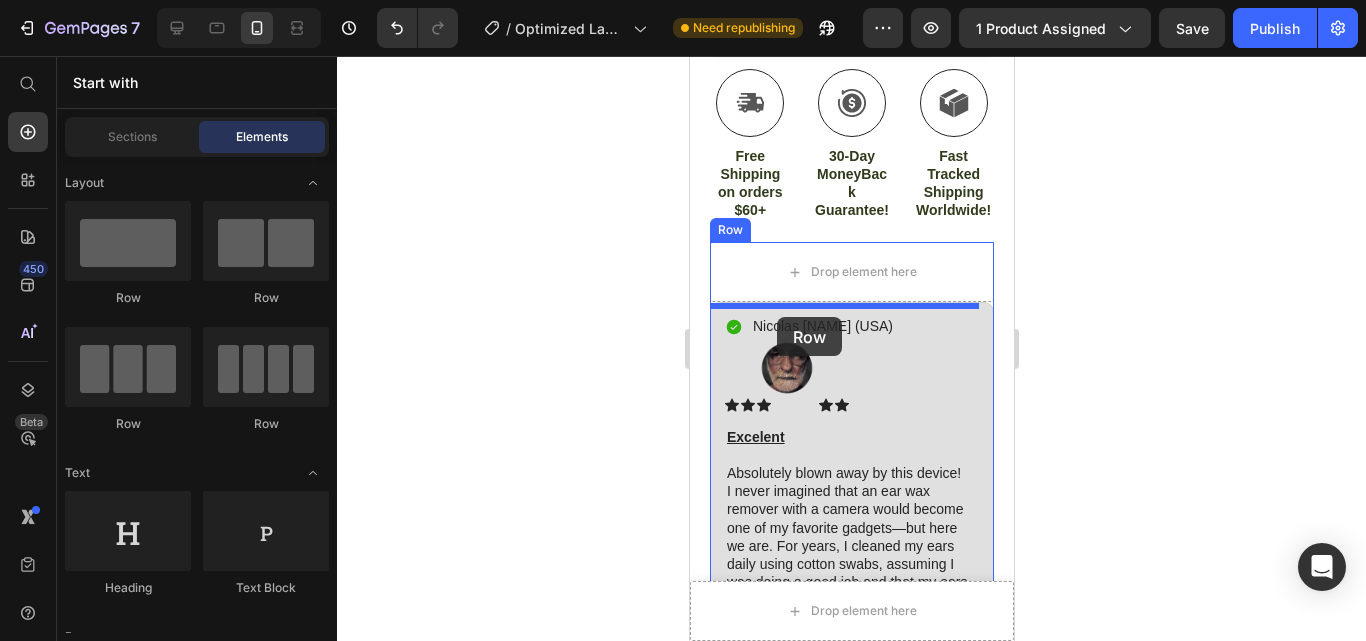 drag, startPoint x: 976, startPoint y: 325, endPoint x: 776, endPoint y: 317, distance: 200.15994 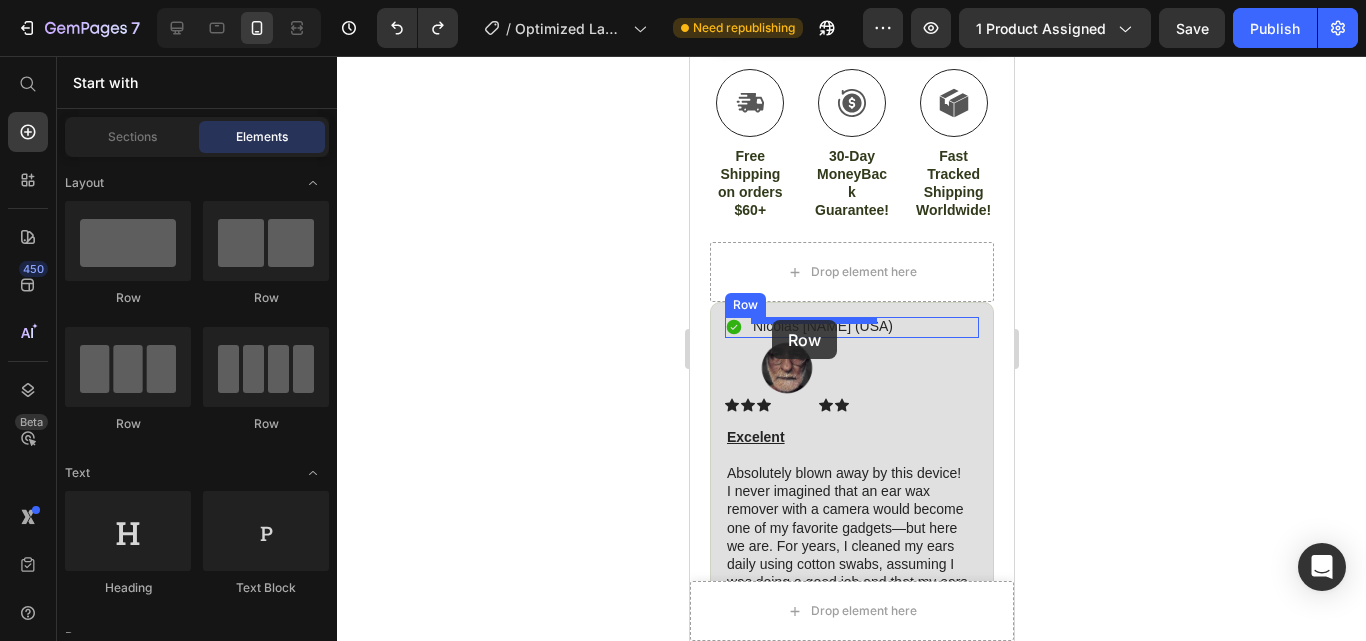 drag, startPoint x: 934, startPoint y: 322, endPoint x: 771, endPoint y: 320, distance: 163.01227 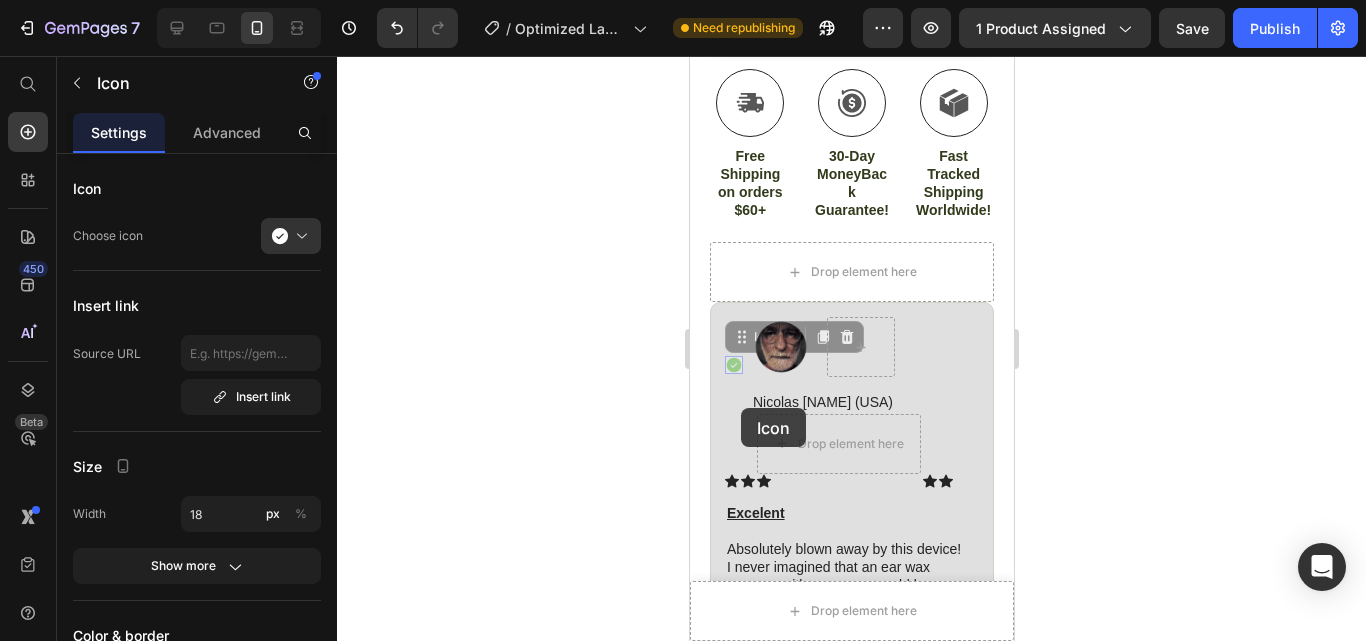 drag, startPoint x: 731, startPoint y: 365, endPoint x: 740, endPoint y: 408, distance: 43.931767 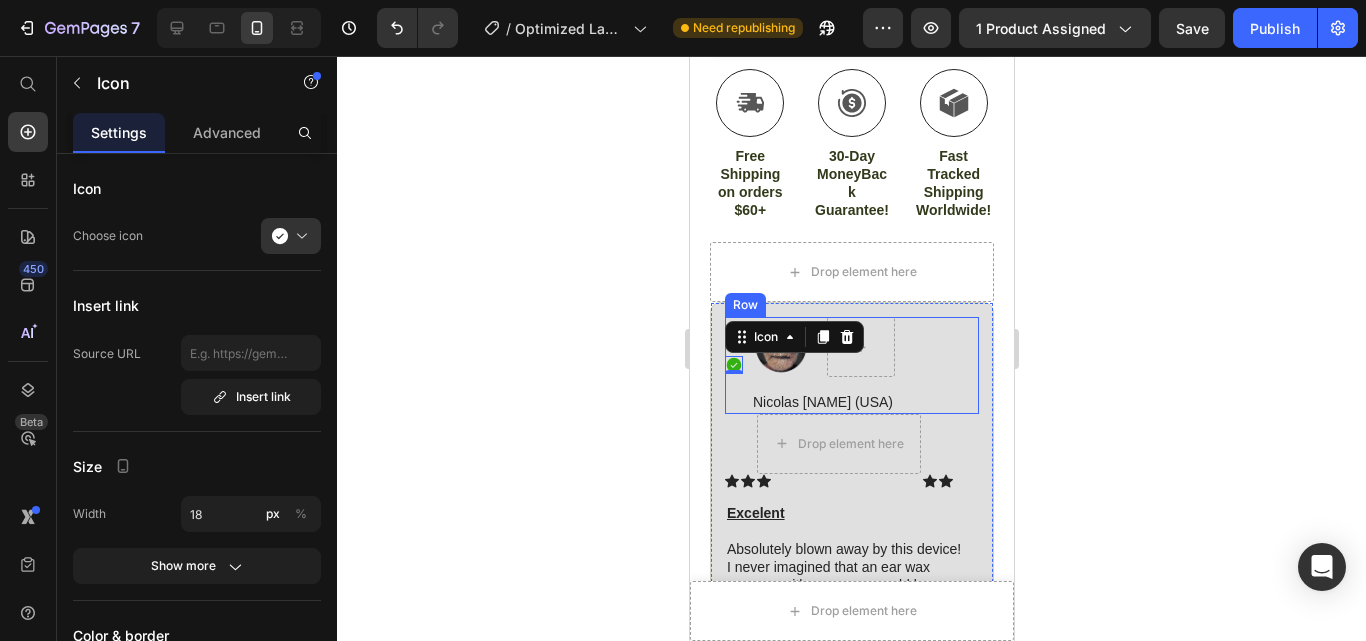 click on "Icon   0" at bounding box center [733, 365] 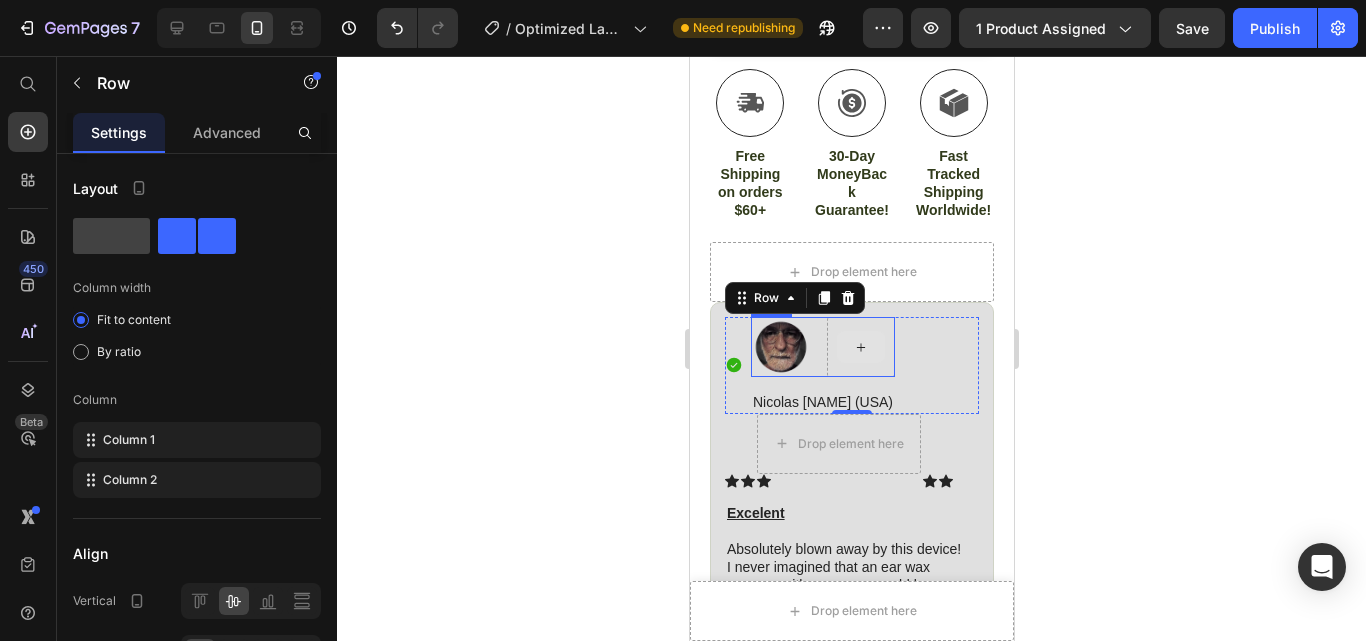 drag, startPoint x: 733, startPoint y: 382, endPoint x: 853, endPoint y: 351, distance: 123.9395 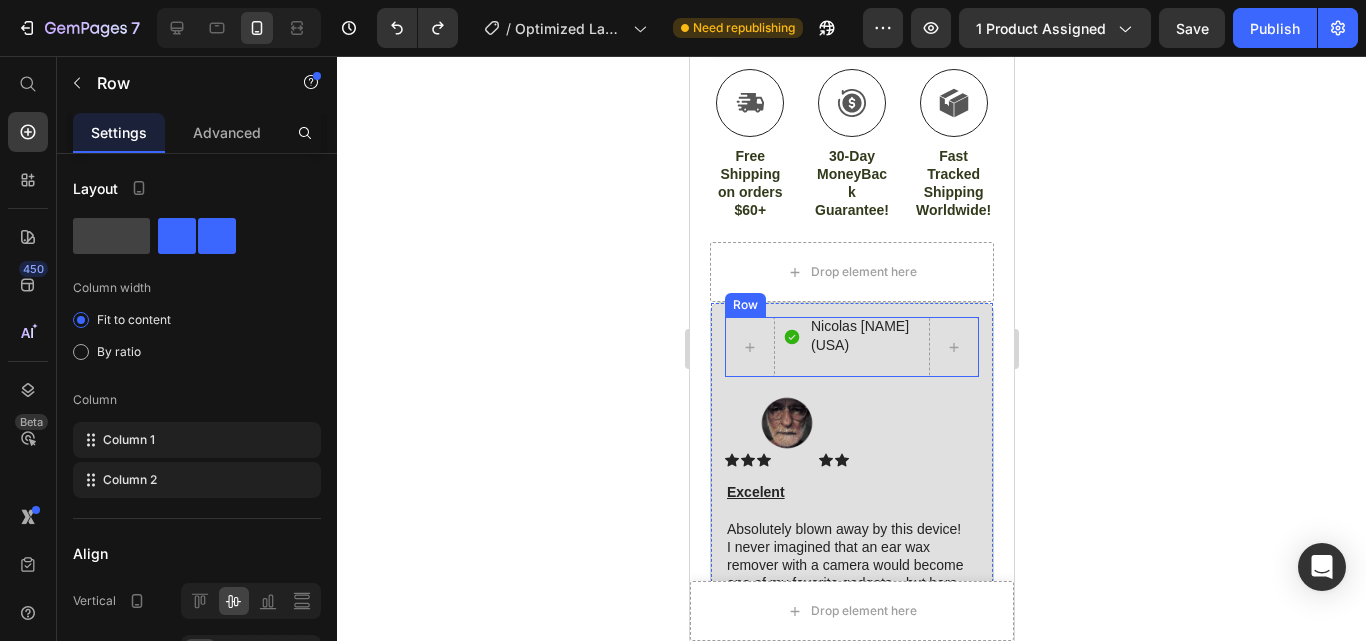 click on "Icon [FIRST] [LAST] ([COUNTRY]) Text Block Row" at bounding box center [851, 347] 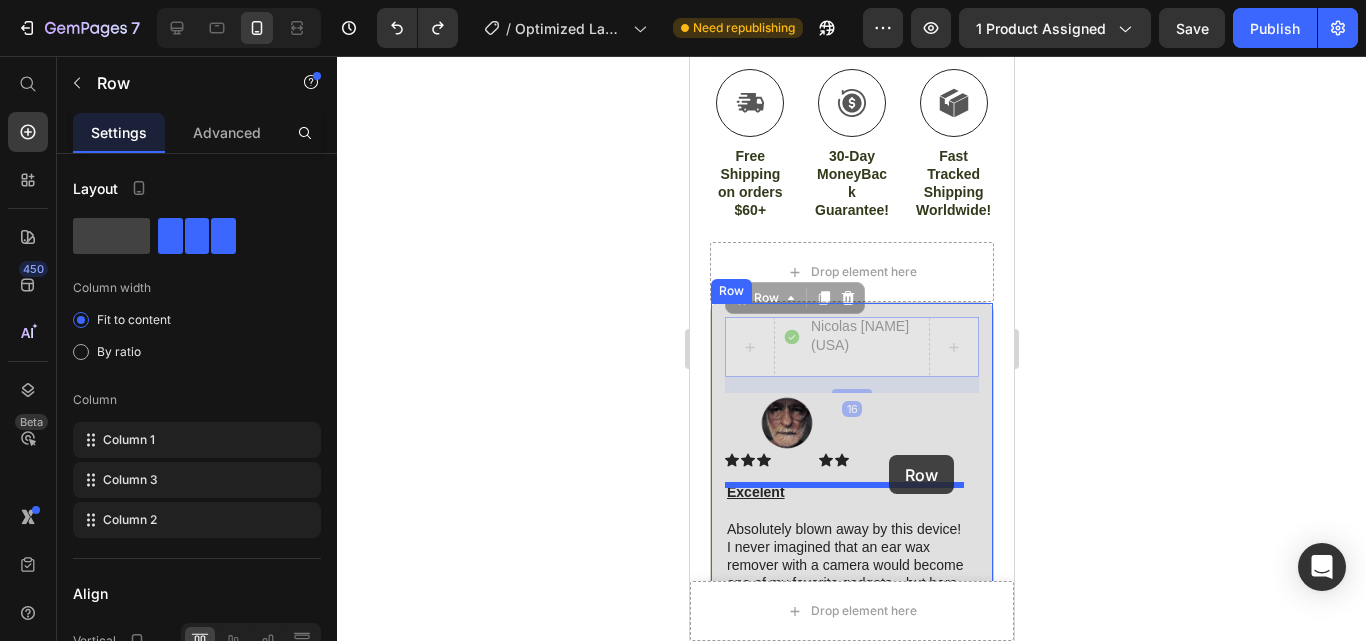 drag, startPoint x: 793, startPoint y: 361, endPoint x: 888, endPoint y: 455, distance: 133.64505 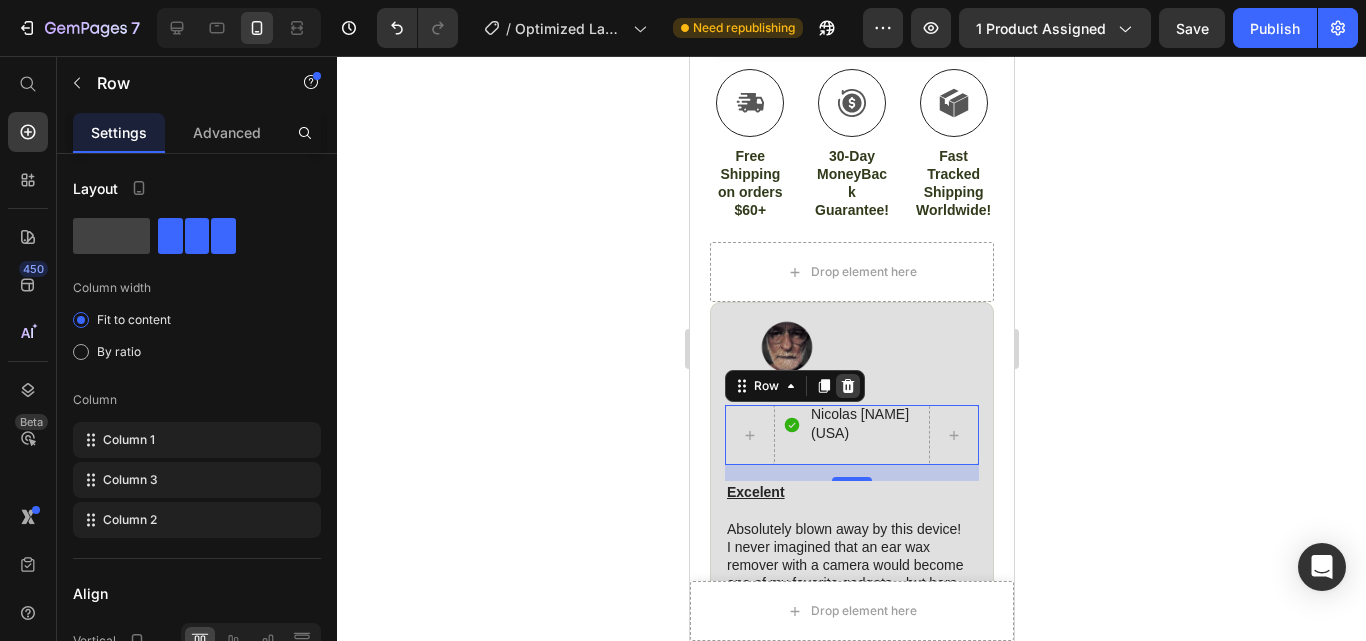 click 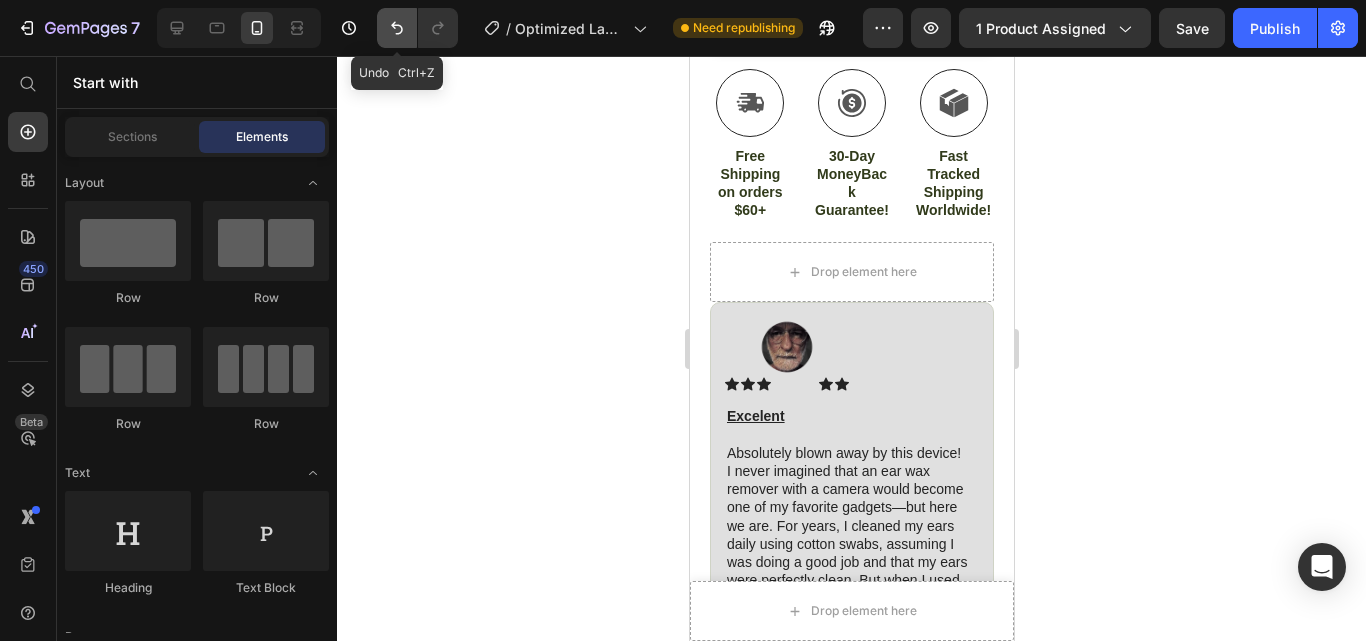 click 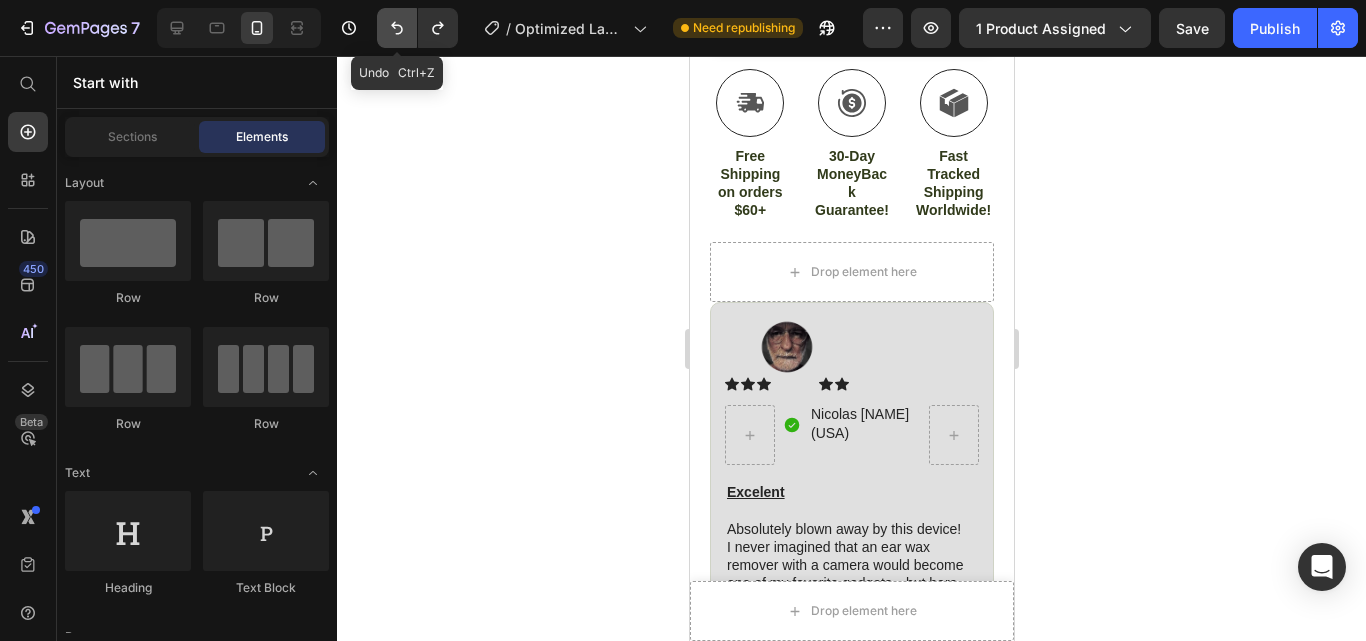 click 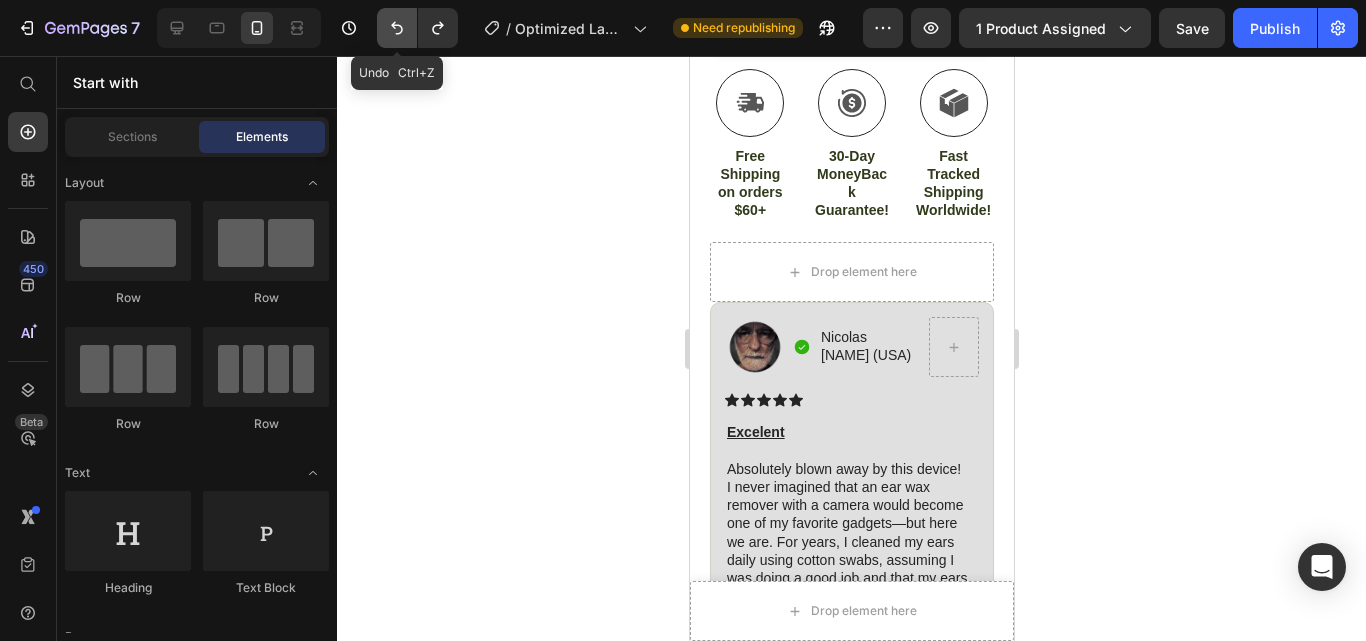 click 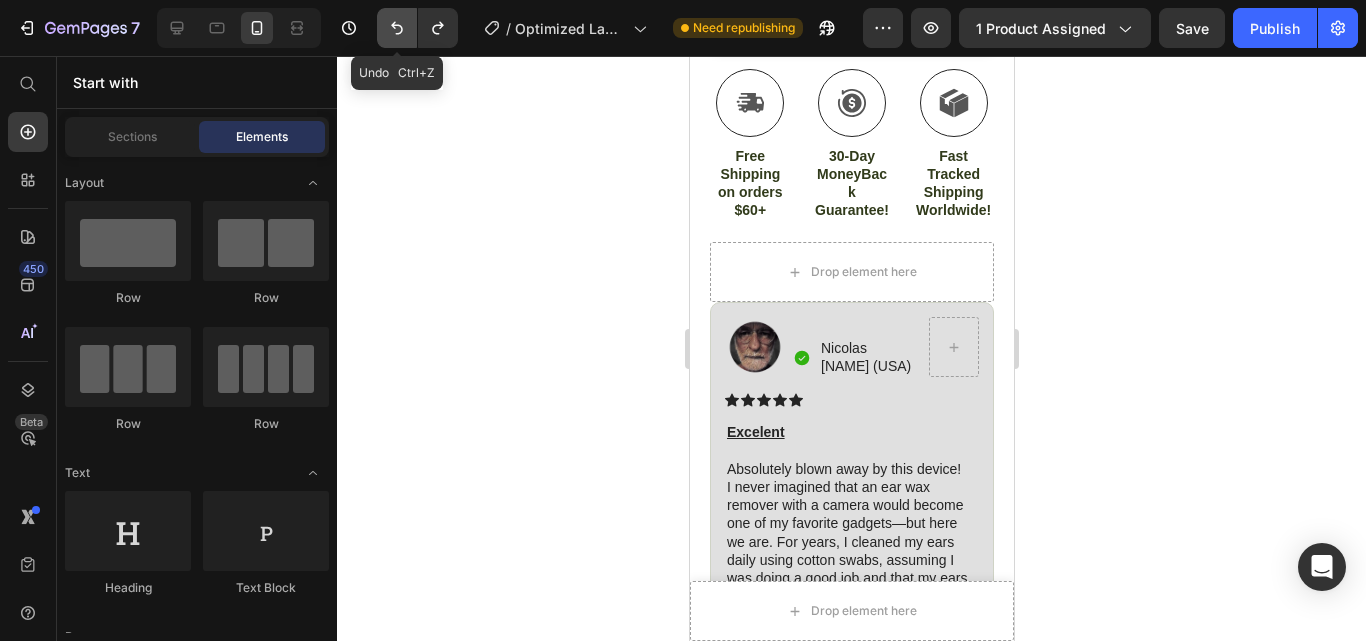 click 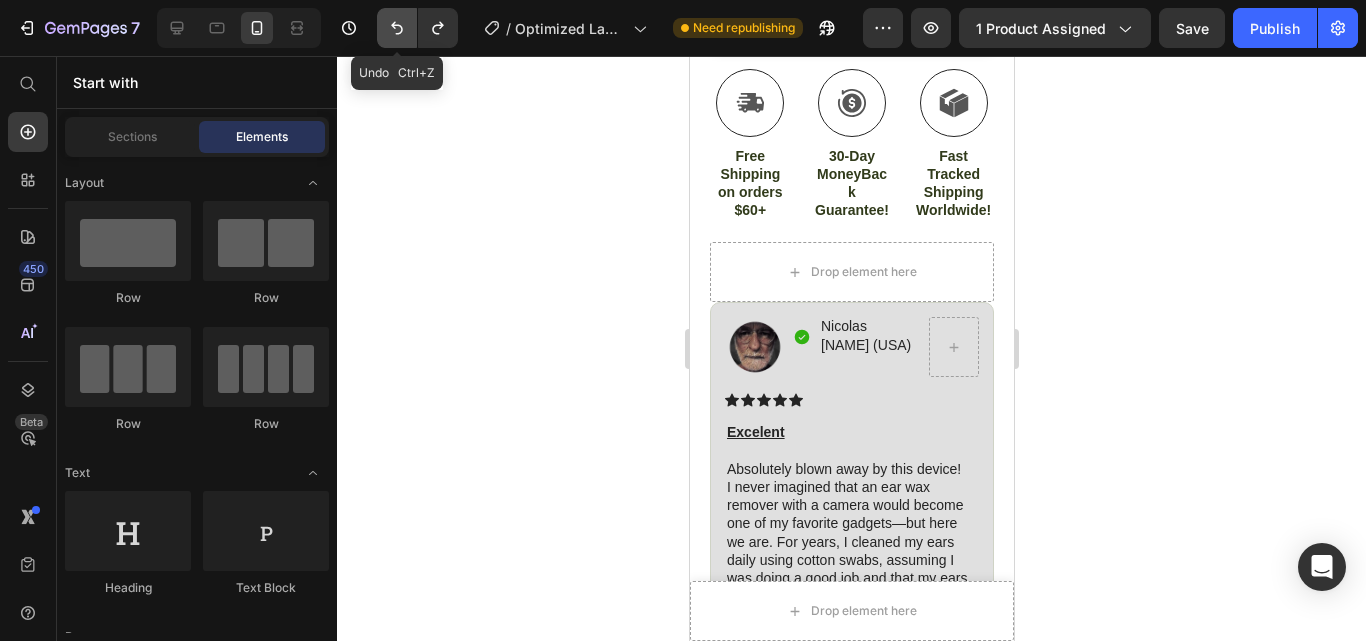 click 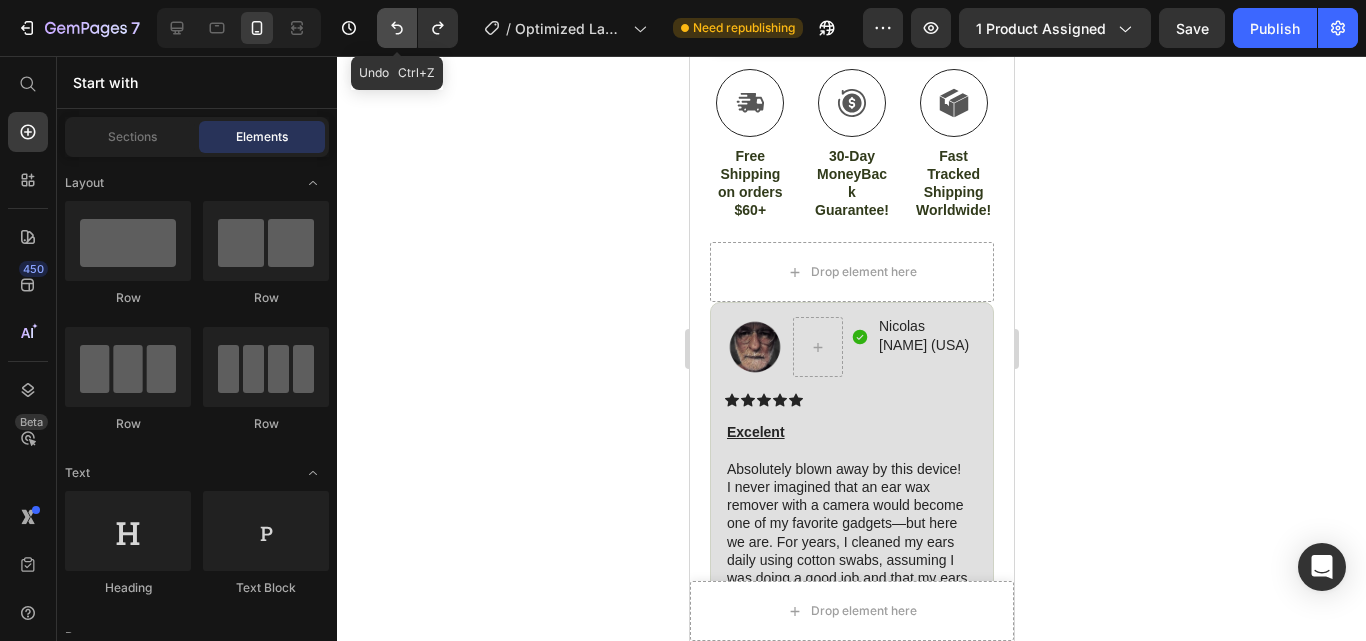 click 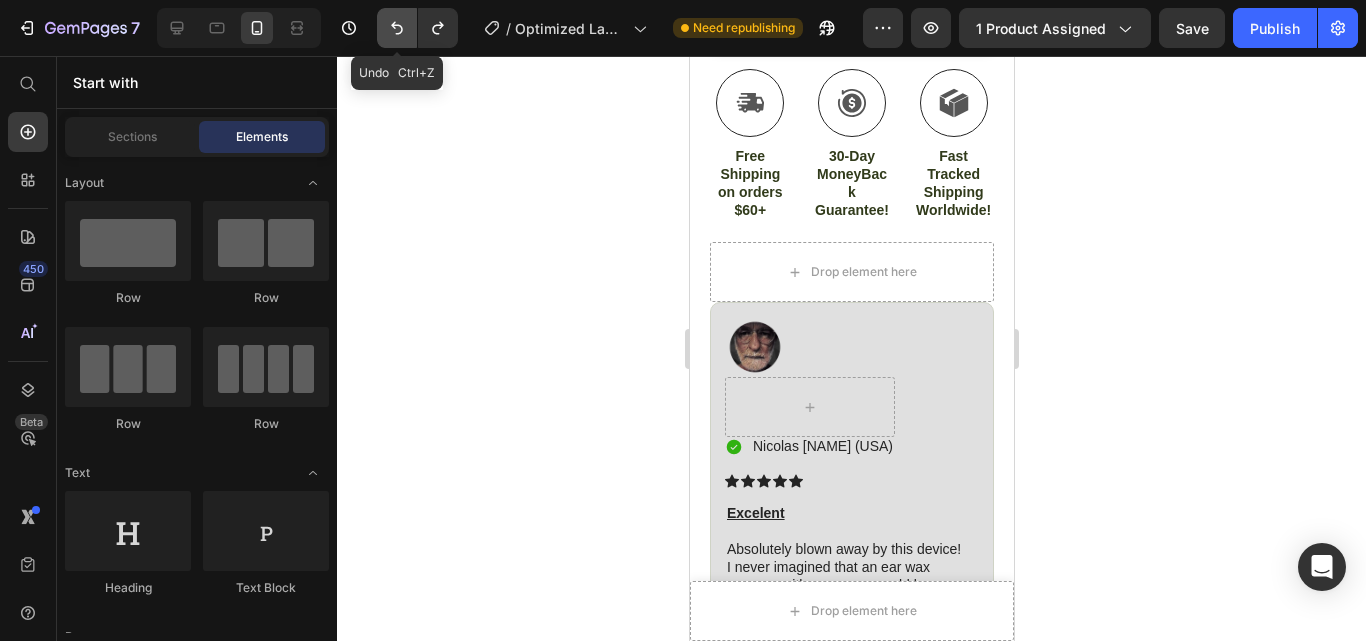 click 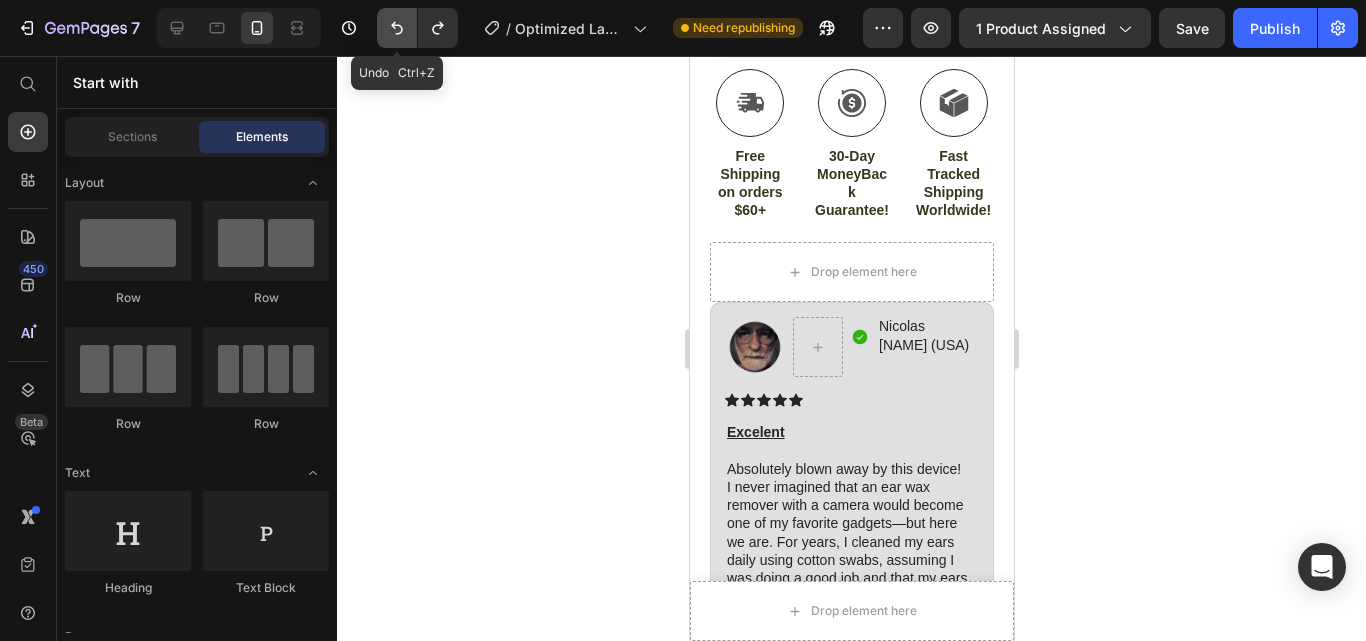 click 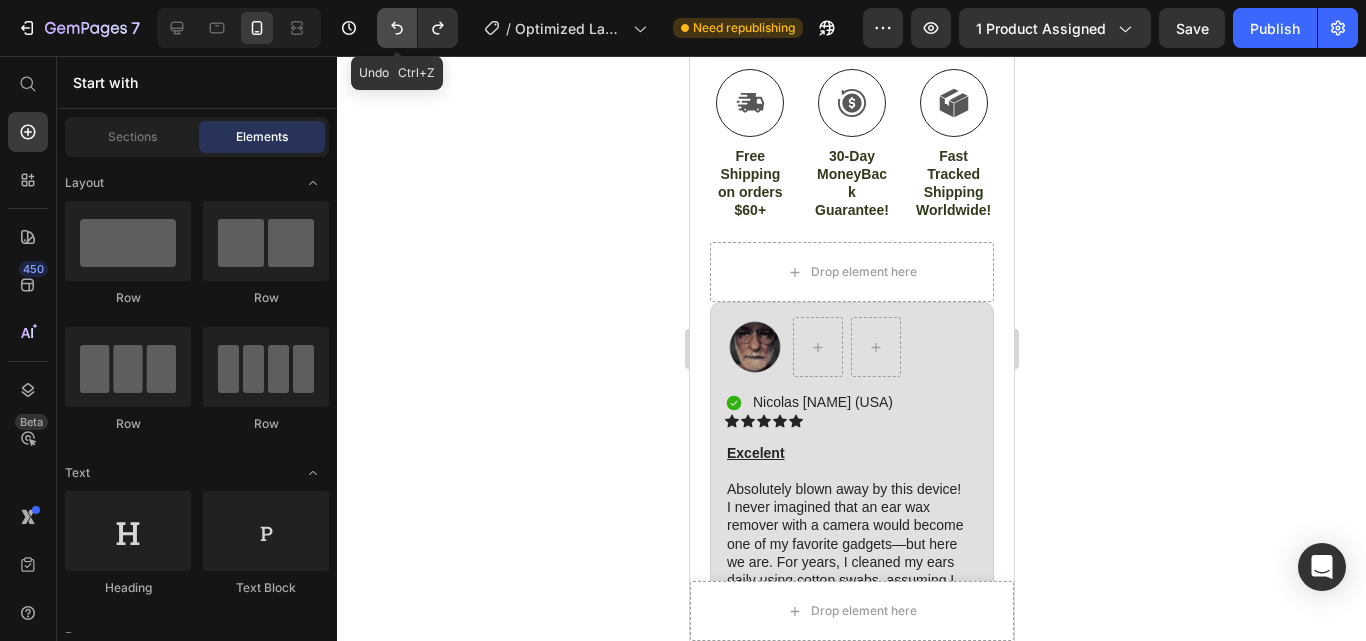 click 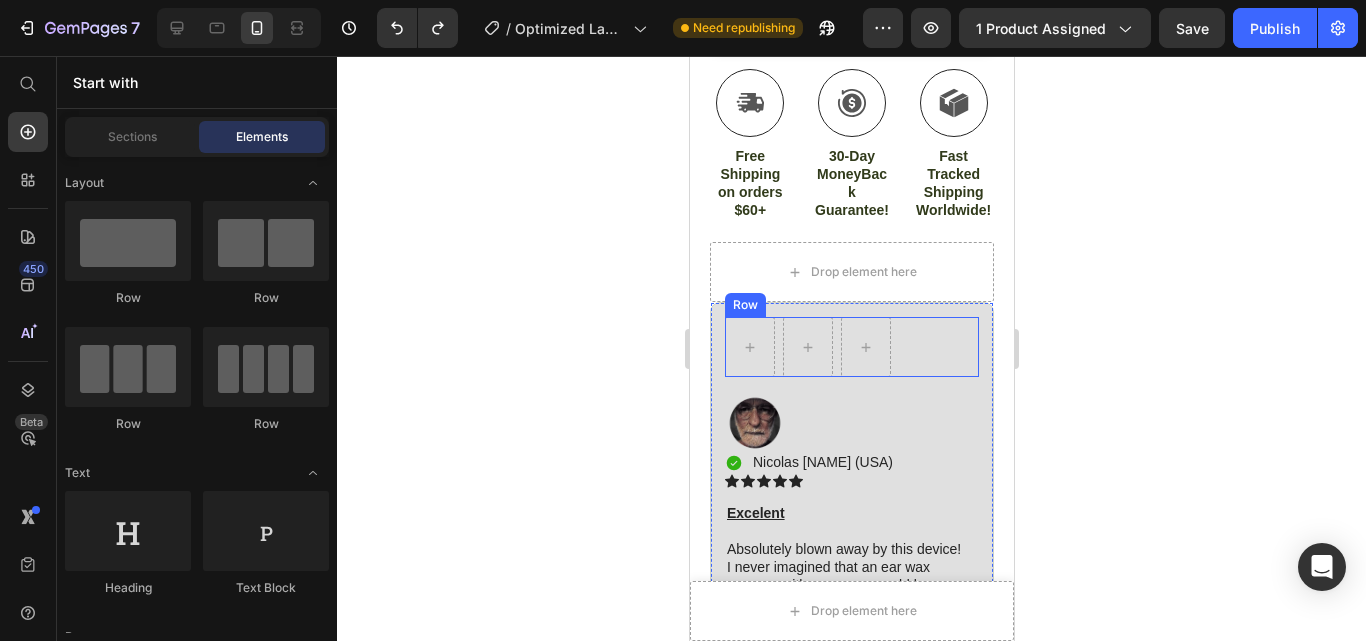 click on "Row" at bounding box center (851, 347) 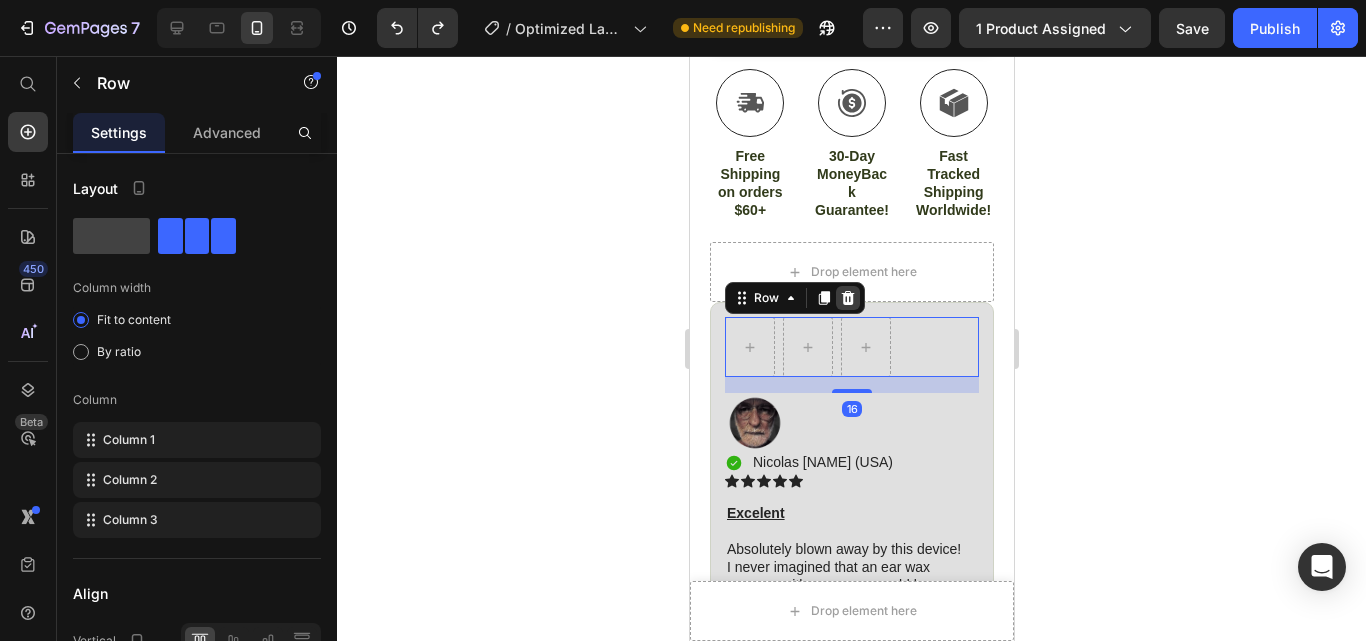 click 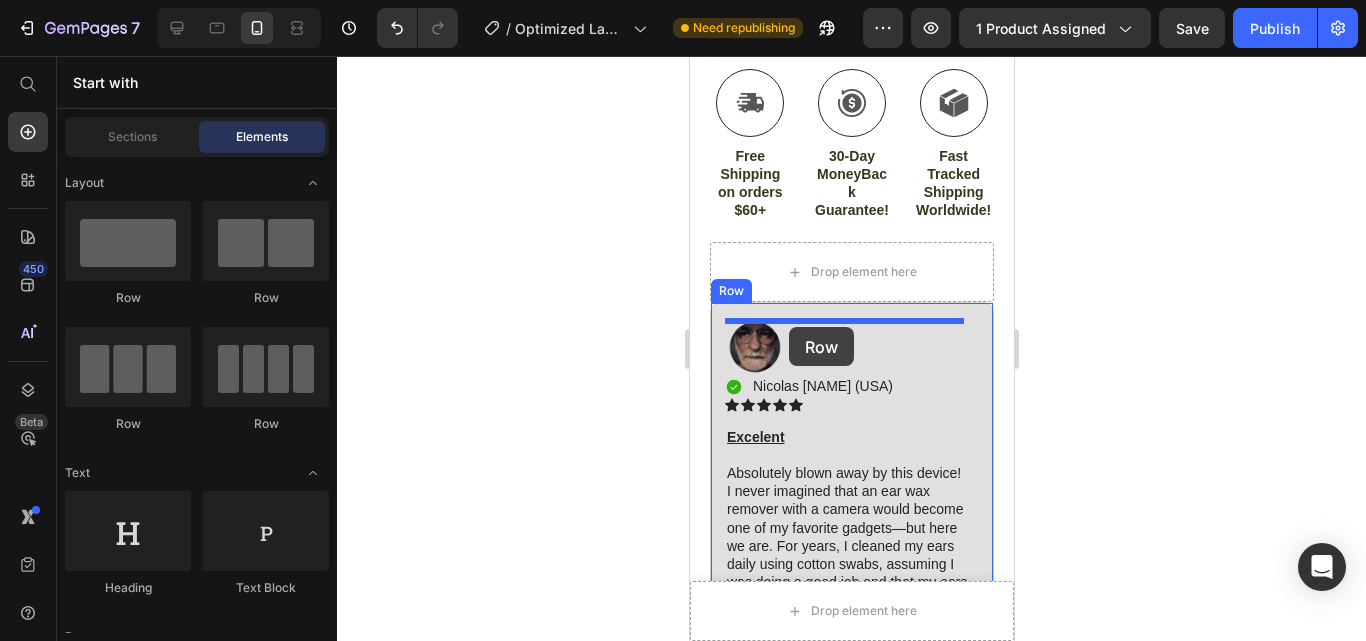 drag, startPoint x: 926, startPoint y: 323, endPoint x: 788, endPoint y: 327, distance: 138.05795 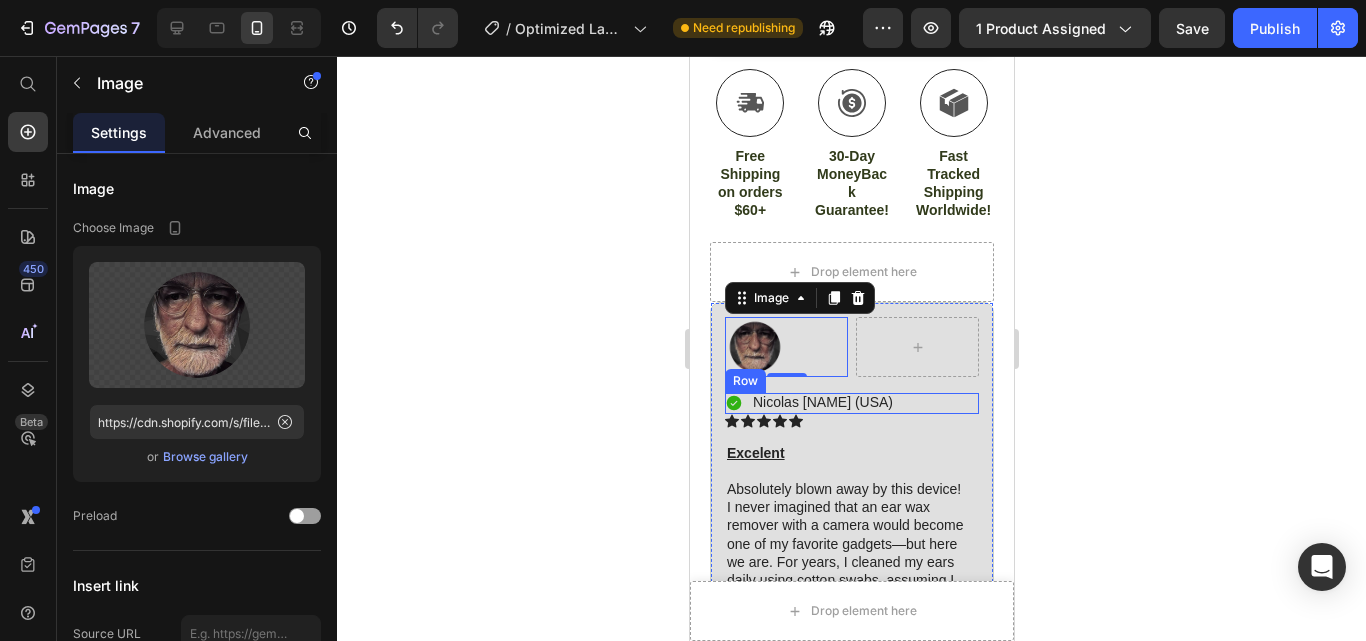 click on "Icon [FIRST] [LAST] ([COUNTRY]) Text Block Row" at bounding box center [851, 403] 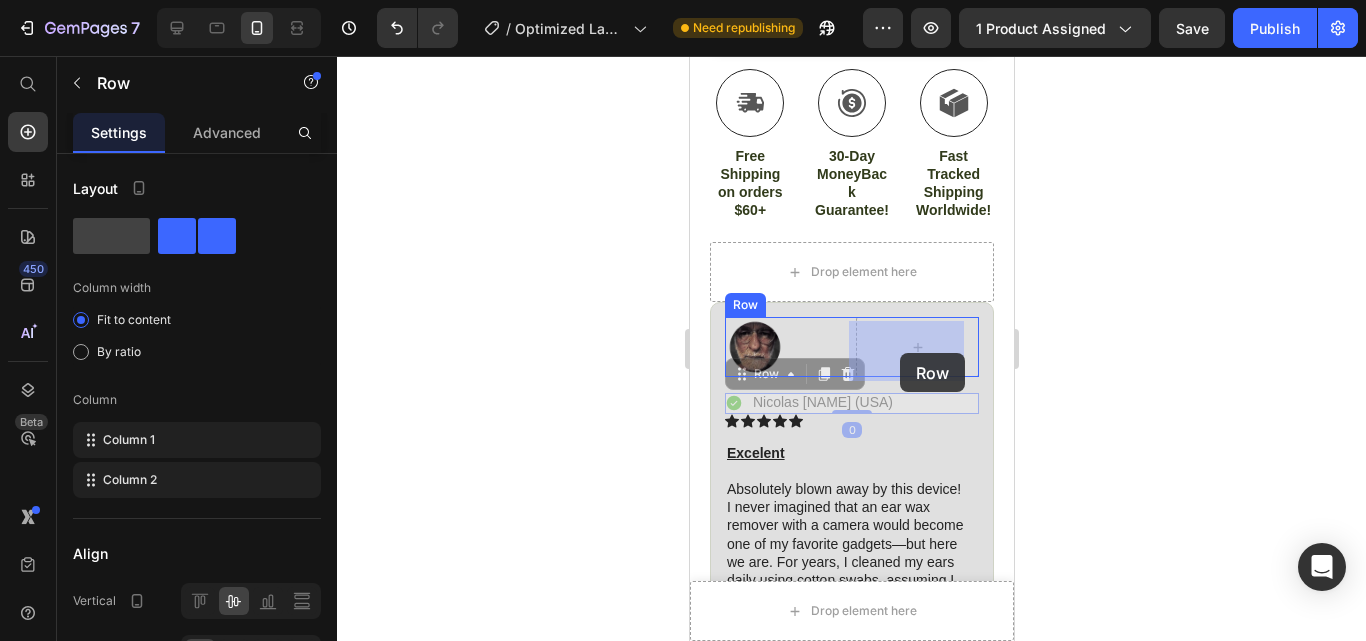 drag, startPoint x: 745, startPoint y: 407, endPoint x: 899, endPoint y: 353, distance: 163.19313 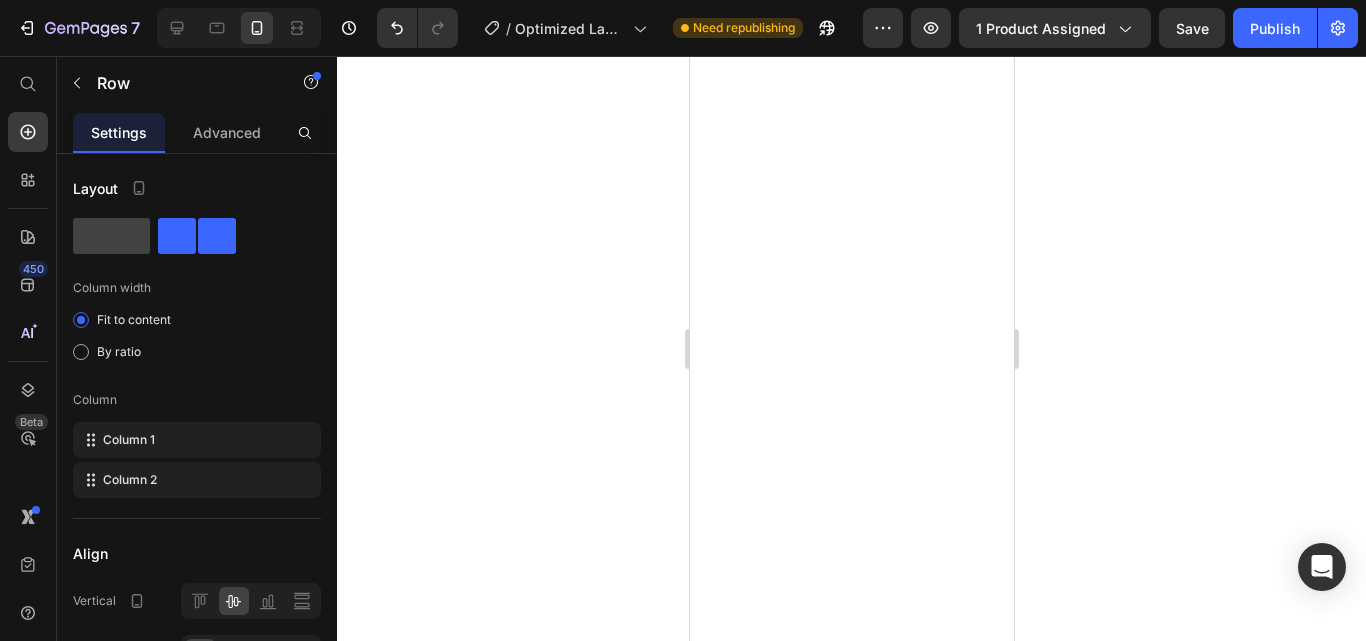 scroll, scrollTop: 0, scrollLeft: 0, axis: both 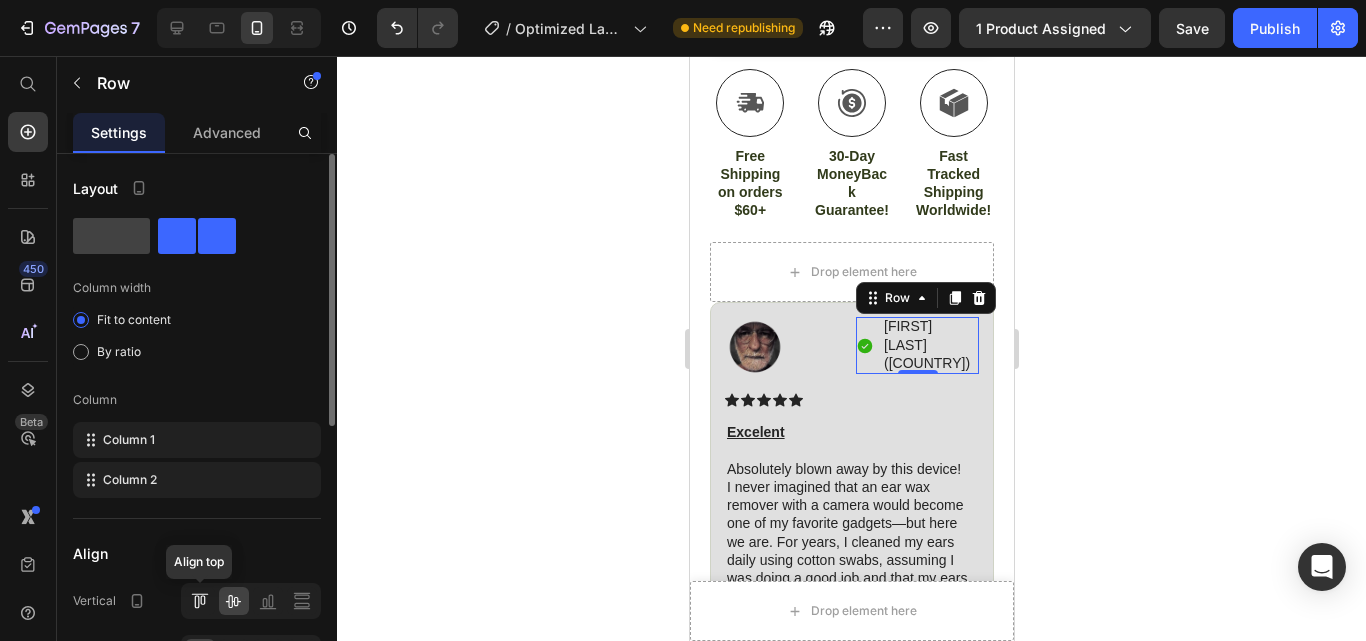 click 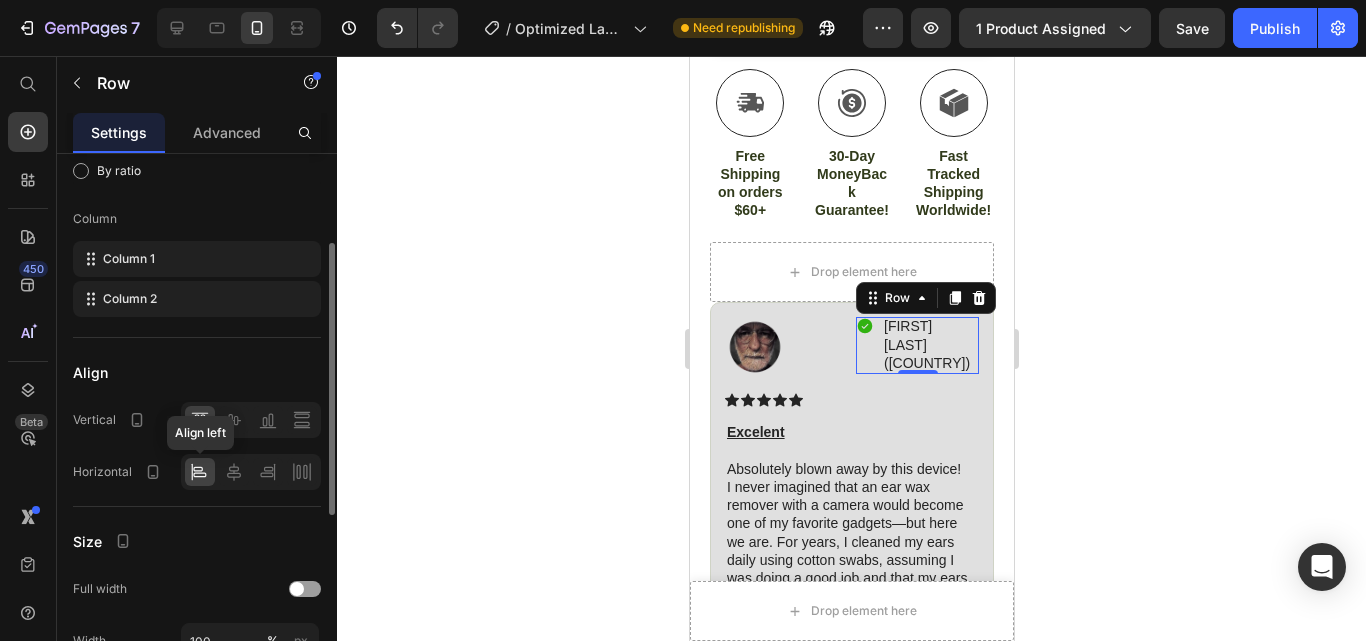 scroll, scrollTop: 183, scrollLeft: 0, axis: vertical 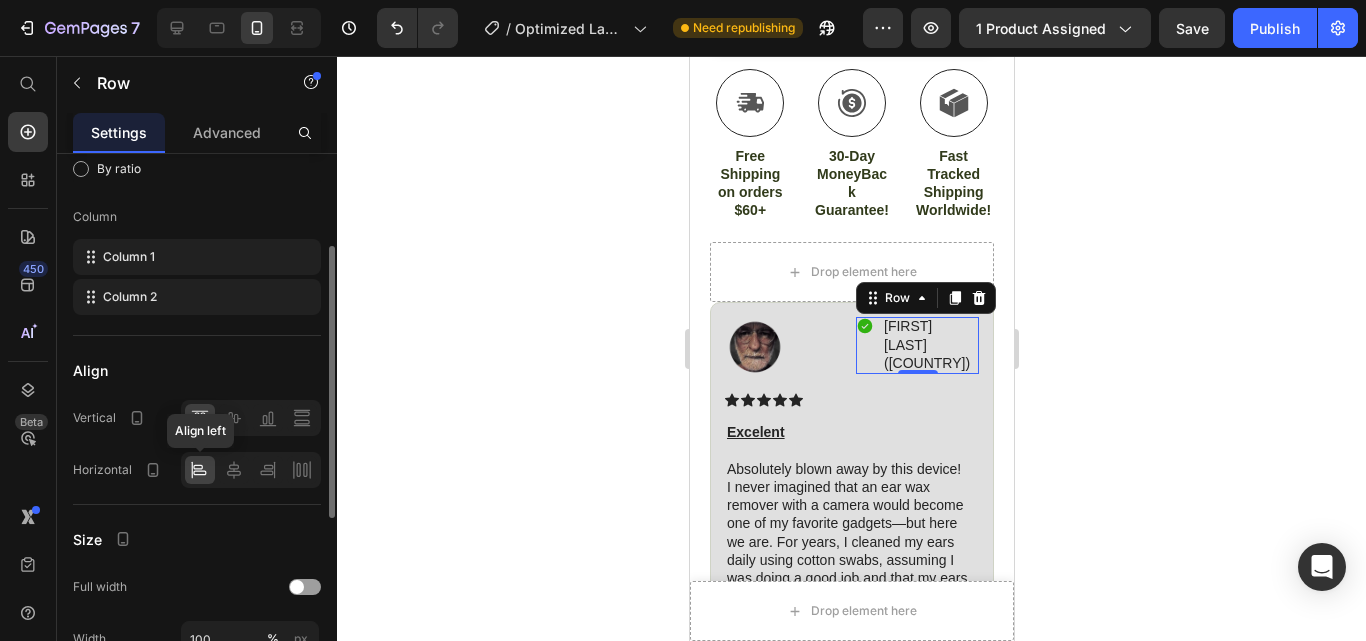 click 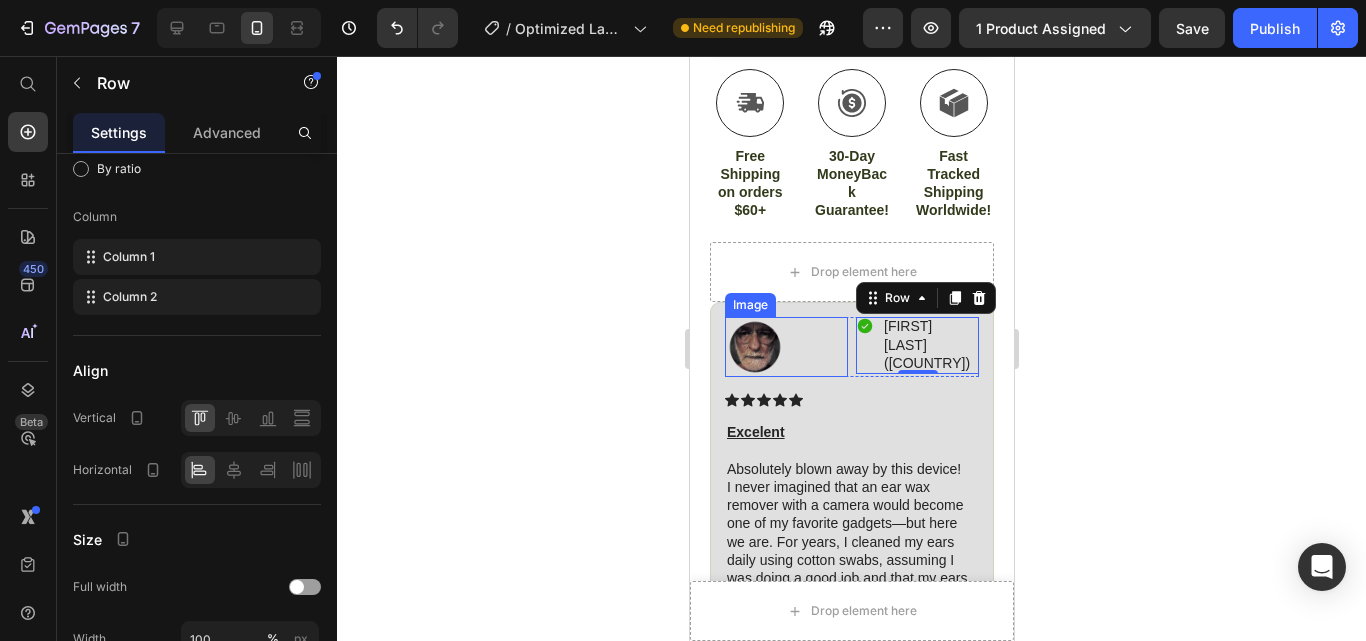 click at bounding box center [785, 347] 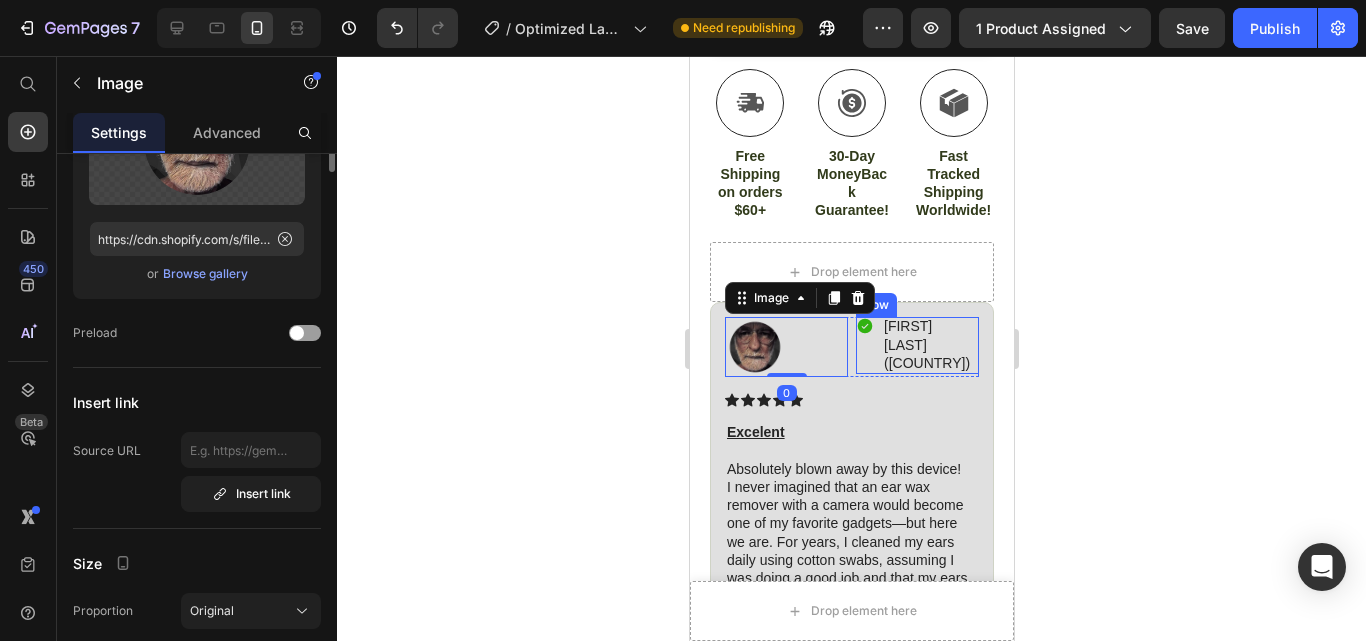 scroll, scrollTop: 0, scrollLeft: 0, axis: both 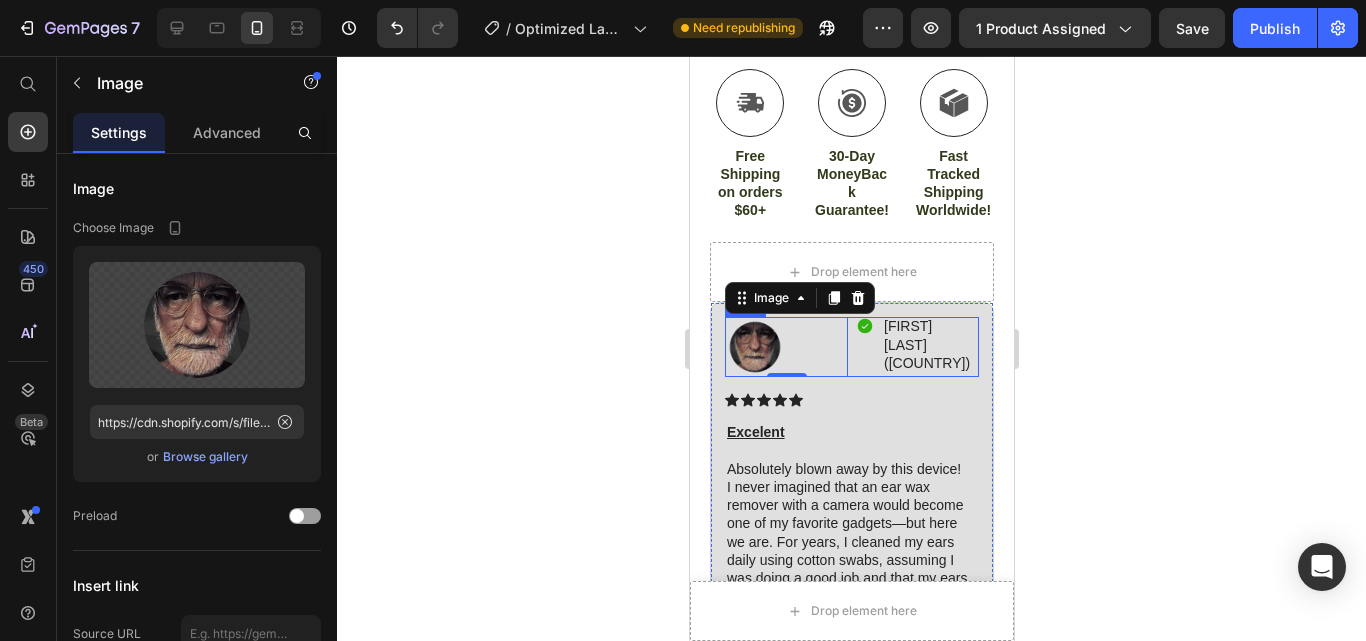 click on "Icon [FIRST] [LAST] ([COUNTRY]) Text Block Row" at bounding box center (916, 347) 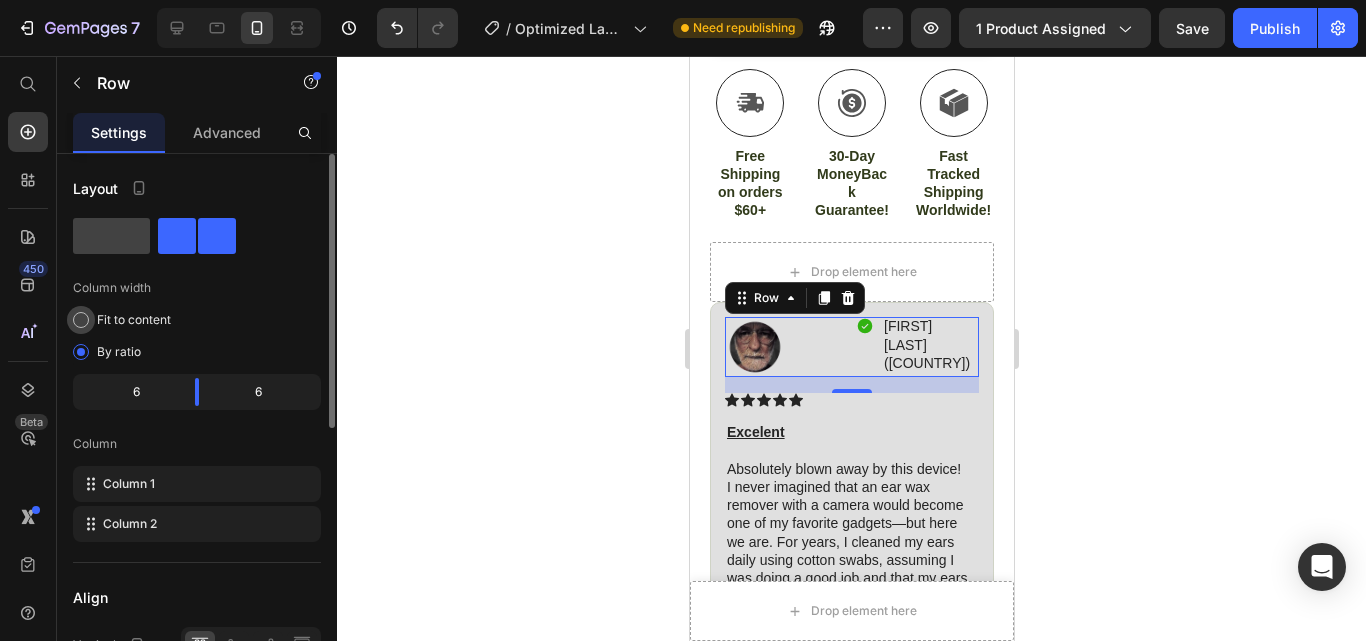 click at bounding box center (81, 320) 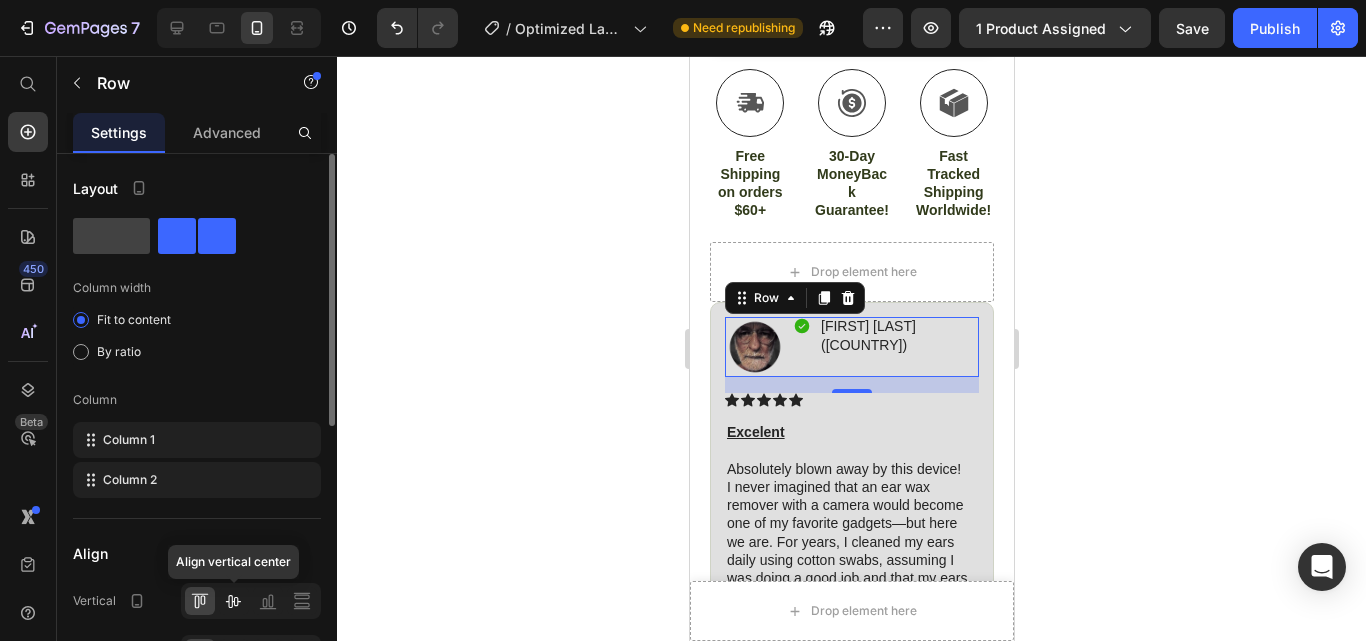 click 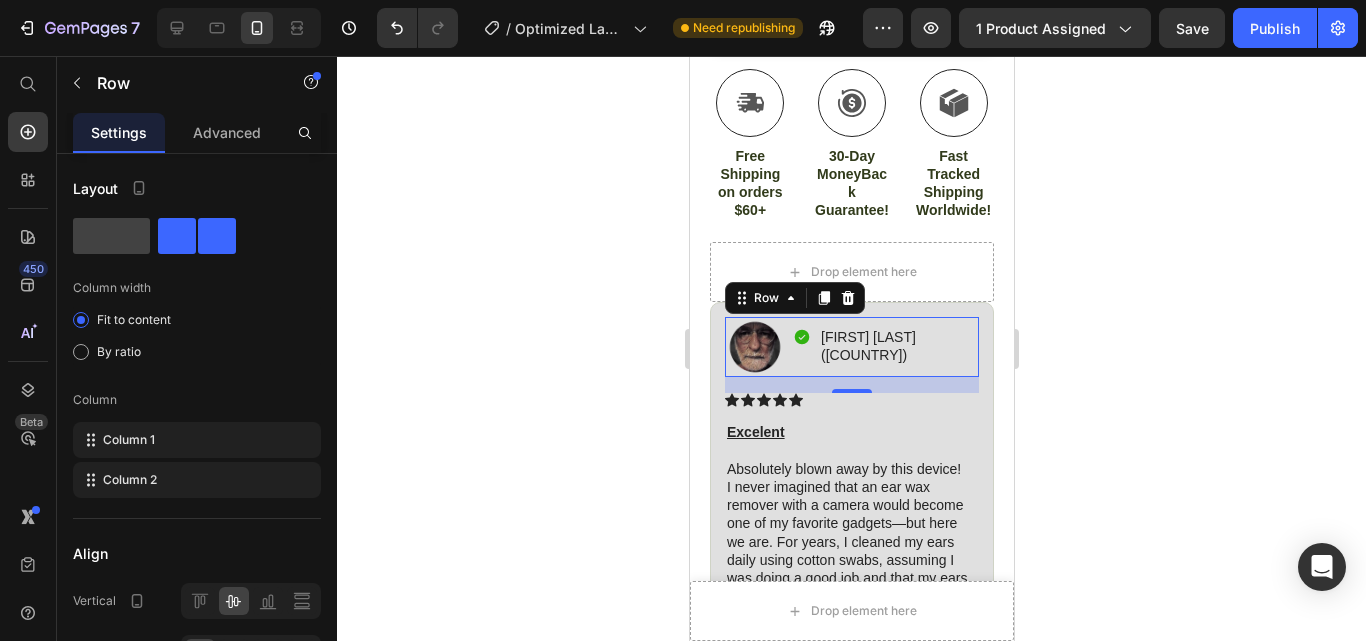 click 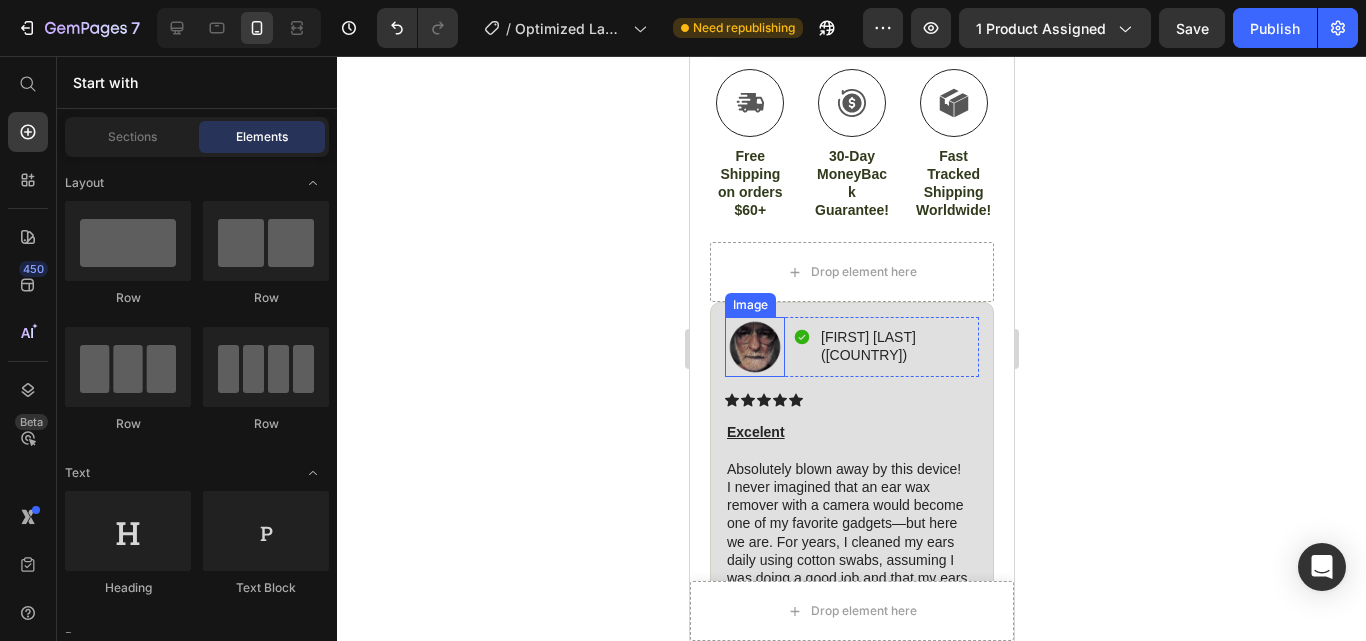 click at bounding box center [754, 347] 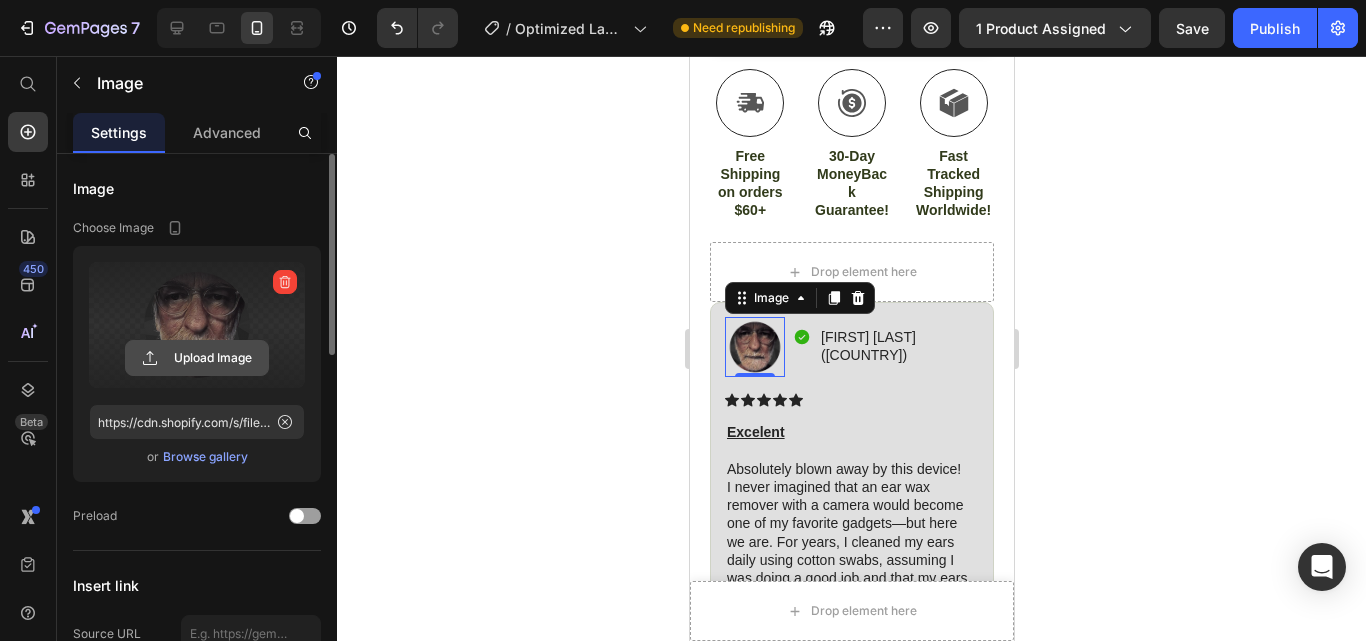 click 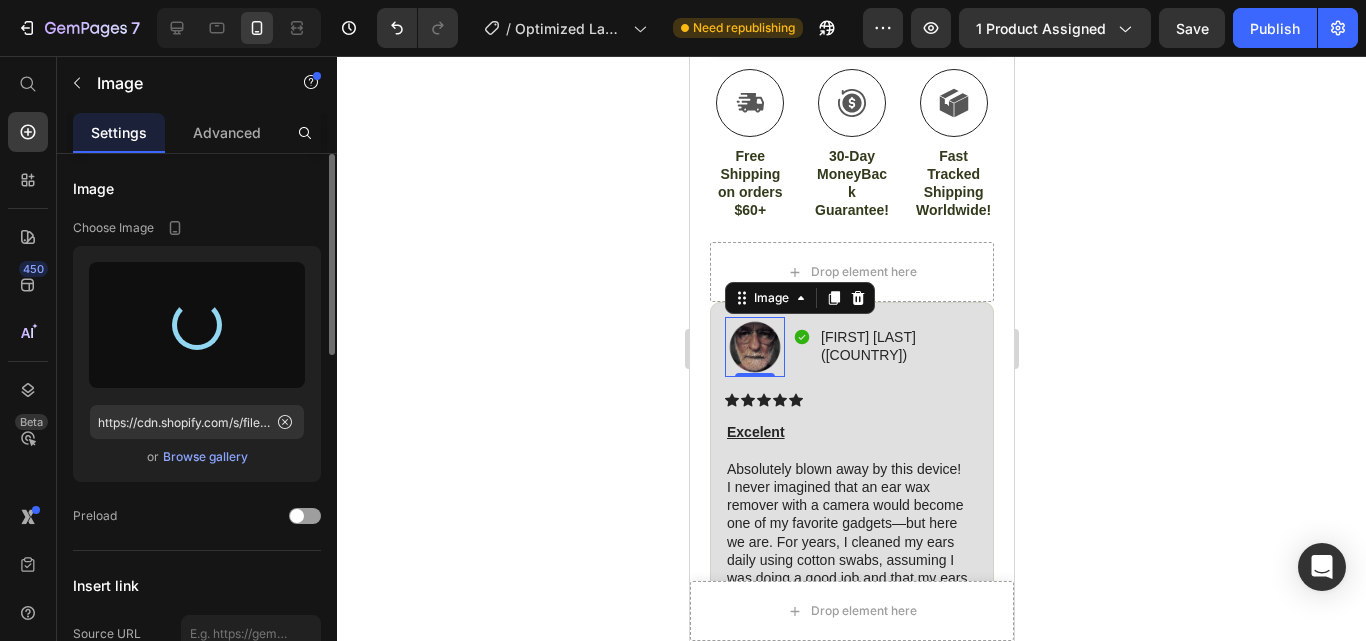 type on "https://cdn.shopify.com/s/files/1/0967/8648/1416/files/gempages_570048094473814855-189ec4e9-feee-4974-b581-9d696214b709.jpg" 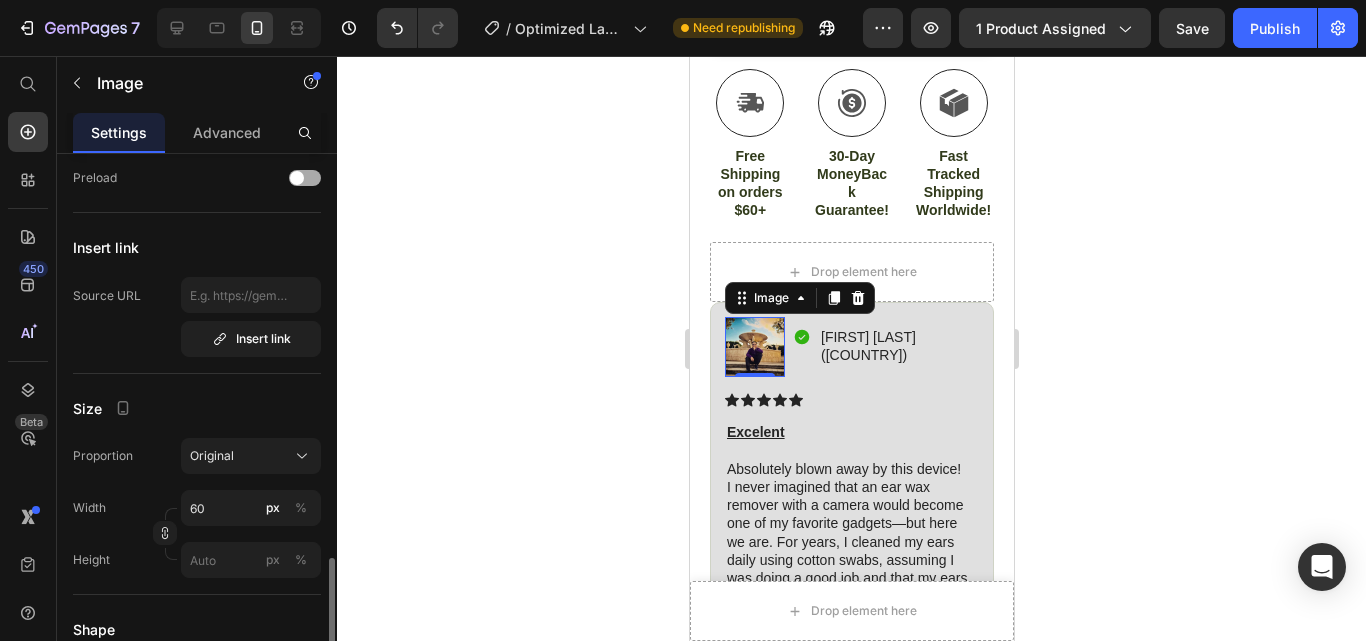 scroll, scrollTop: 544, scrollLeft: 0, axis: vertical 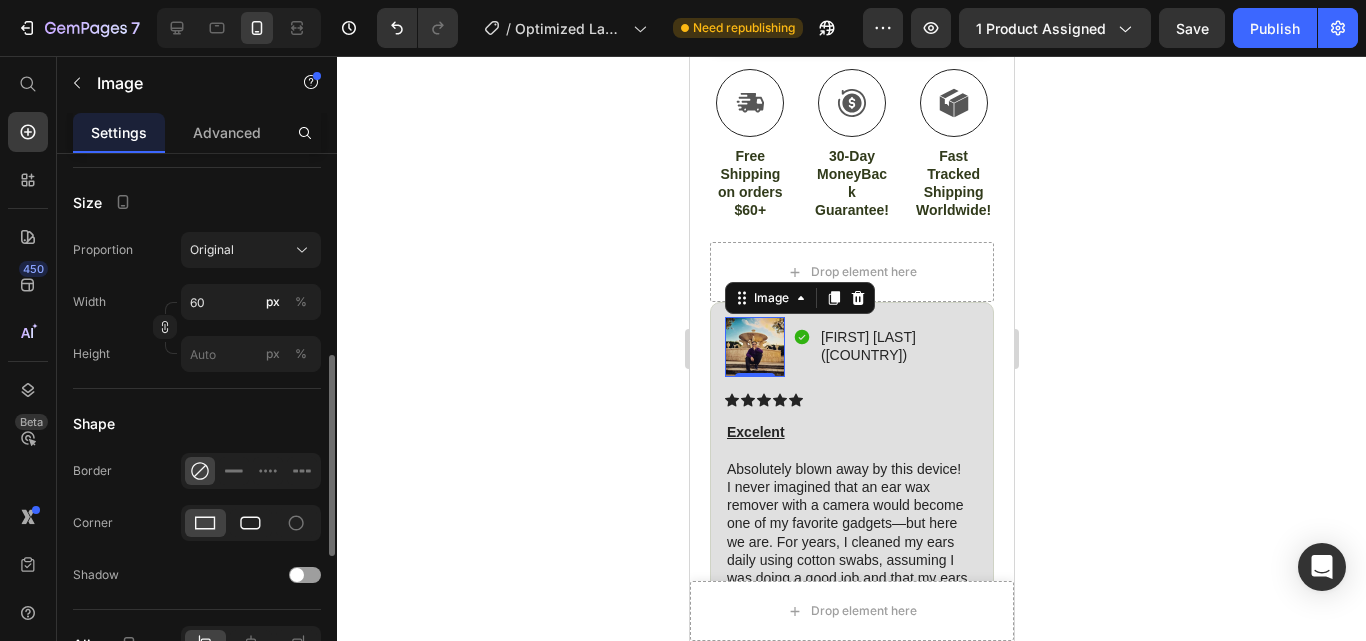 click 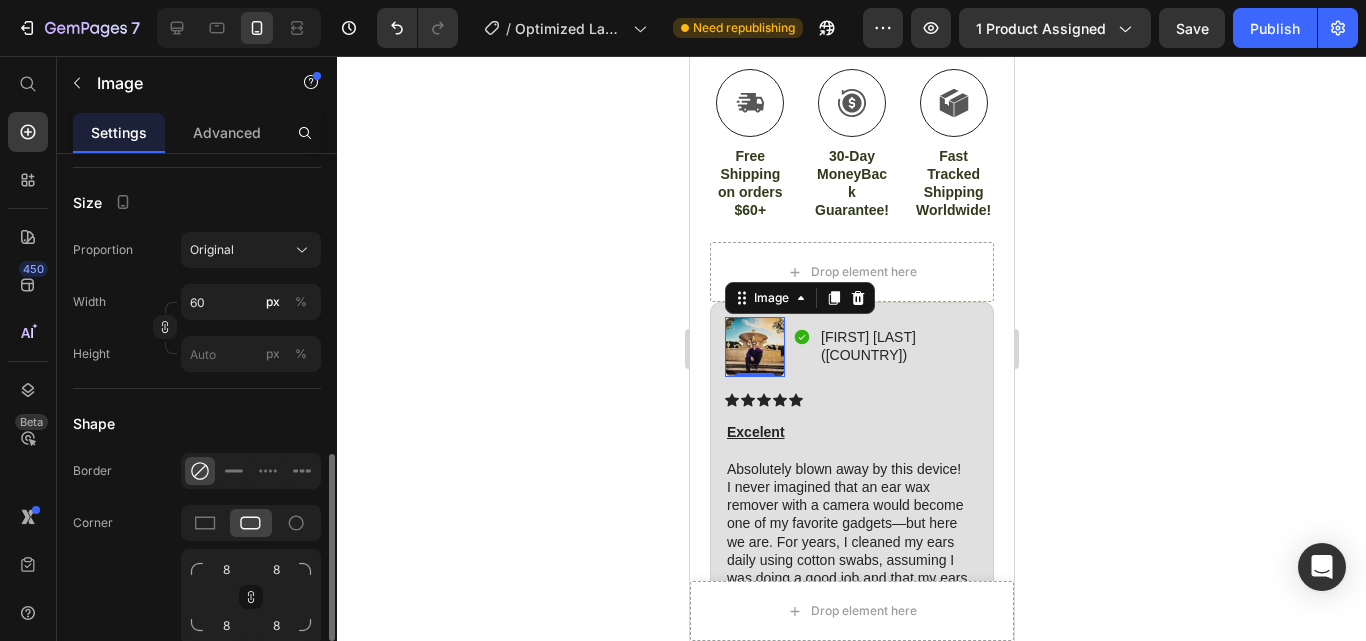 scroll, scrollTop: 628, scrollLeft: 0, axis: vertical 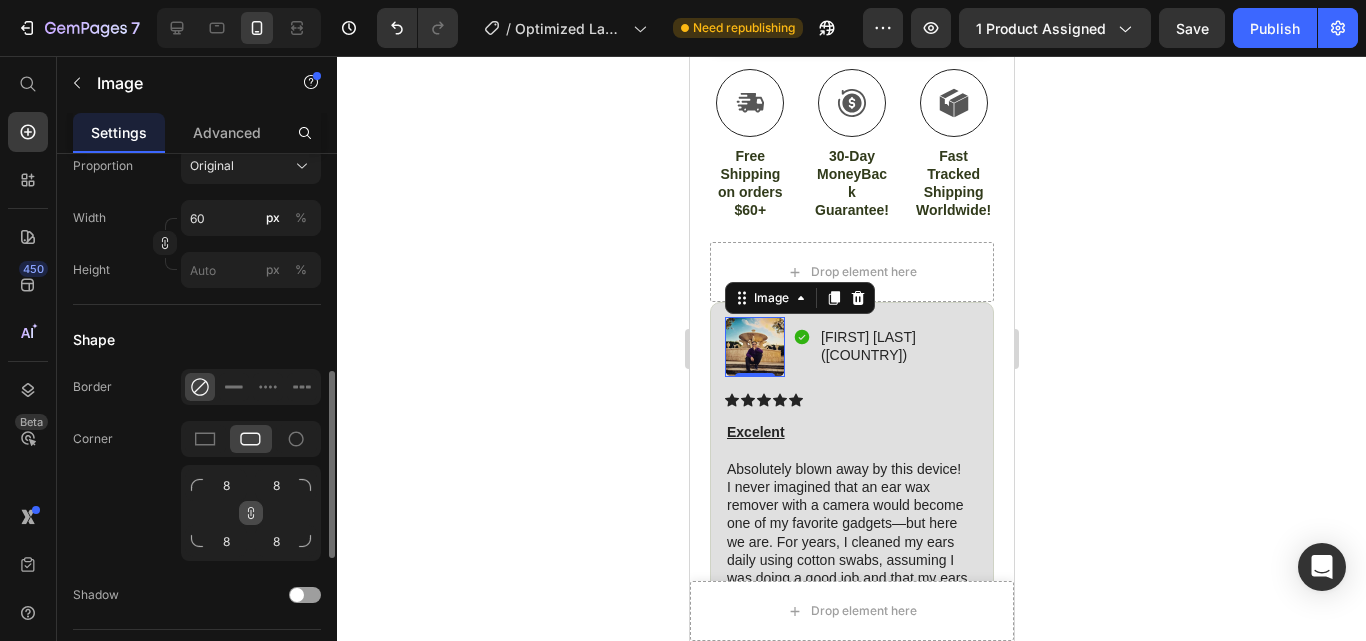 click at bounding box center [251, 513] 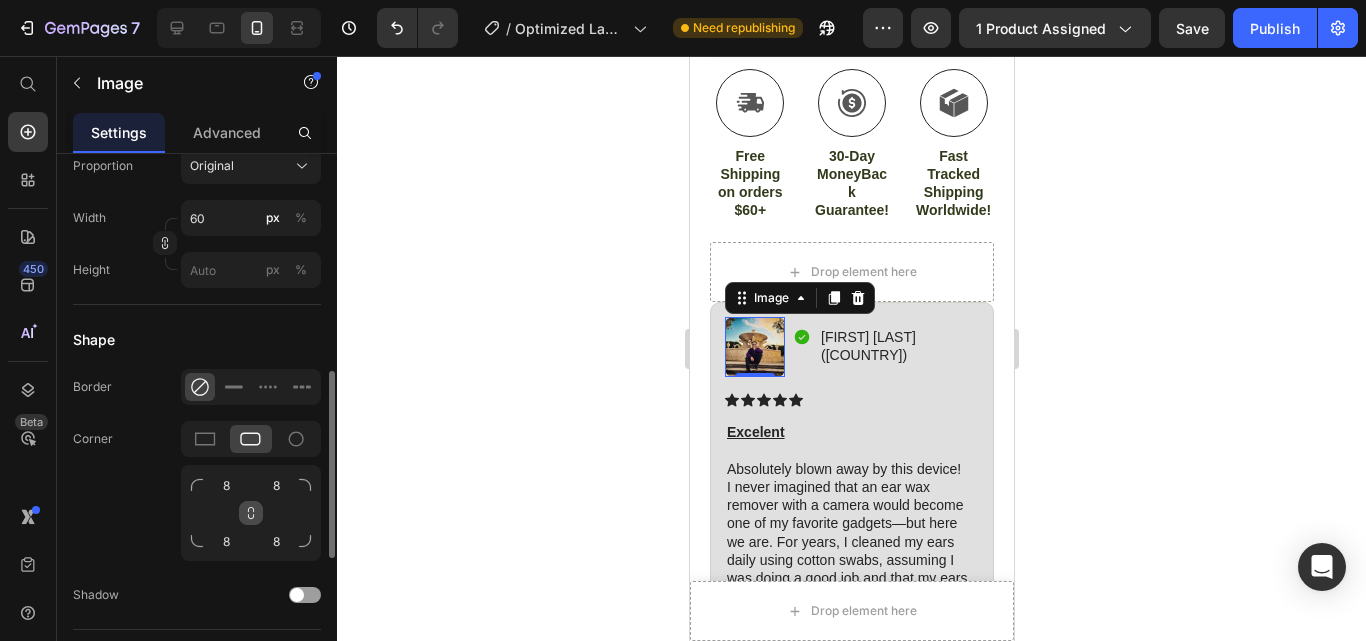 click 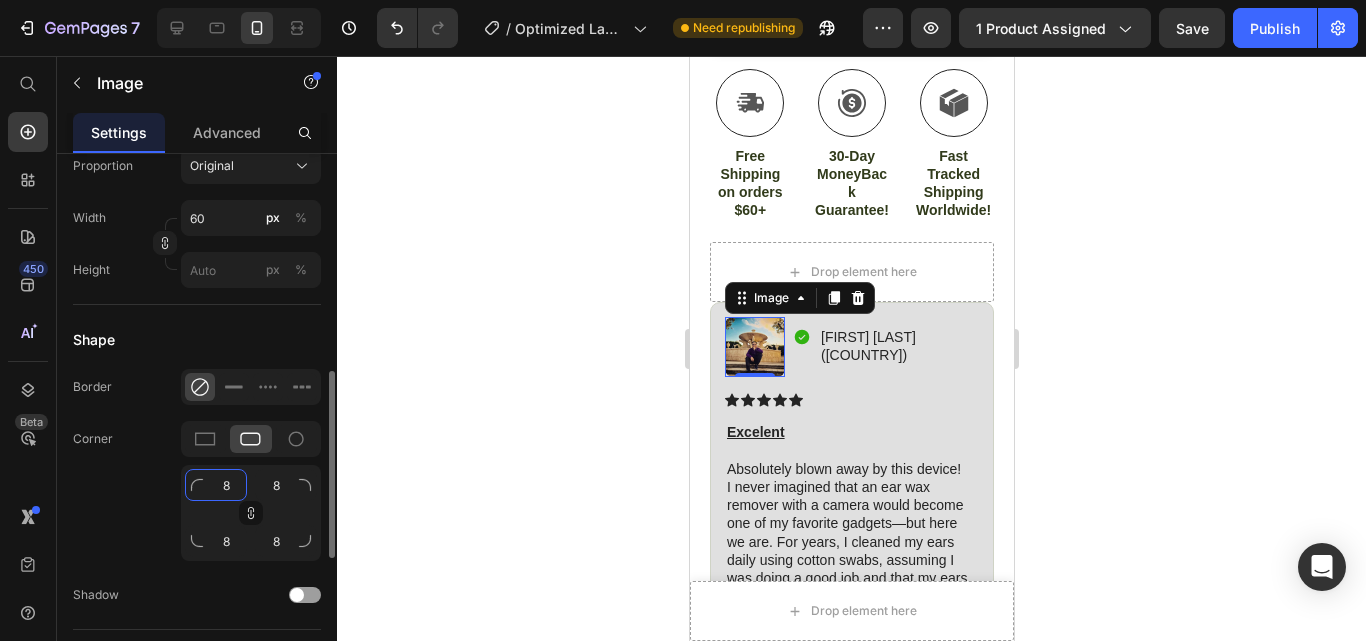 click on "8" 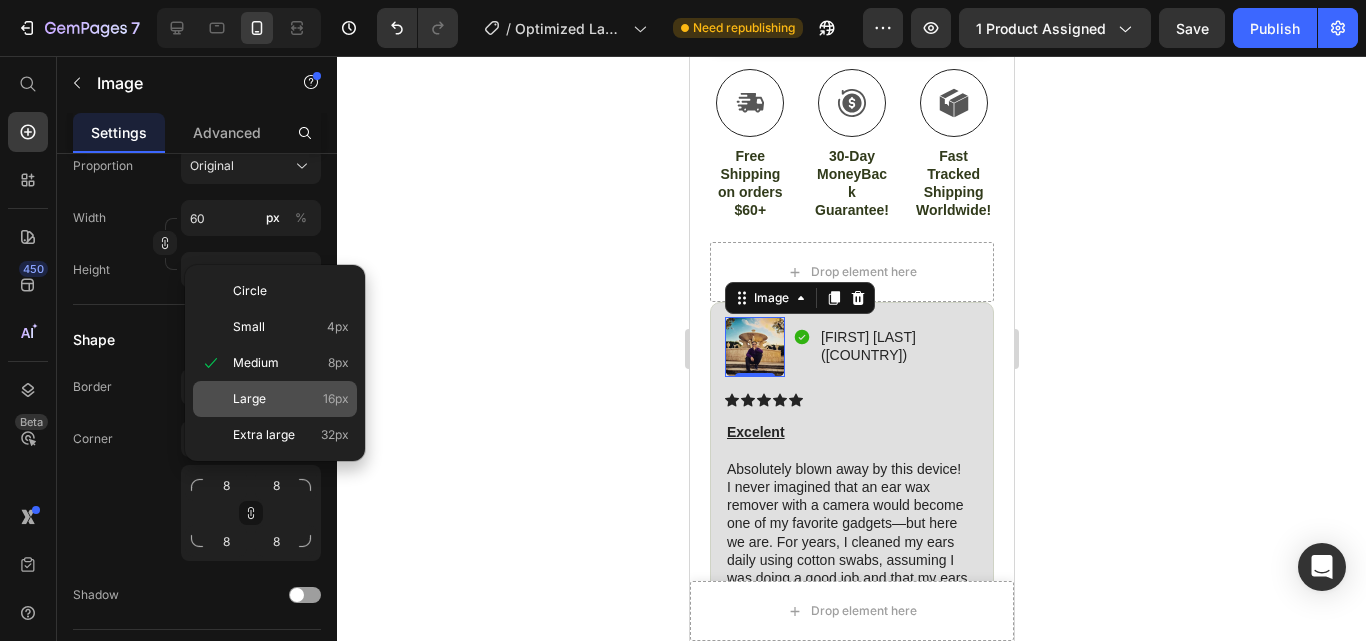 click on "Large" at bounding box center (249, 399) 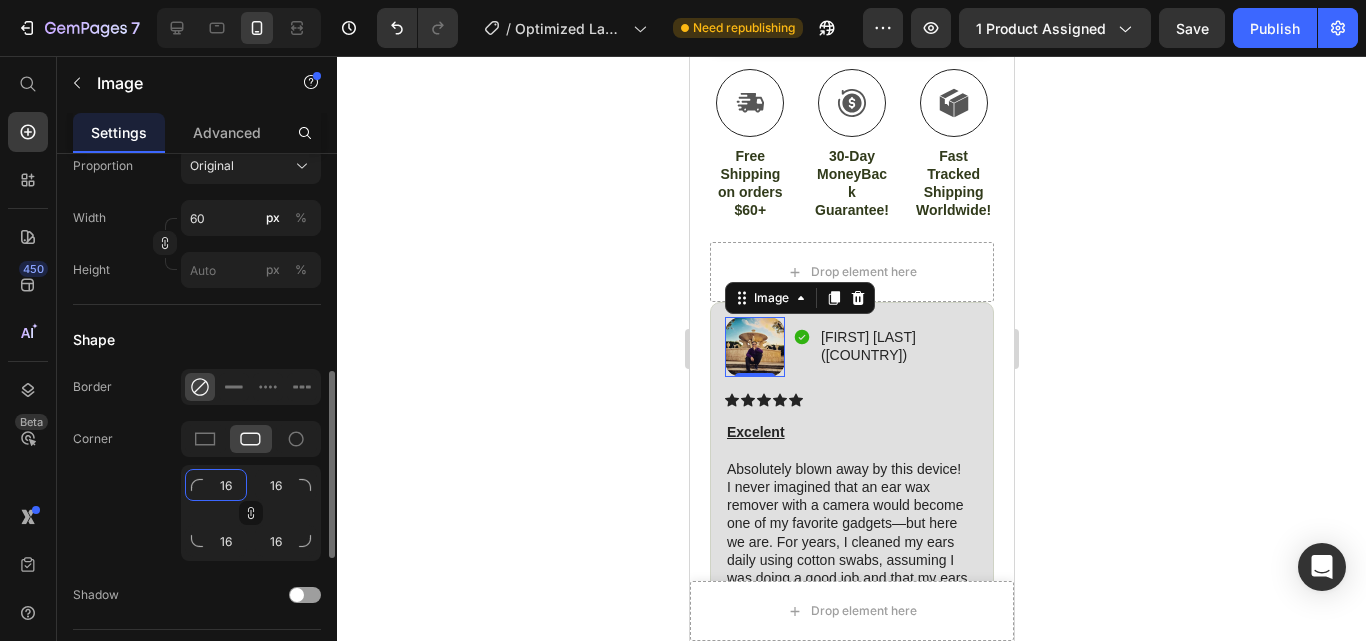 click on "16" 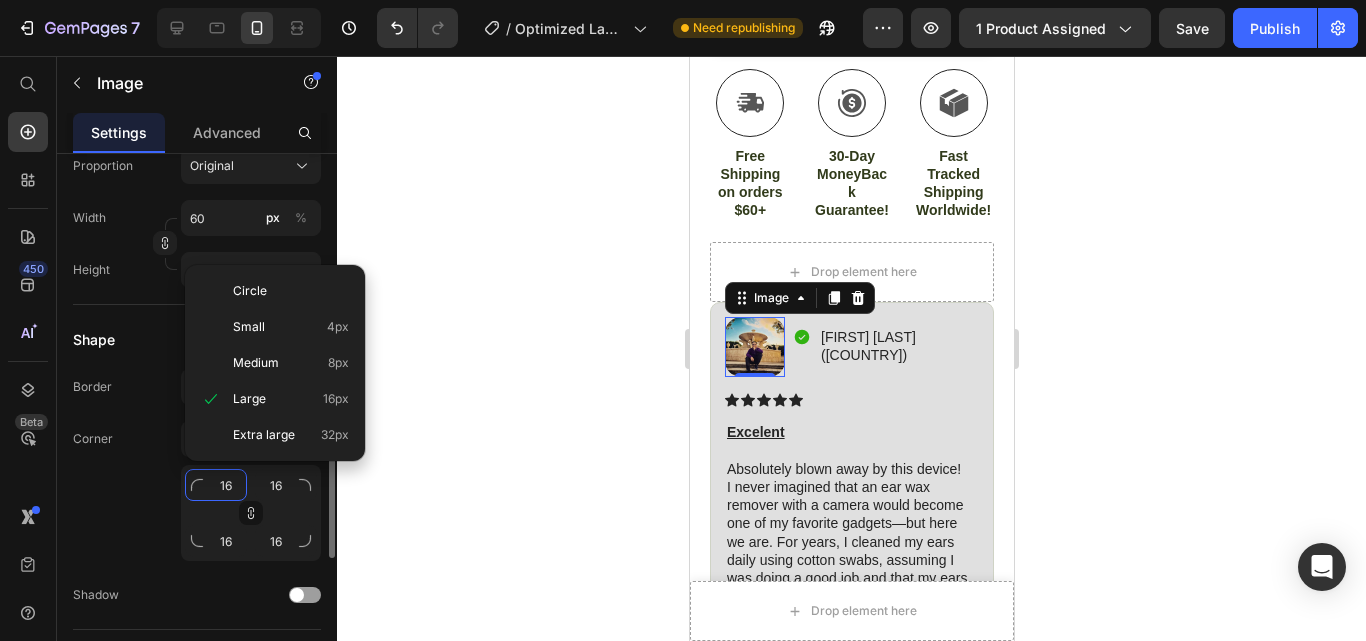 type on "1" 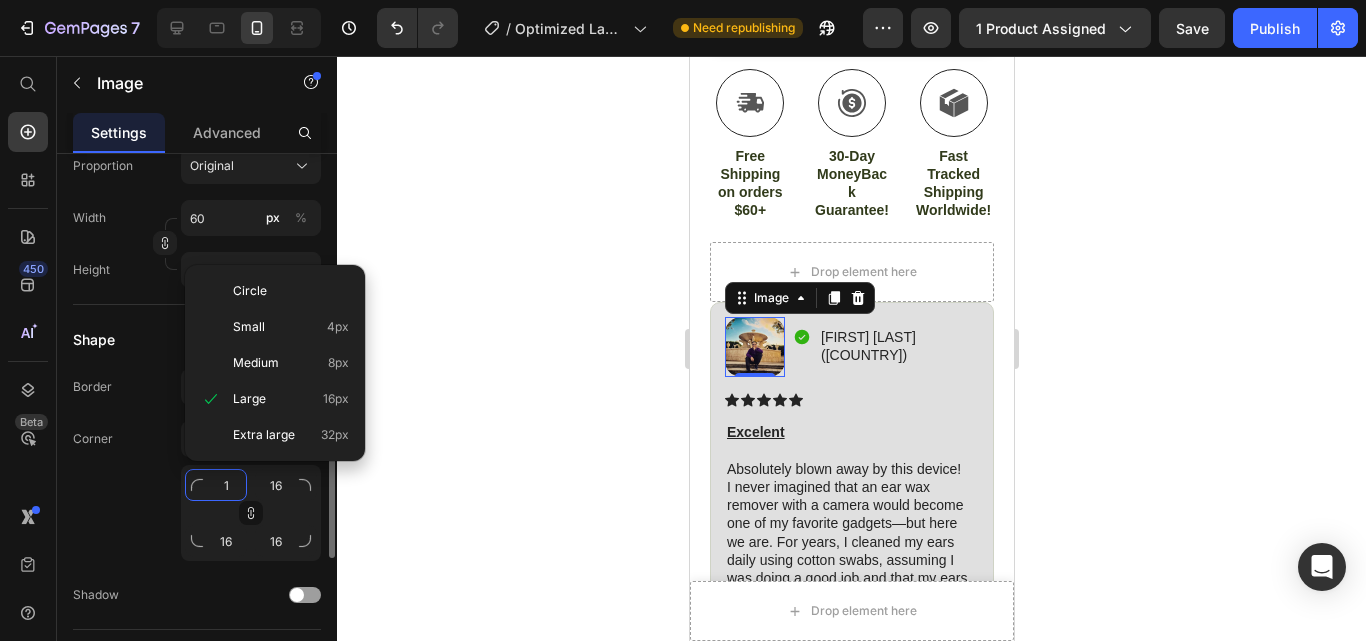 type on "1" 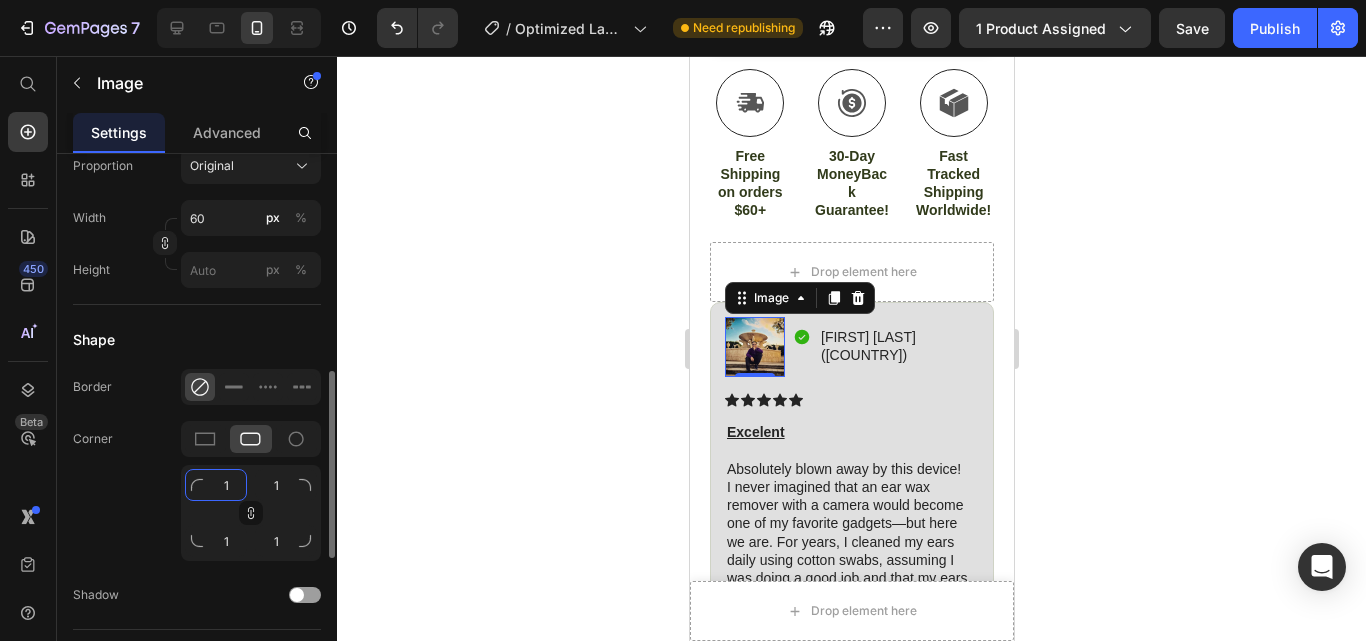 type on "10" 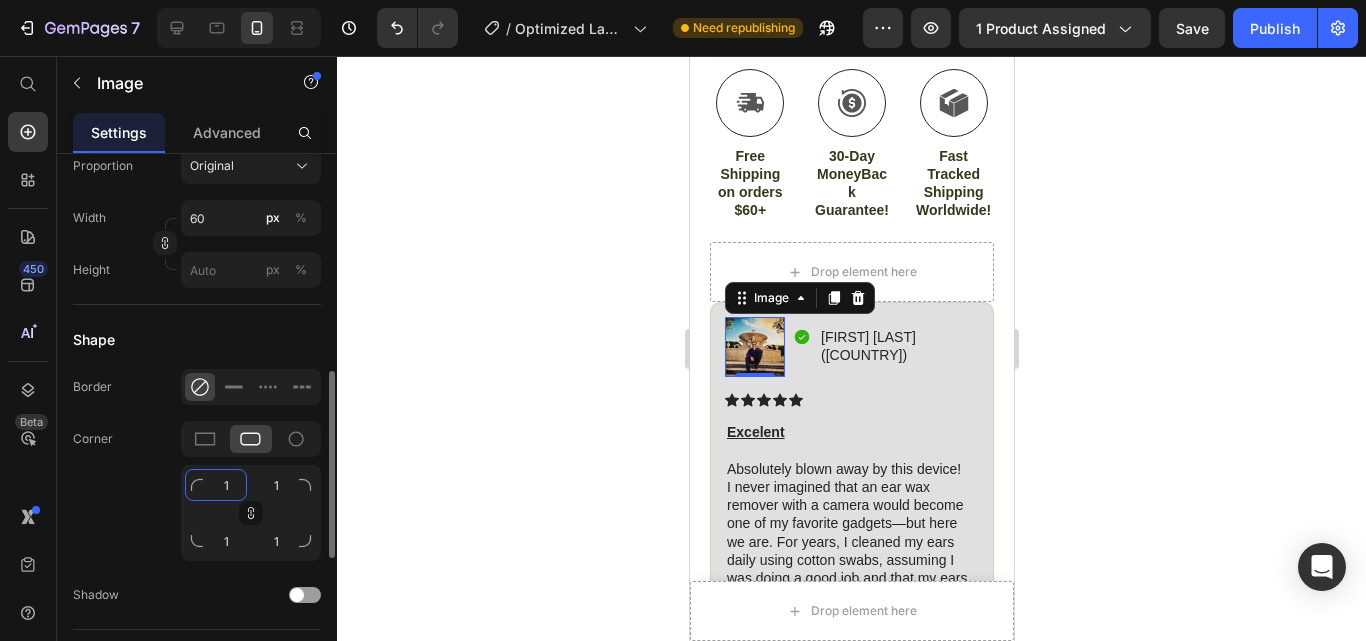 type on "10" 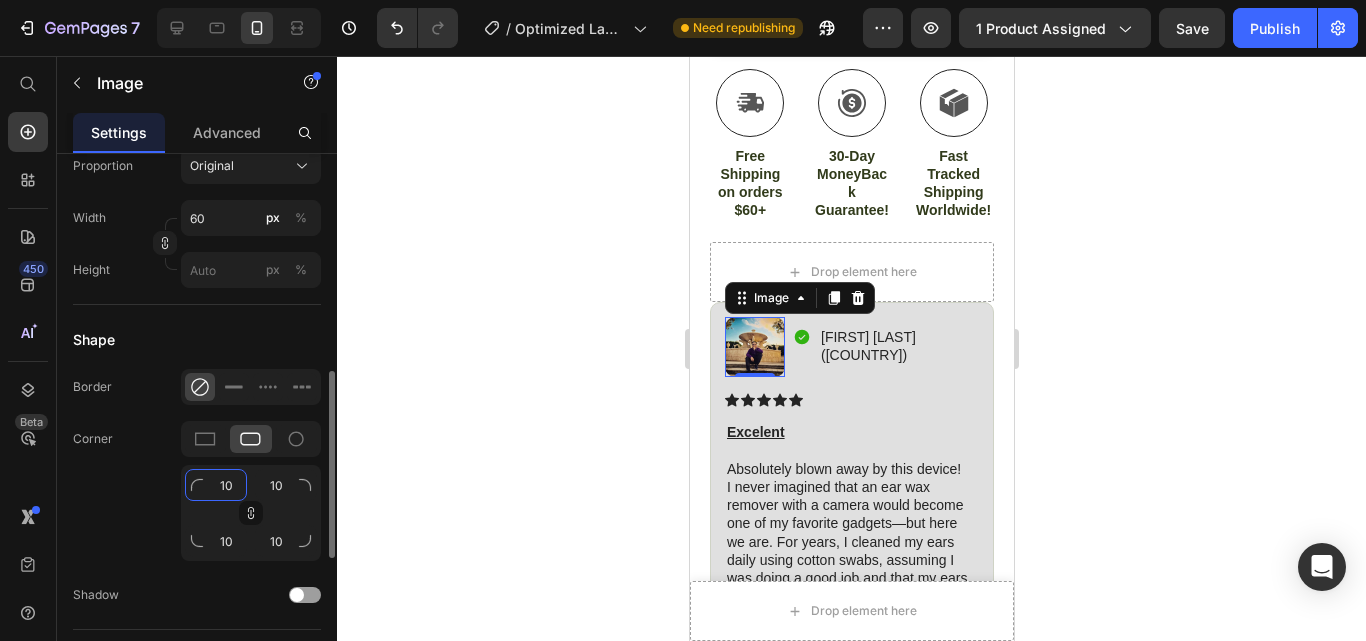 type on "10" 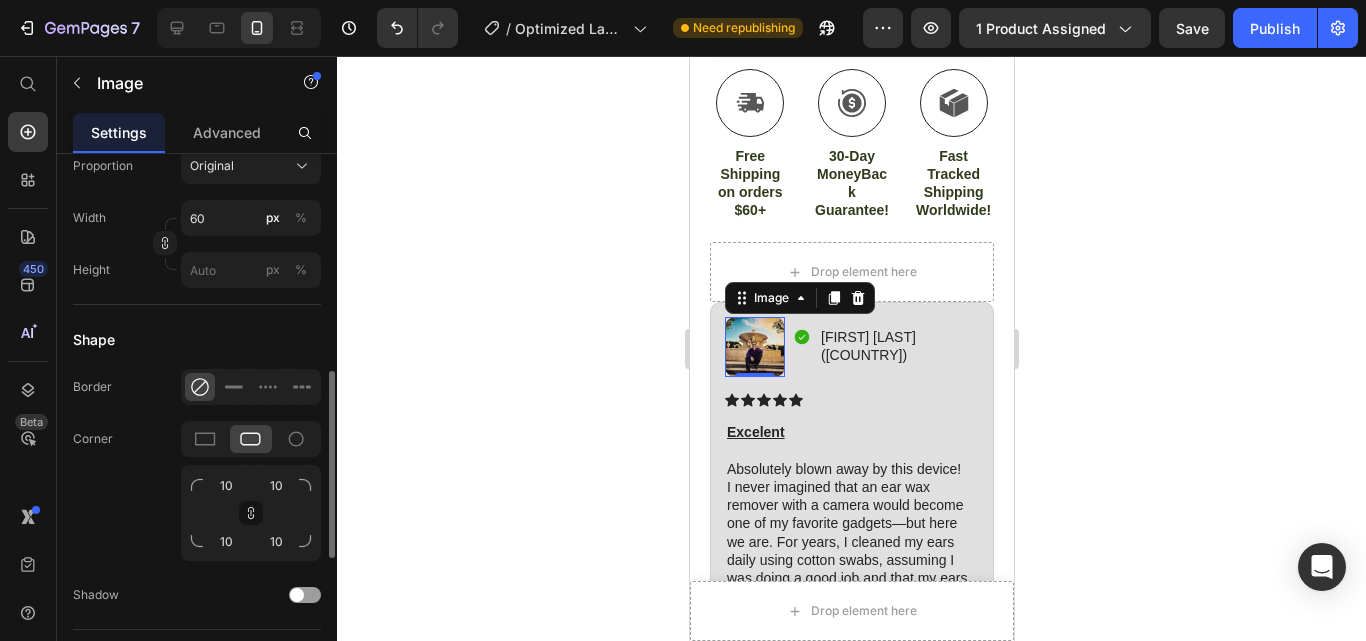 click on "Corner 10 10 10 10" 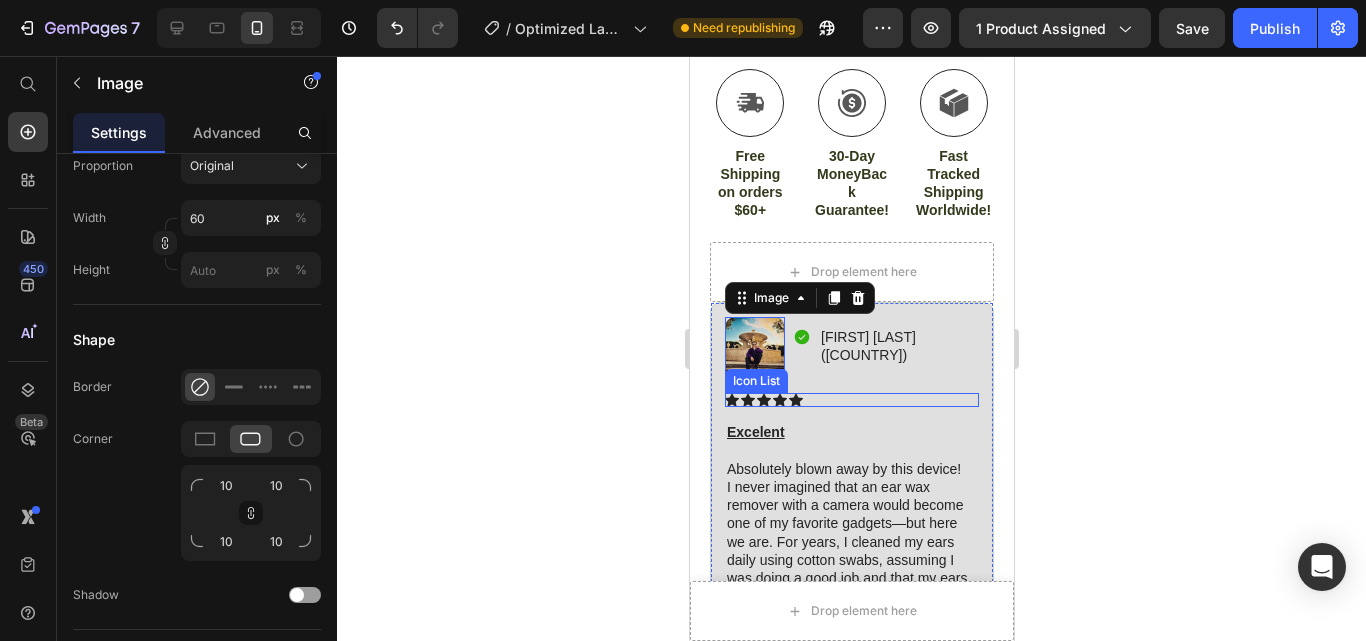 click on "Icon Icon Icon Icon Icon" at bounding box center (851, 400) 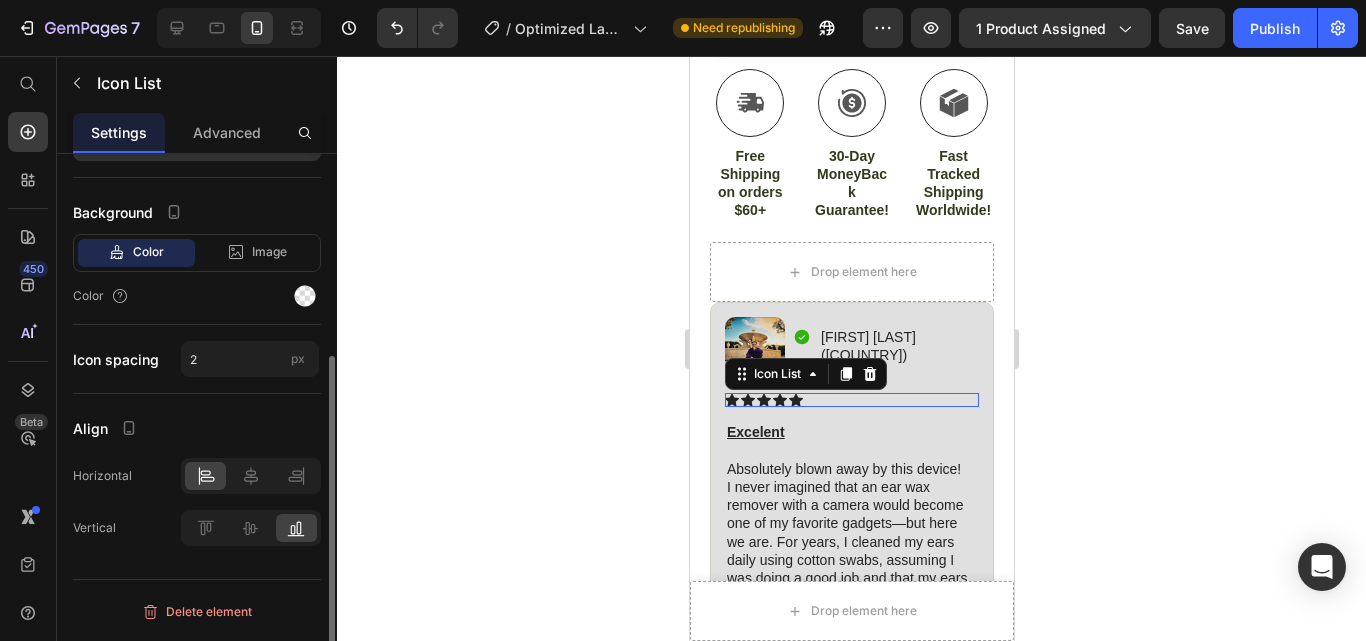 scroll, scrollTop: 0, scrollLeft: 0, axis: both 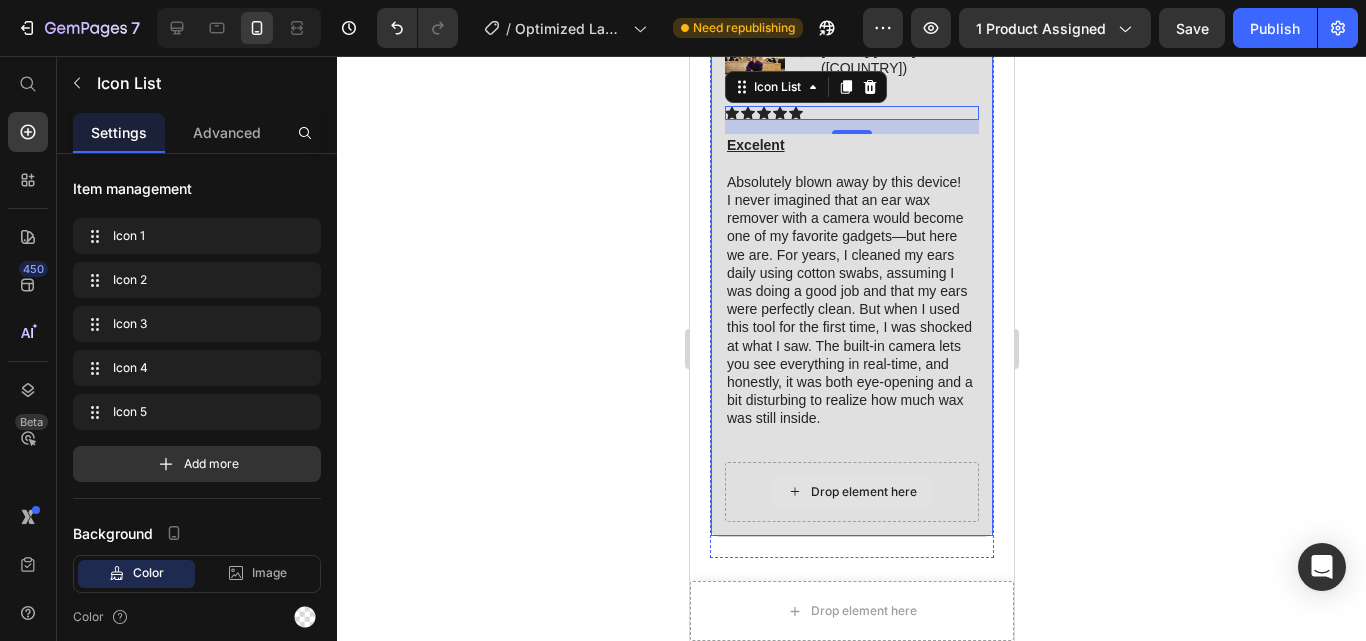 click on "Drop element here" at bounding box center [851, 492] 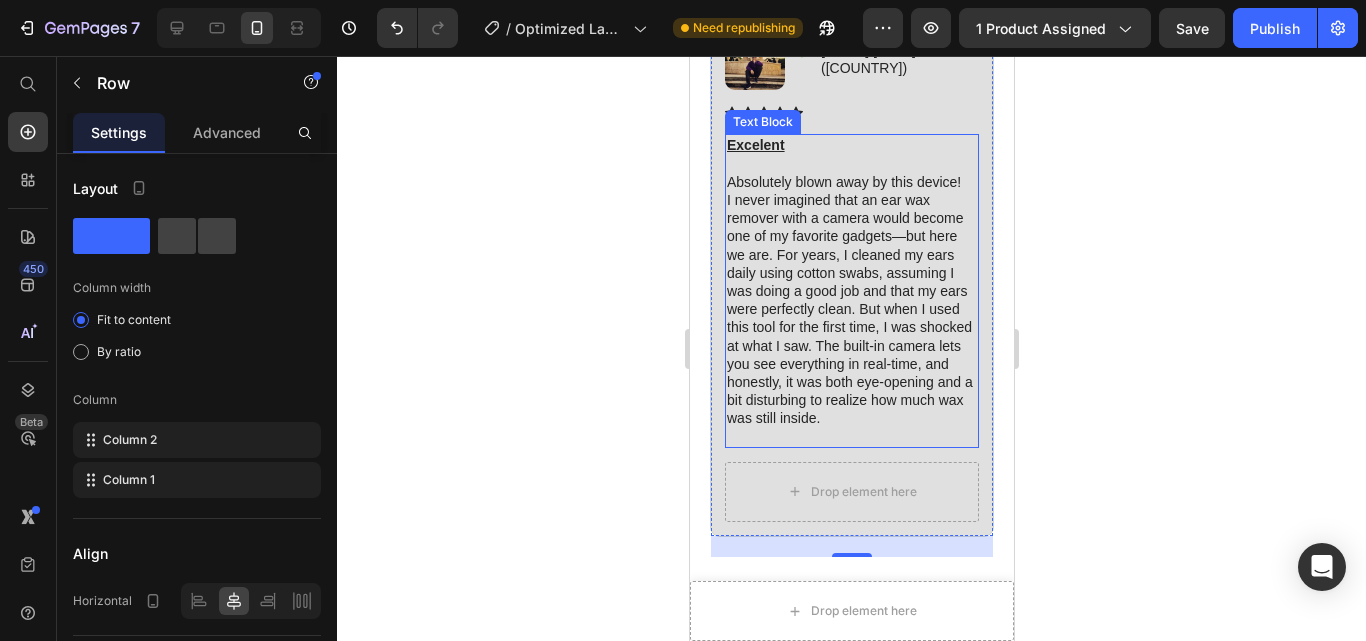 click at bounding box center [851, 437] 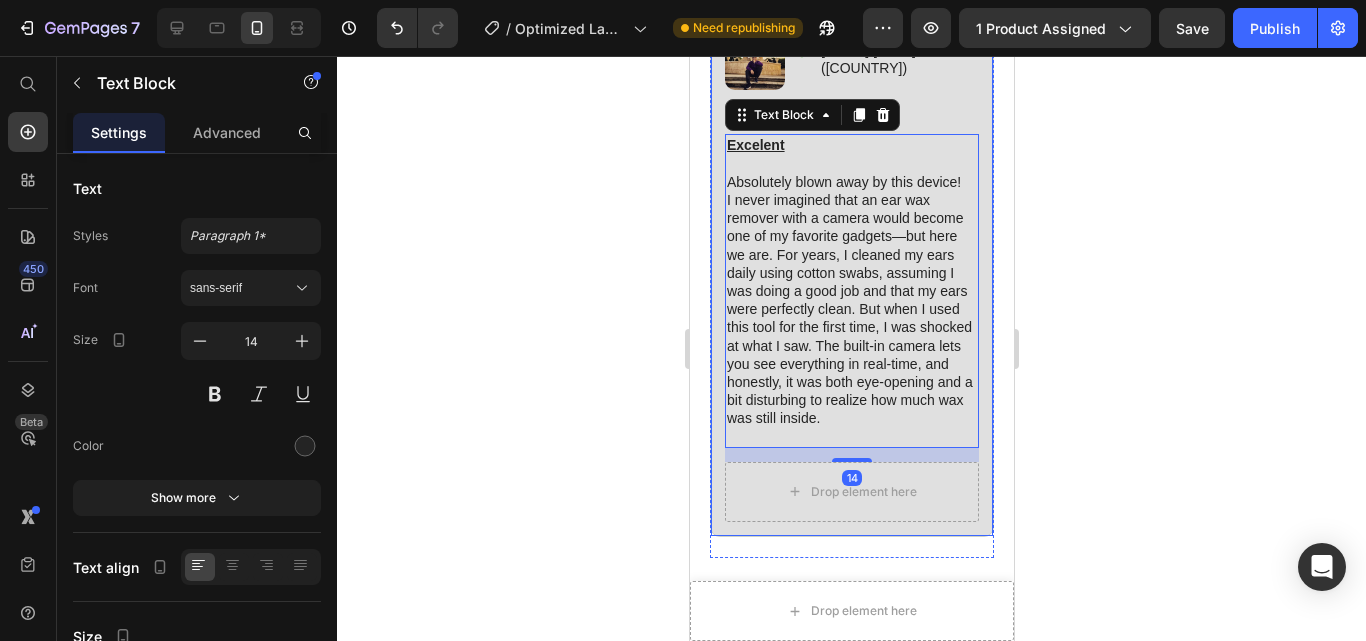 click on "Drop element here Image
Icon Nicolas Silva (USA) Text Block Row Row Icon Icon Icon Icon Icon Icon List Excelent   Absolutely blown away by this device! I never imagined that an ear wax remover with a camera would become one of my favorite gadgets—but here we are. For years, I cleaned my ears daily using cotton swabs, assuming I was doing a good job and that my ears were perfectly clean. But when I used this tool for the first time, I was shocked at what I saw. The built-in camera lets you see everything in real-time, and honestly, it was both eye-opening and a bit disturbing to realize how much wax was still inside.   Text Block   14 Row" at bounding box center (851, 275) 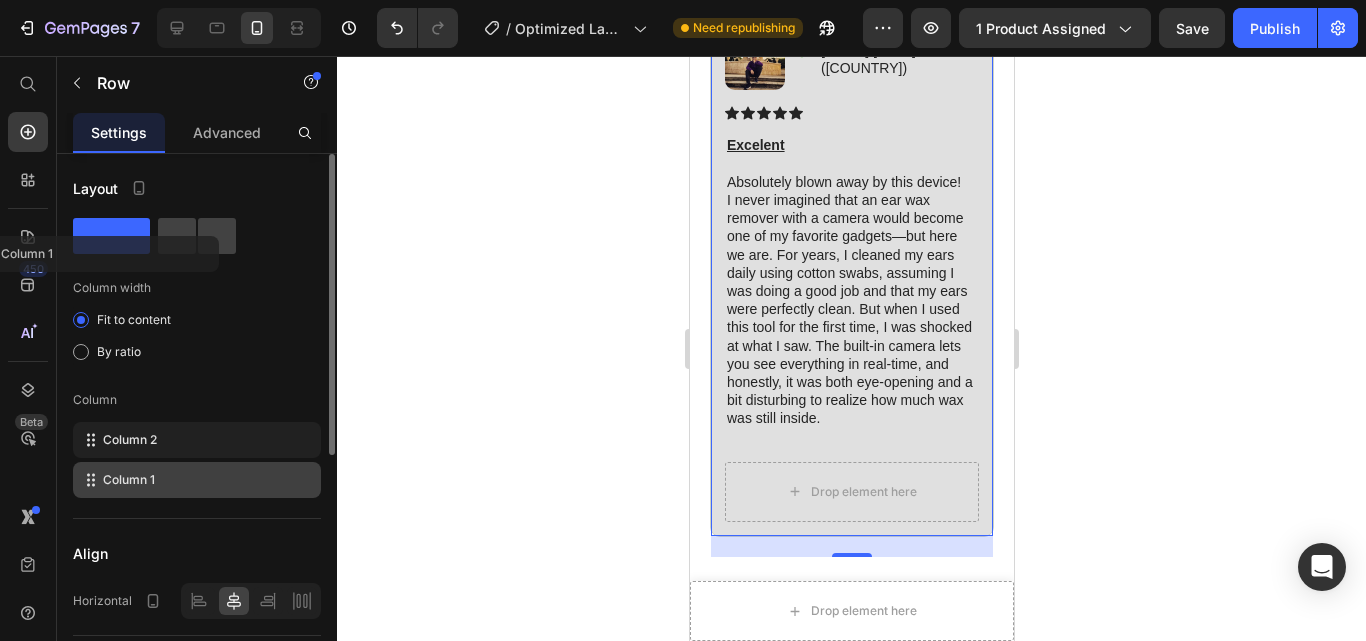 type 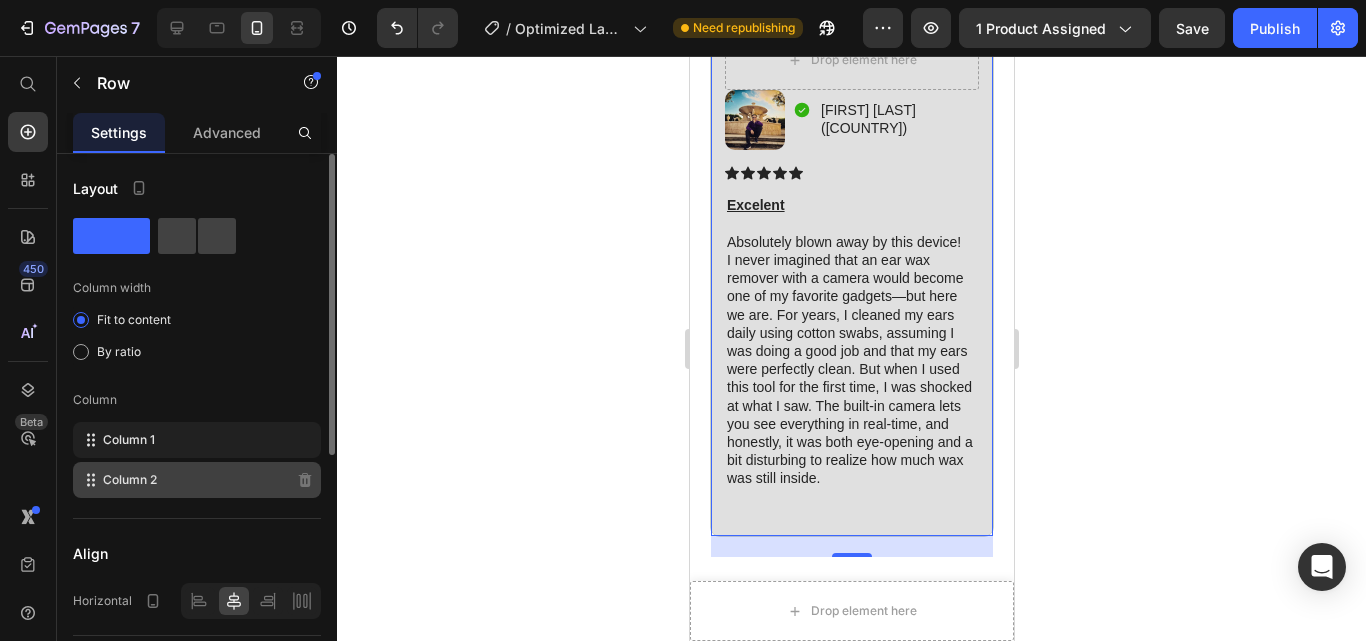 scroll, scrollTop: 958, scrollLeft: 0, axis: vertical 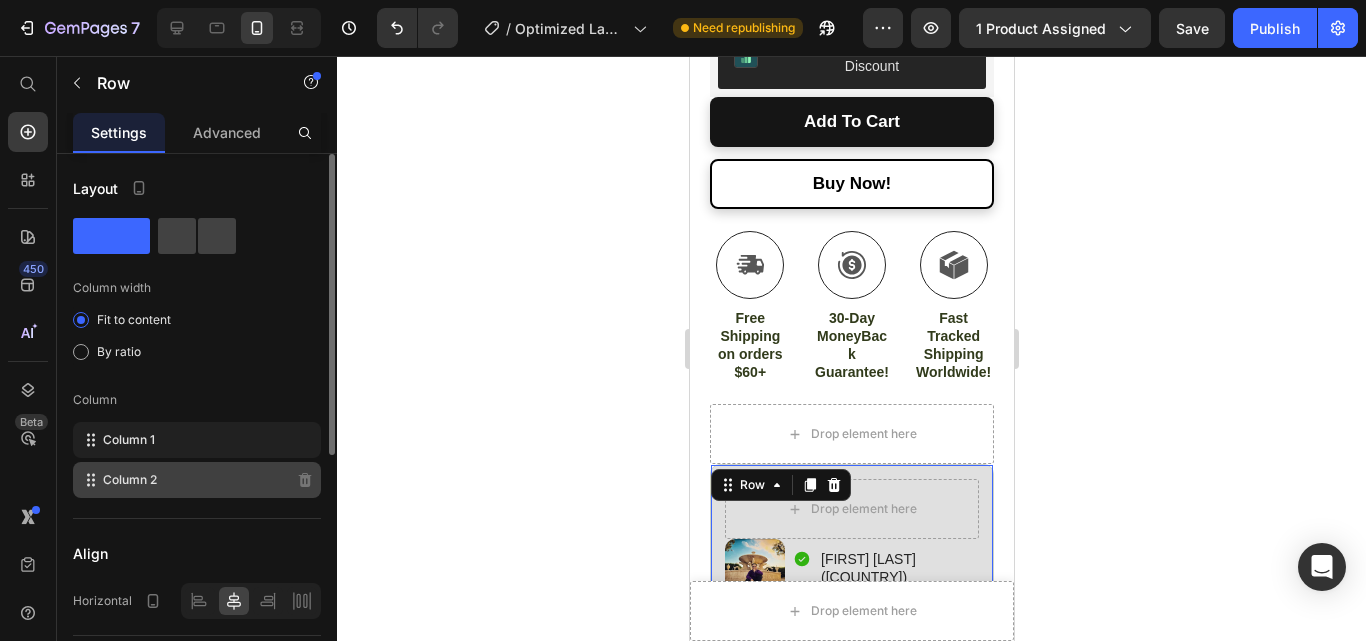 click on "Column 1" 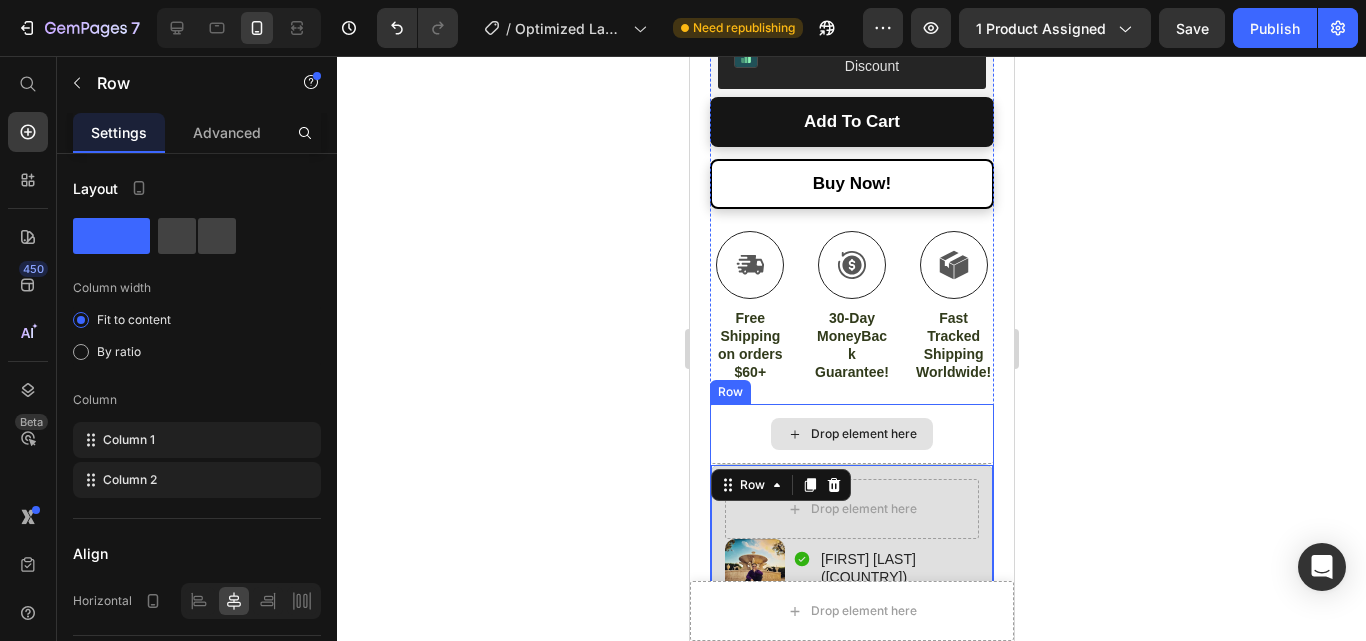 click on "Drop element here" at bounding box center (851, 434) 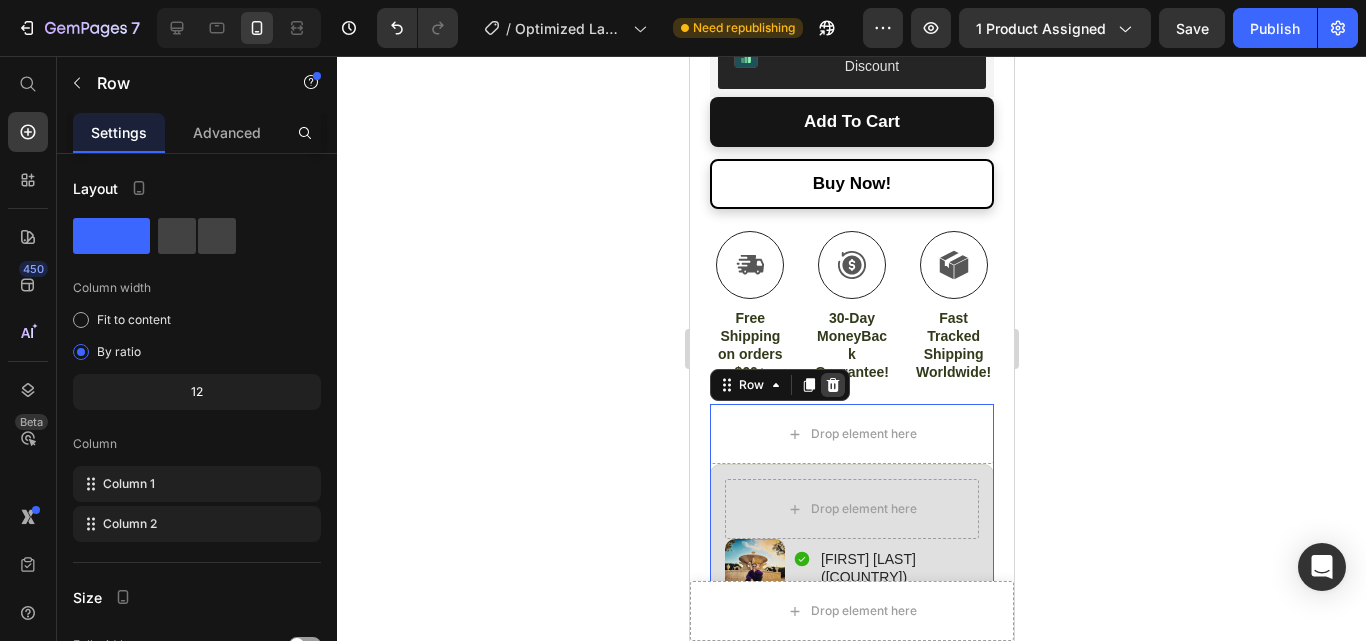 click 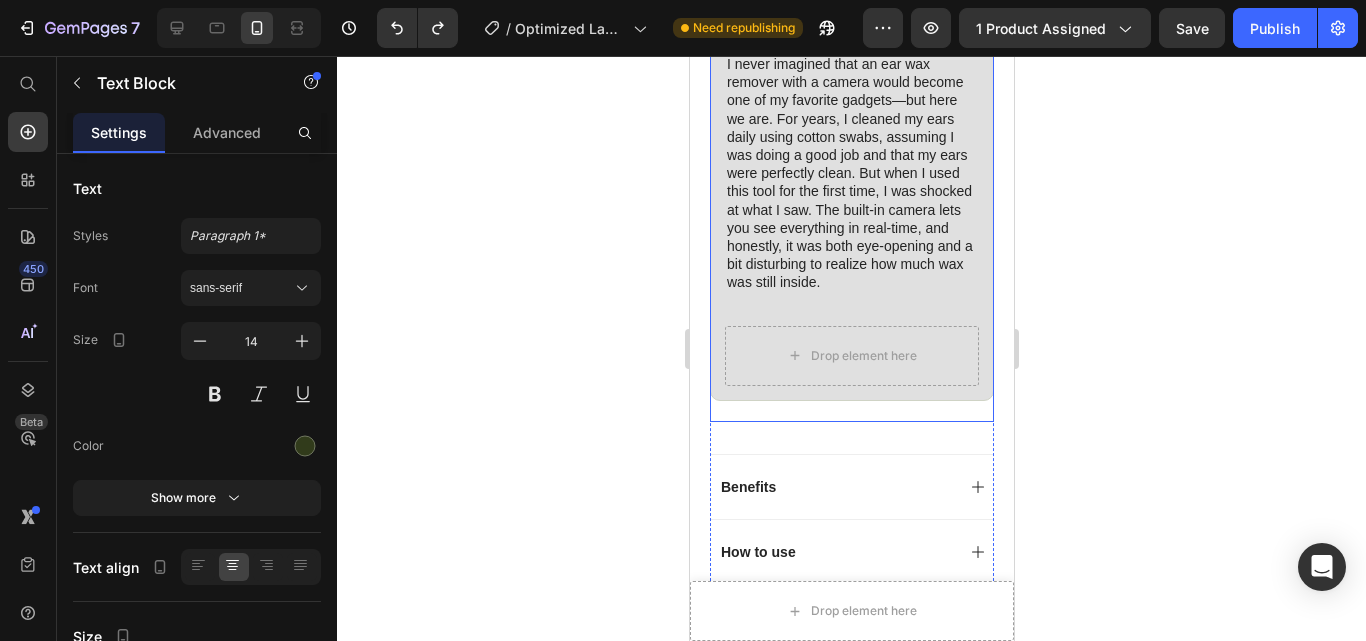 scroll, scrollTop: 1563, scrollLeft: 0, axis: vertical 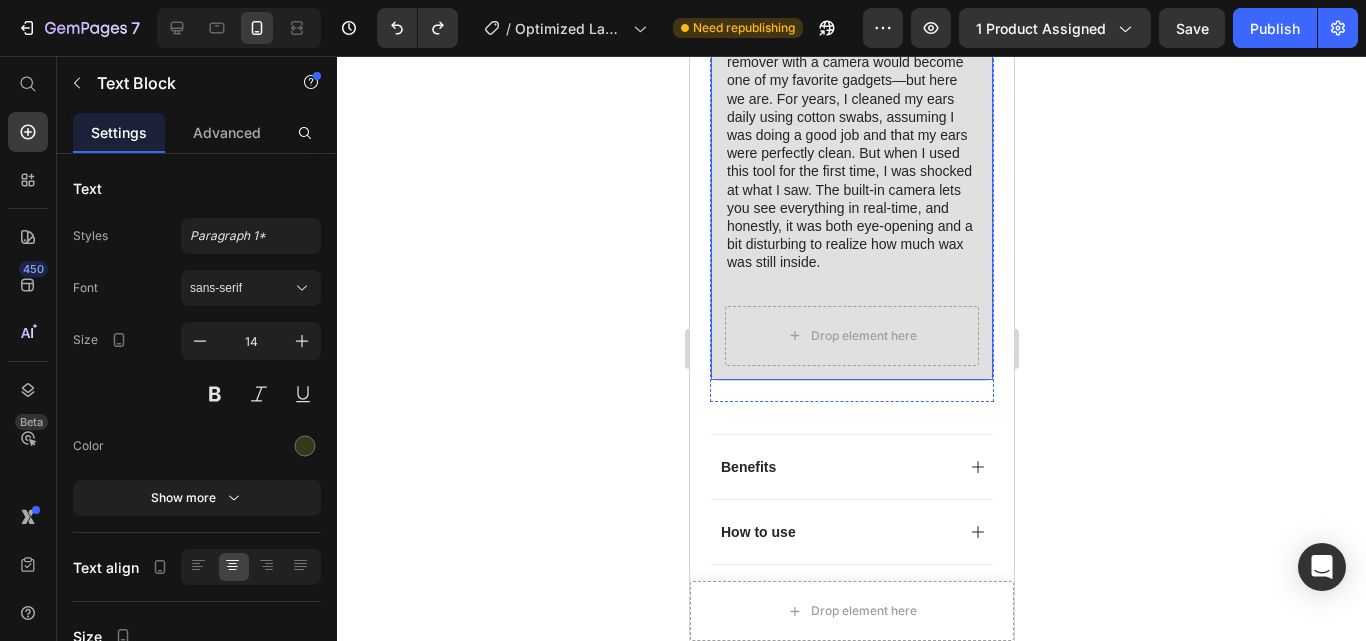 click on "Drop element here Image
Icon Nicolas Silva (USA) Text Block Row Row Icon Icon Icon Icon Icon Icon List Excelent   Absolutely blown away by this device! I never imagined that an ear wax remover with a camera would become one of my favorite gadgets—but here we are. For years, I cleaned my ears daily using cotton swabs, assuming I was doing a good job and that my ears were perfectly clean. But when I used this tool for the first time, I was shocked at what I saw. The built-in camera lets you see everything in real-time, and honestly, it was both eye-opening and a bit disturbing to realize how much wax was still inside.   Text Block Row" at bounding box center [851, 119] 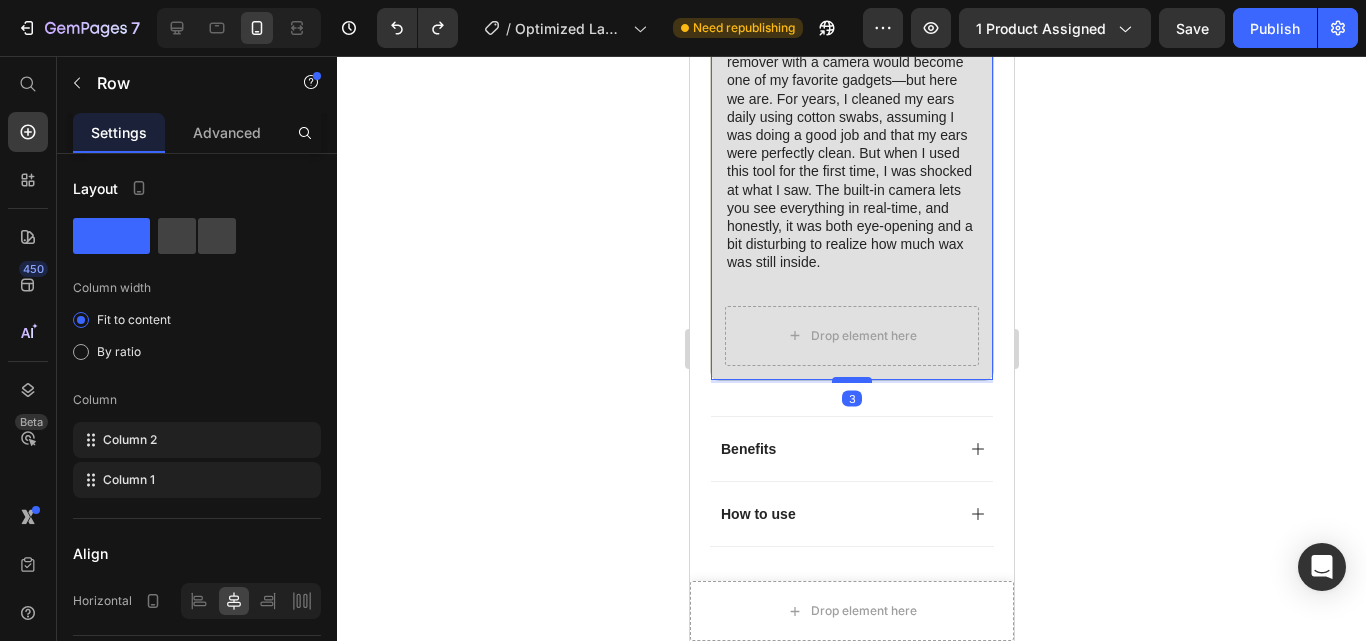 drag, startPoint x: 836, startPoint y: 419, endPoint x: 836, endPoint y: 401, distance: 18 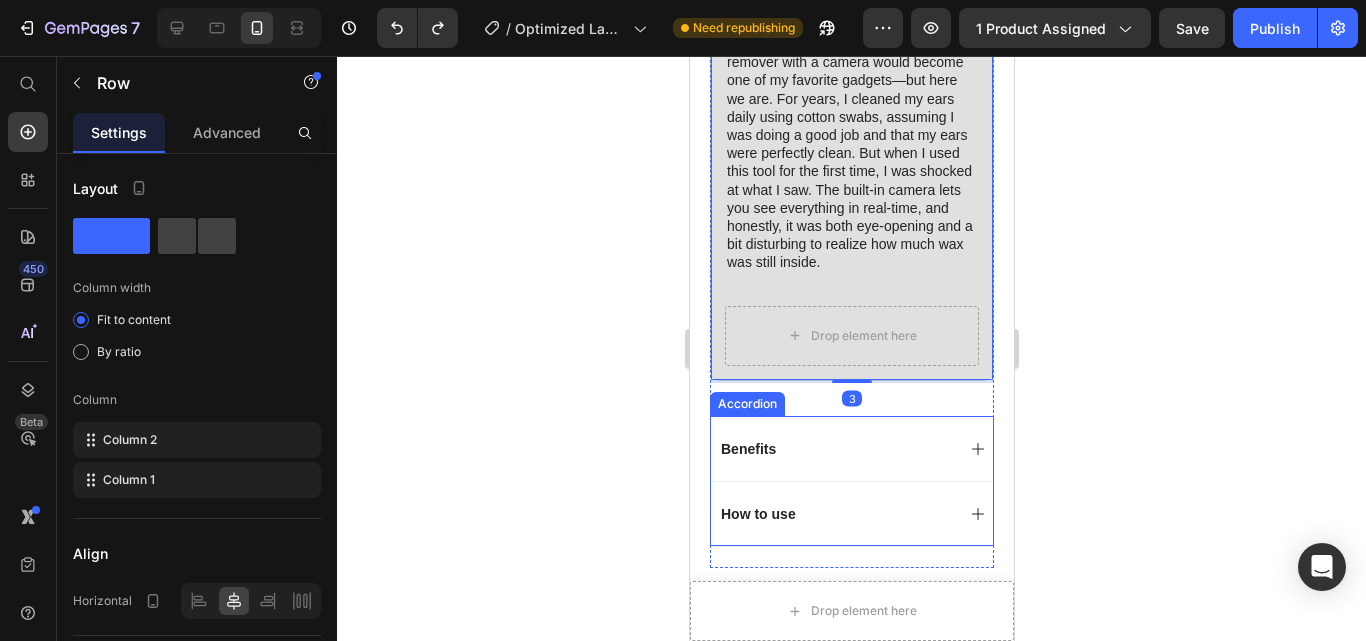 click on "Benefits" at bounding box center [851, 448] 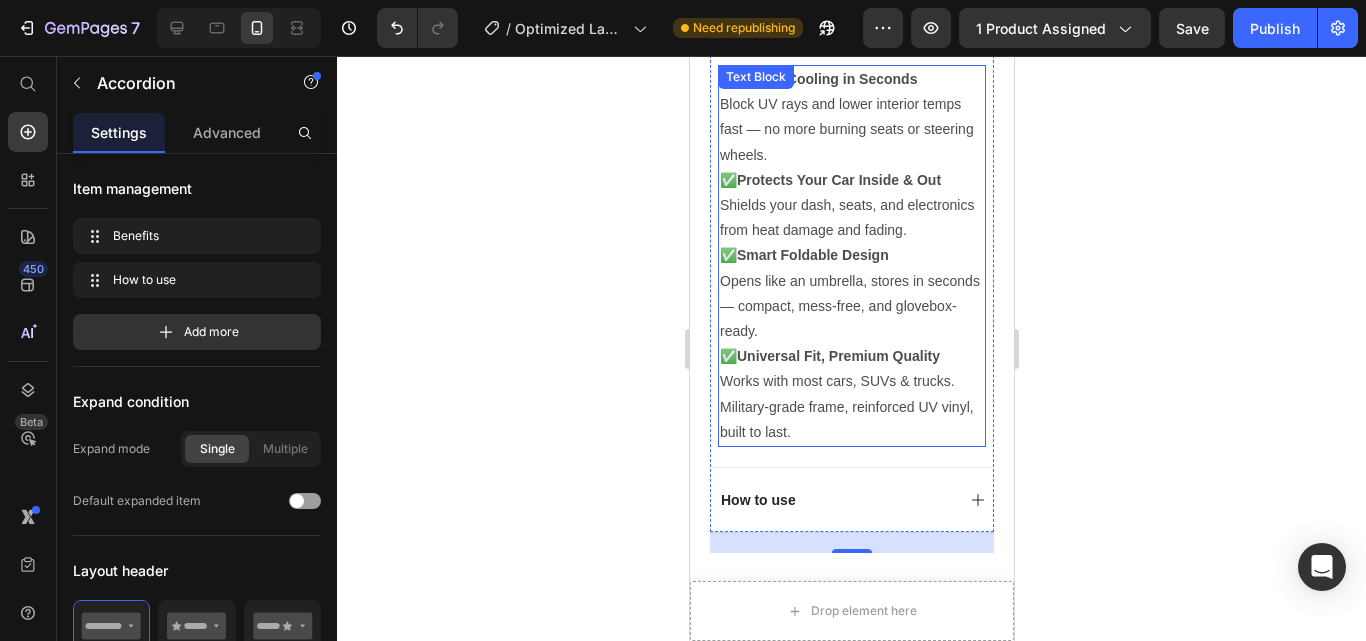 scroll, scrollTop: 1980, scrollLeft: 0, axis: vertical 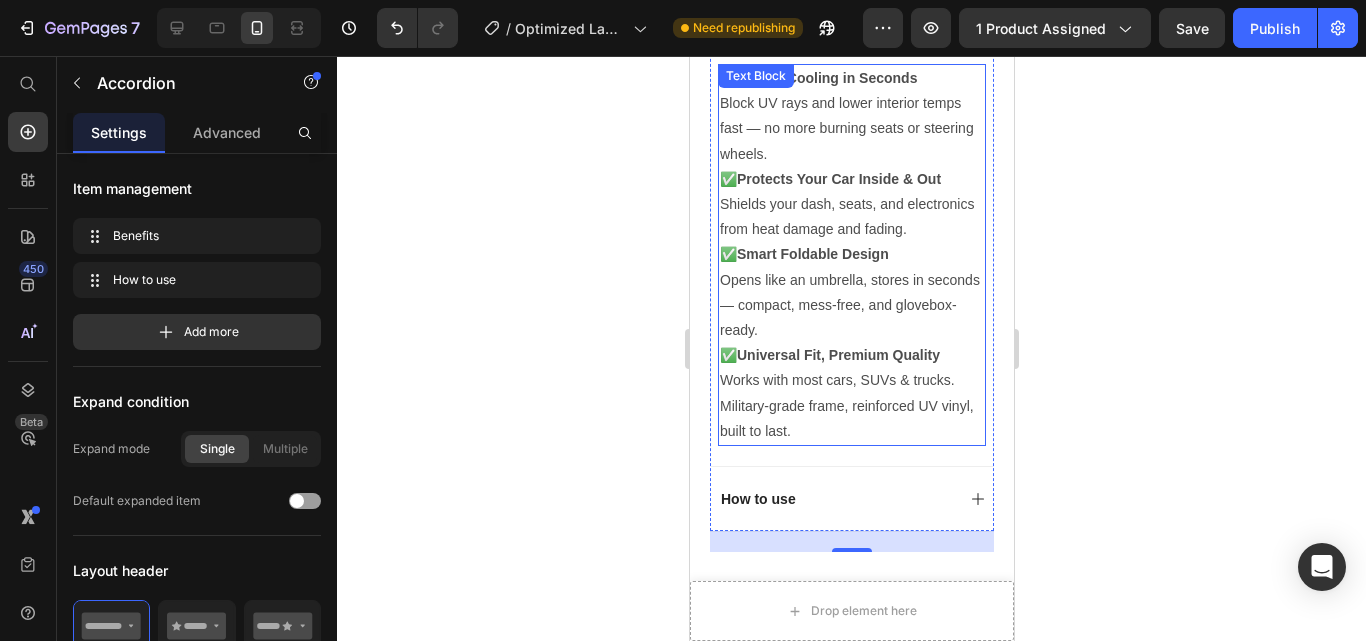 click on "✅  Universal Fit, Premium Quality Works with most cars, SUVs & trucks. Military-grade frame, reinforced UV vinyl, built to last." at bounding box center (851, 393) 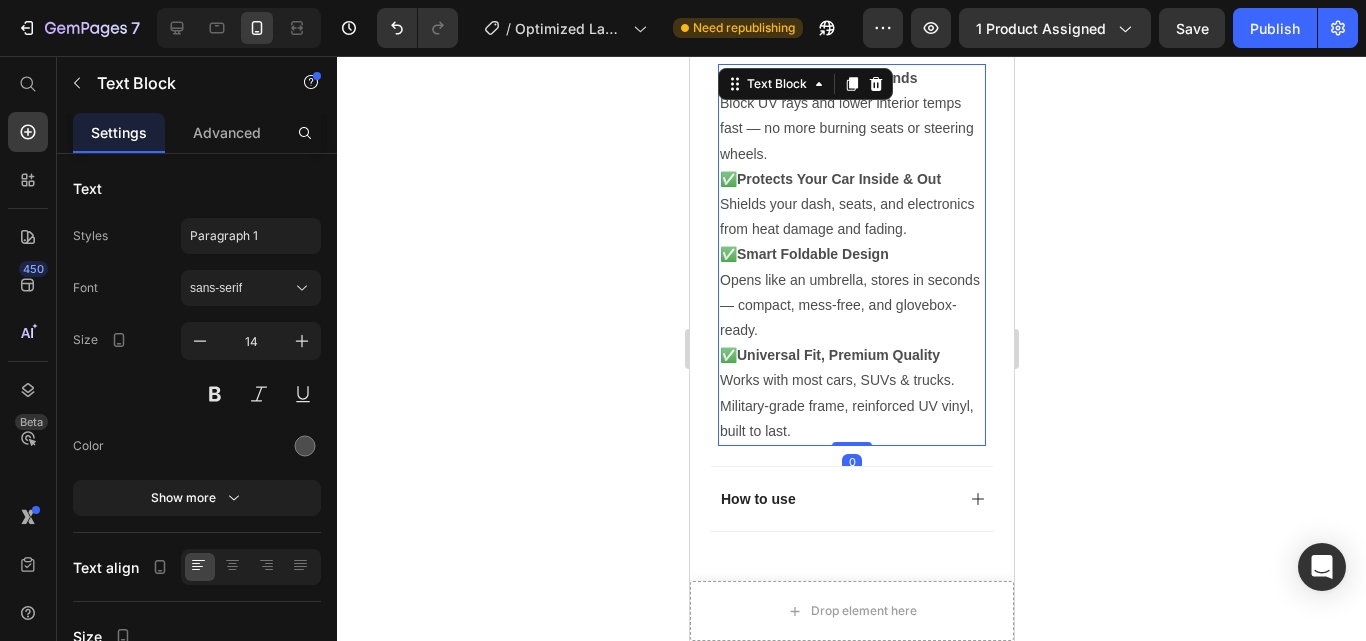 click on "✅  Universal Fit, Premium Quality Works with most cars, SUVs & trucks. Military-grade frame, reinforced UV vinyl, built to last." at bounding box center [851, 393] 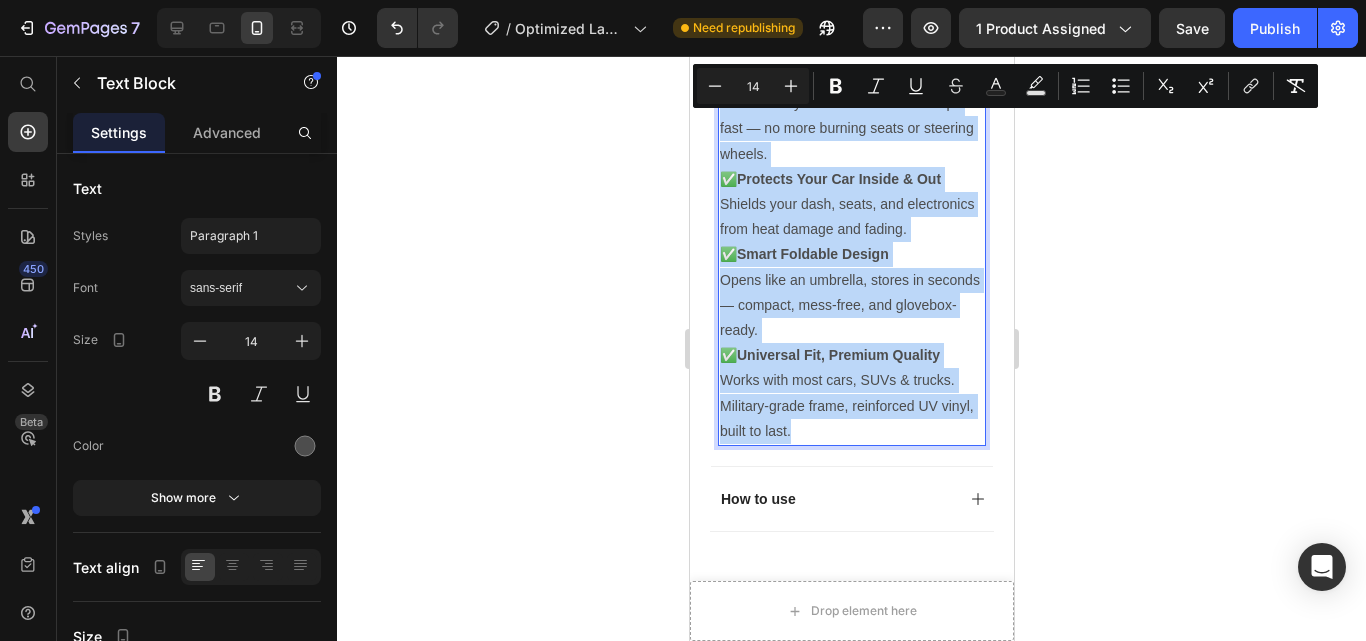 drag, startPoint x: 825, startPoint y: 479, endPoint x: 719, endPoint y: 100, distance: 393.54416 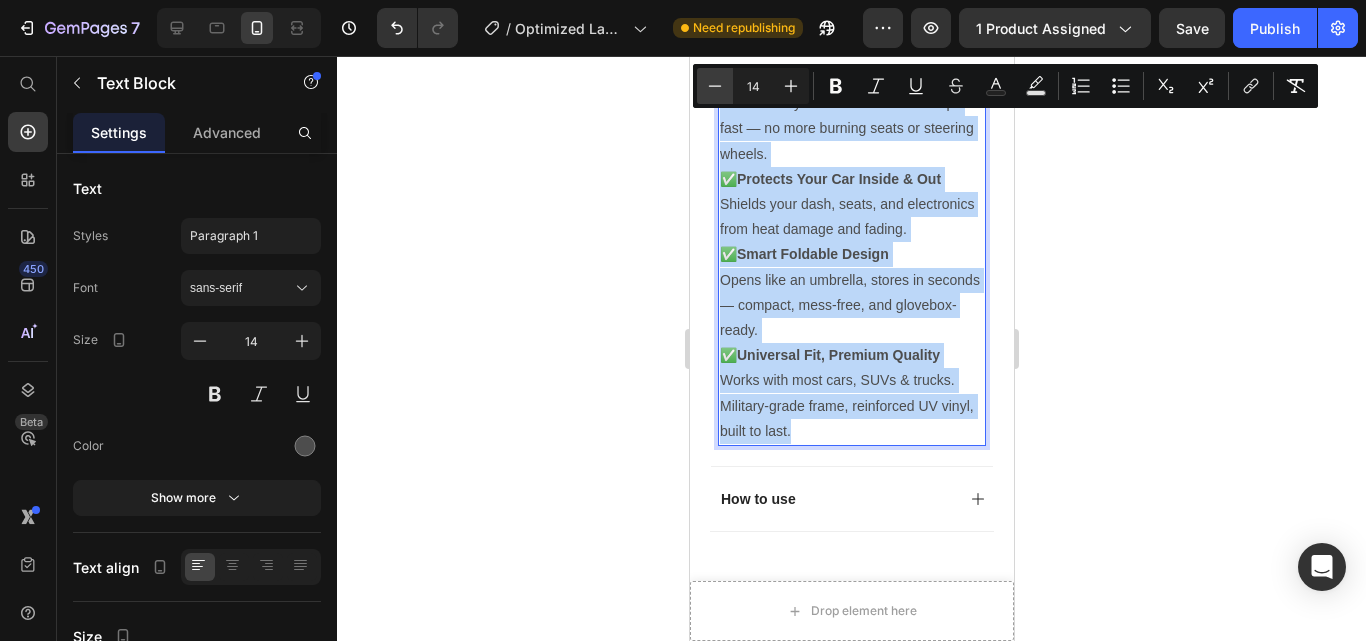 copy on "✅  Instant Cooling in Seconds Block UV rays and lower interior temps fast — no more burning seats or steering wheels. ✅  Protects Your Car Inside & Out Shields your dash, seats, and electronics from heat damage and fading. ✅  Smart Foldable Design Opens like an umbrella, stores in seconds — compact, mess-free, and glovebox-ready. ✅  Universal Fit, Premium Quality Works with most cars, SUVs & trucks. Military-grade frame, reinforced UV vinyl, built to last." 